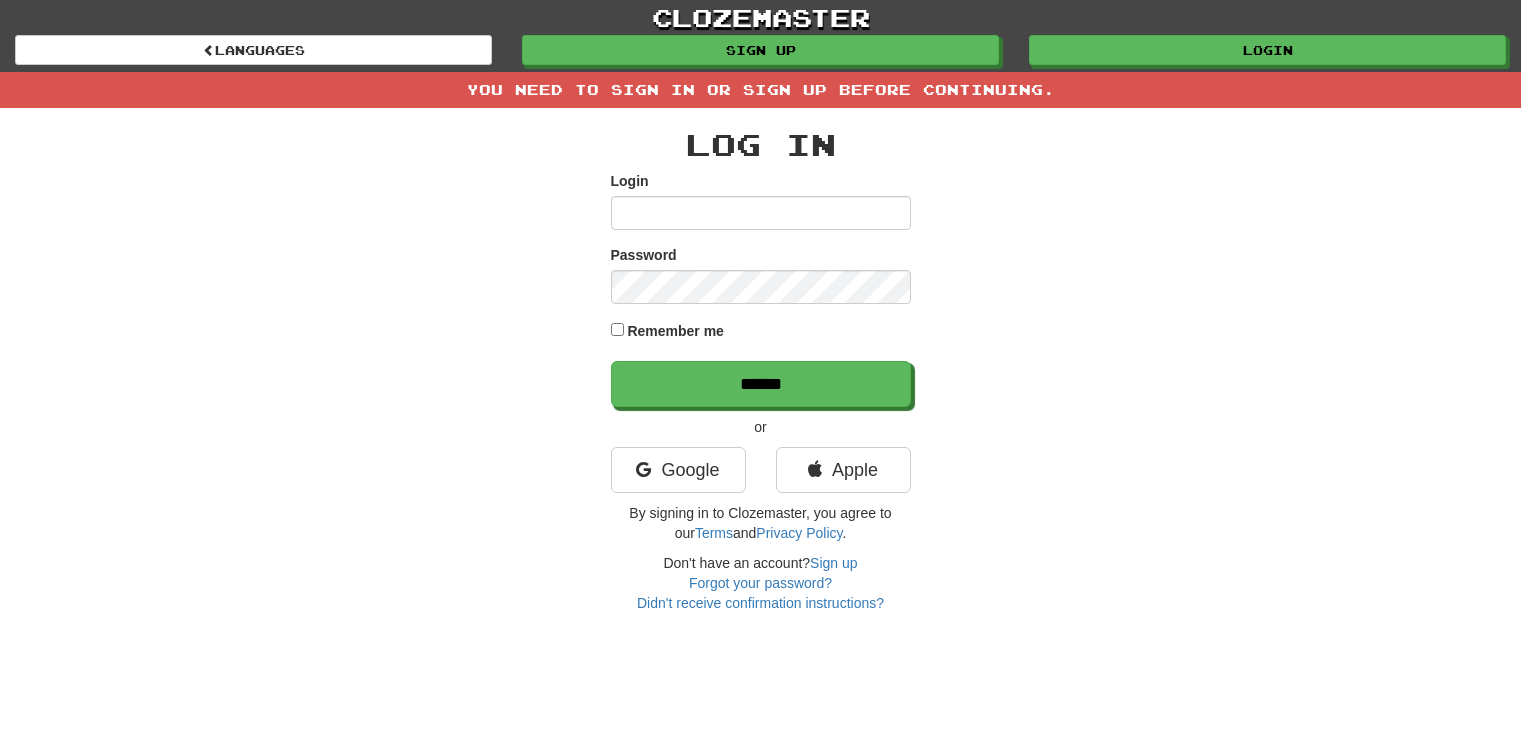 scroll, scrollTop: 0, scrollLeft: 0, axis: both 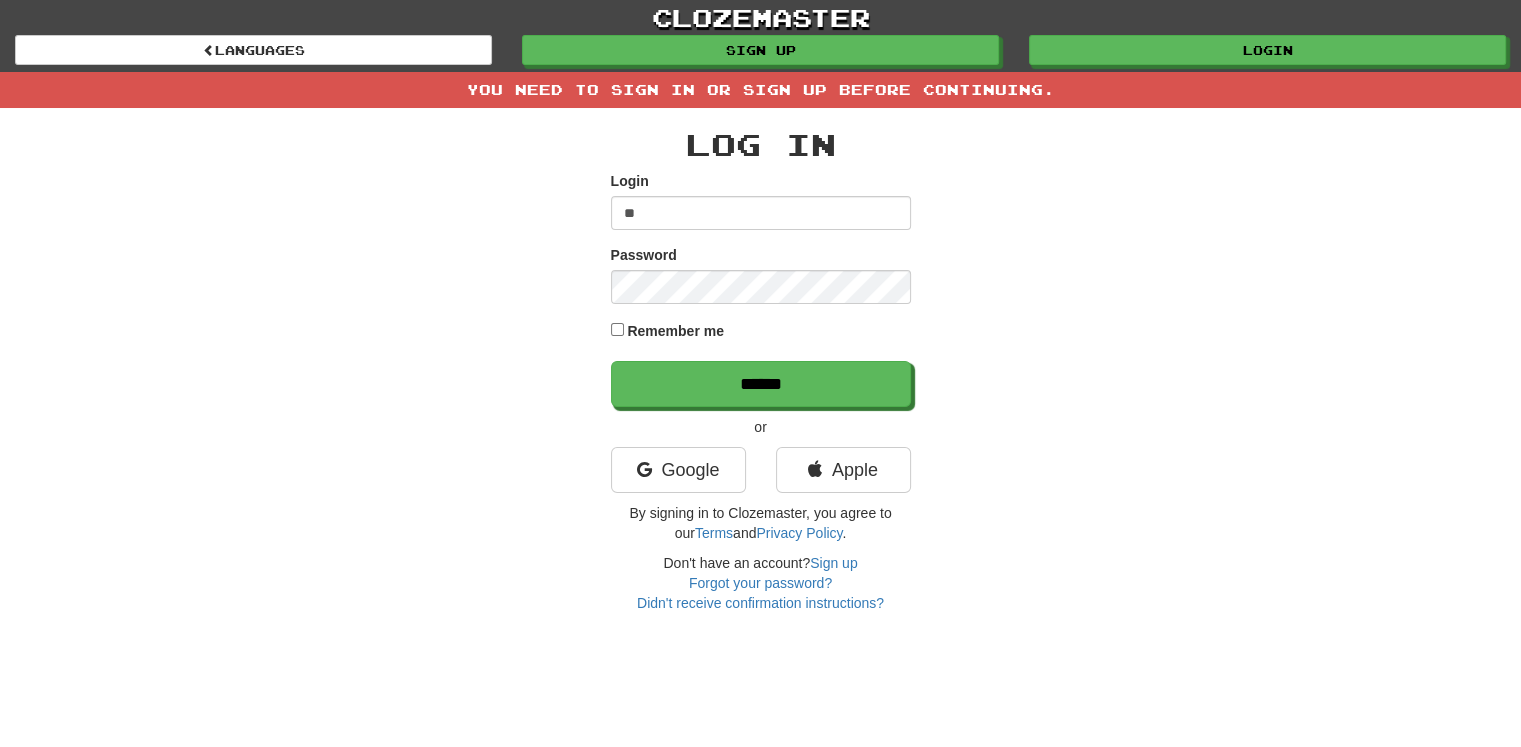 type on "*" 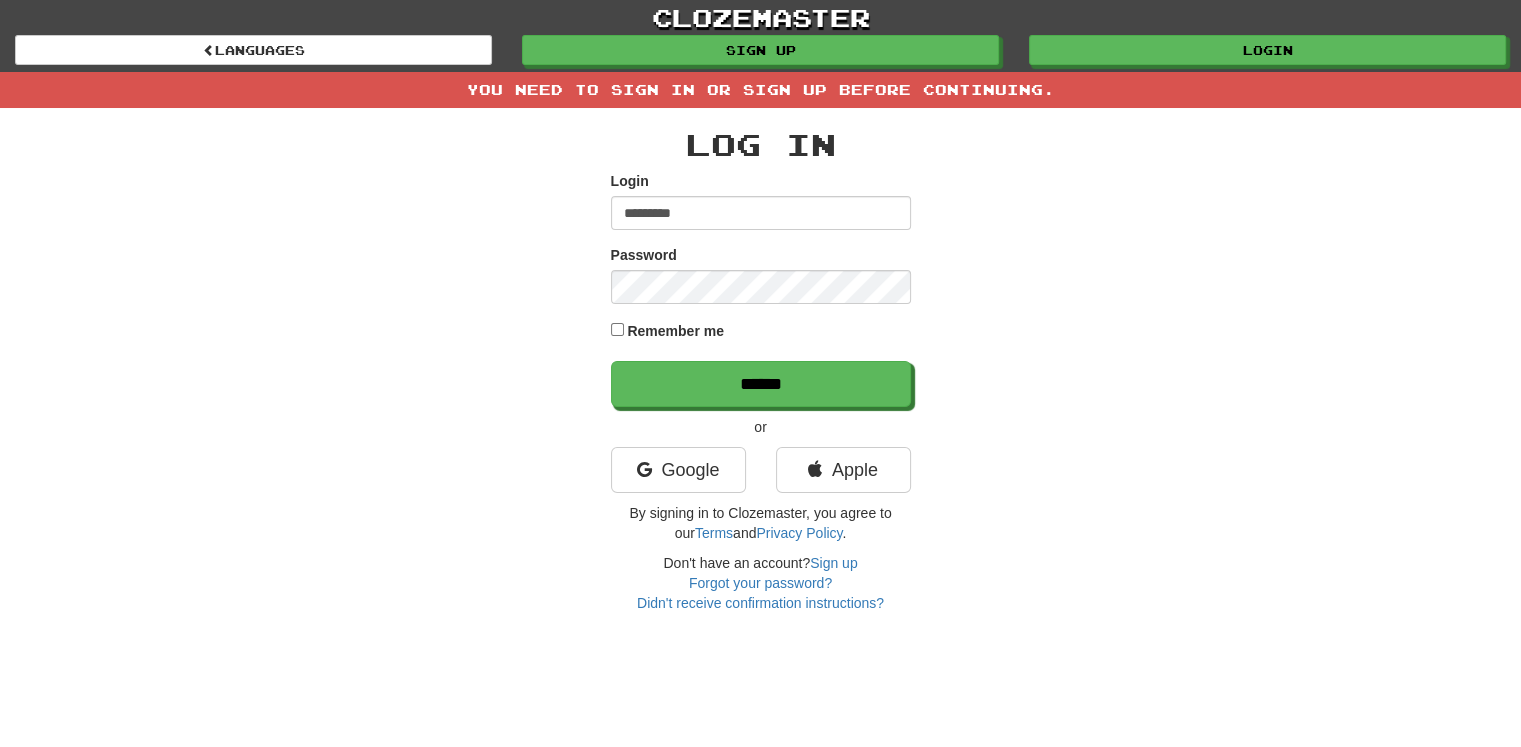 type on "**********" 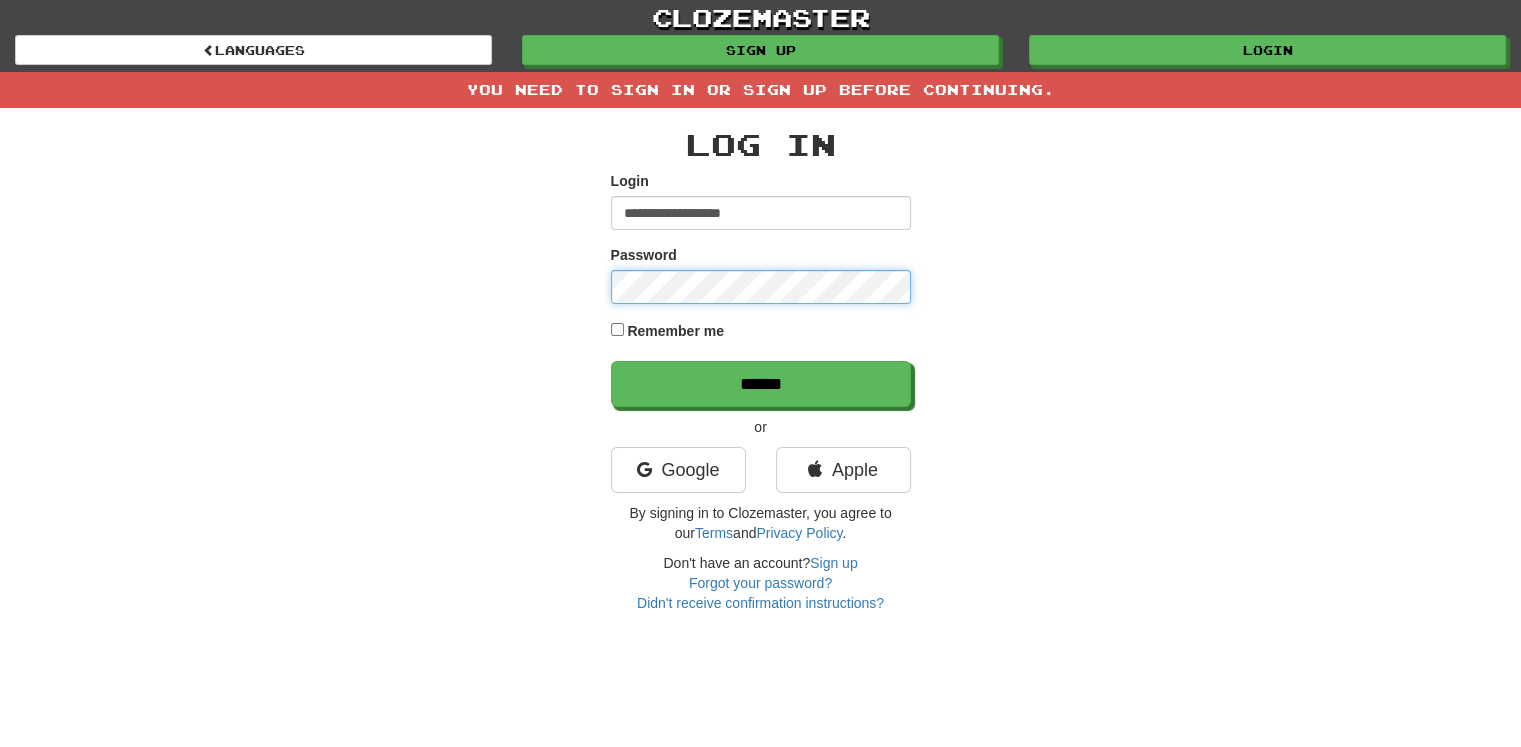 click on "******" at bounding box center (761, 384) 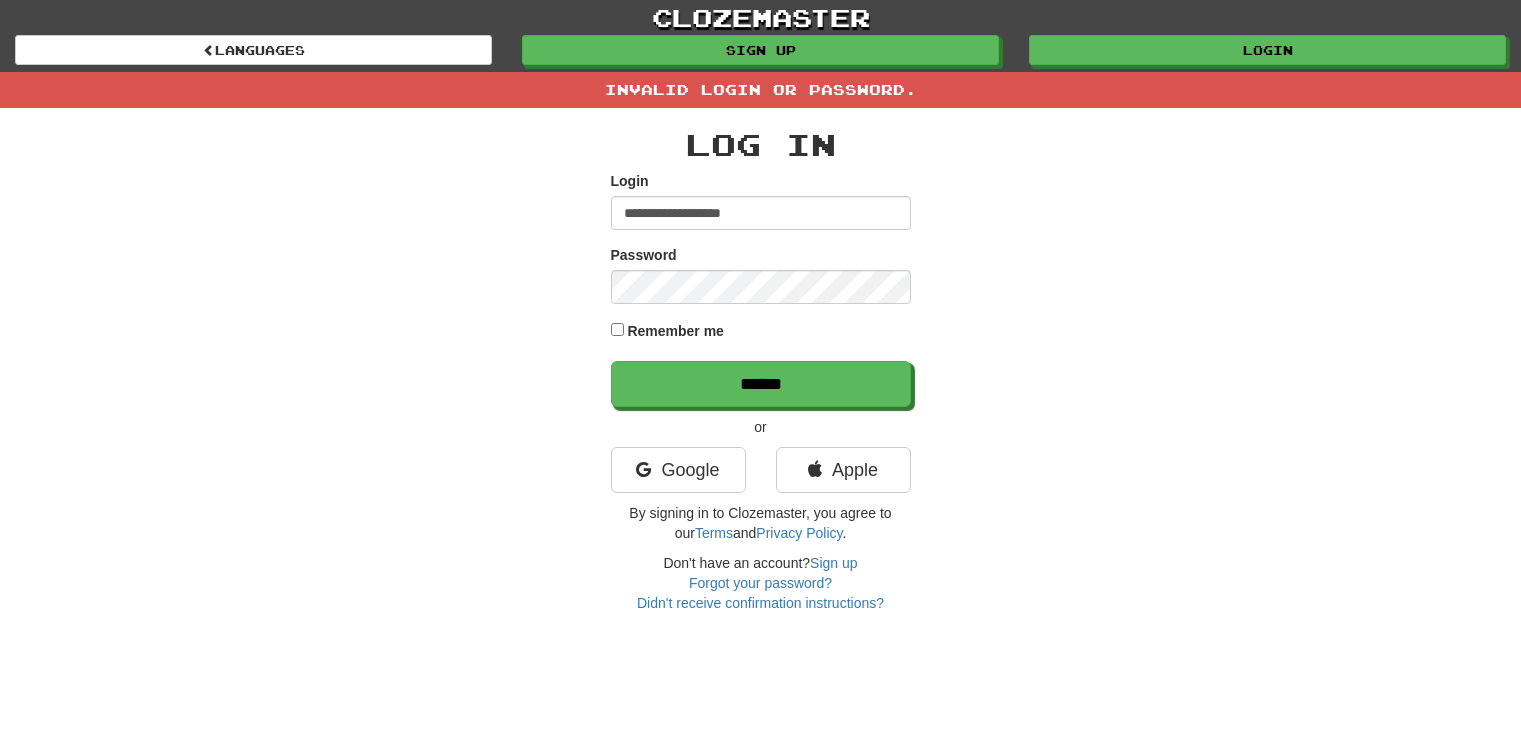 scroll, scrollTop: 0, scrollLeft: 0, axis: both 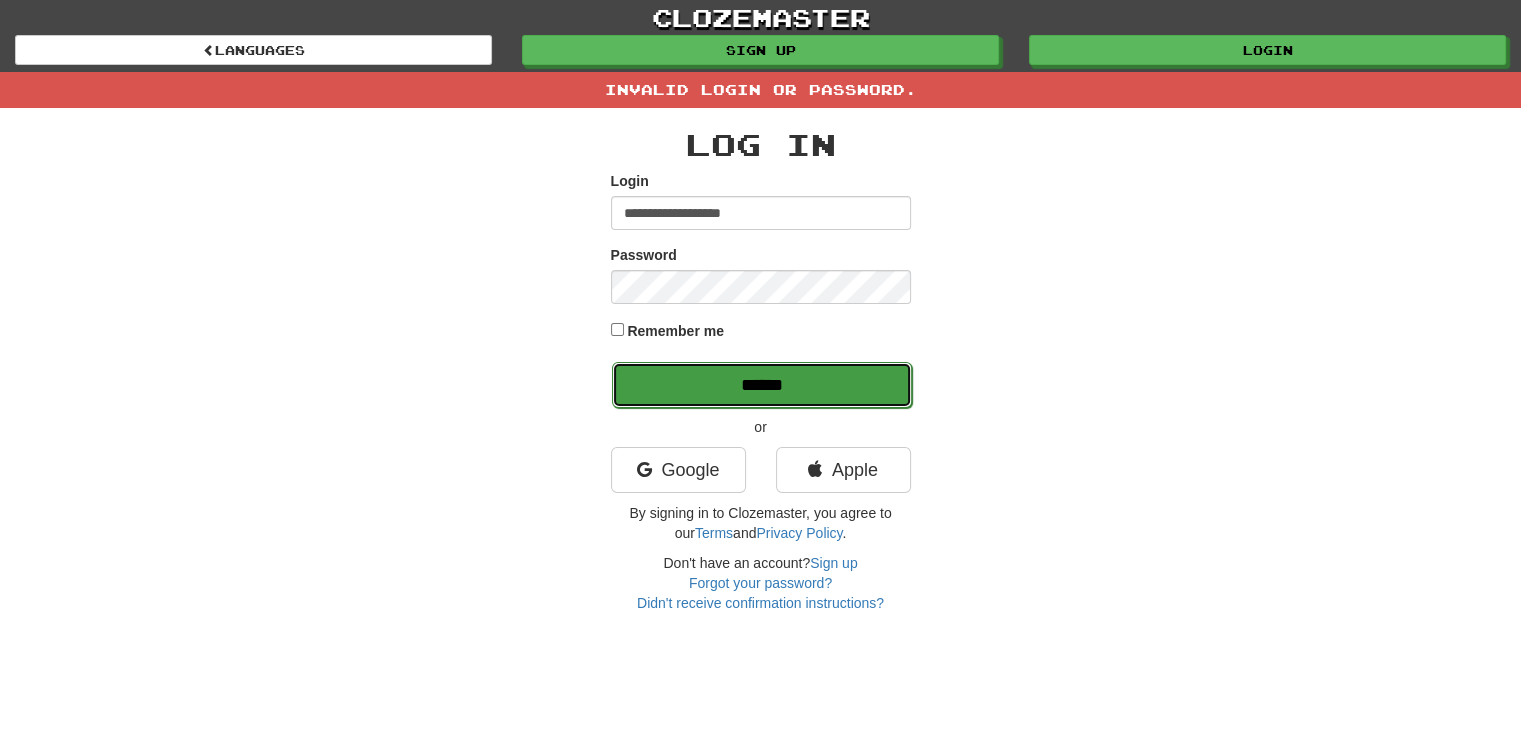 click on "******" at bounding box center (762, 385) 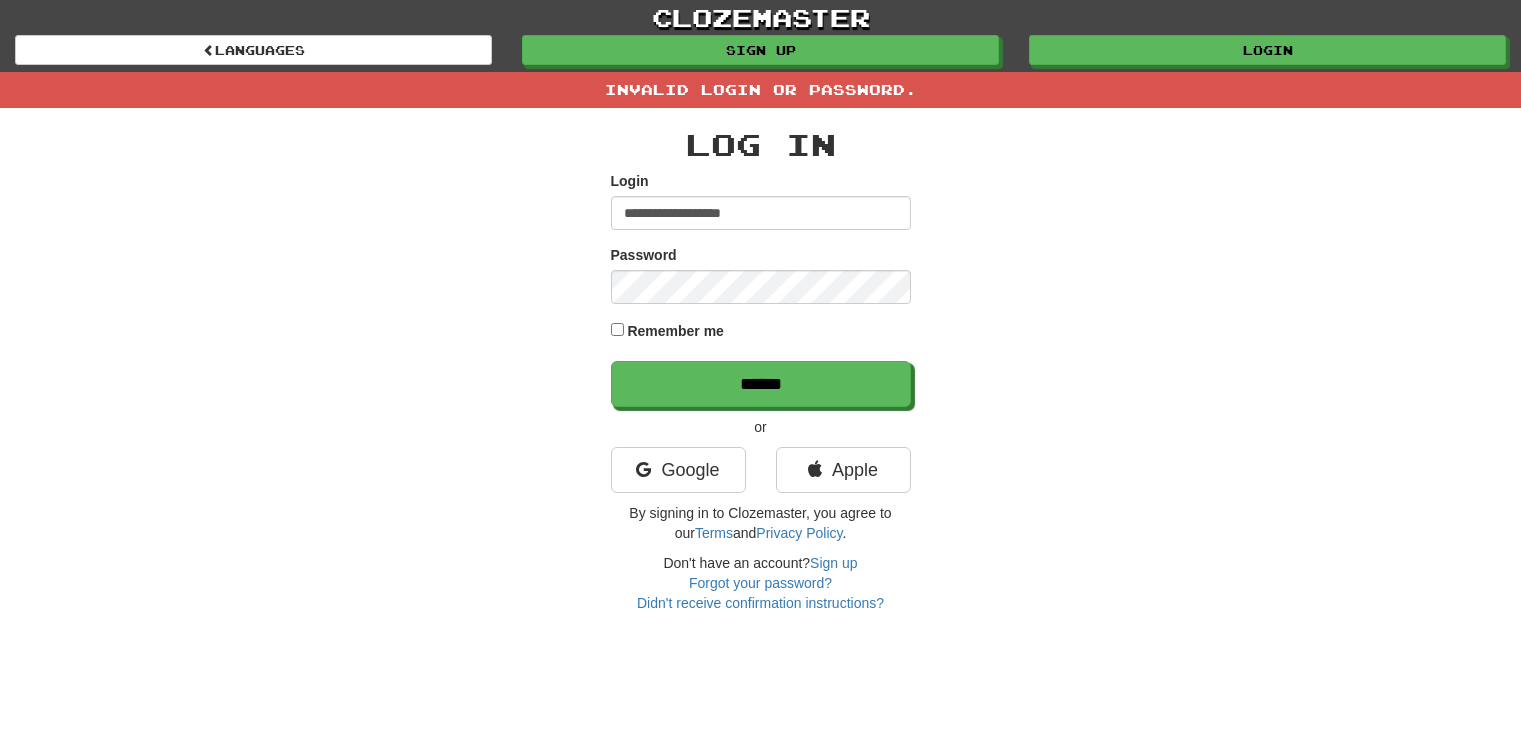 scroll, scrollTop: 0, scrollLeft: 0, axis: both 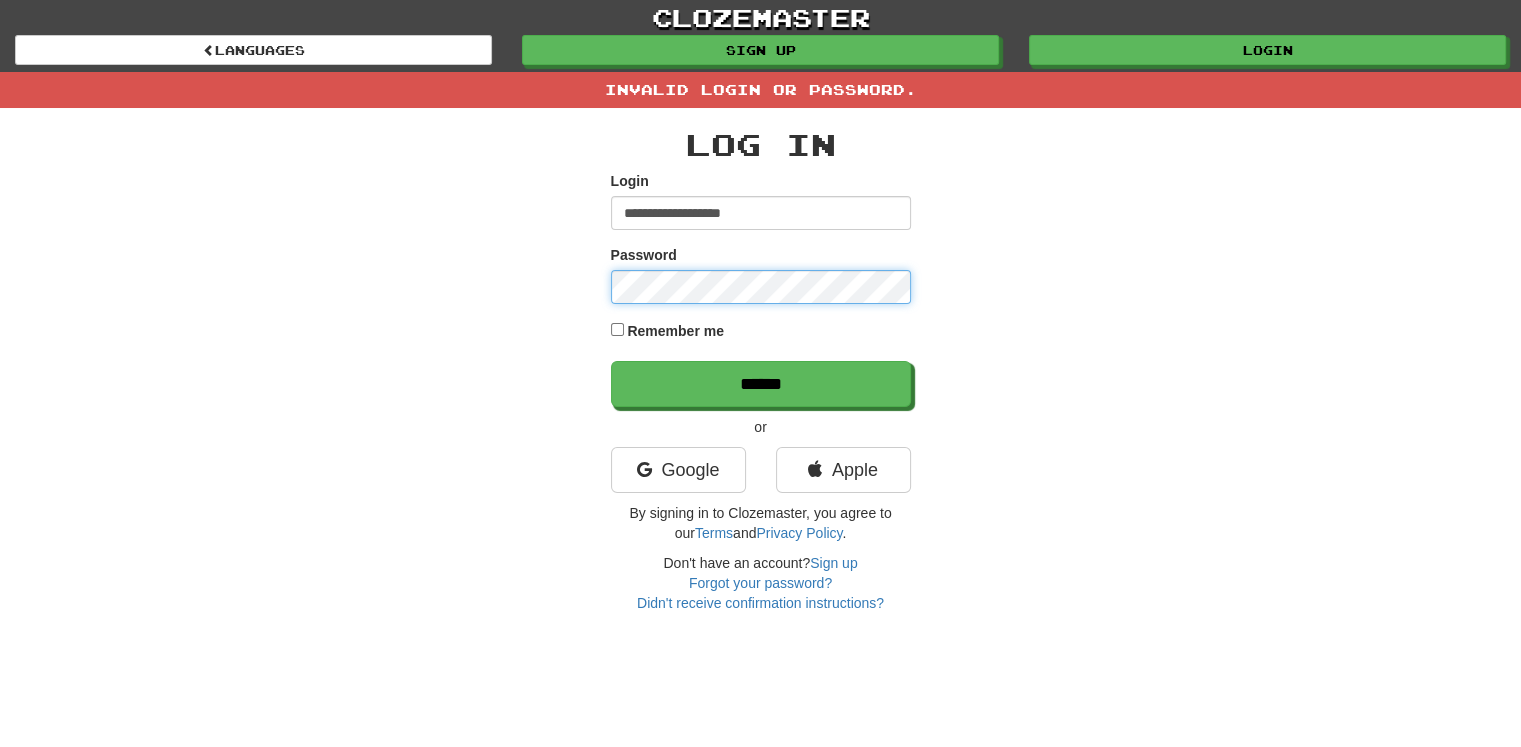 click on "******" at bounding box center (761, 384) 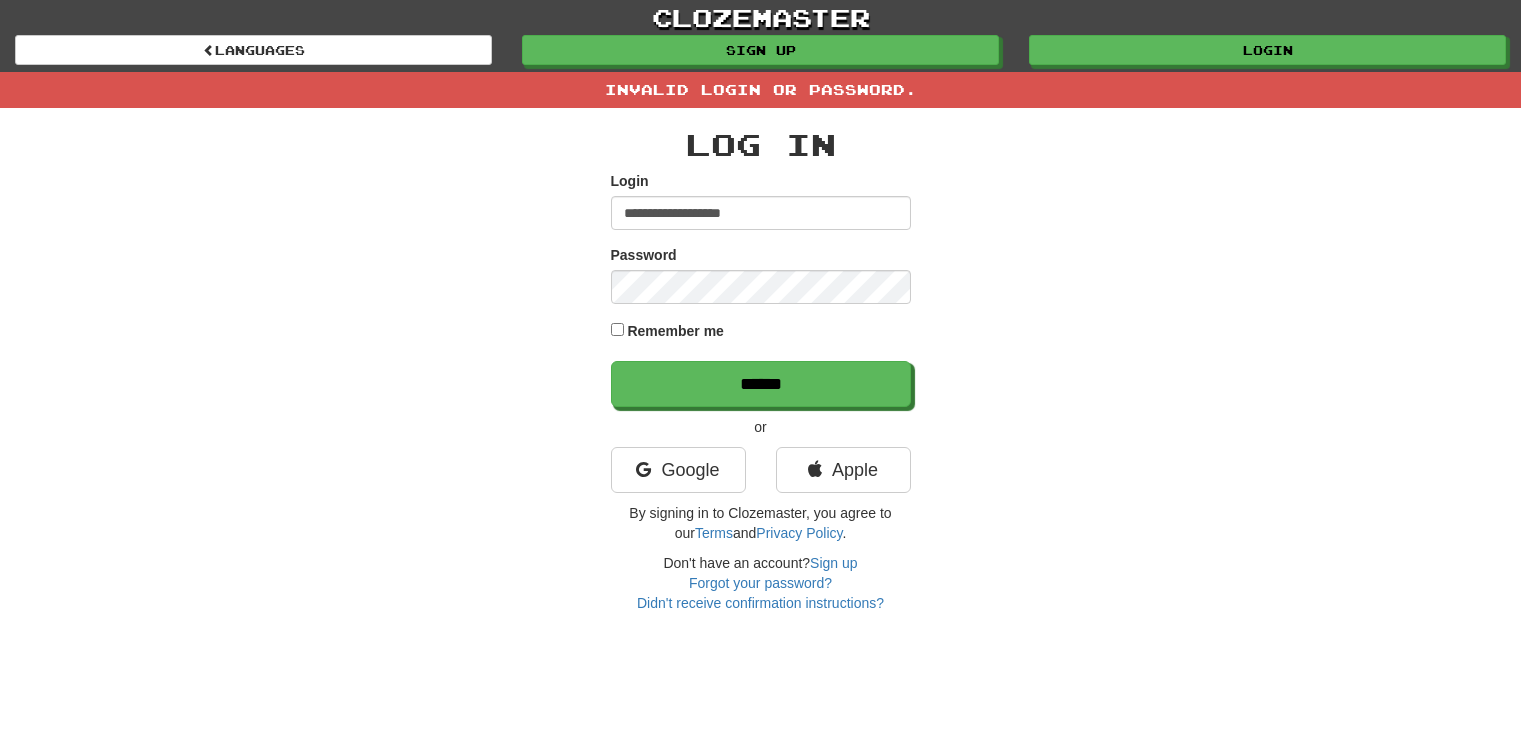 scroll, scrollTop: 0, scrollLeft: 0, axis: both 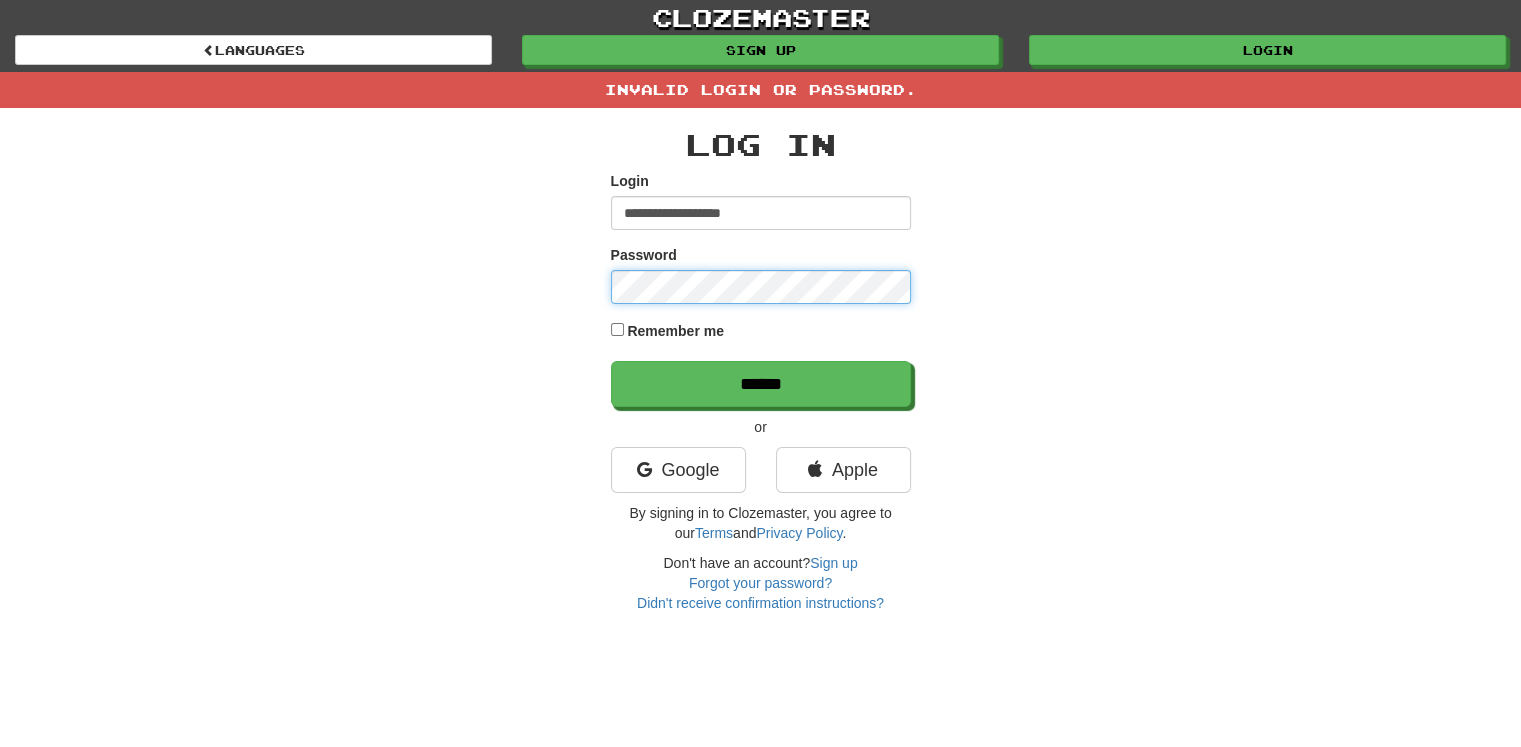 click on "******" at bounding box center [761, 384] 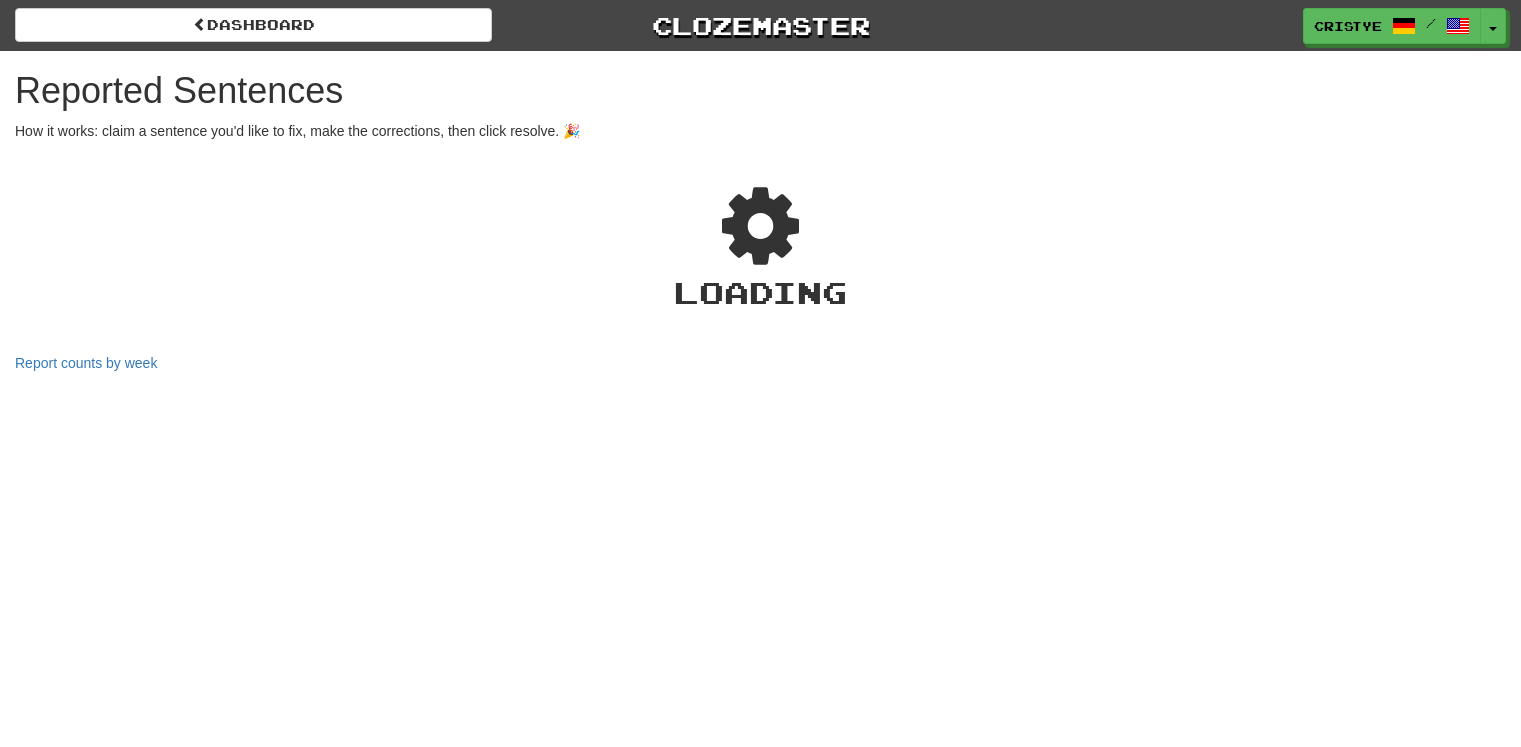 scroll, scrollTop: 0, scrollLeft: 0, axis: both 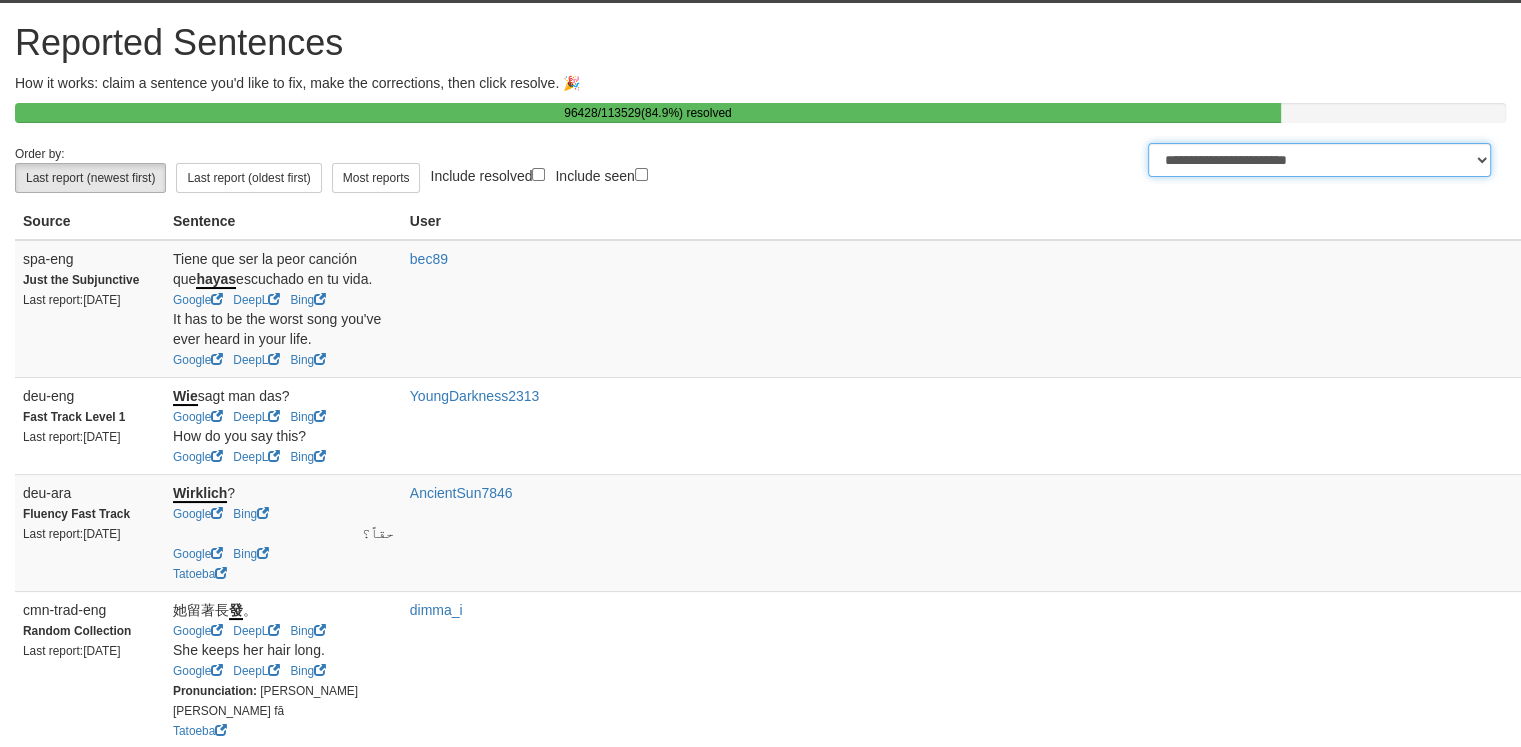 click on "**********" at bounding box center (1319, 160) 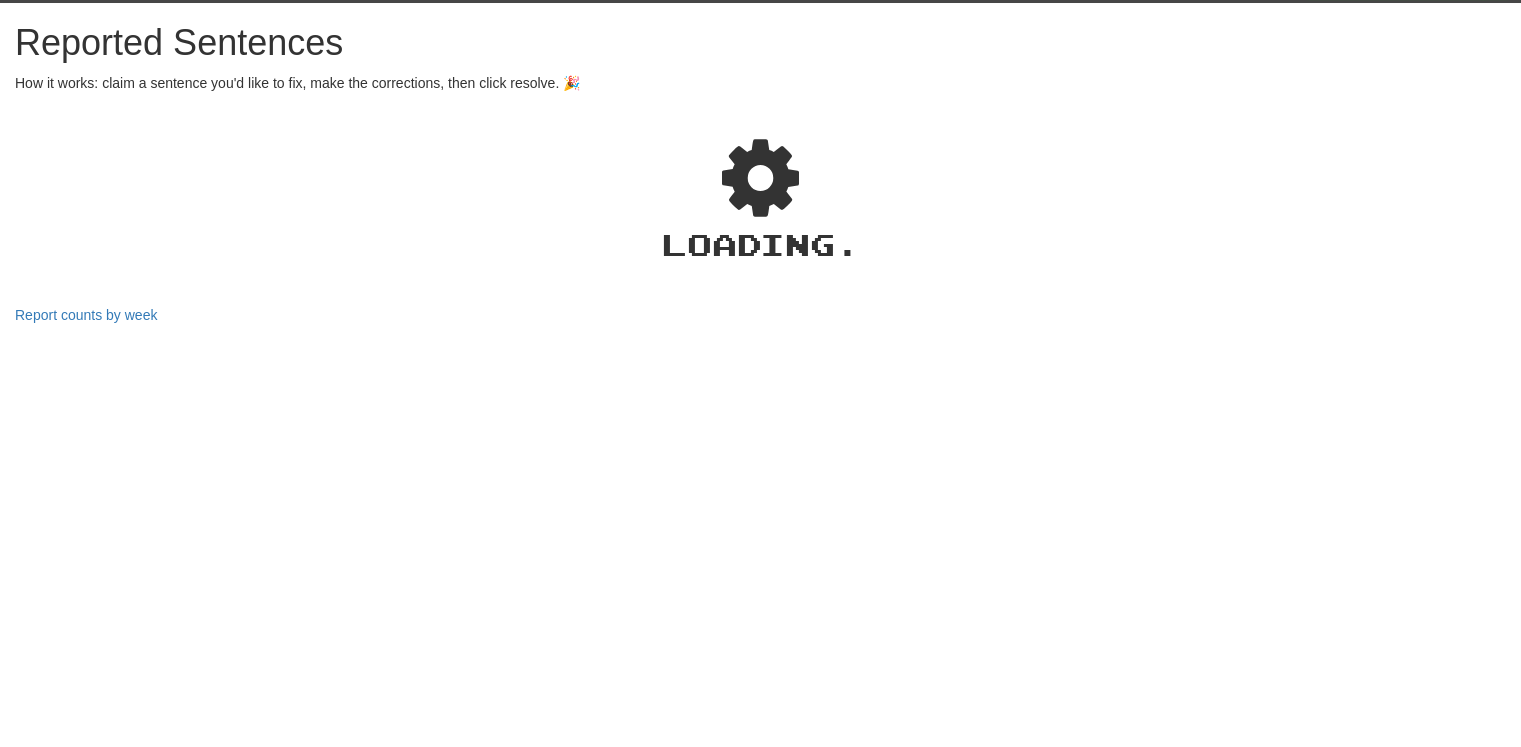 select on "***" 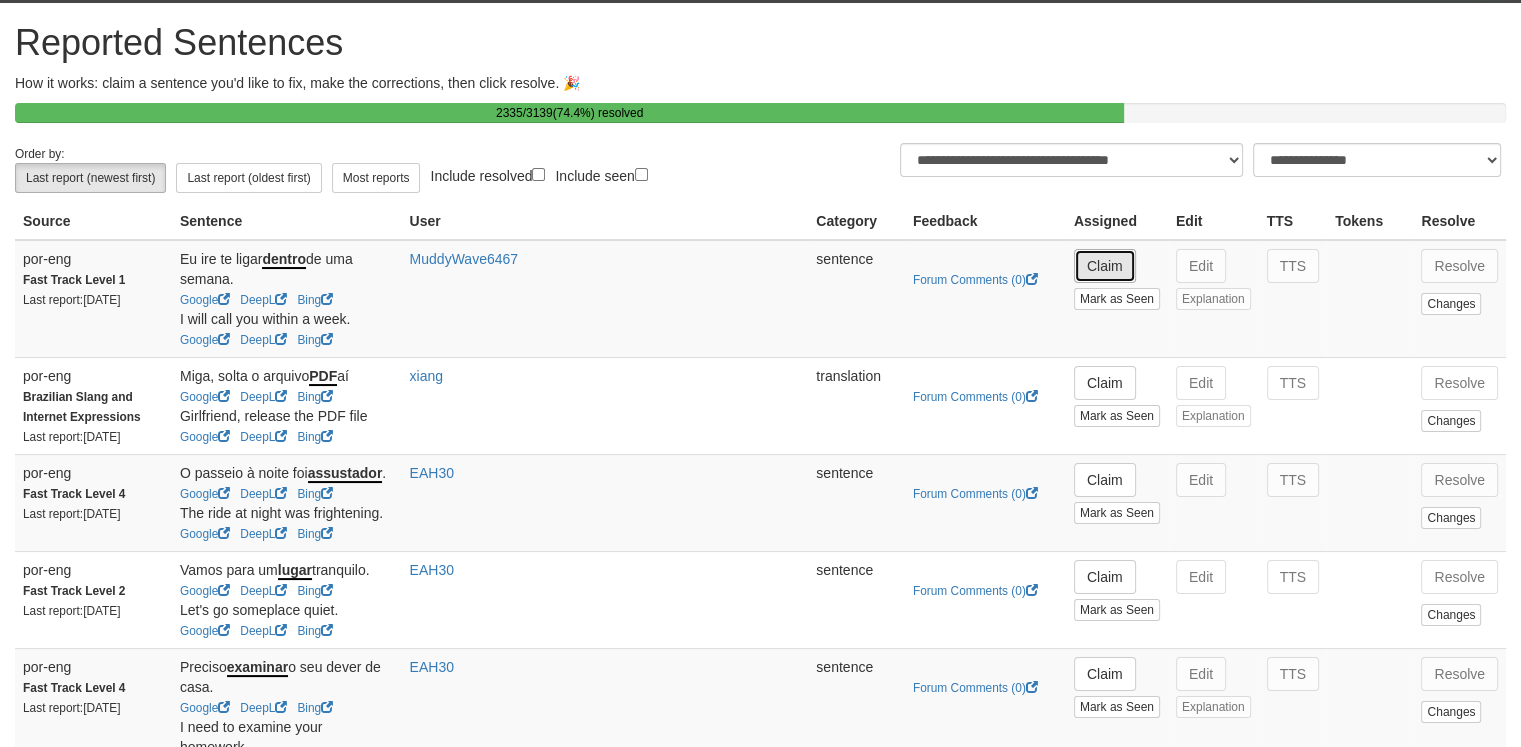 click on "Claim" at bounding box center [1105, 266] 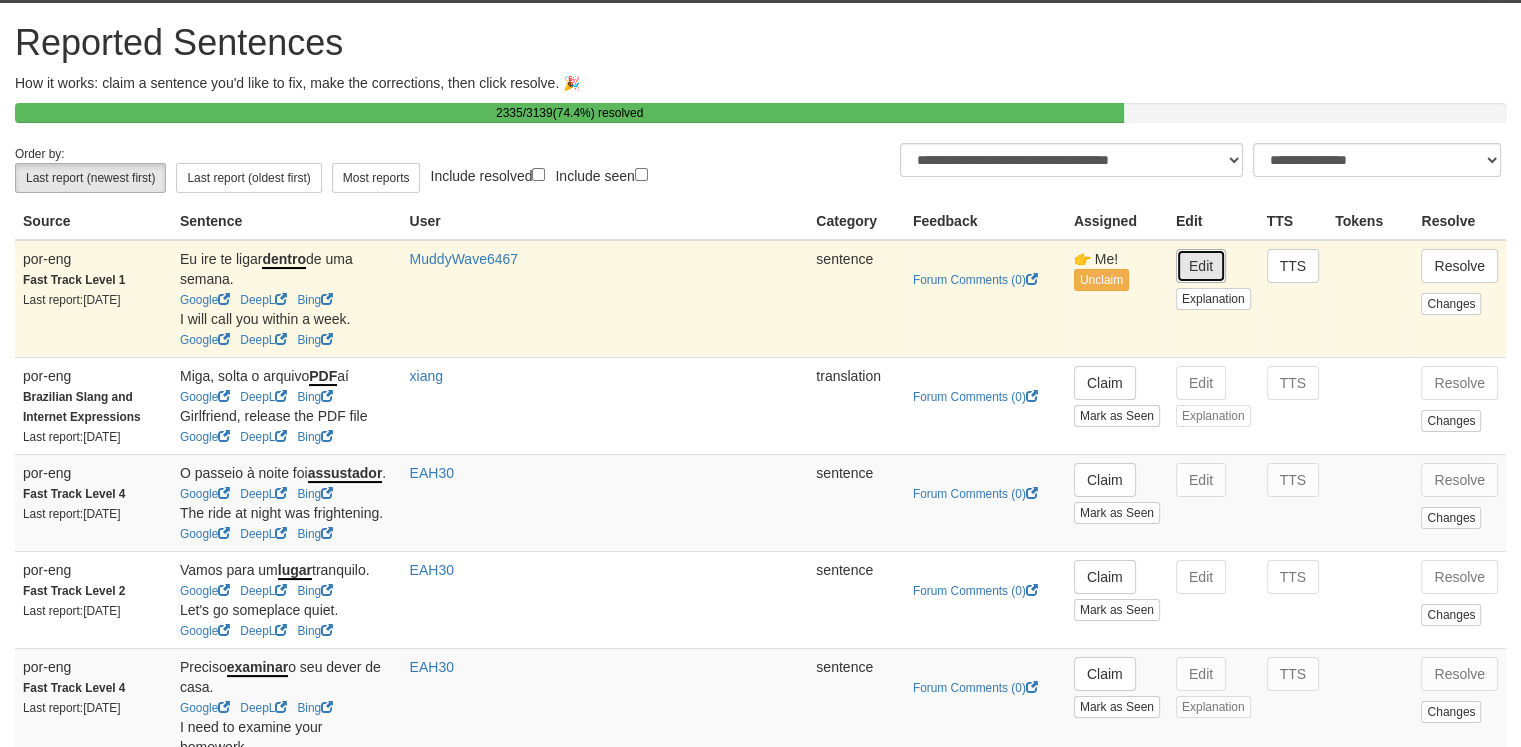 click on "Edit" at bounding box center (1201, 266) 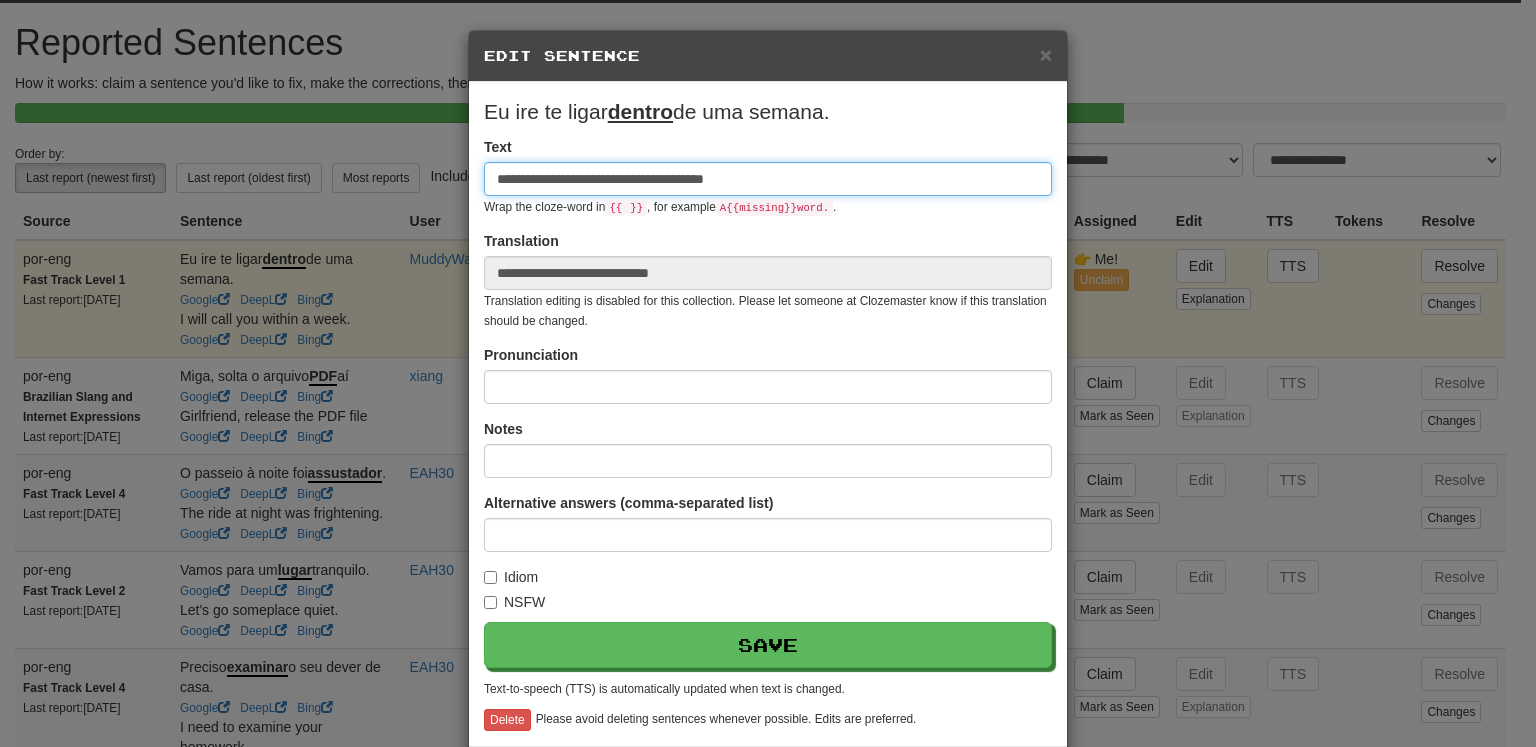 click on "**********" at bounding box center [768, 179] 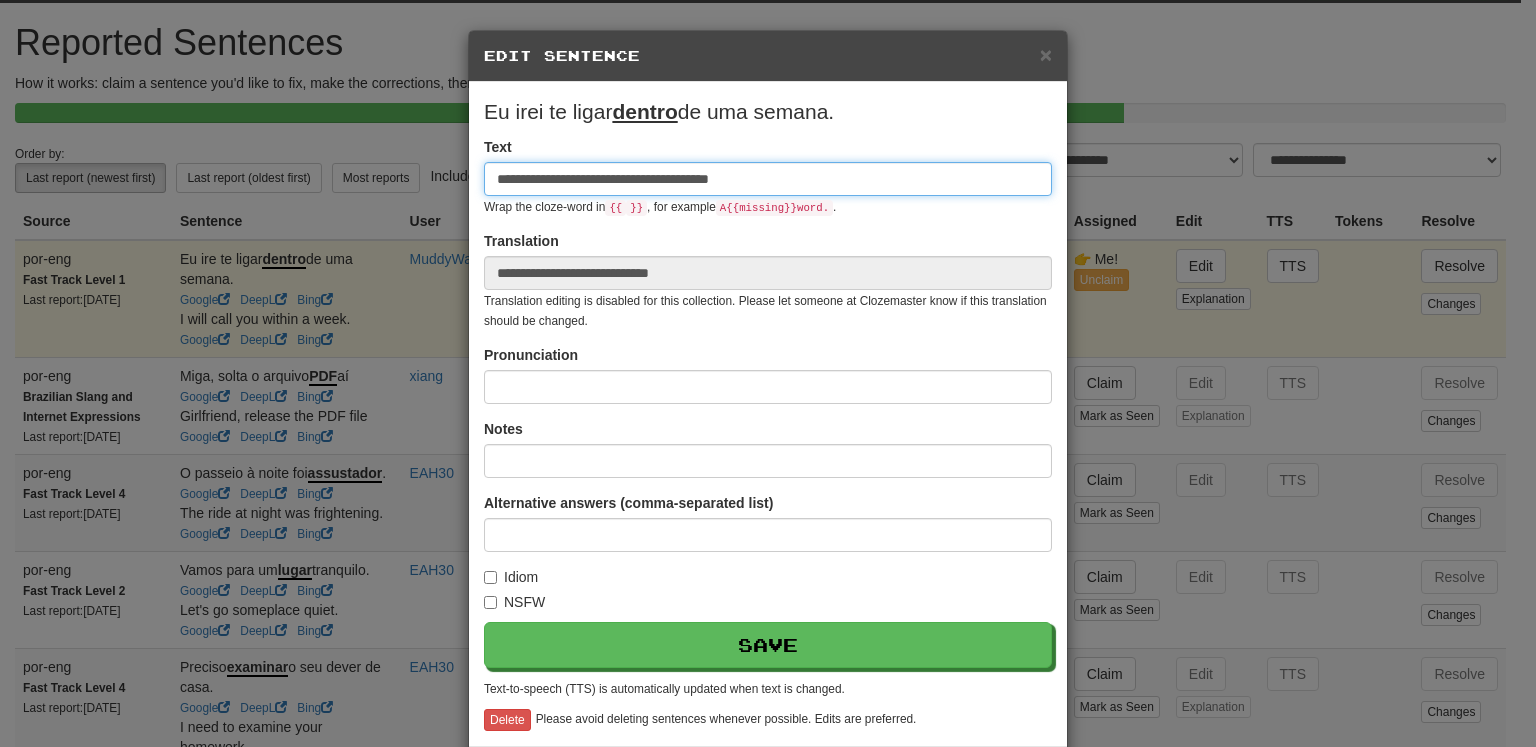 type on "**********" 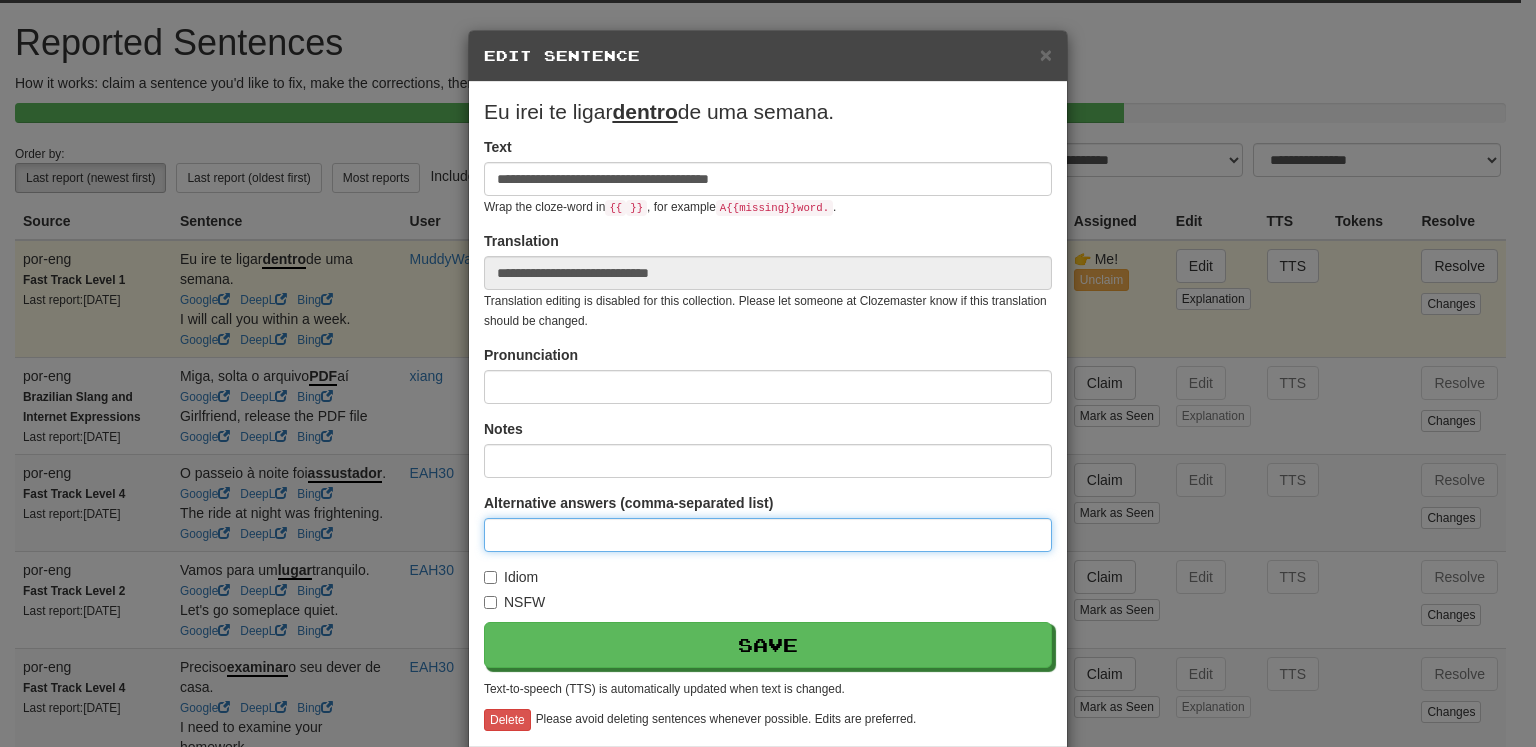 click at bounding box center [768, 535] 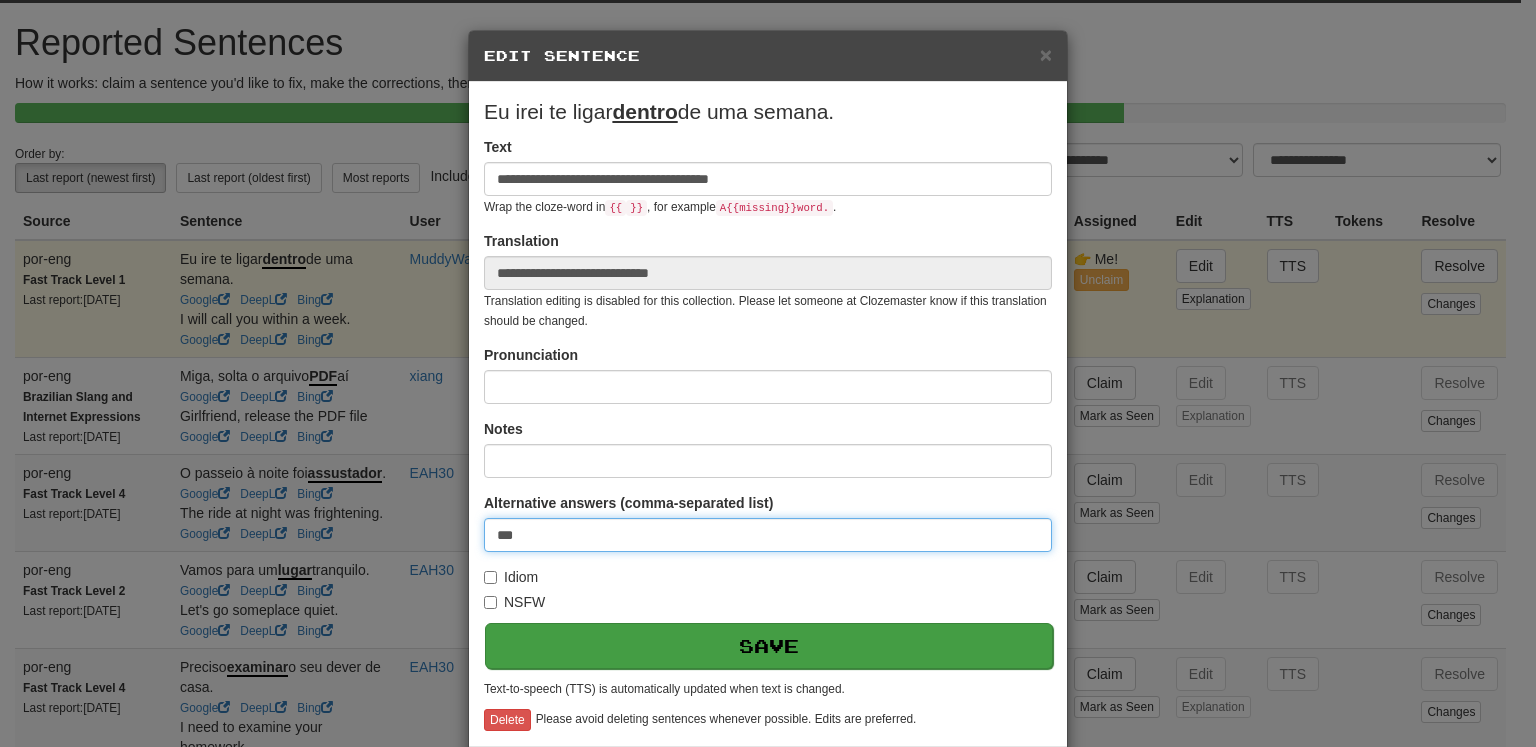 type on "***" 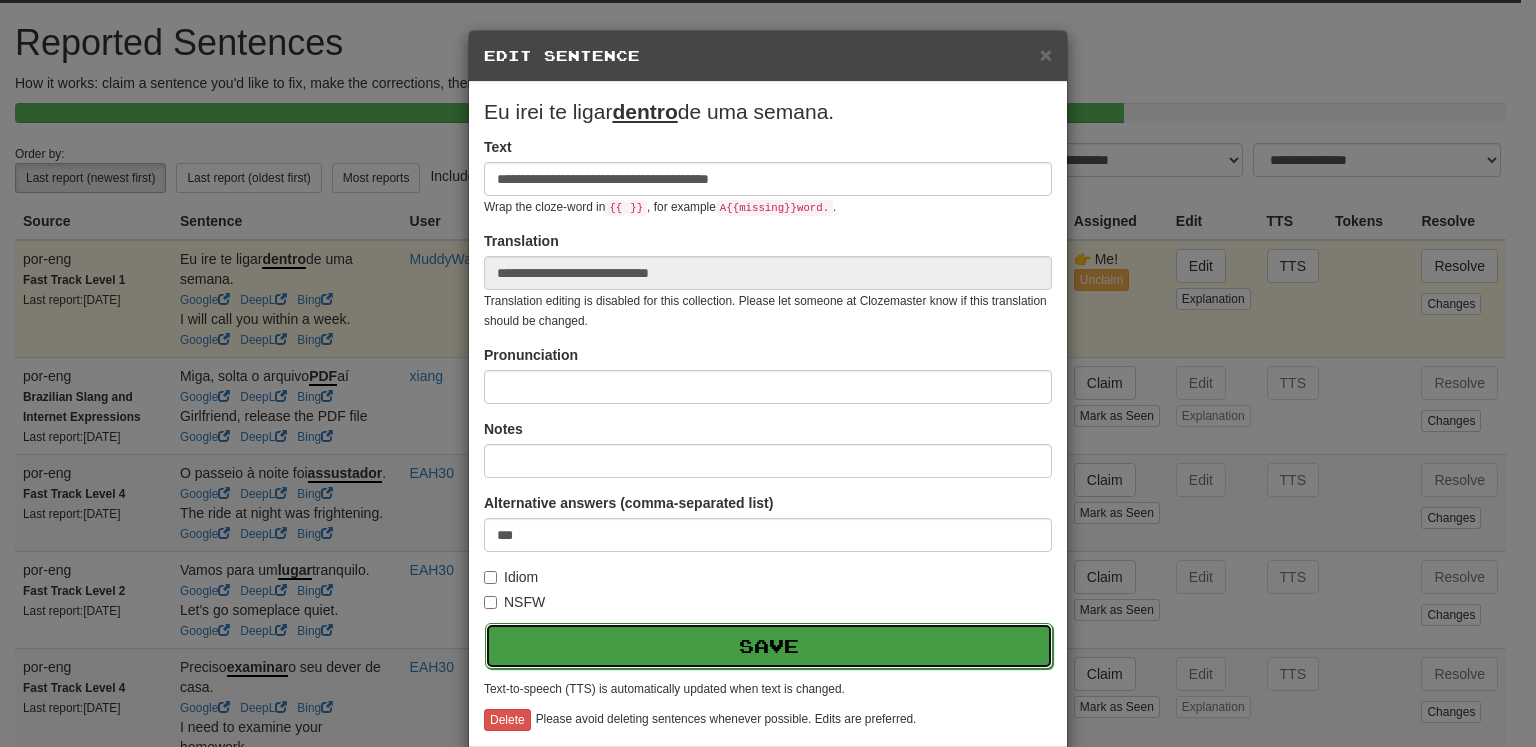 click on "Save" at bounding box center [769, 646] 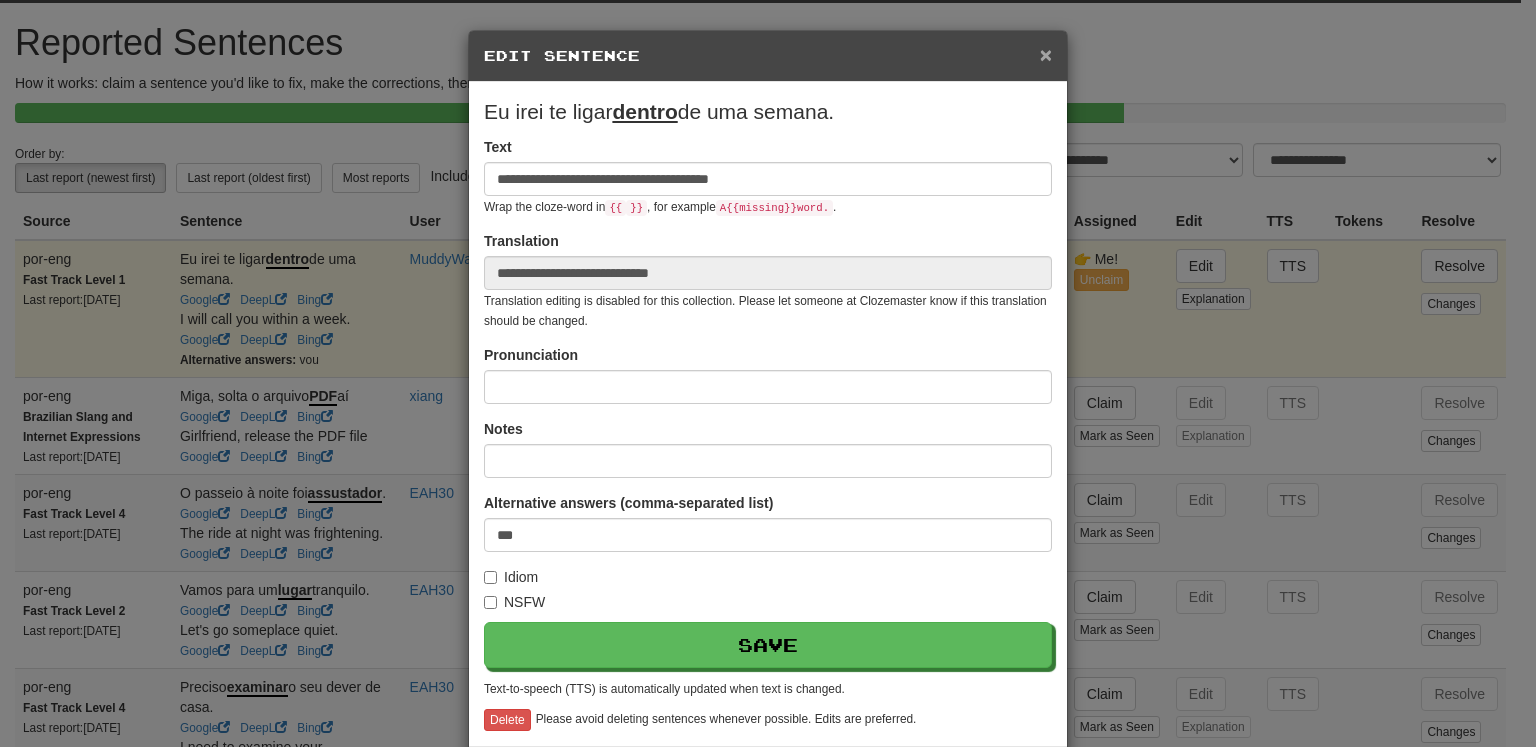 click on "×" at bounding box center (1046, 54) 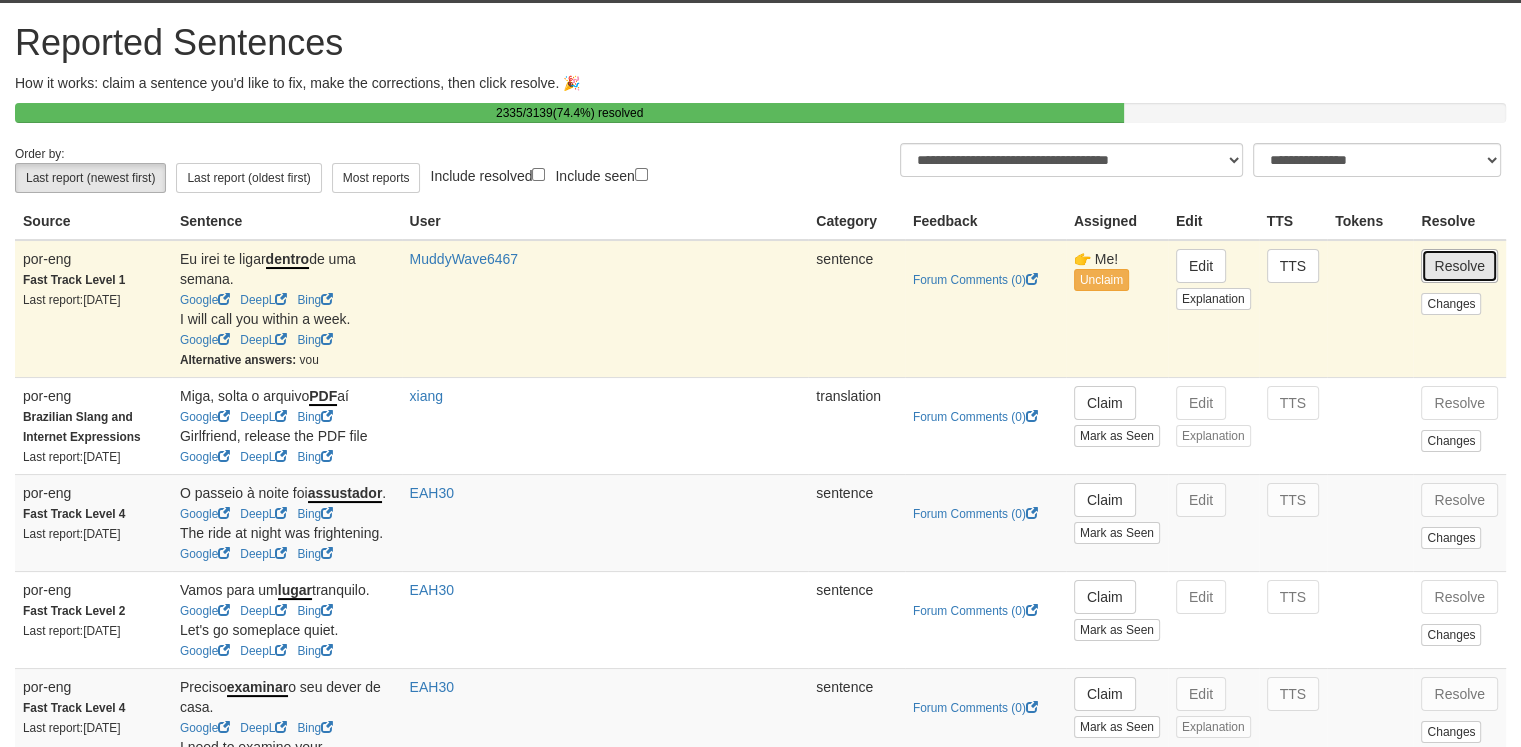 click on "Resolve" at bounding box center (1459, 266) 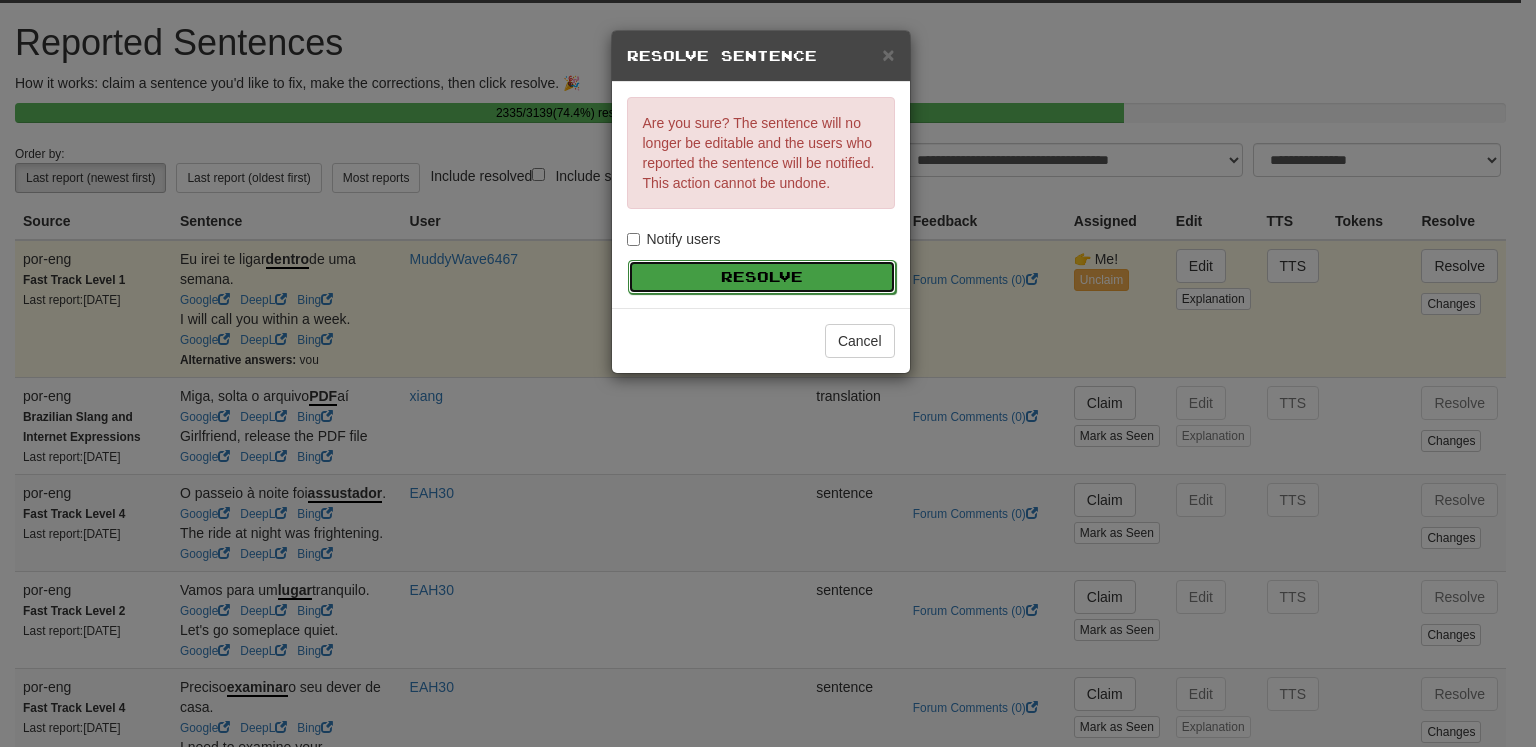 click on "Resolve" at bounding box center (762, 277) 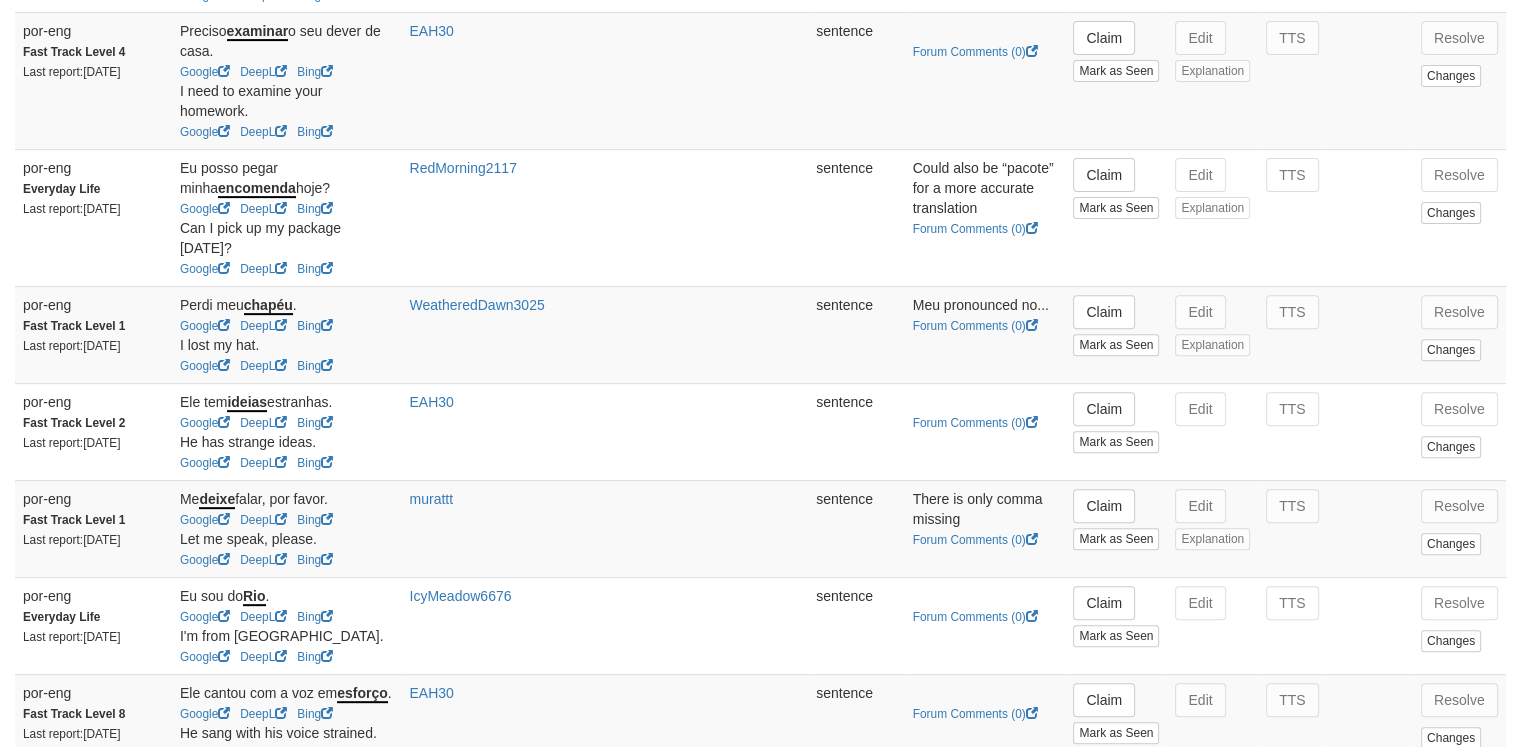 scroll, scrollTop: 709, scrollLeft: 0, axis: vertical 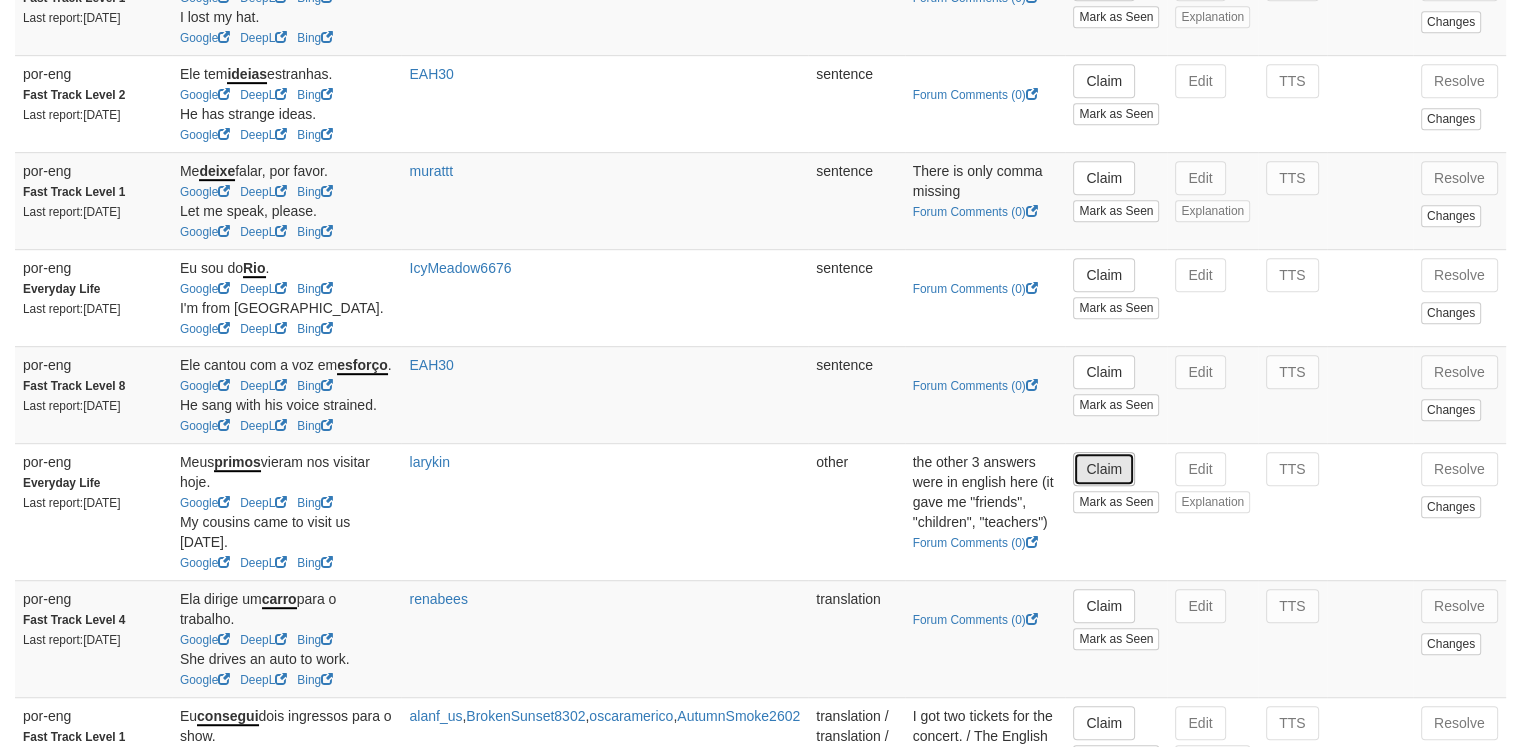 click on "Claim" at bounding box center [1104, 469] 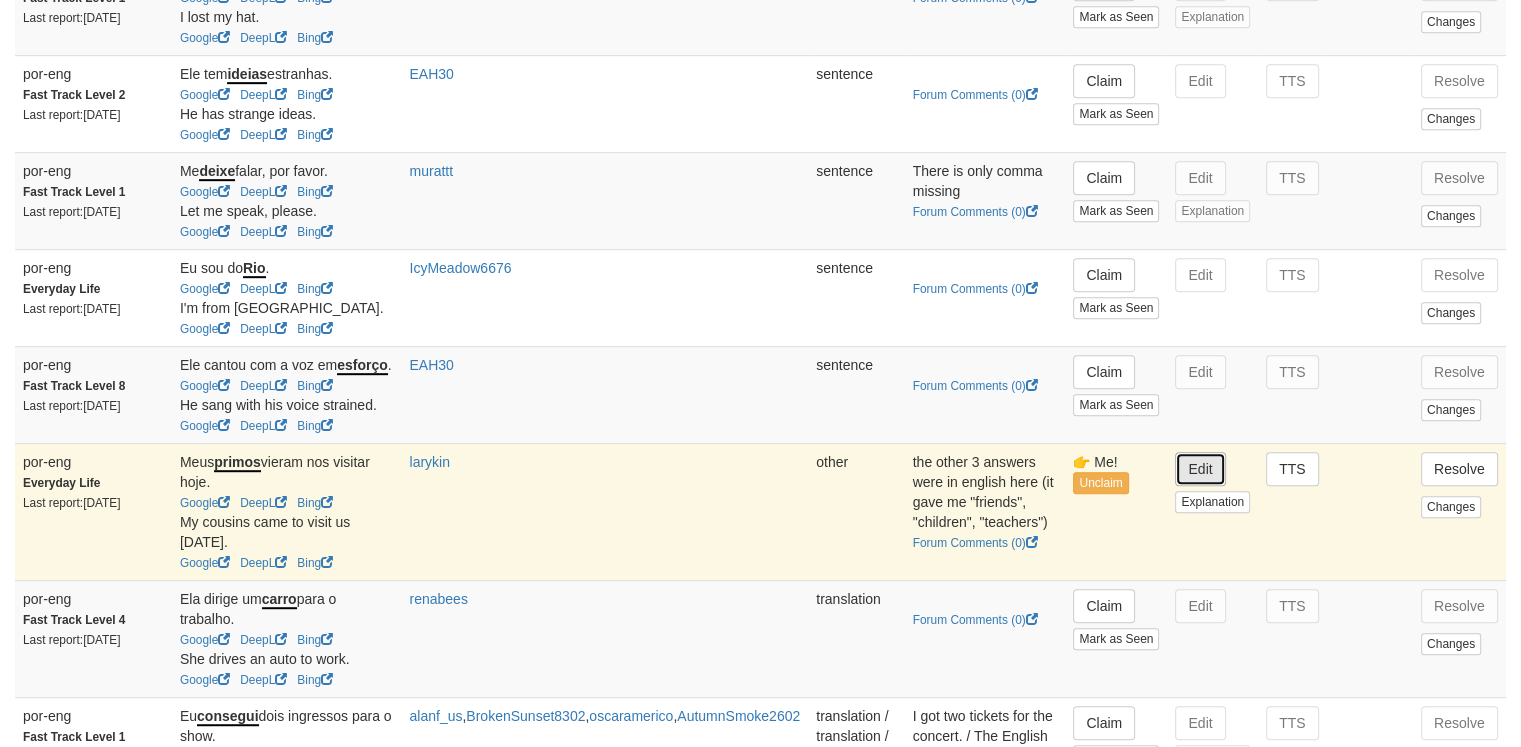 click on "Edit" at bounding box center [1200, 469] 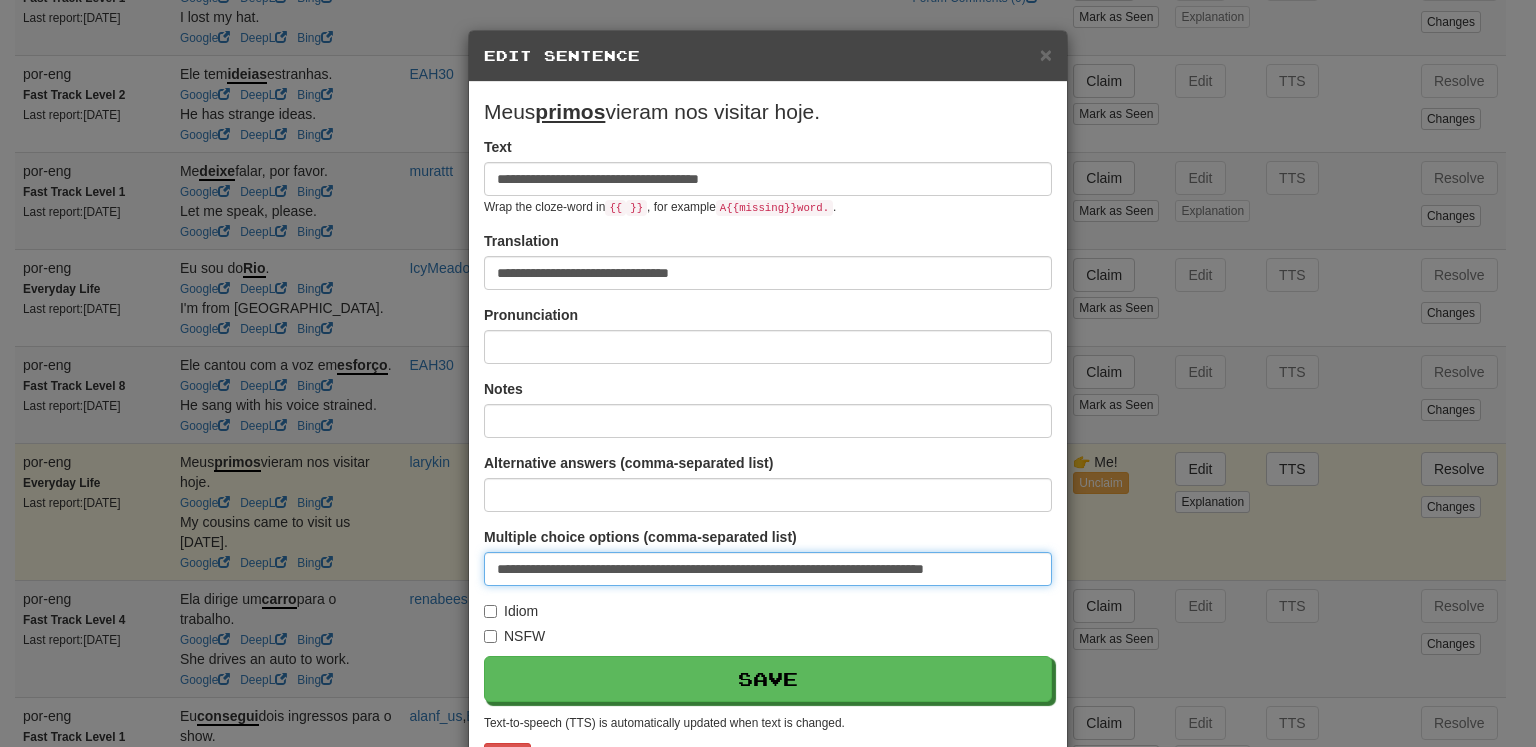 click on "**********" at bounding box center [768, 569] 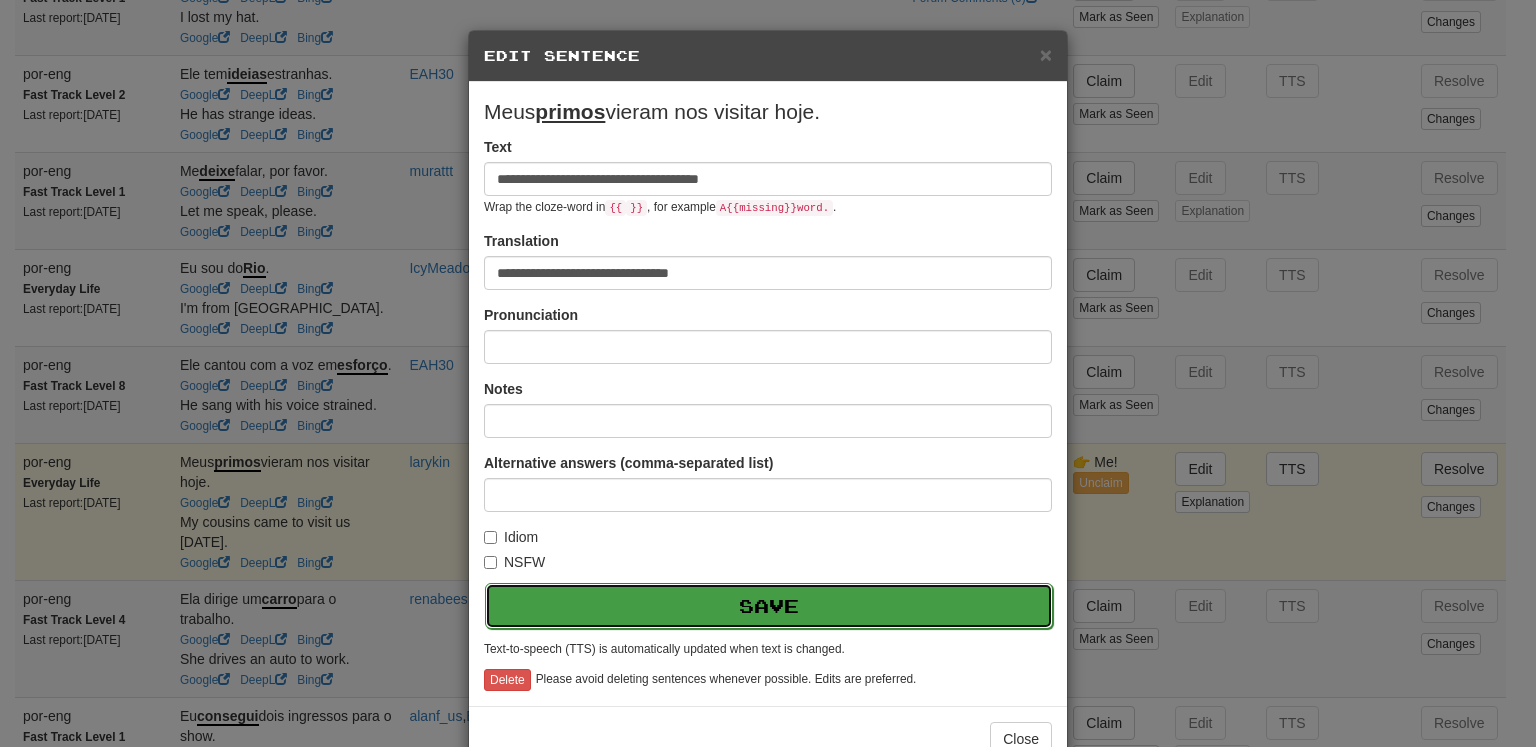 click on "Save" at bounding box center (769, 606) 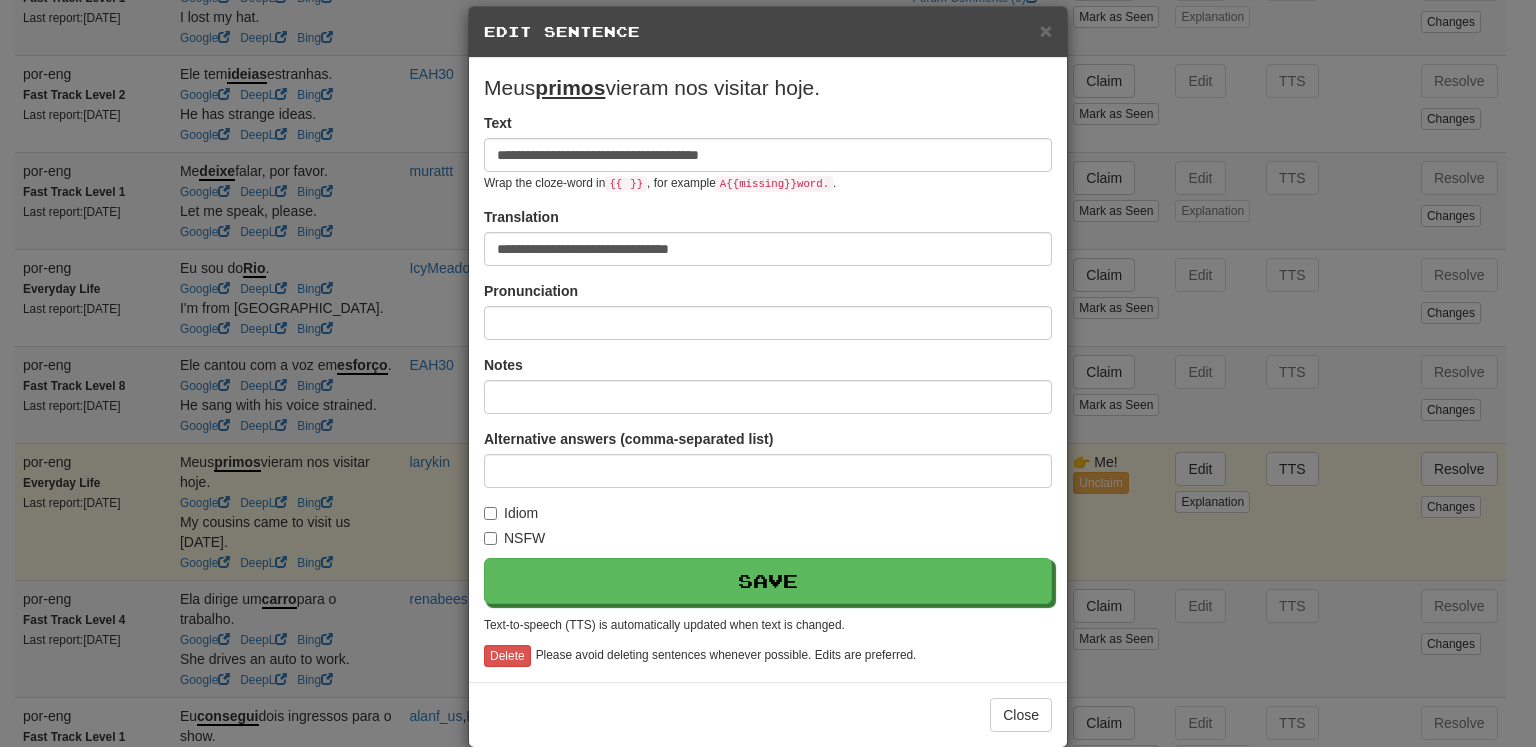 scroll, scrollTop: 3, scrollLeft: 0, axis: vertical 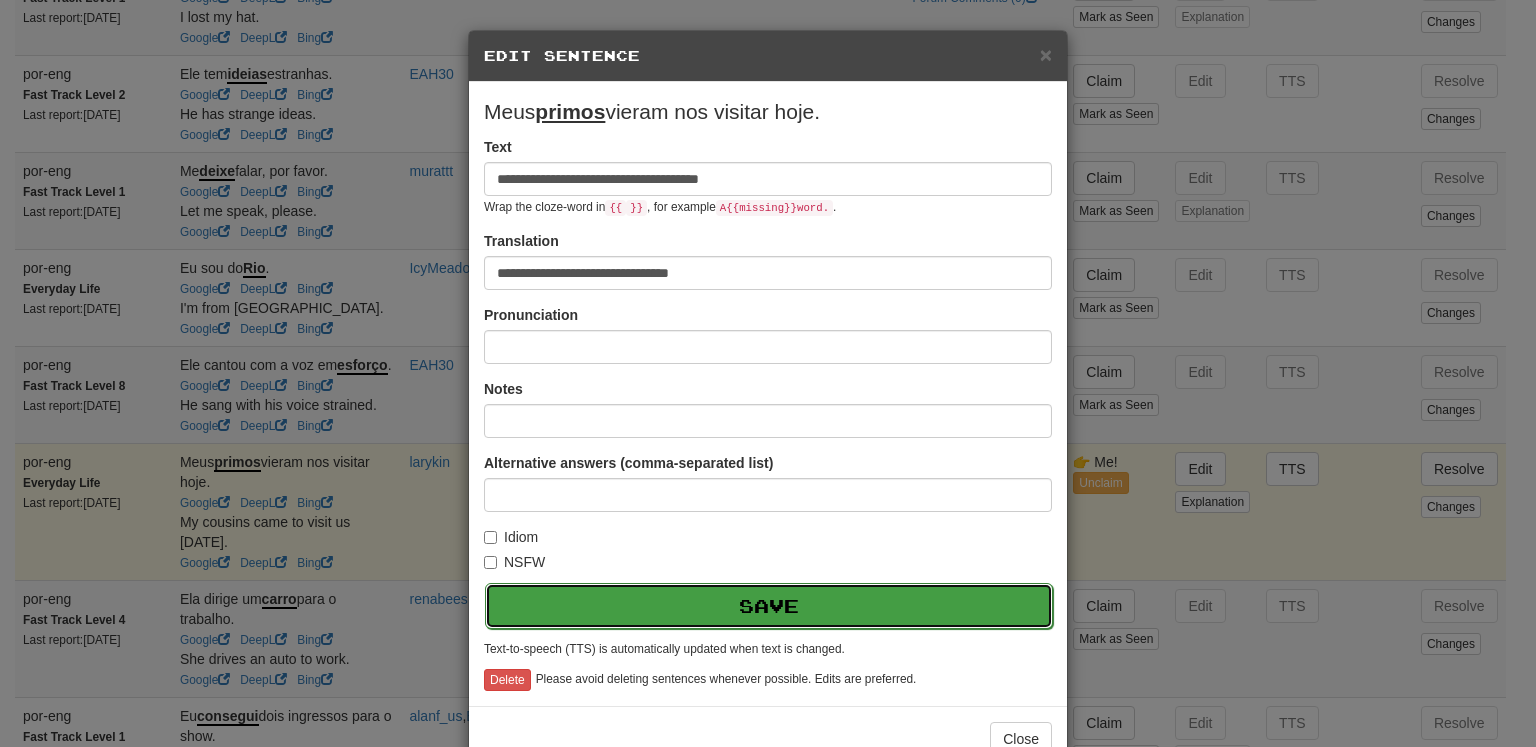 click on "Save" at bounding box center (769, 606) 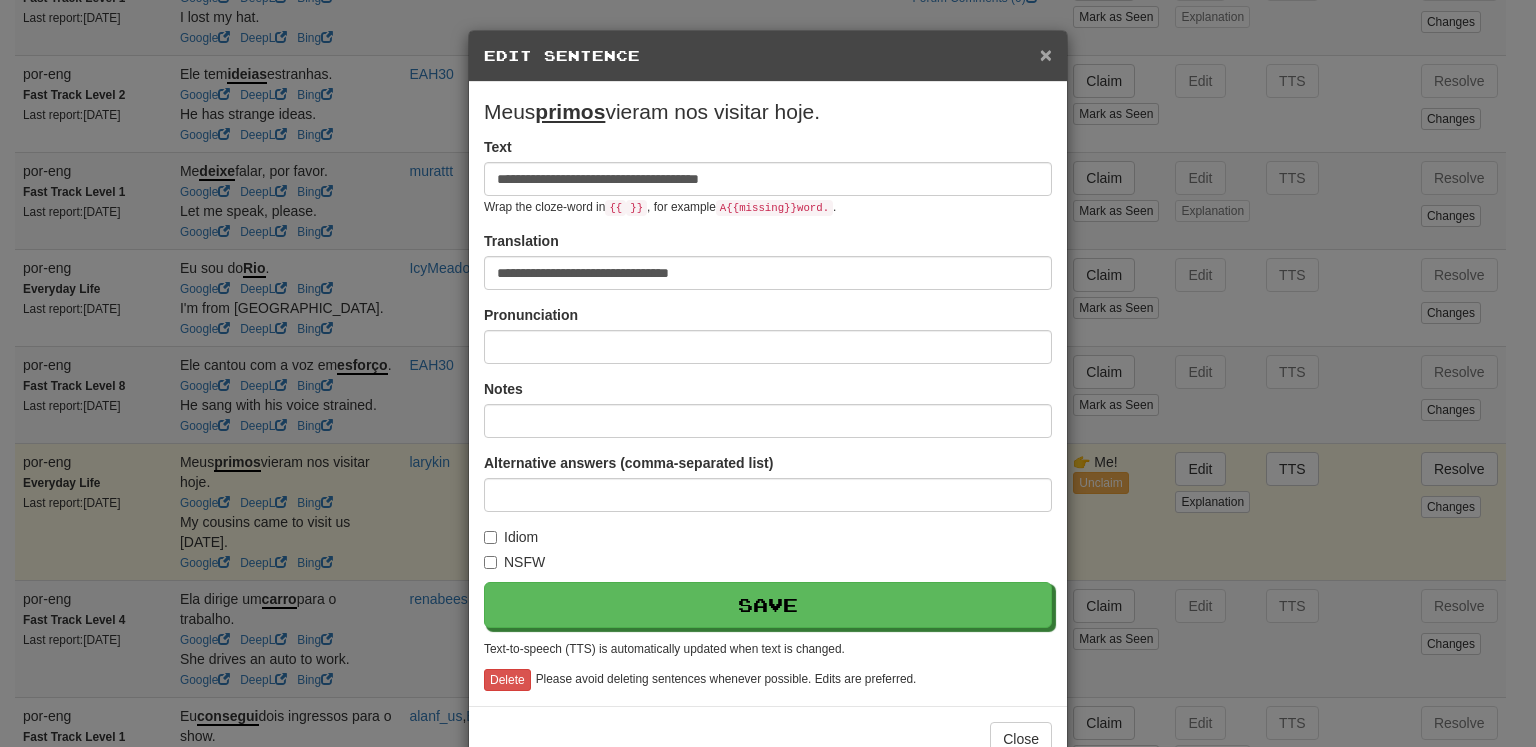 click on "×" at bounding box center (1046, 54) 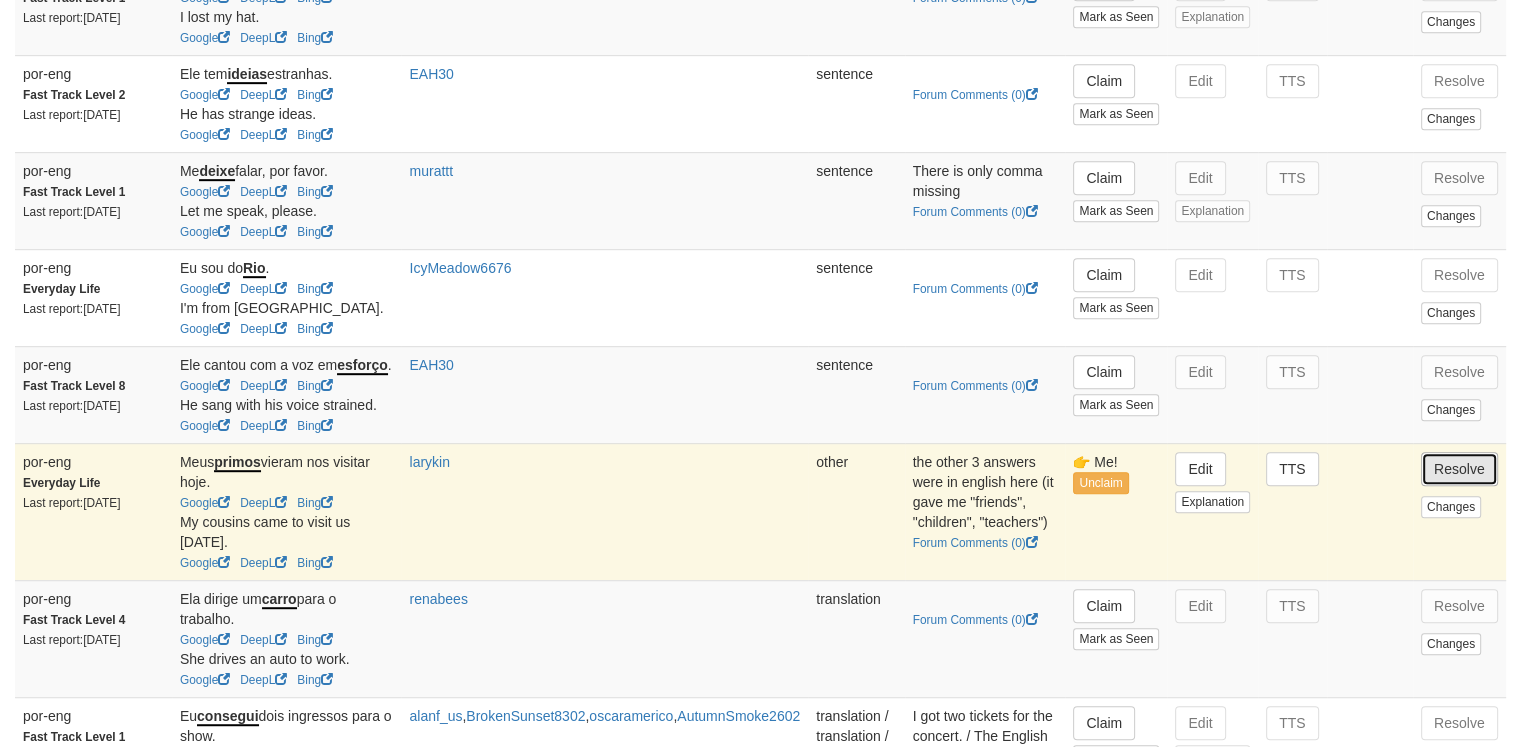 click on "Resolve" at bounding box center [1459, 469] 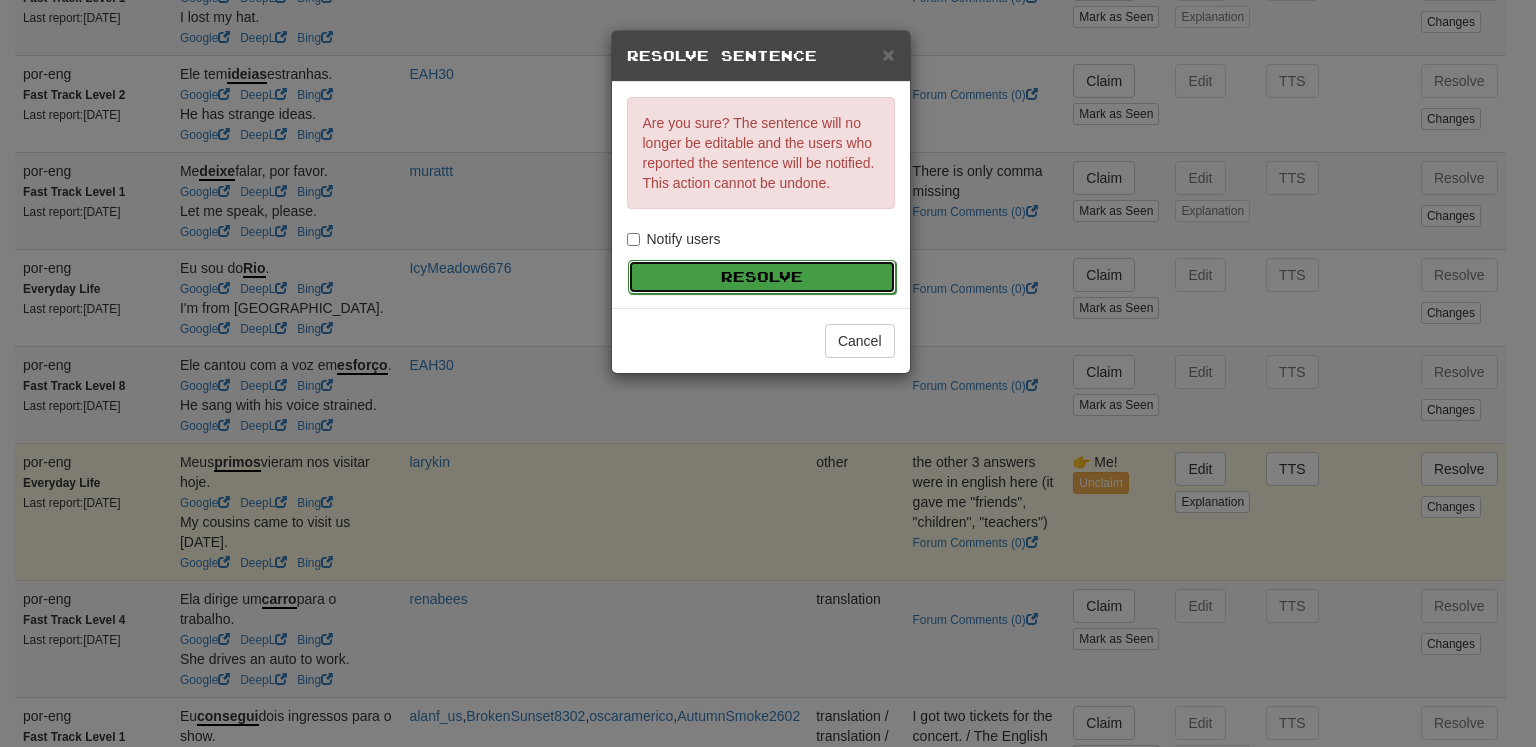 click on "Resolve" at bounding box center (762, 277) 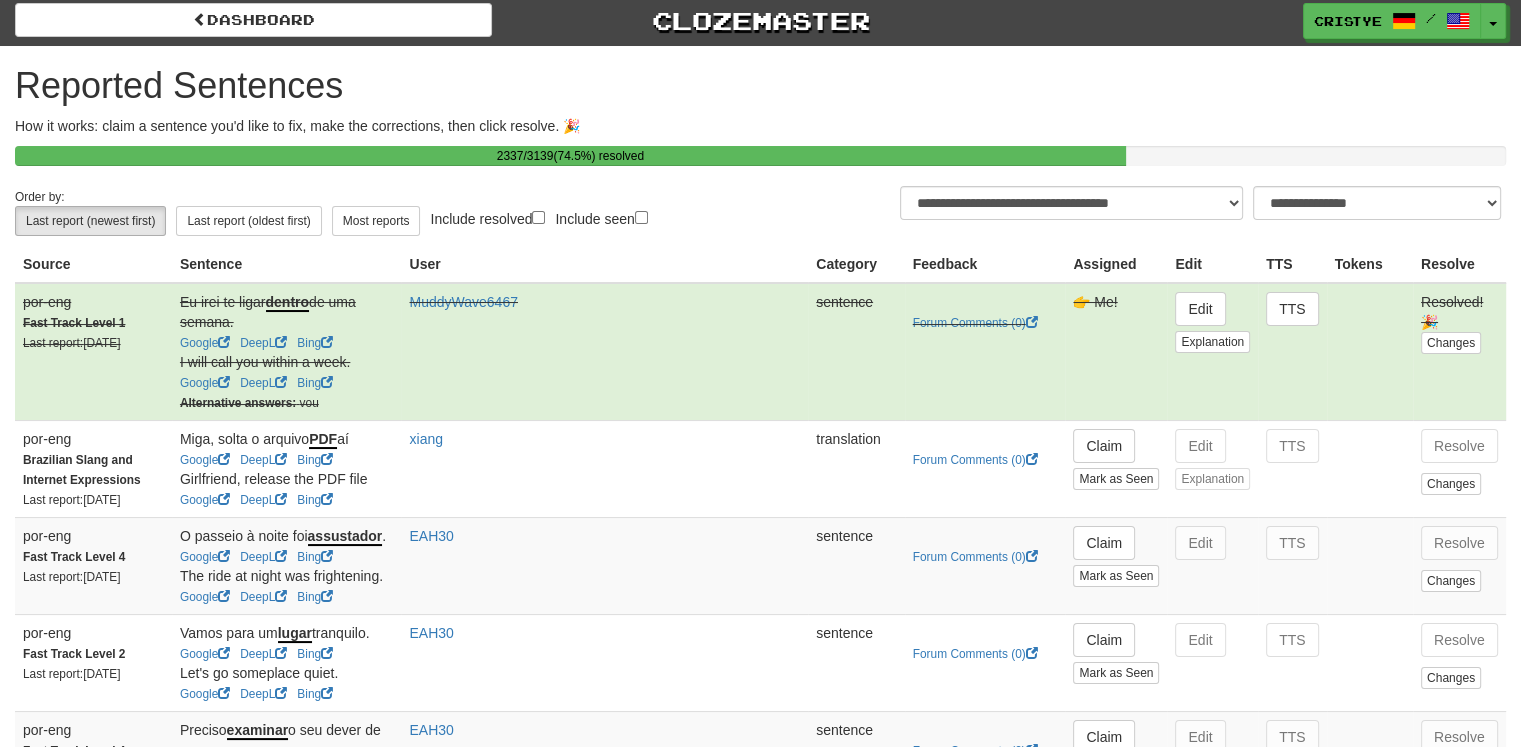 scroll, scrollTop: 0, scrollLeft: 0, axis: both 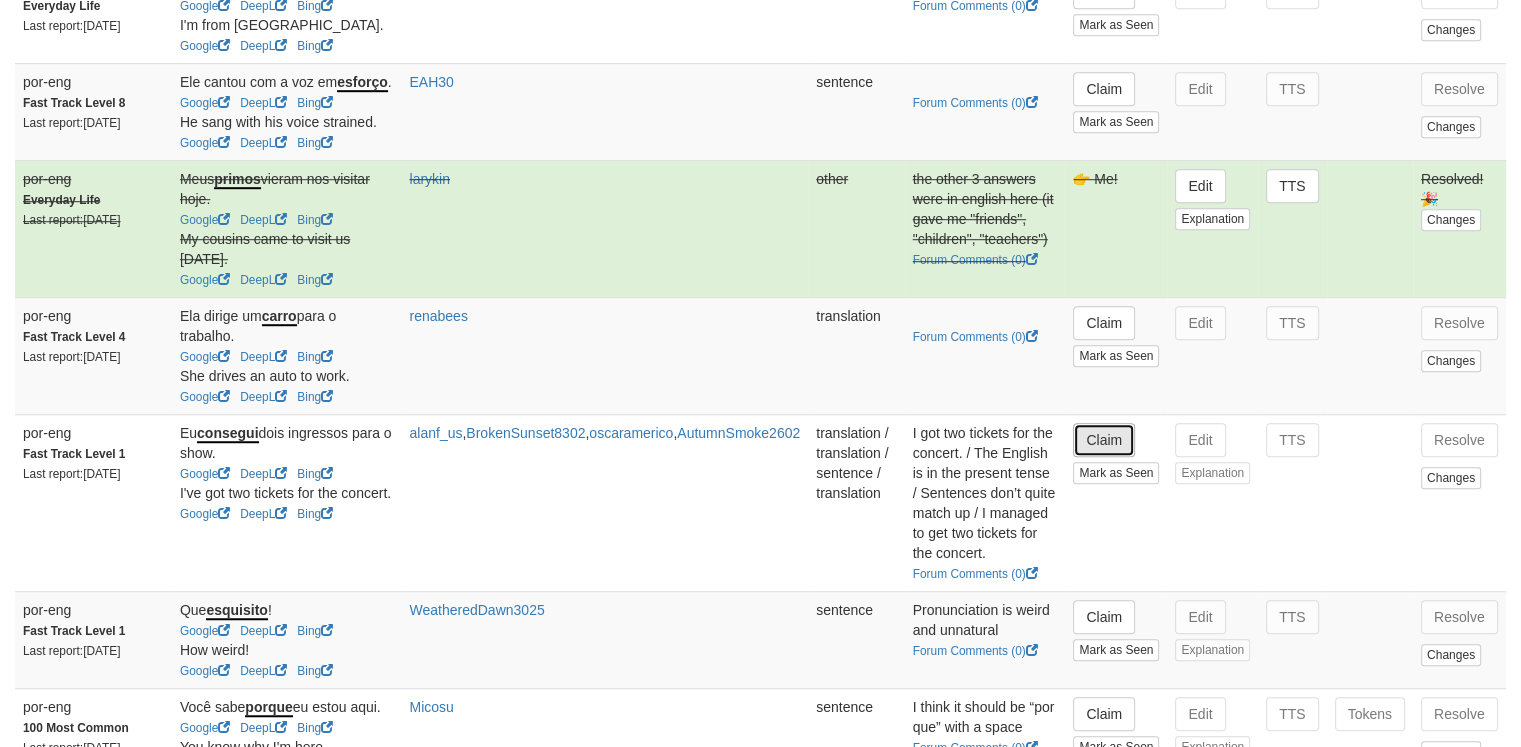 click on "Claim" at bounding box center (1104, 440) 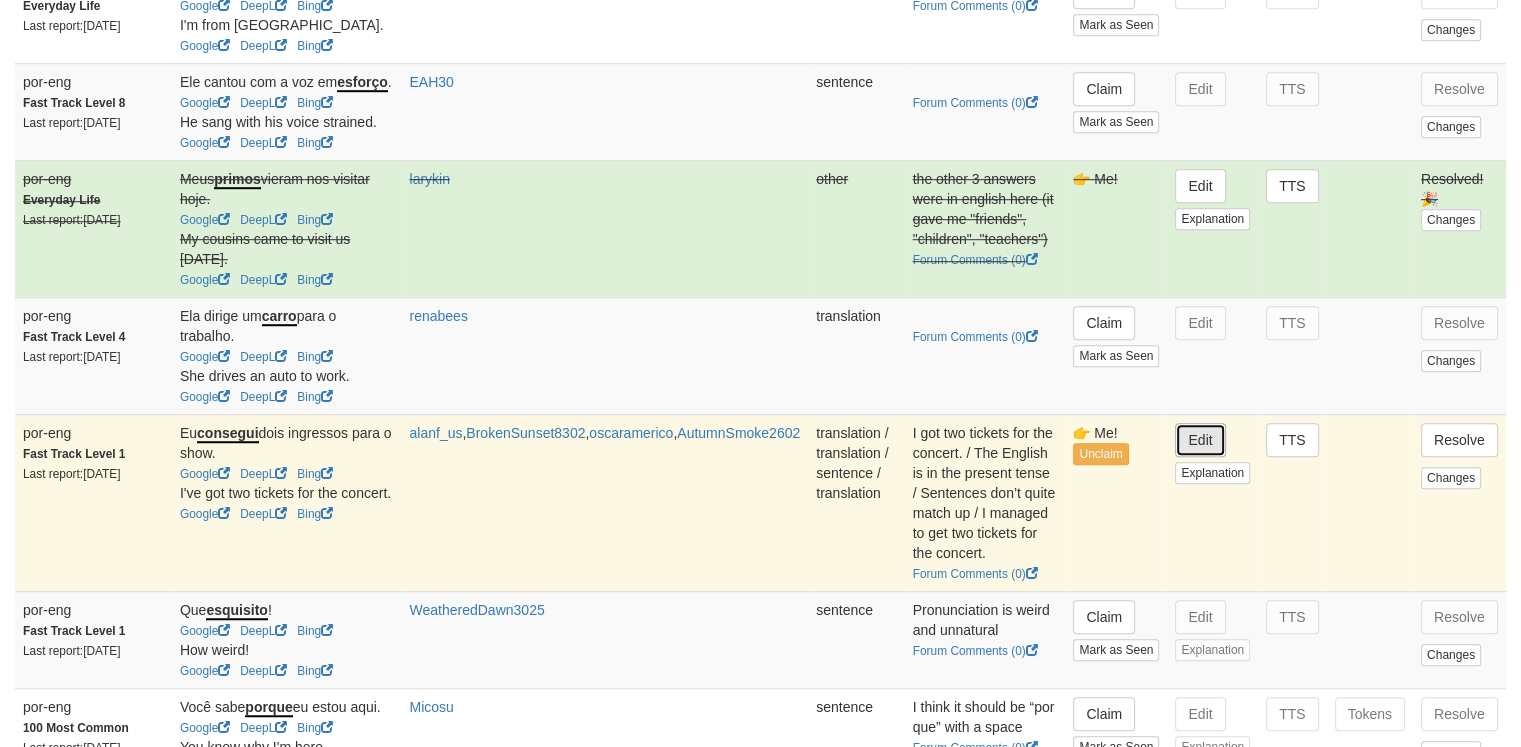 click on "Edit" at bounding box center [1200, 440] 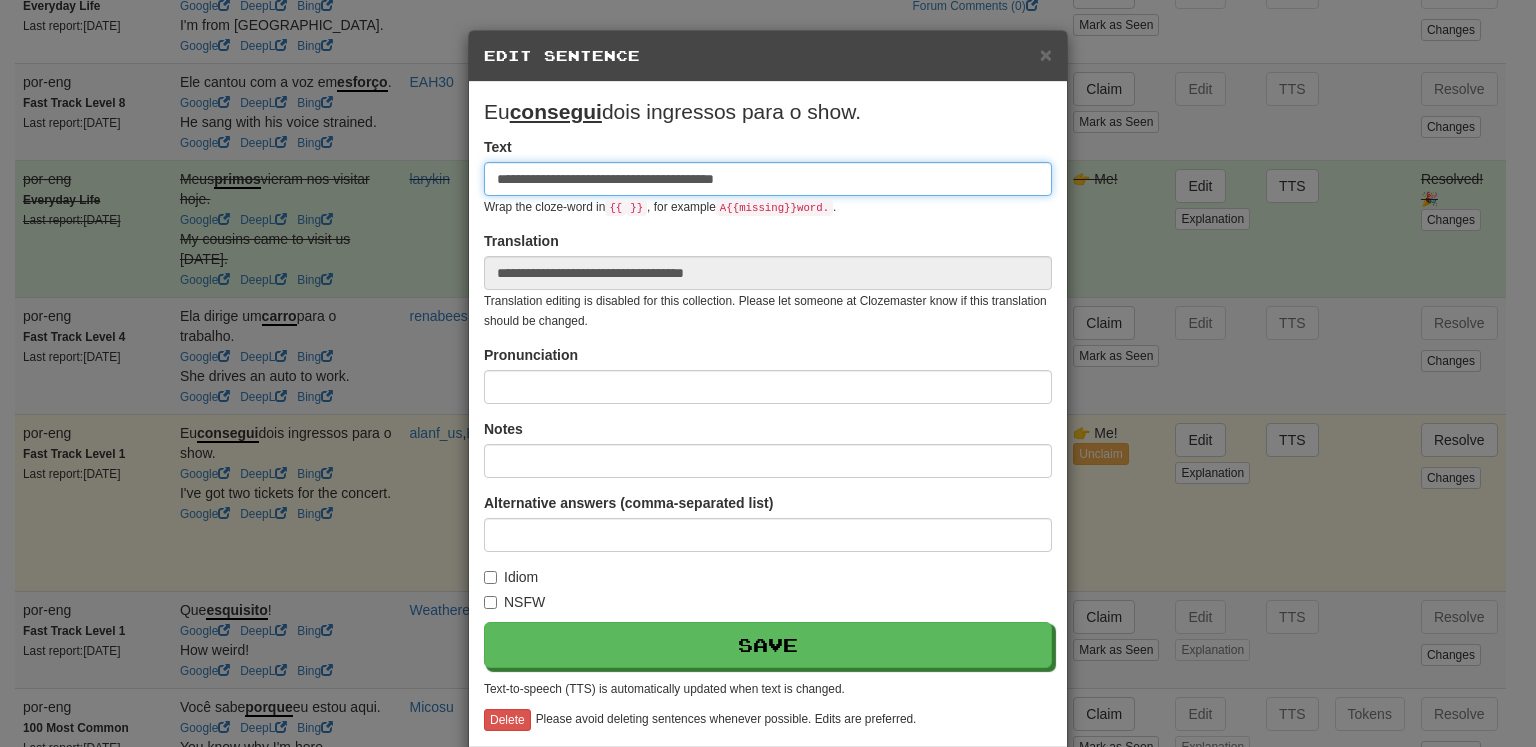 click on "**********" at bounding box center (768, 179) 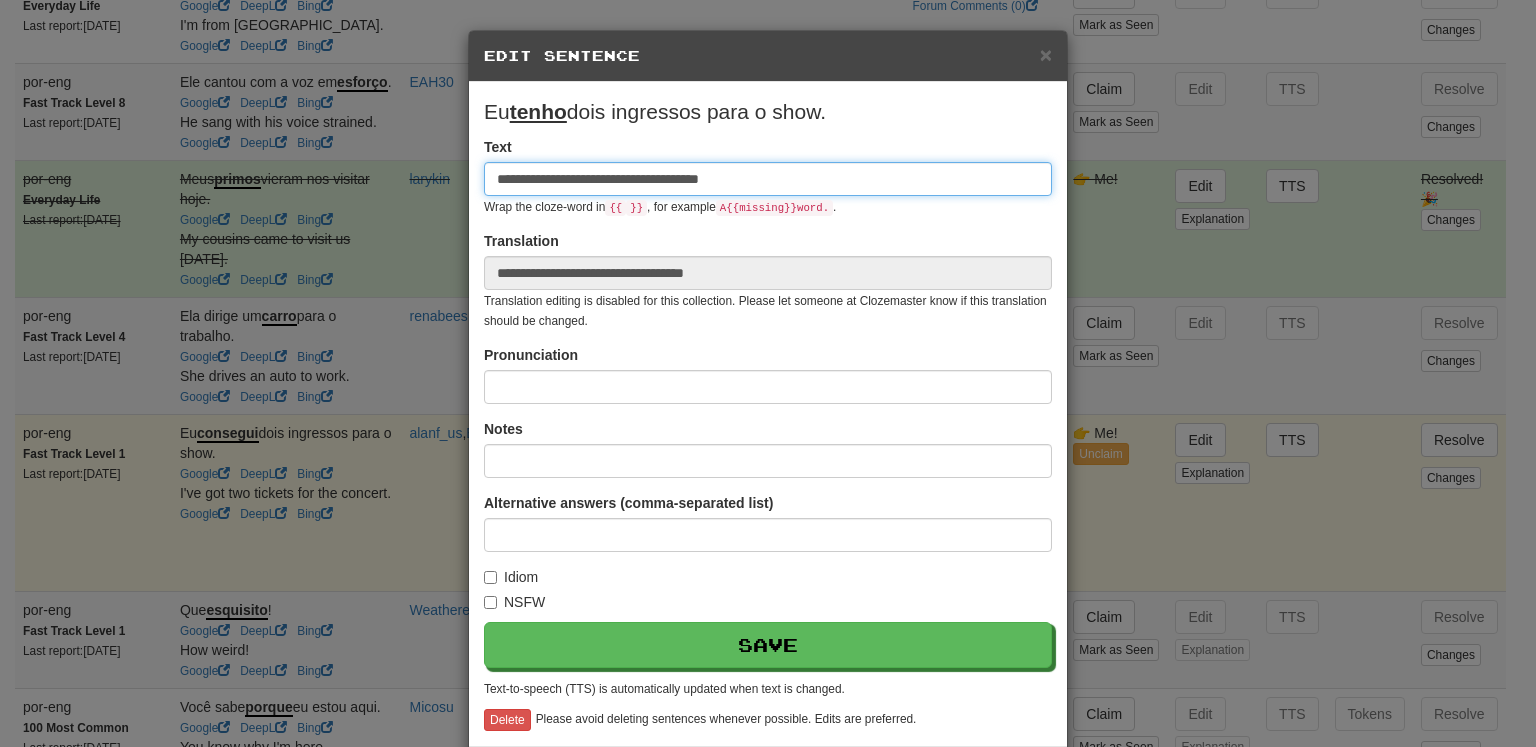 type on "**********" 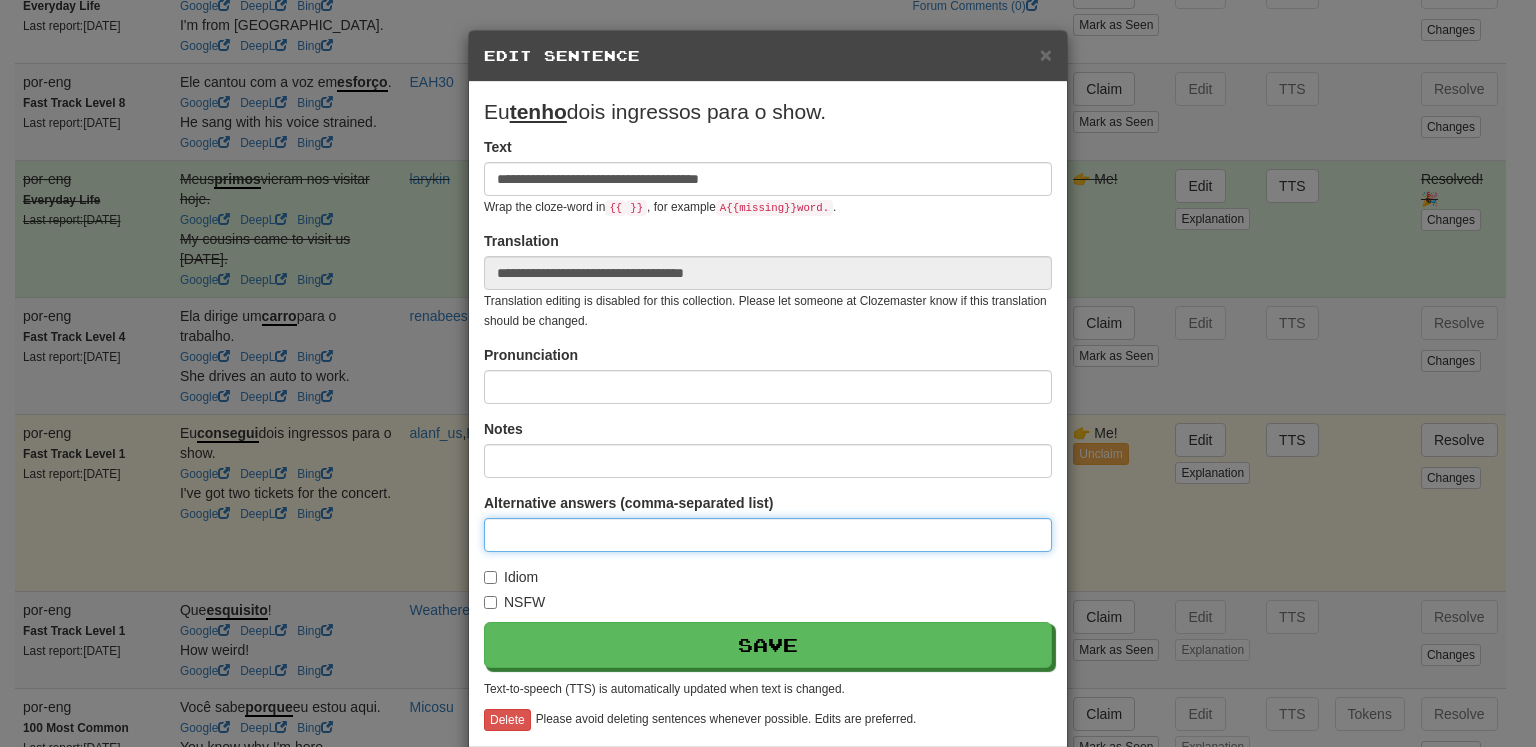 click at bounding box center (768, 535) 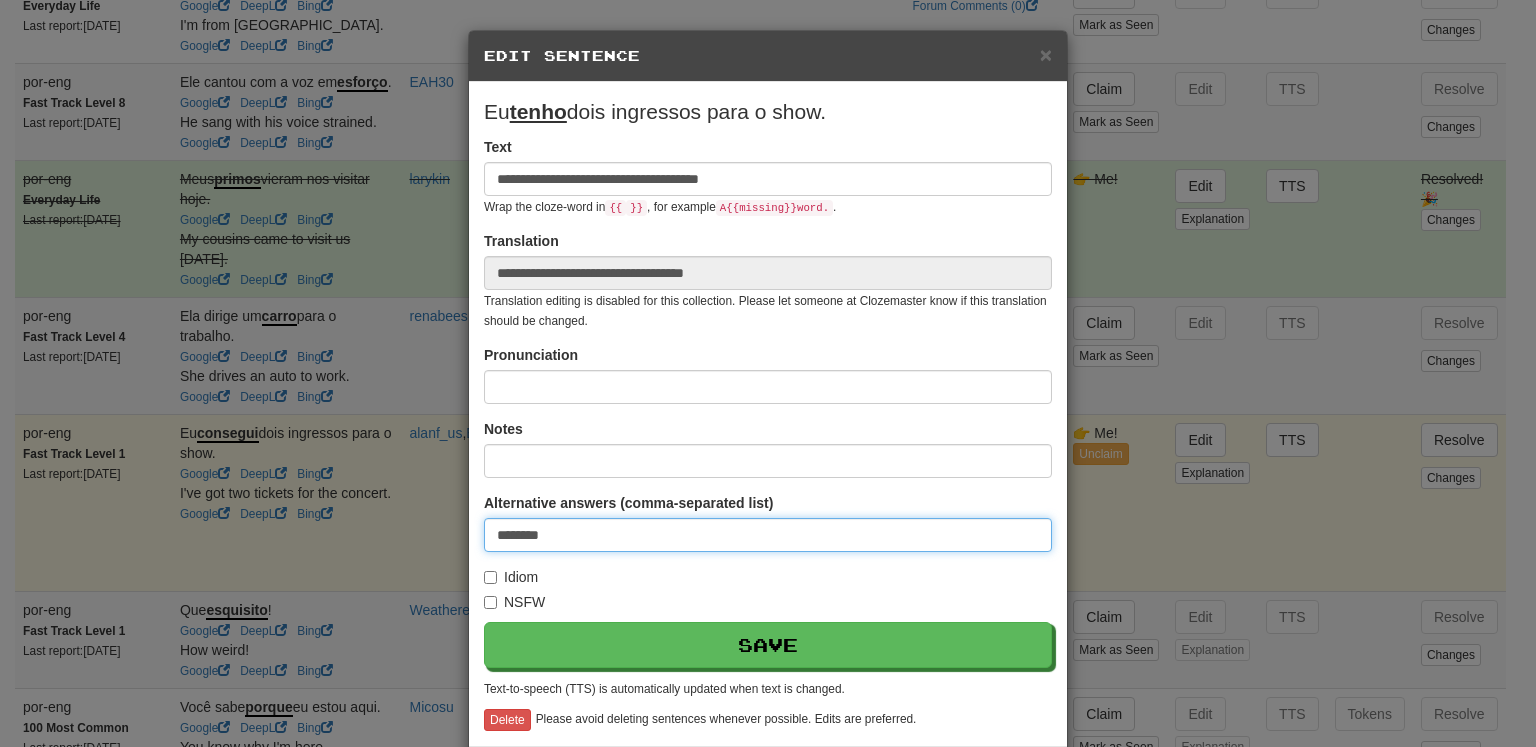 type on "********" 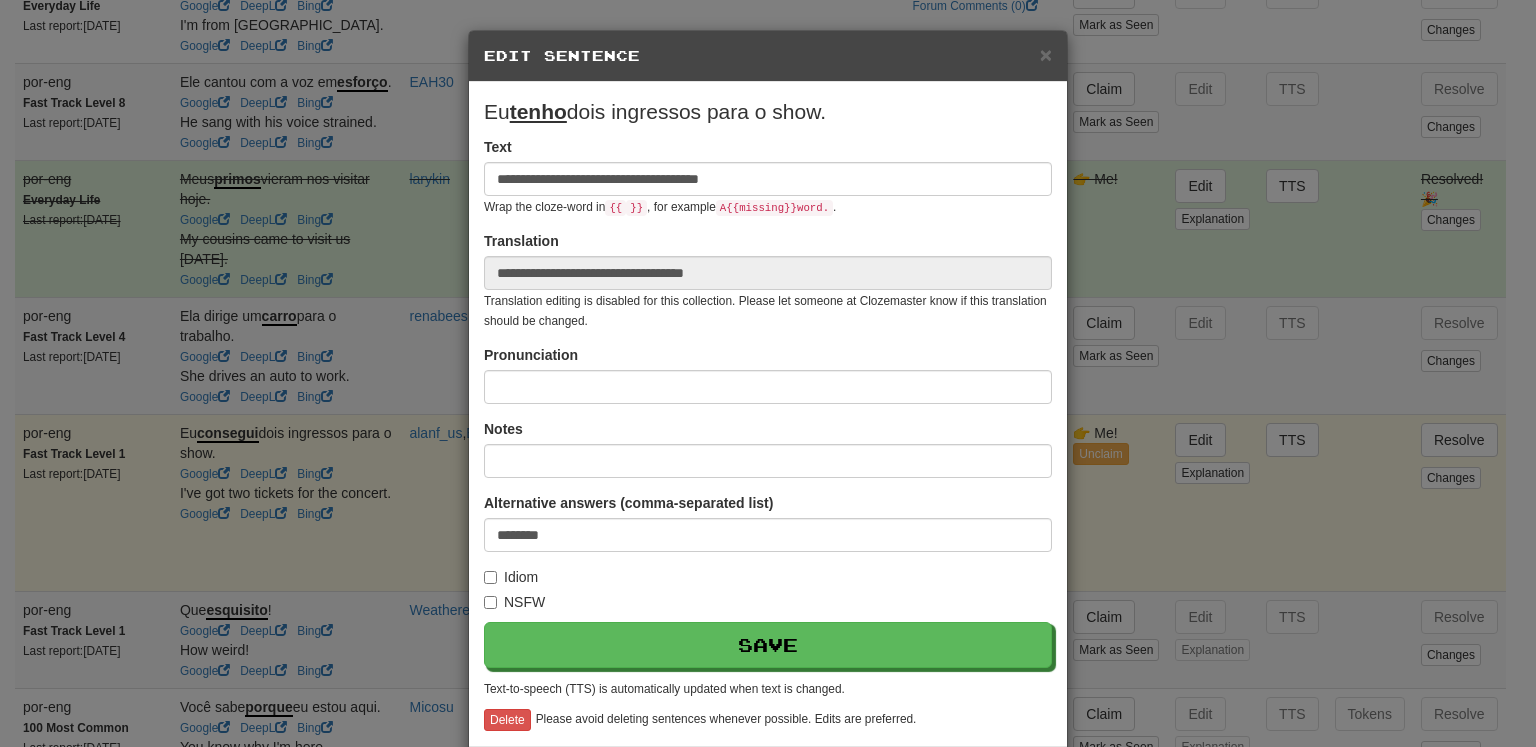 drag, startPoint x: 780, startPoint y: 51, endPoint x: 642, endPoint y: 41, distance: 138.36185 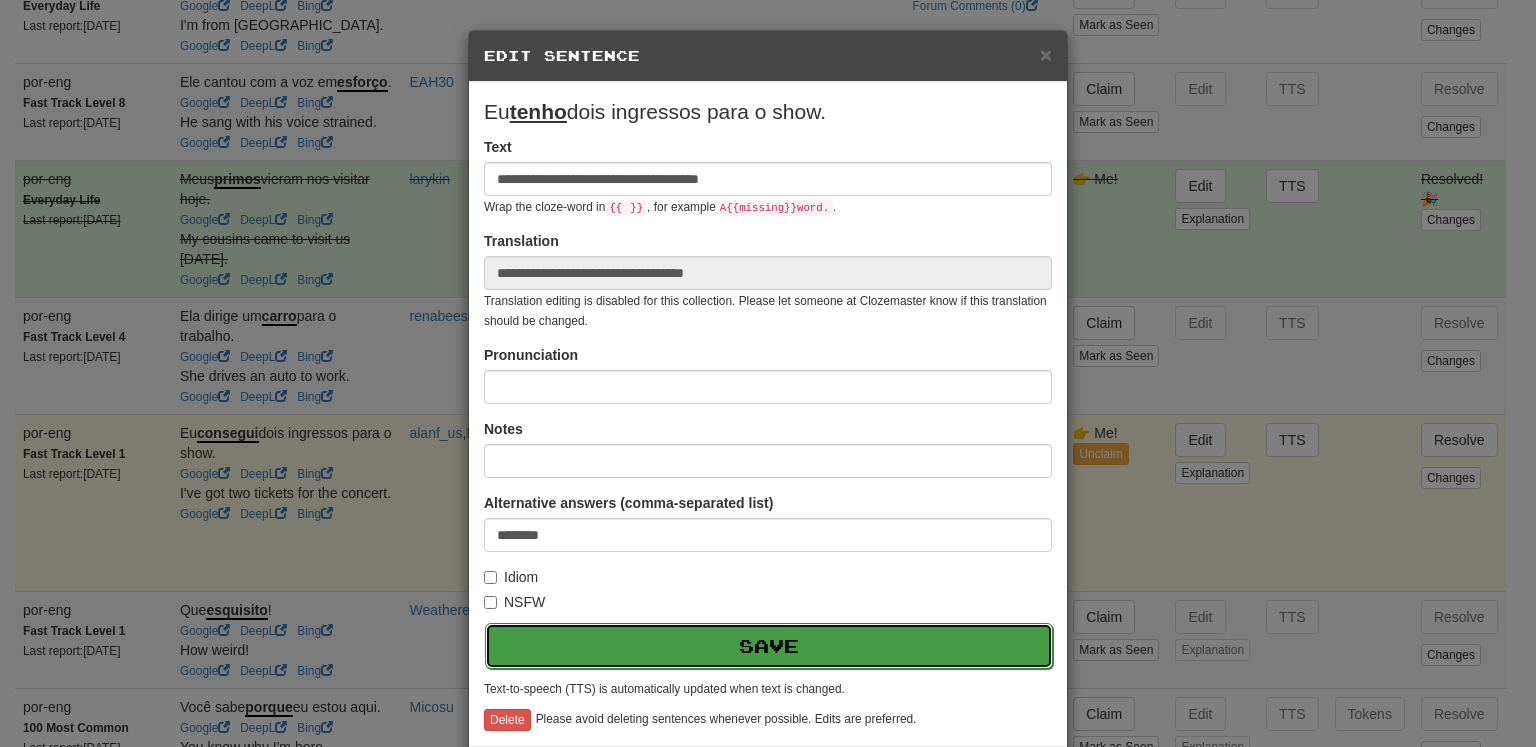 click on "Save" at bounding box center (769, 646) 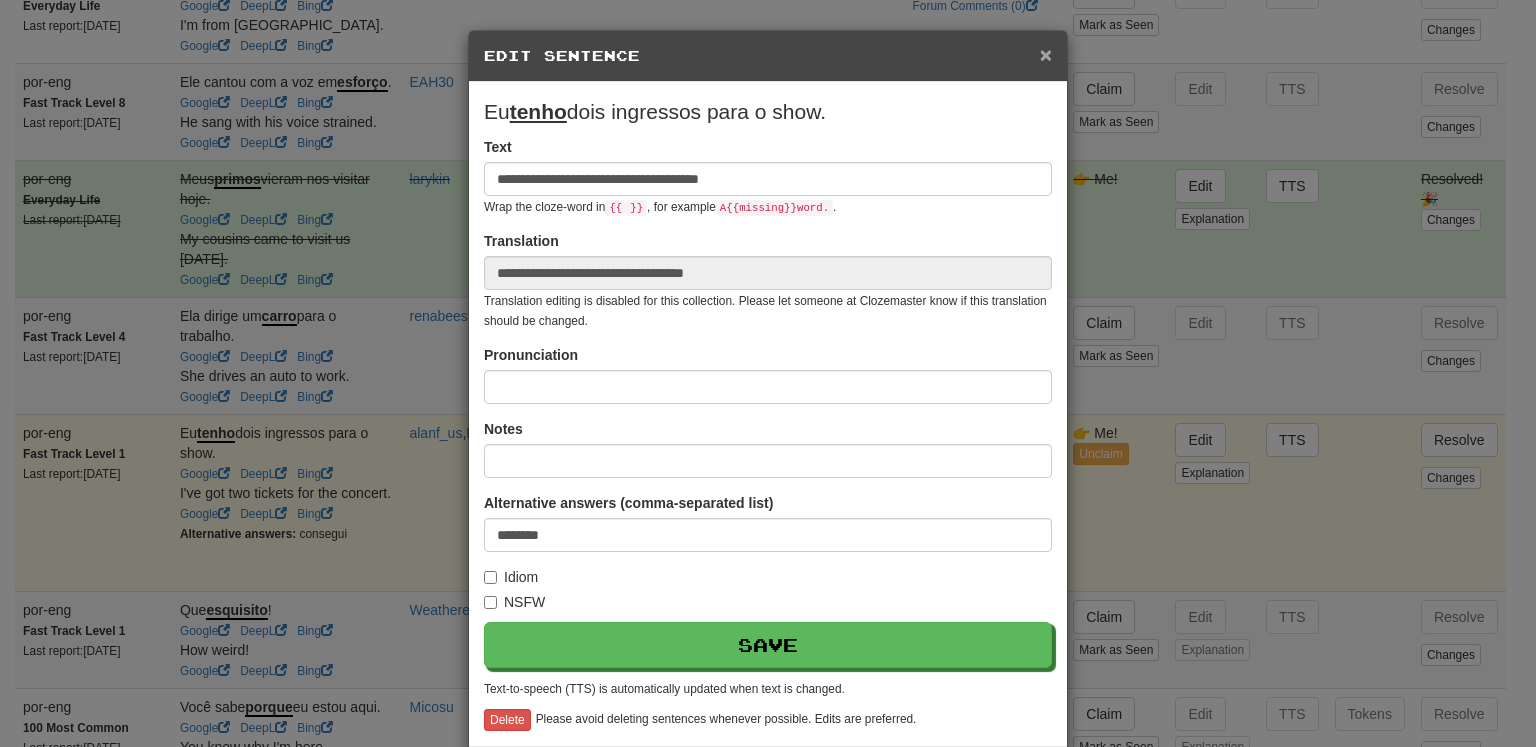 click on "×" at bounding box center (1046, 54) 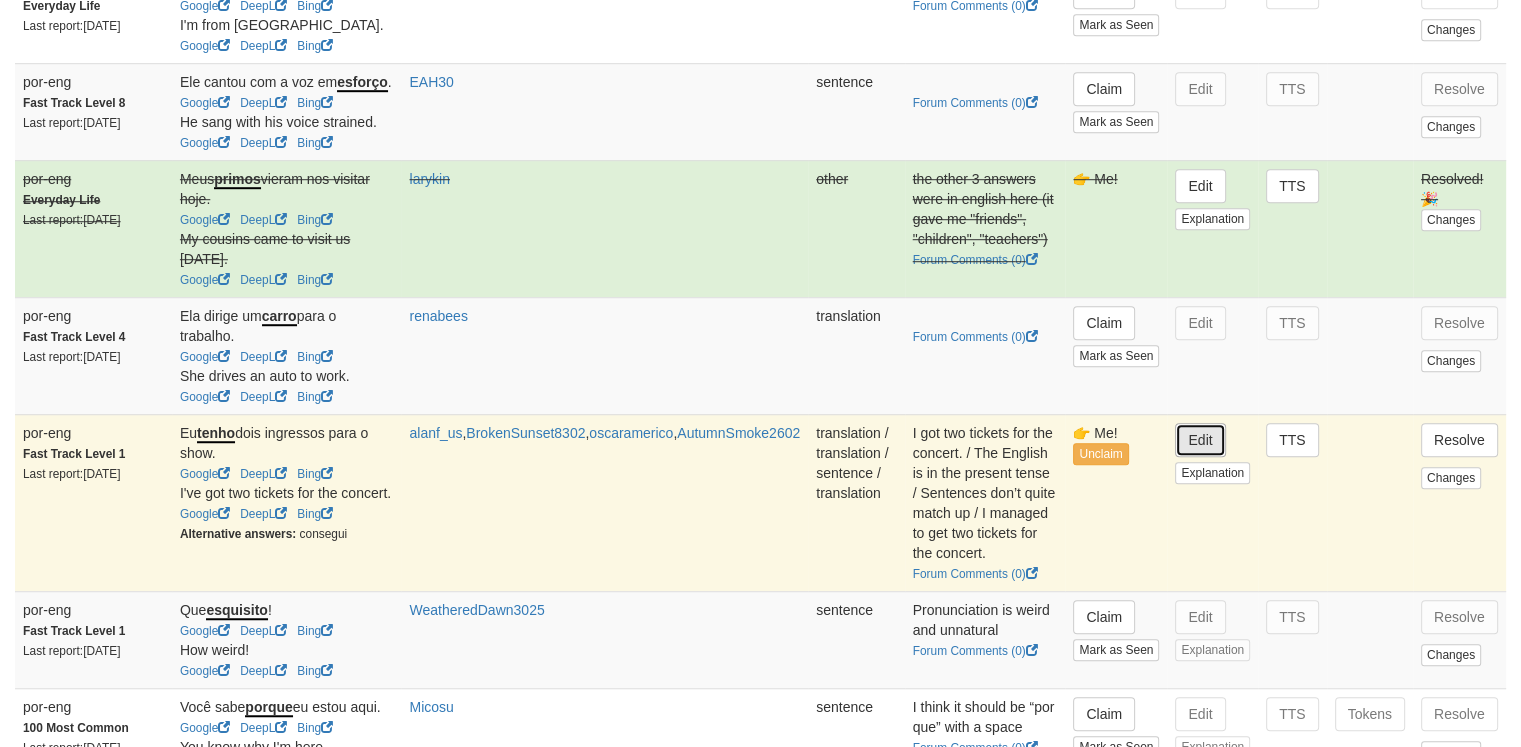 click on "Edit" at bounding box center [1200, 440] 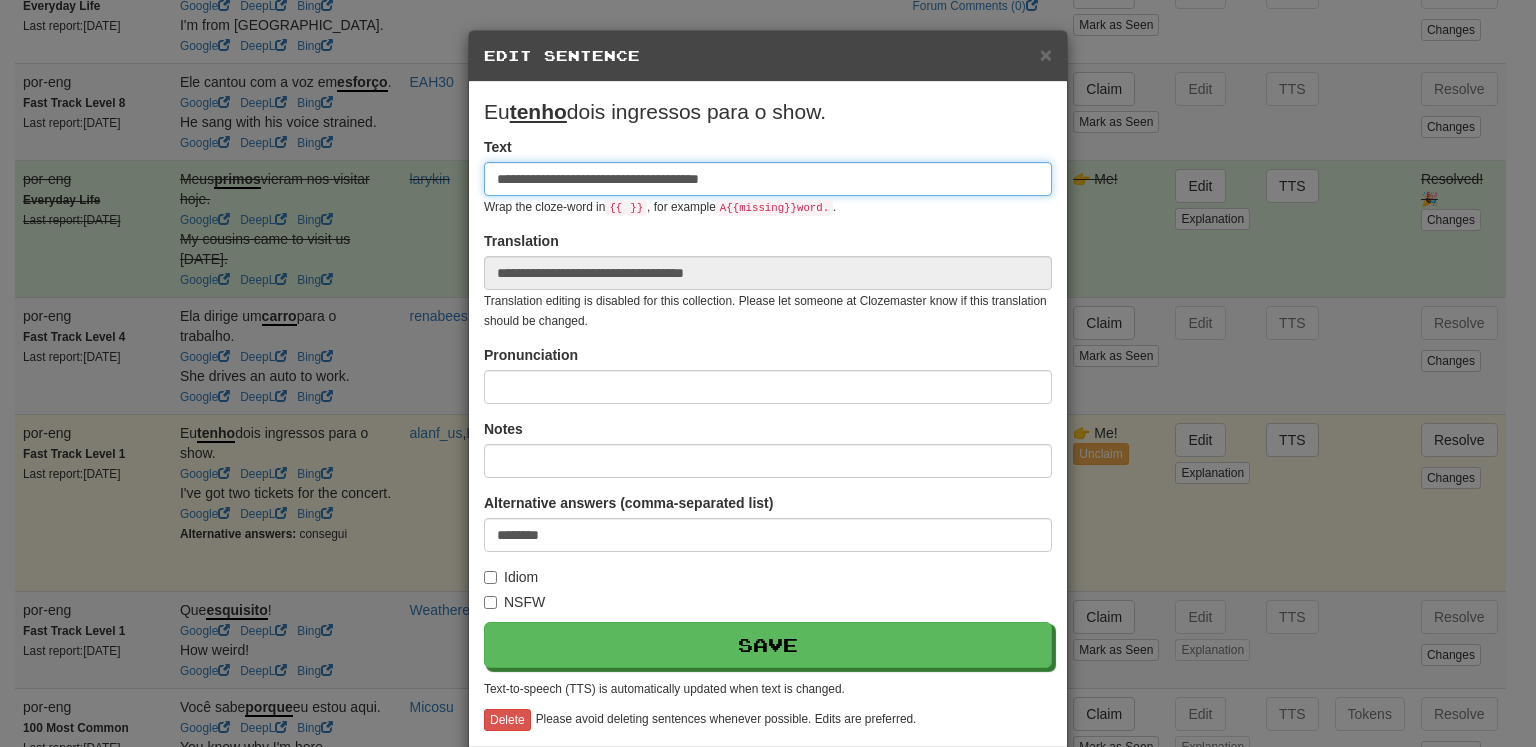 click on "**********" at bounding box center (768, 179) 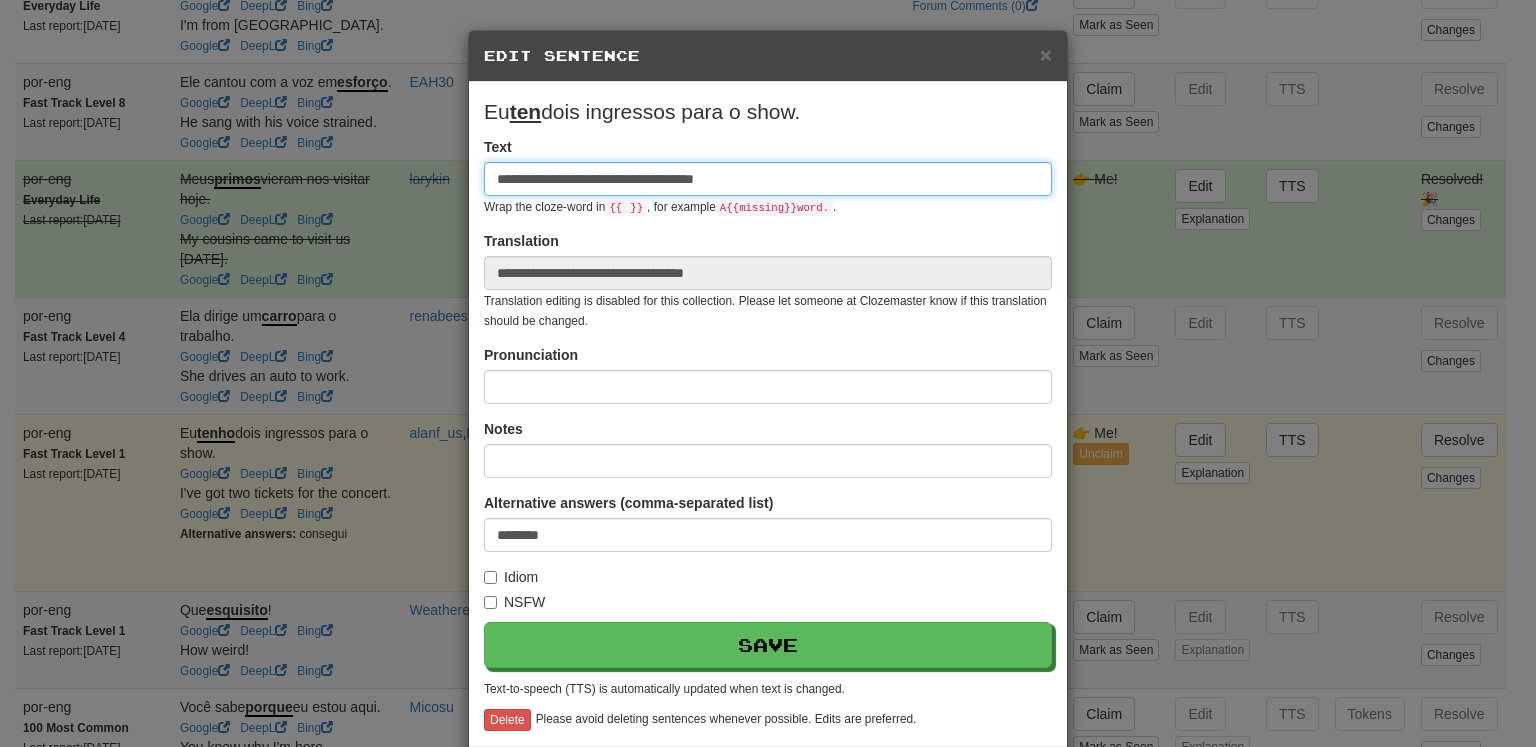 type on "**********" 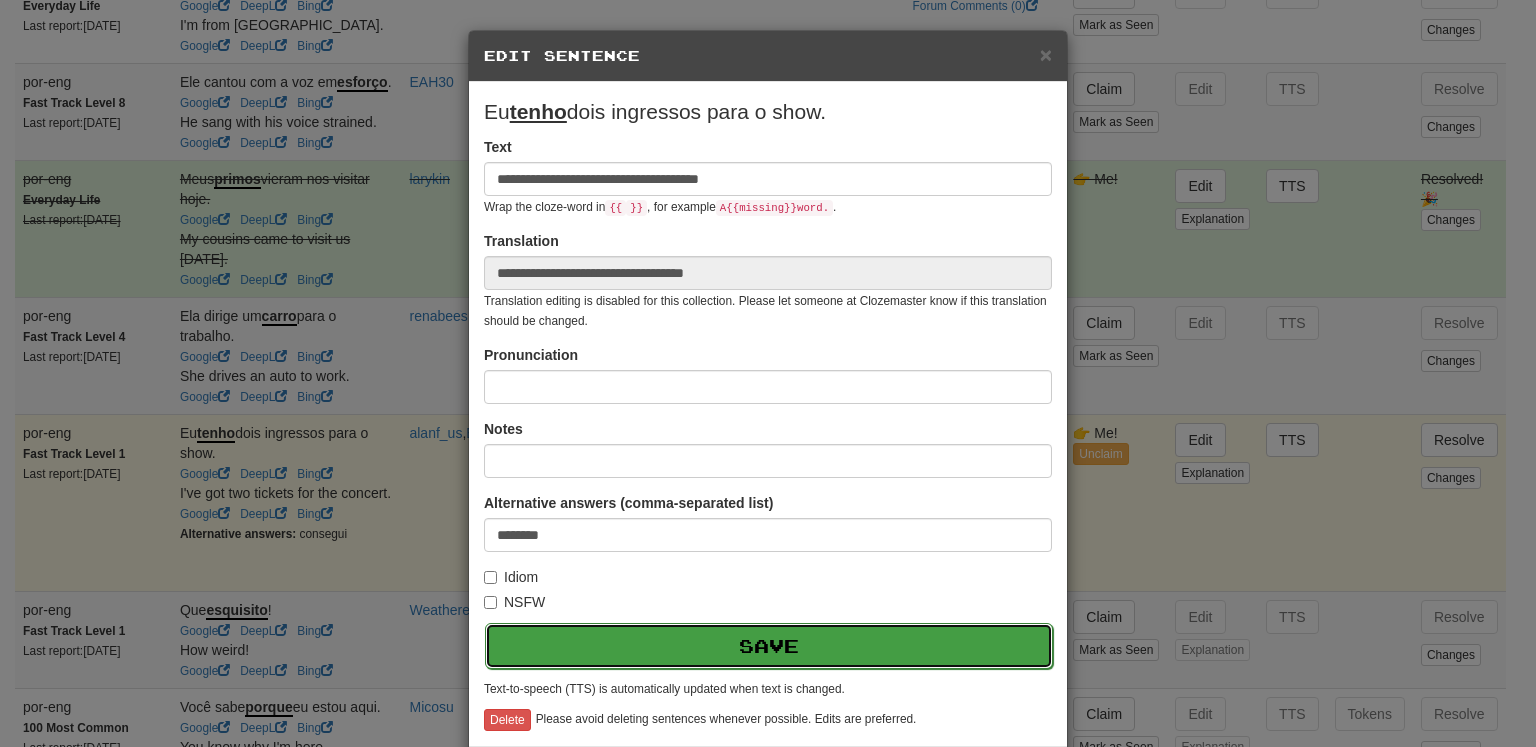 click on "Save" at bounding box center (769, 646) 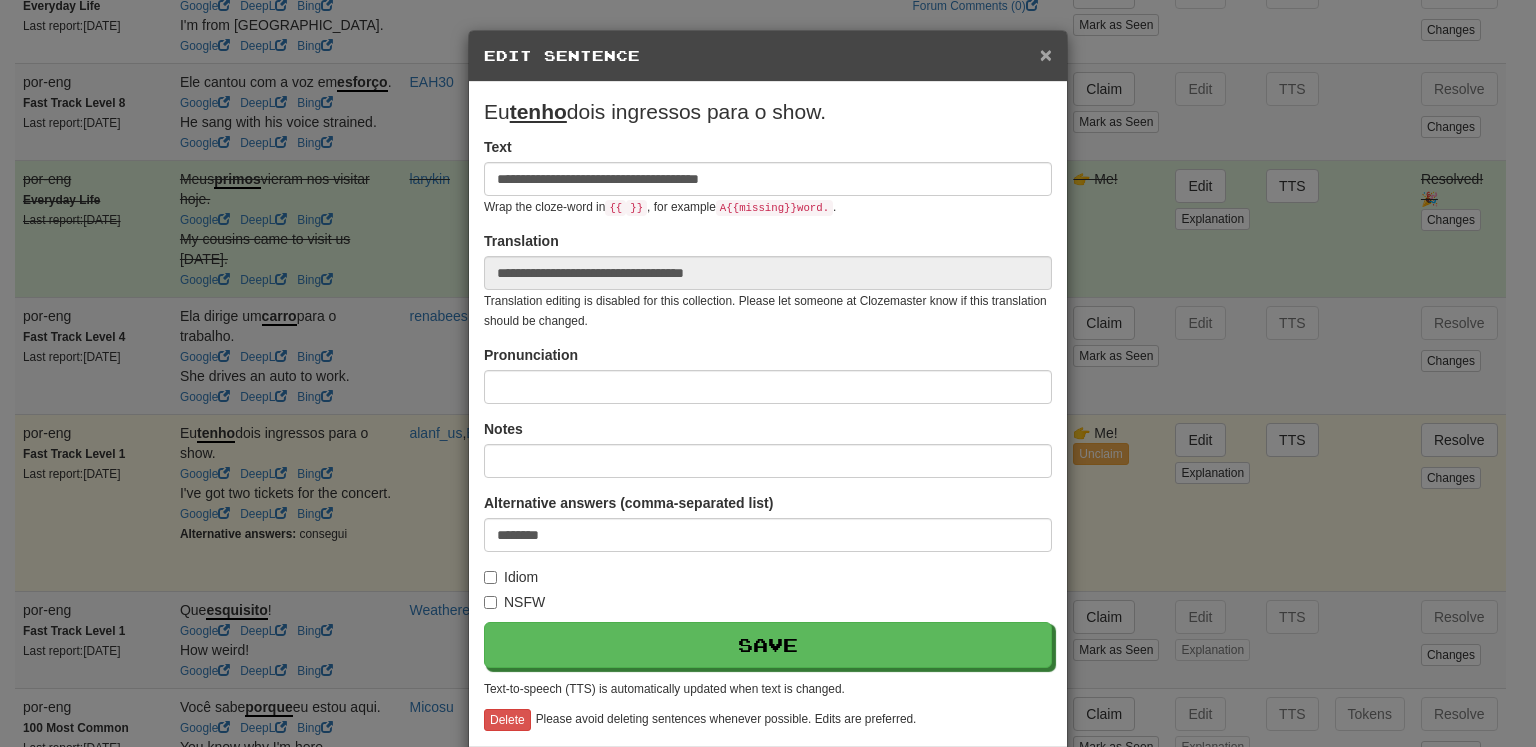 click on "×" at bounding box center (1046, 54) 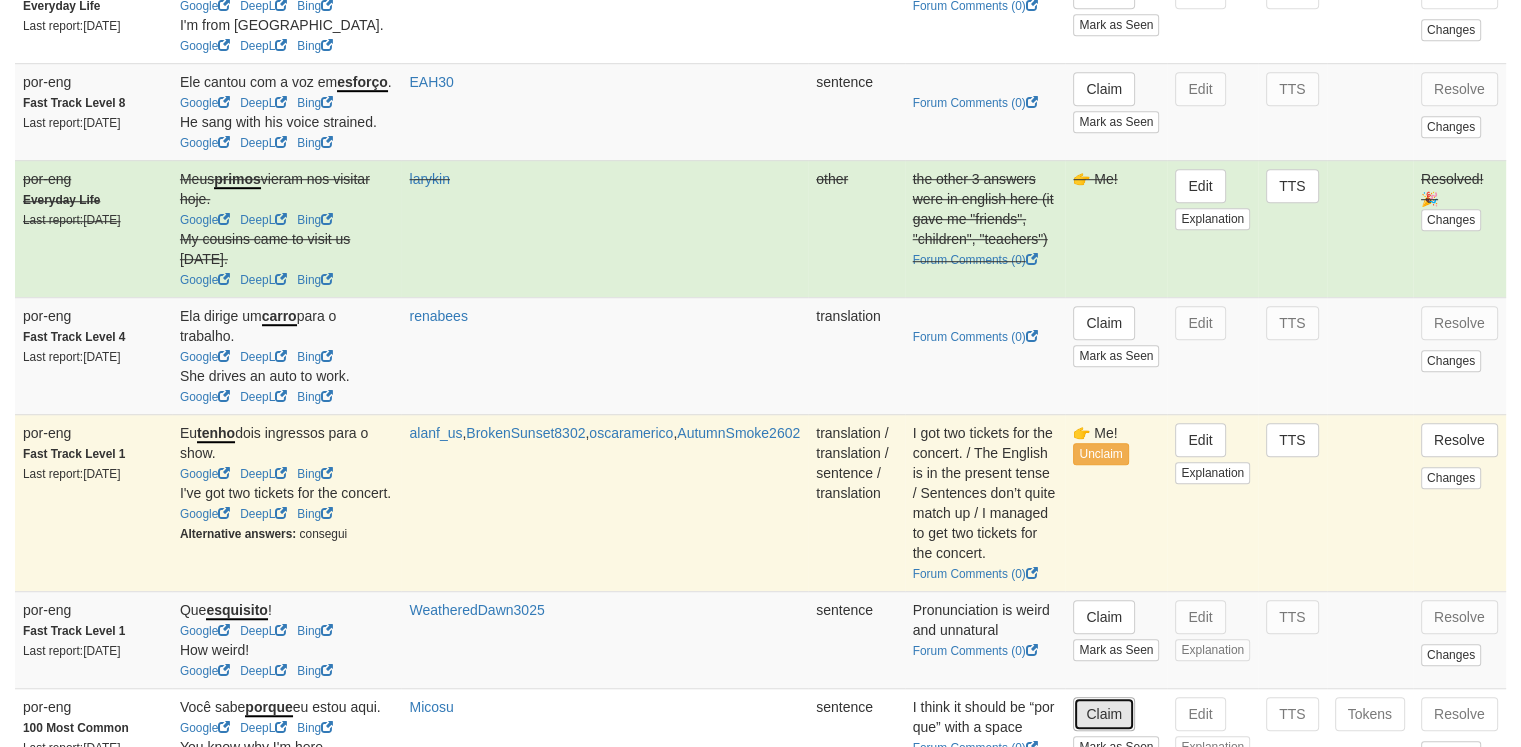 click on "Claim" at bounding box center [1104, 714] 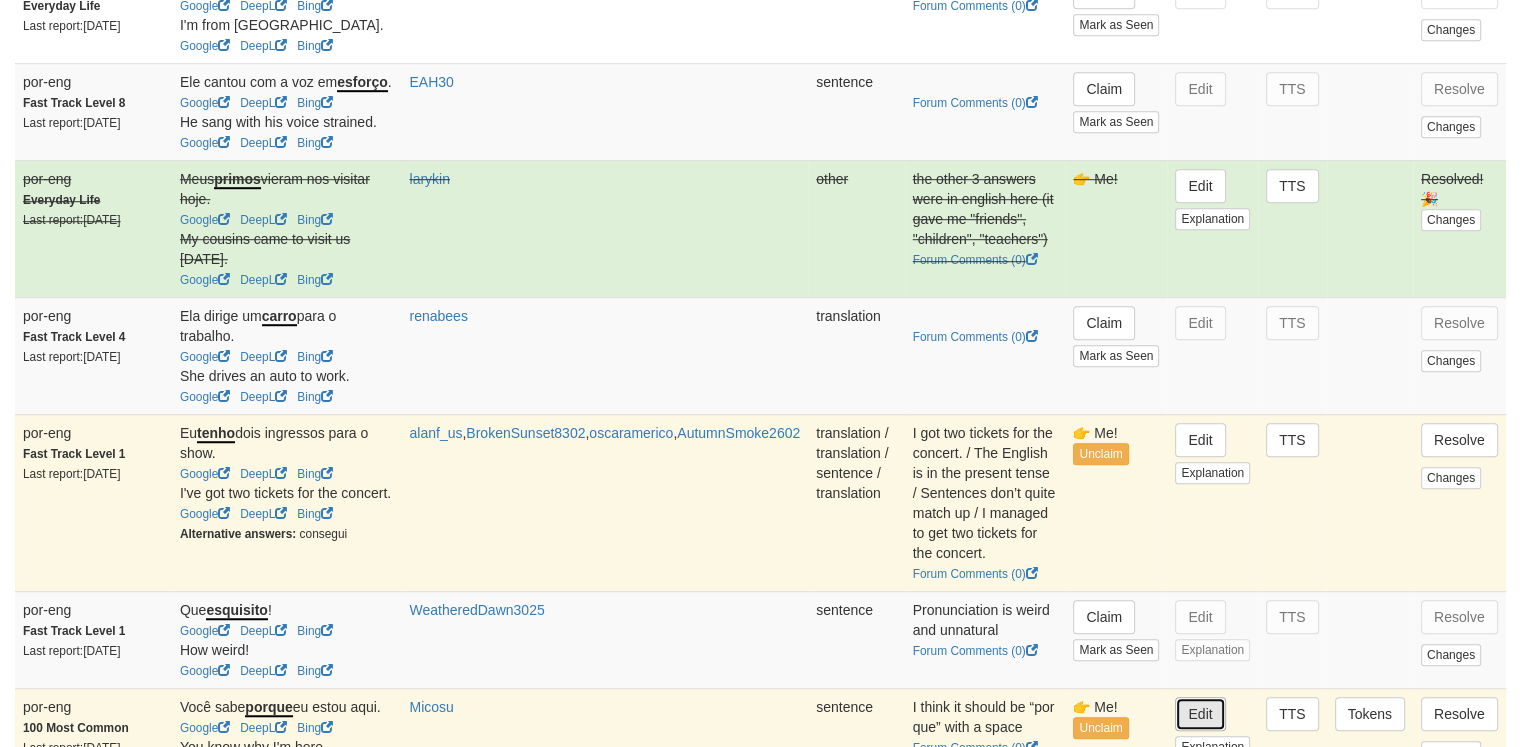 click on "Edit" at bounding box center [1200, 714] 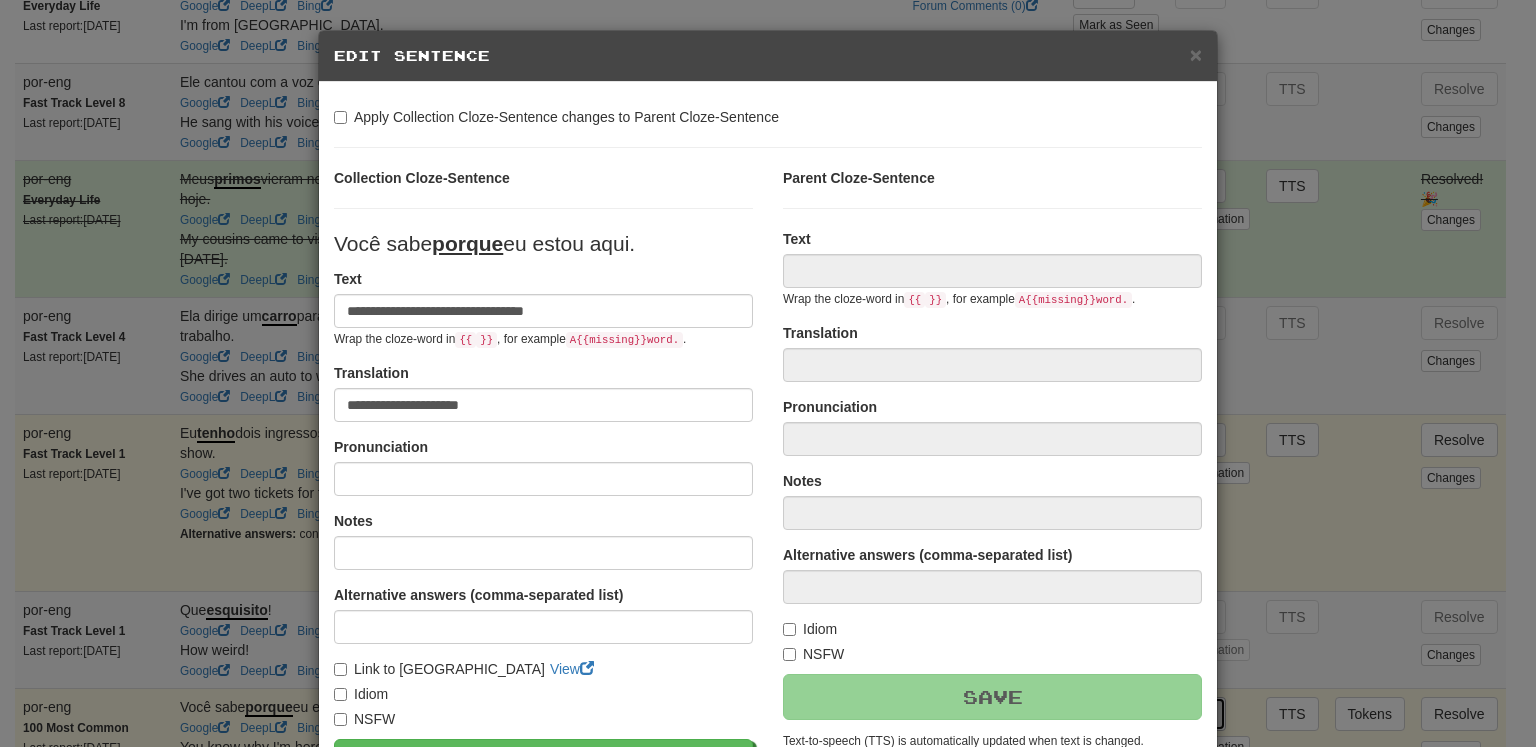 type on "**********" 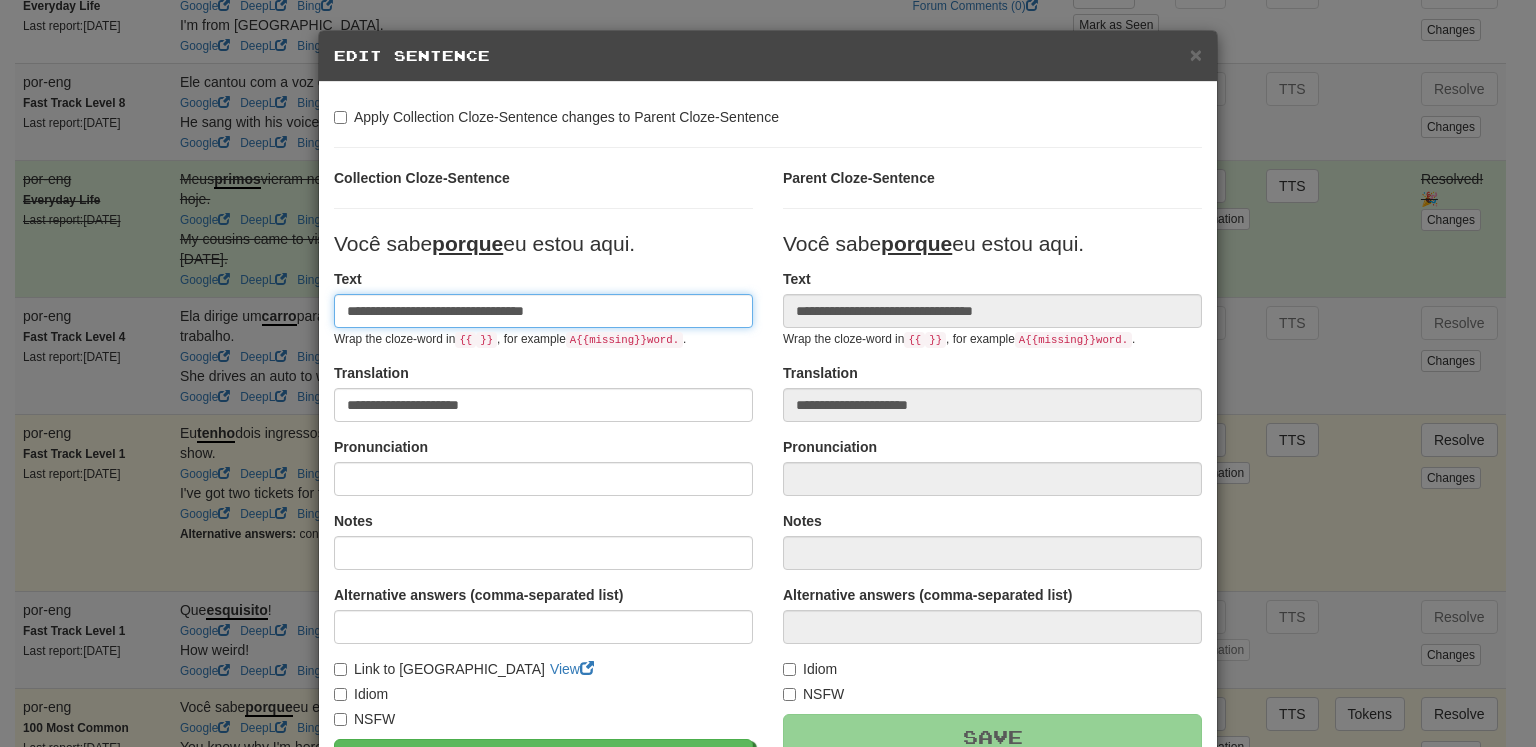 click on "**********" at bounding box center (543, 311) 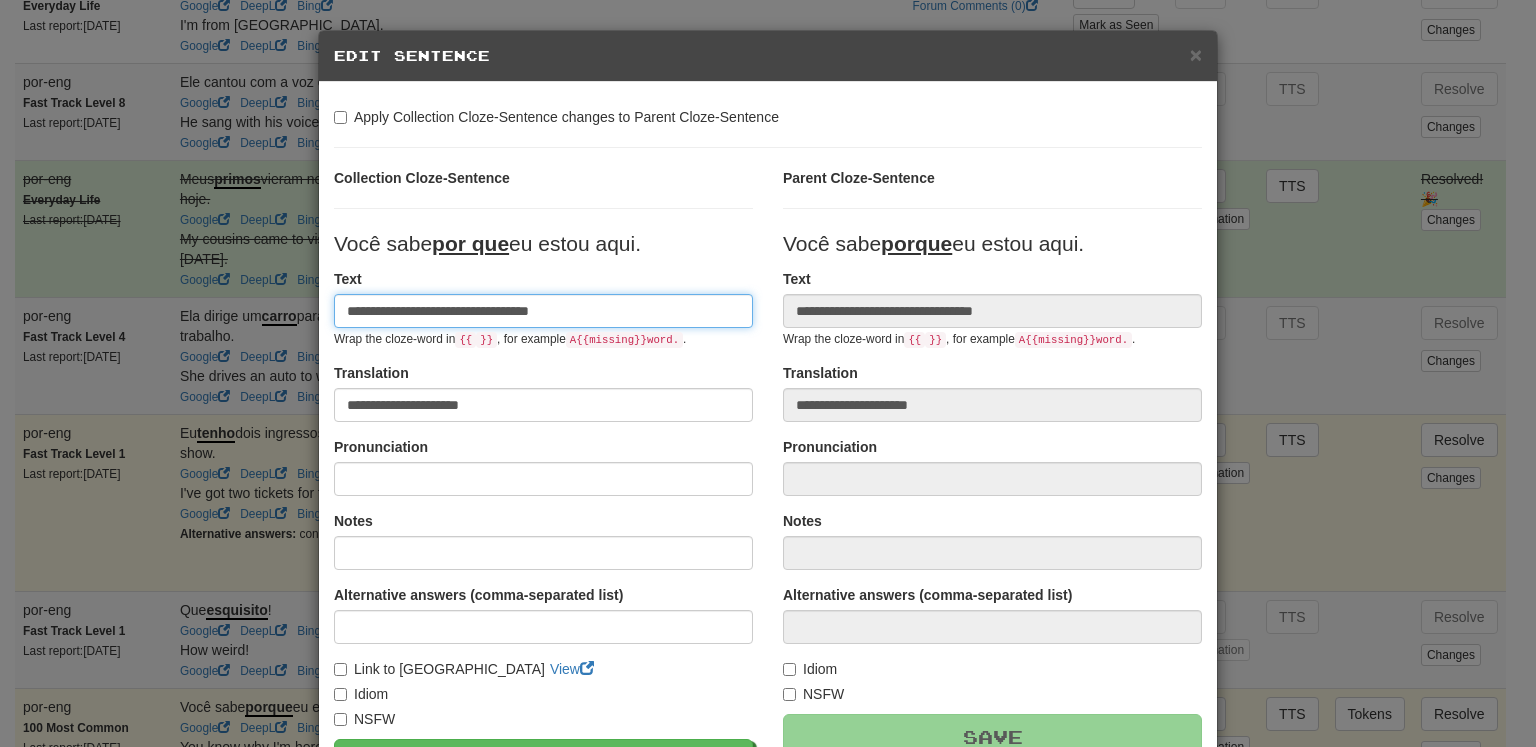 type on "**********" 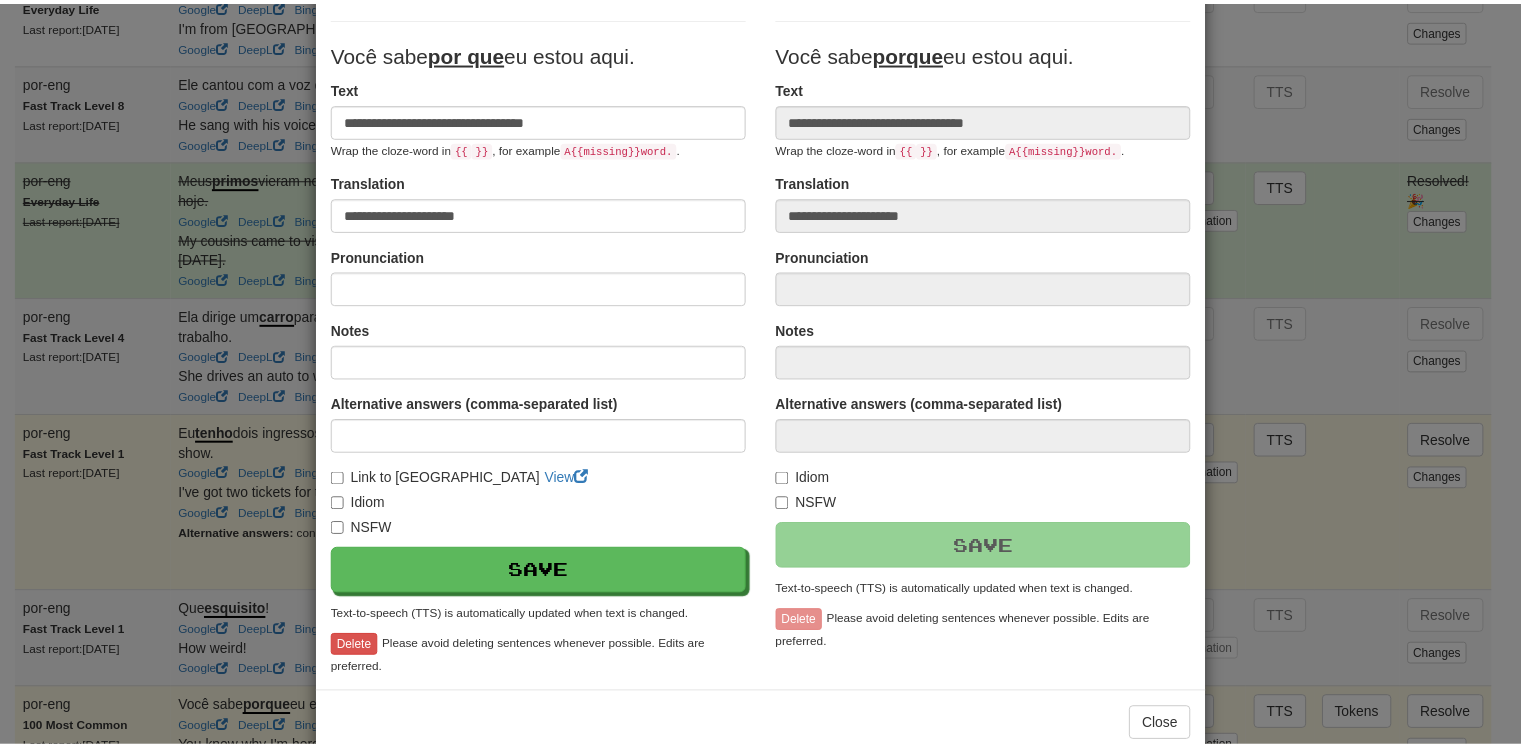 scroll, scrollTop: 228, scrollLeft: 0, axis: vertical 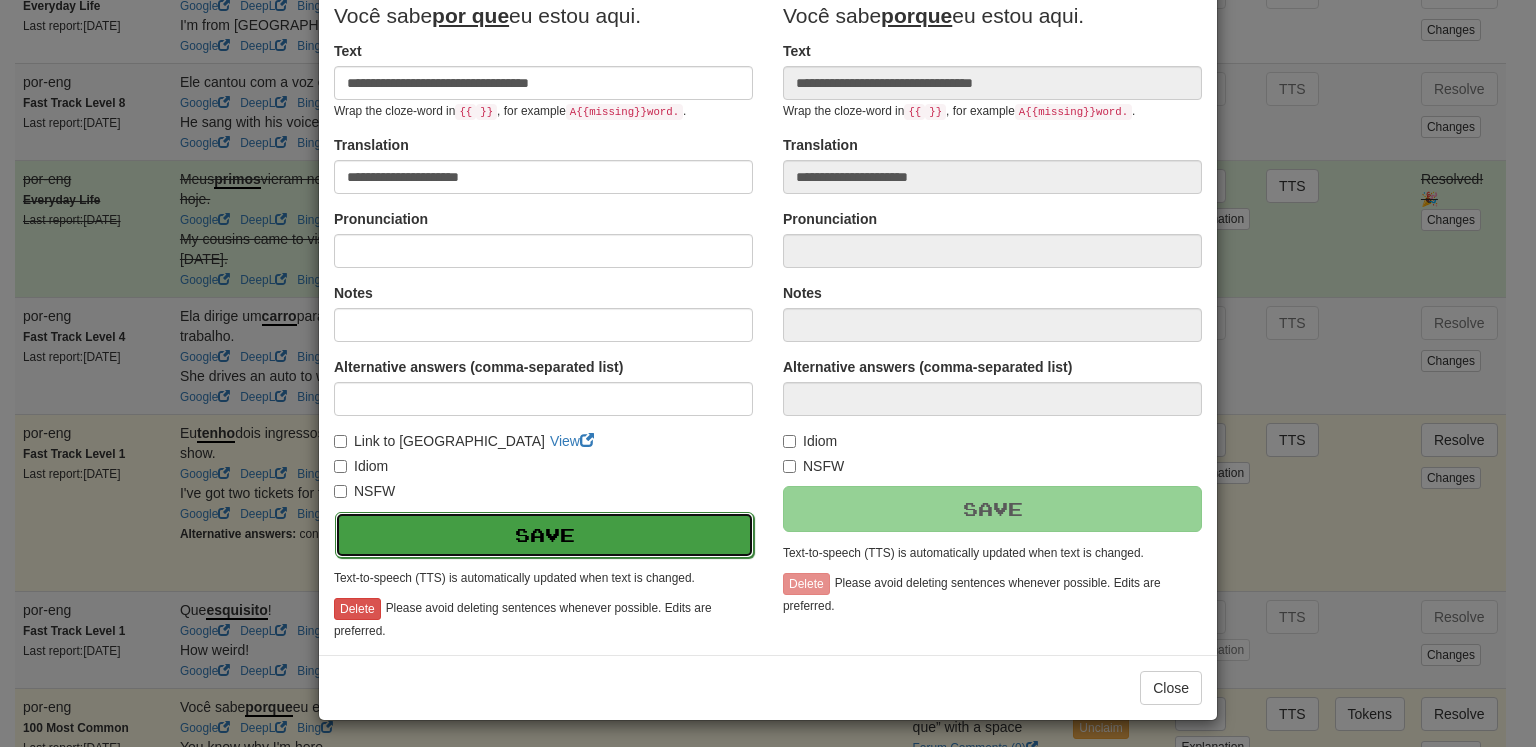 click on "Save" at bounding box center [544, 535] 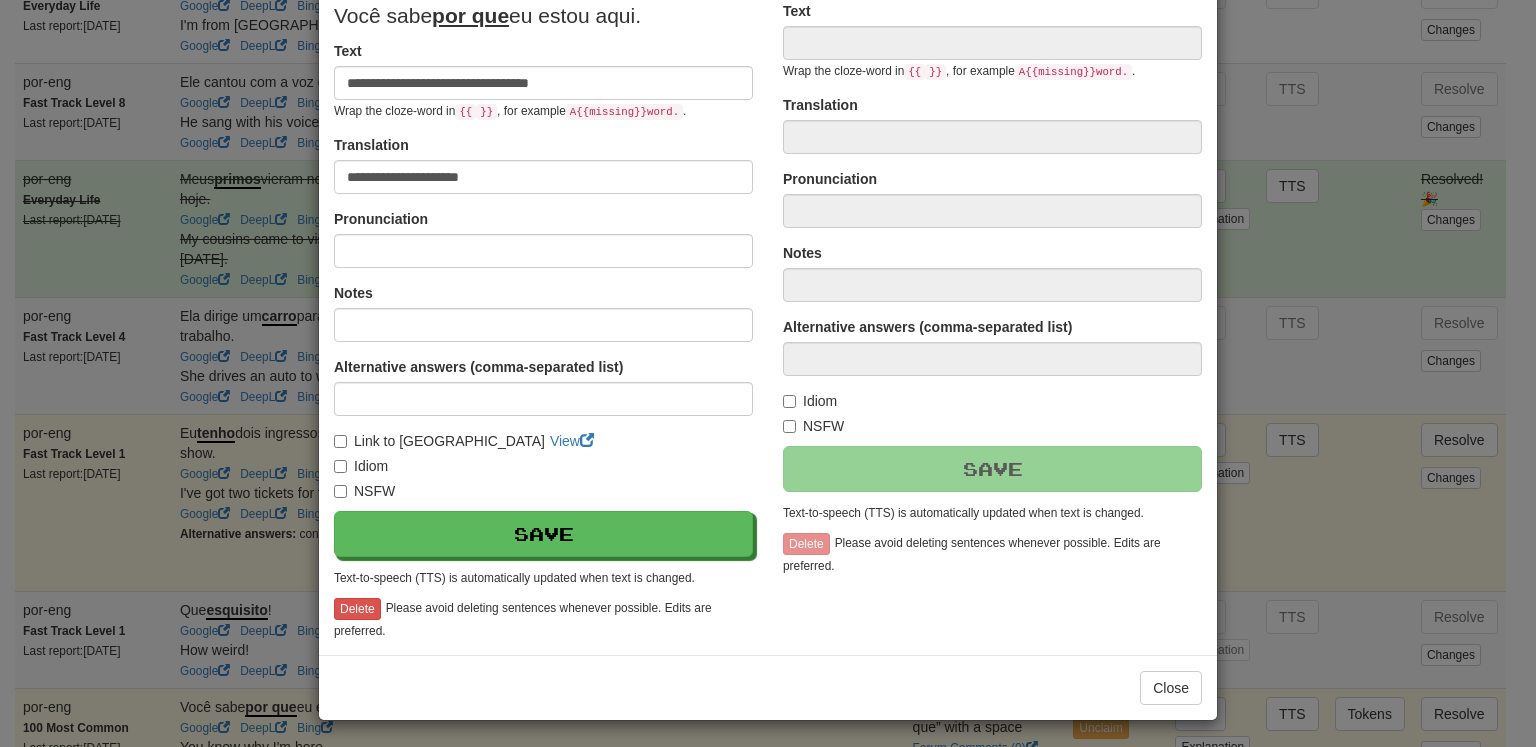 type on "**********" 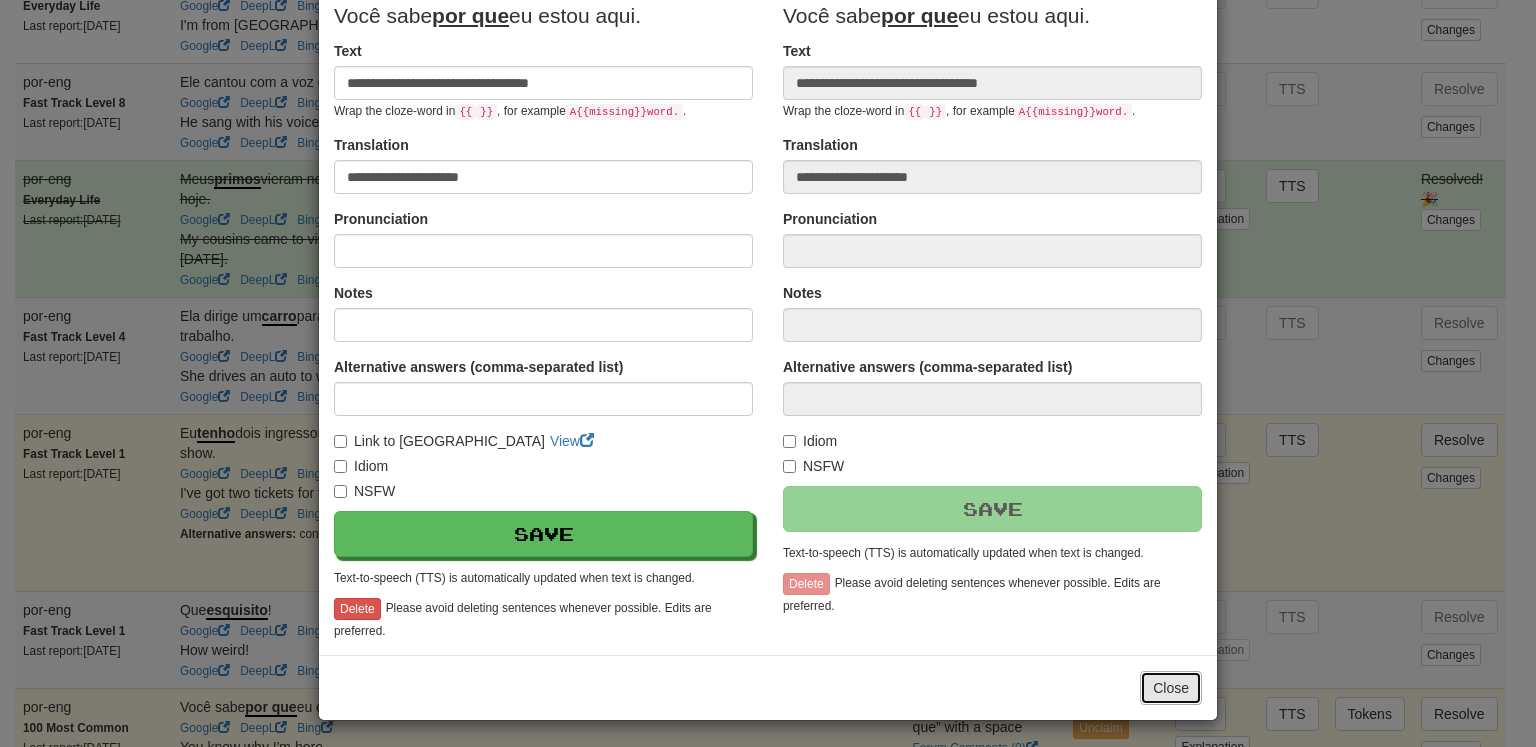 click on "Close" at bounding box center (1171, 688) 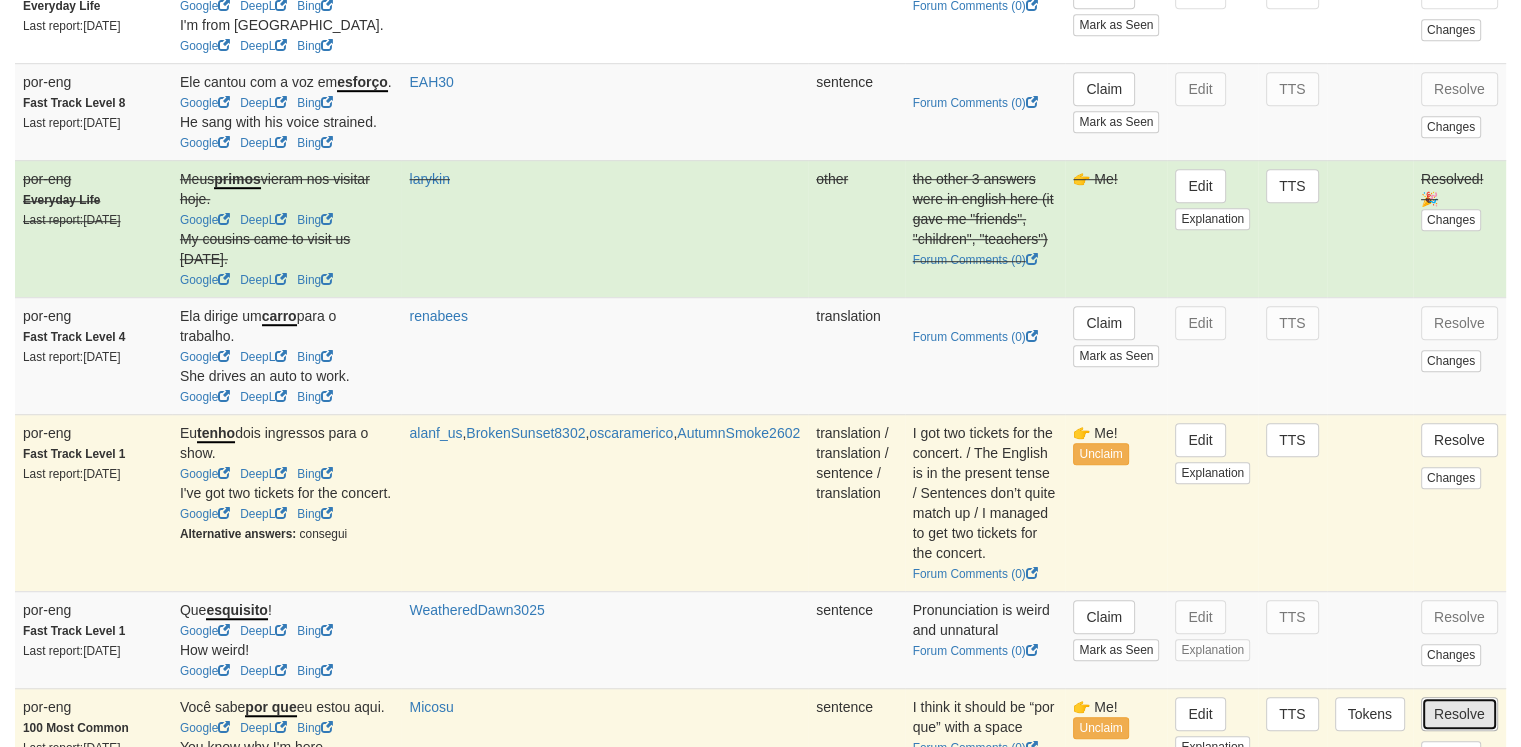 click on "Resolve" at bounding box center (1459, 714) 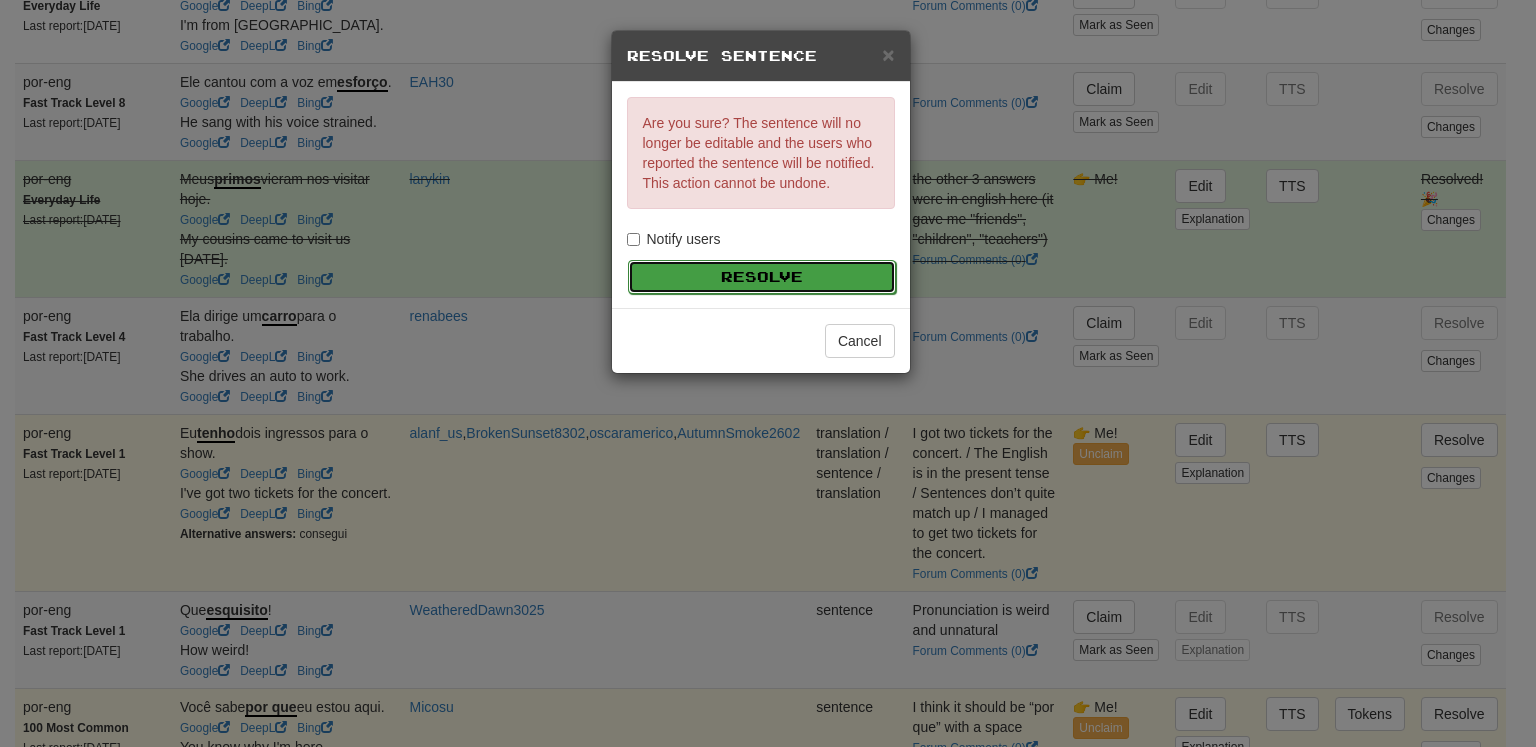 click on "Resolve" at bounding box center [762, 277] 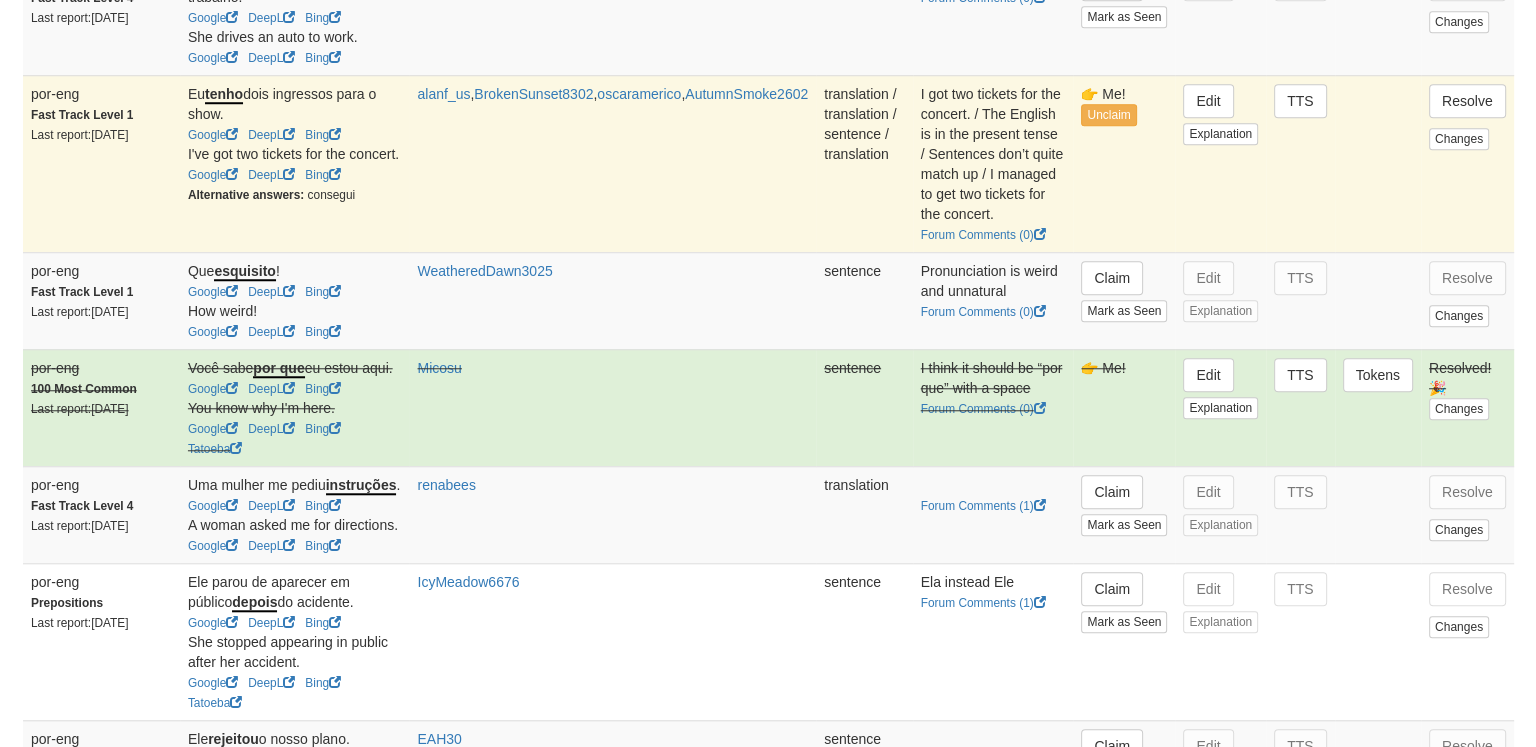 scroll, scrollTop: 1668, scrollLeft: 0, axis: vertical 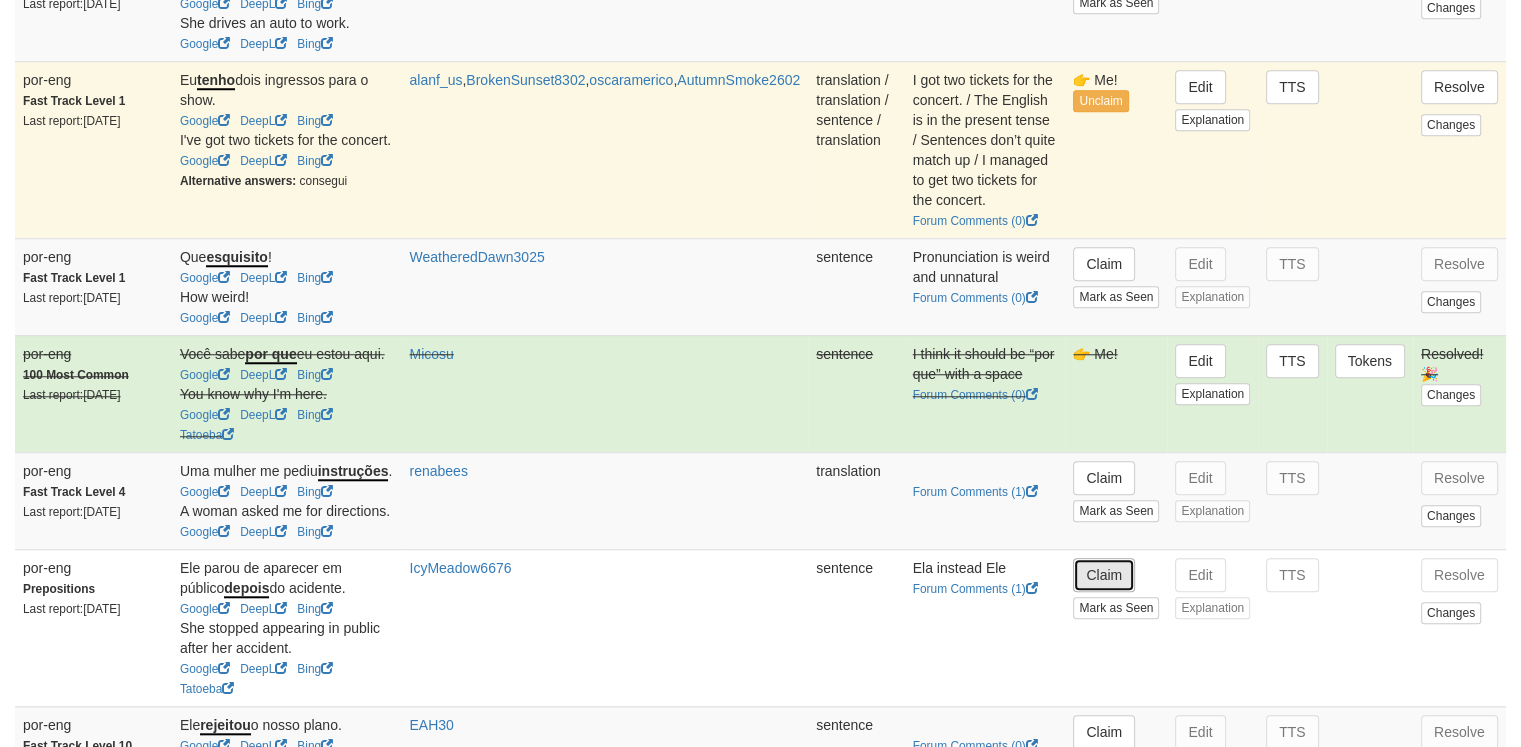 click on "Claim" at bounding box center [1104, 575] 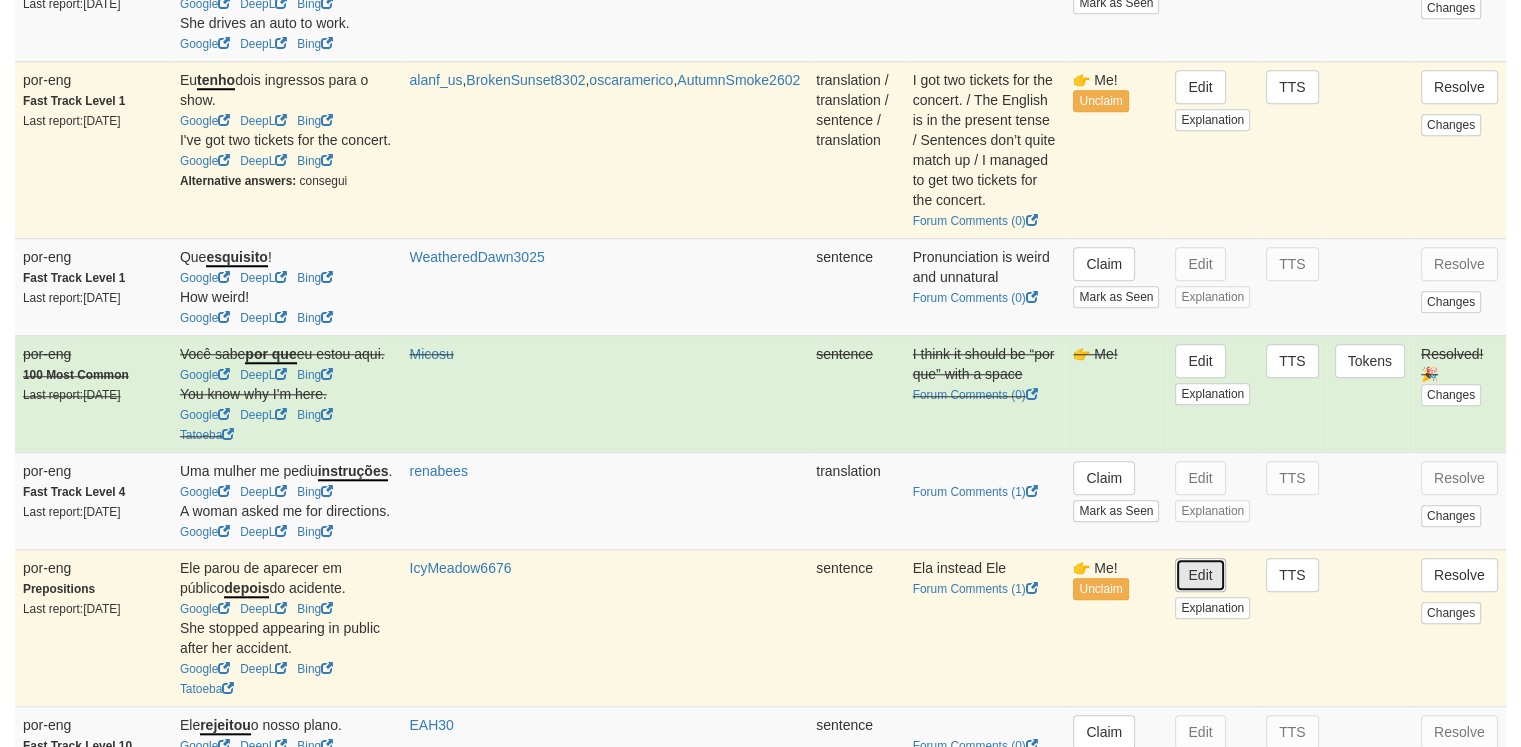 click on "Edit" at bounding box center [1200, 575] 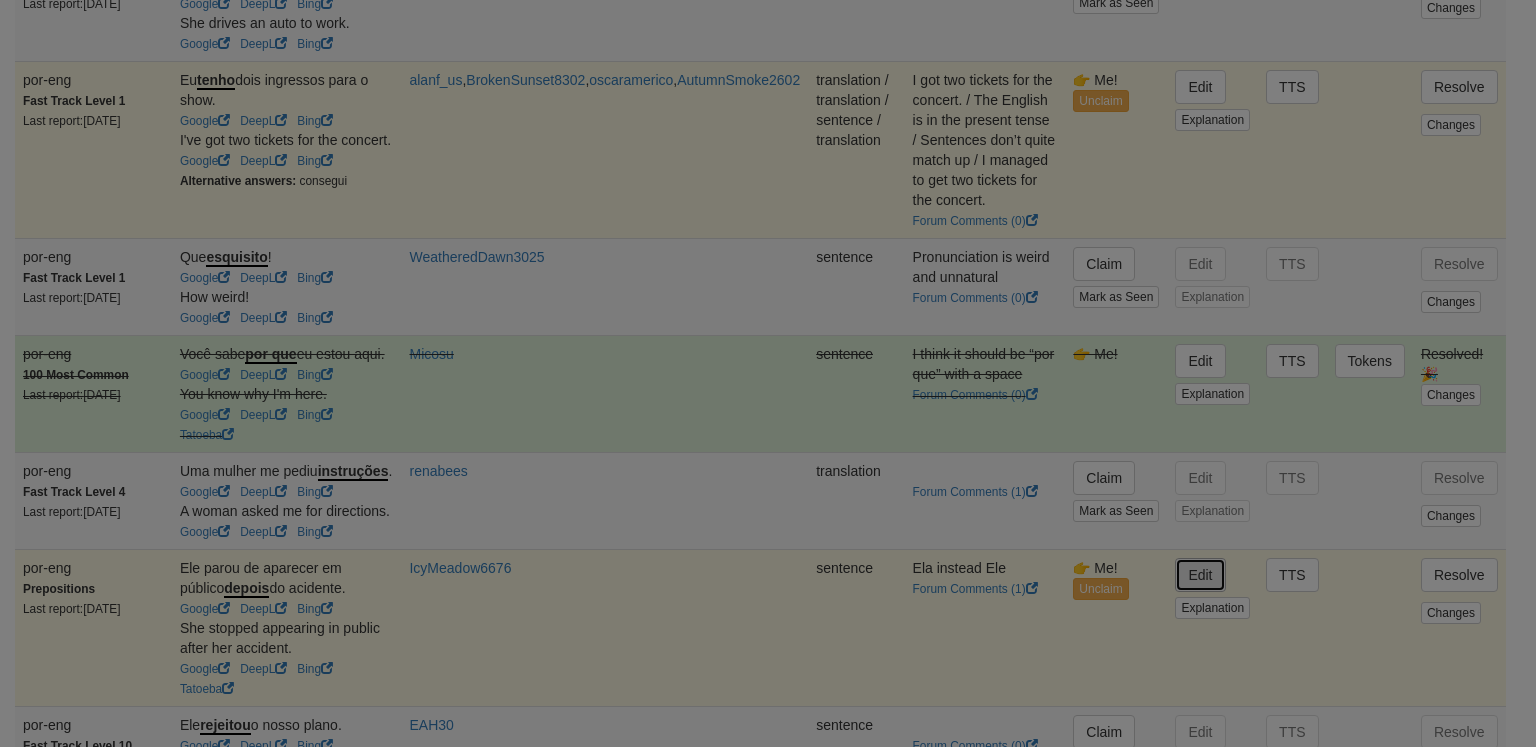 type on "**********" 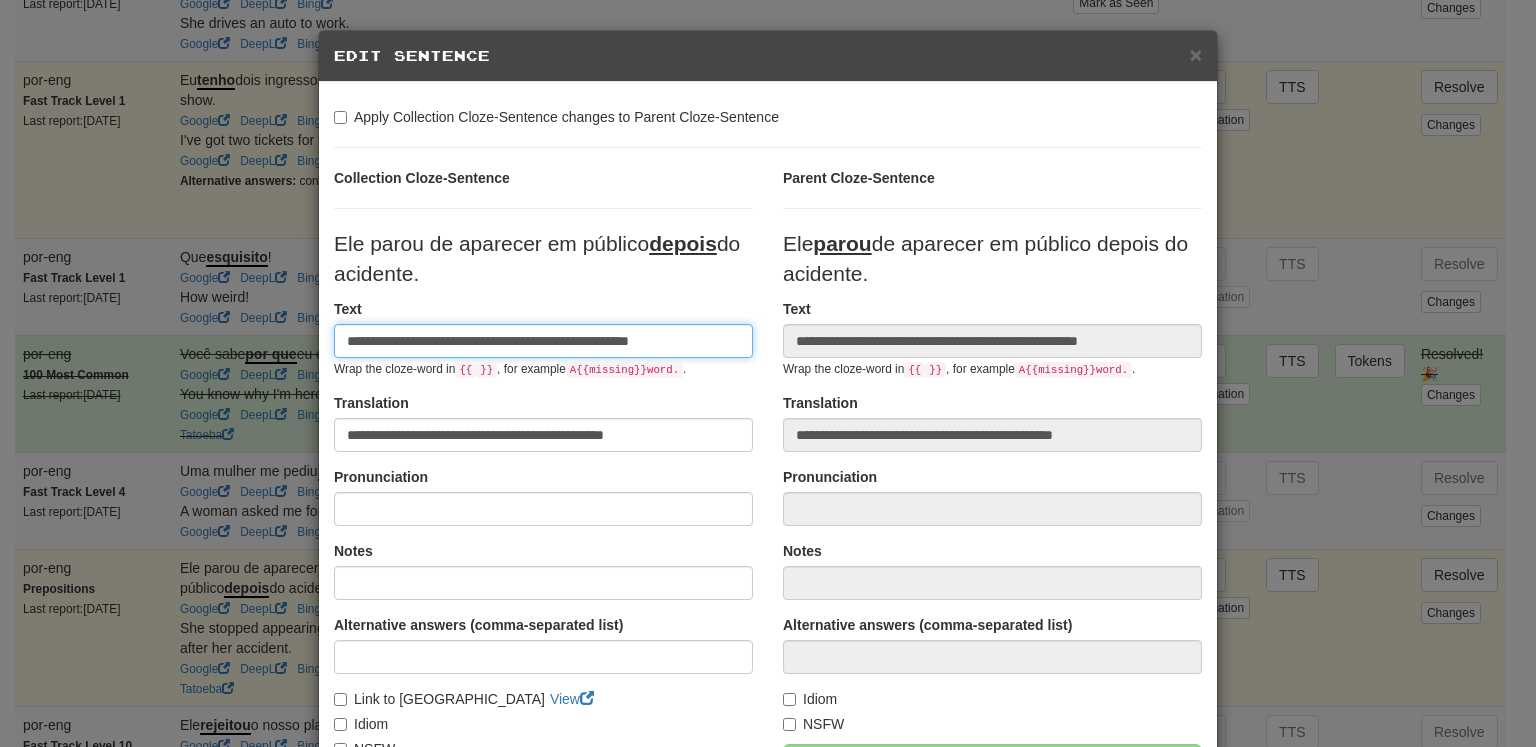 click on "**********" at bounding box center (543, 341) 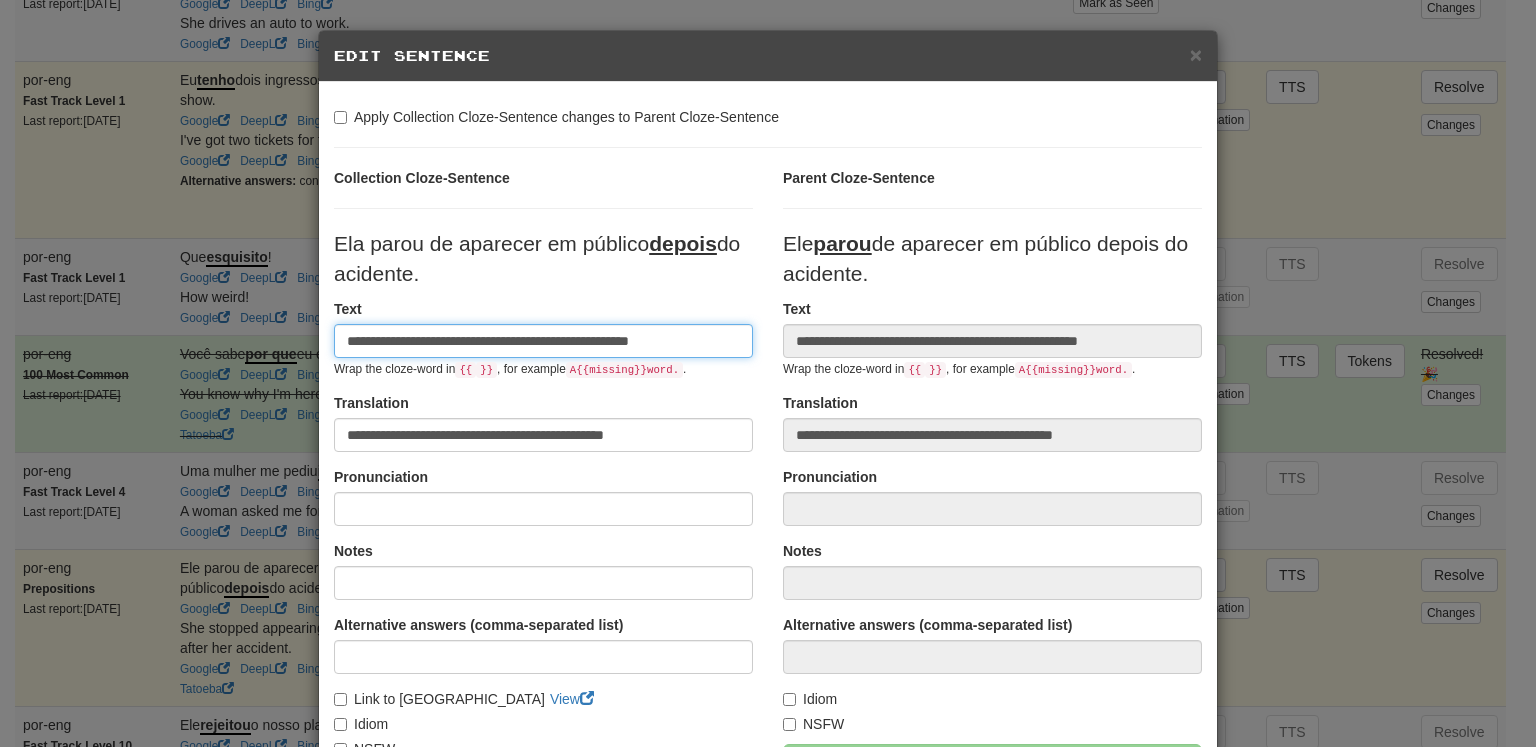 type on "**********" 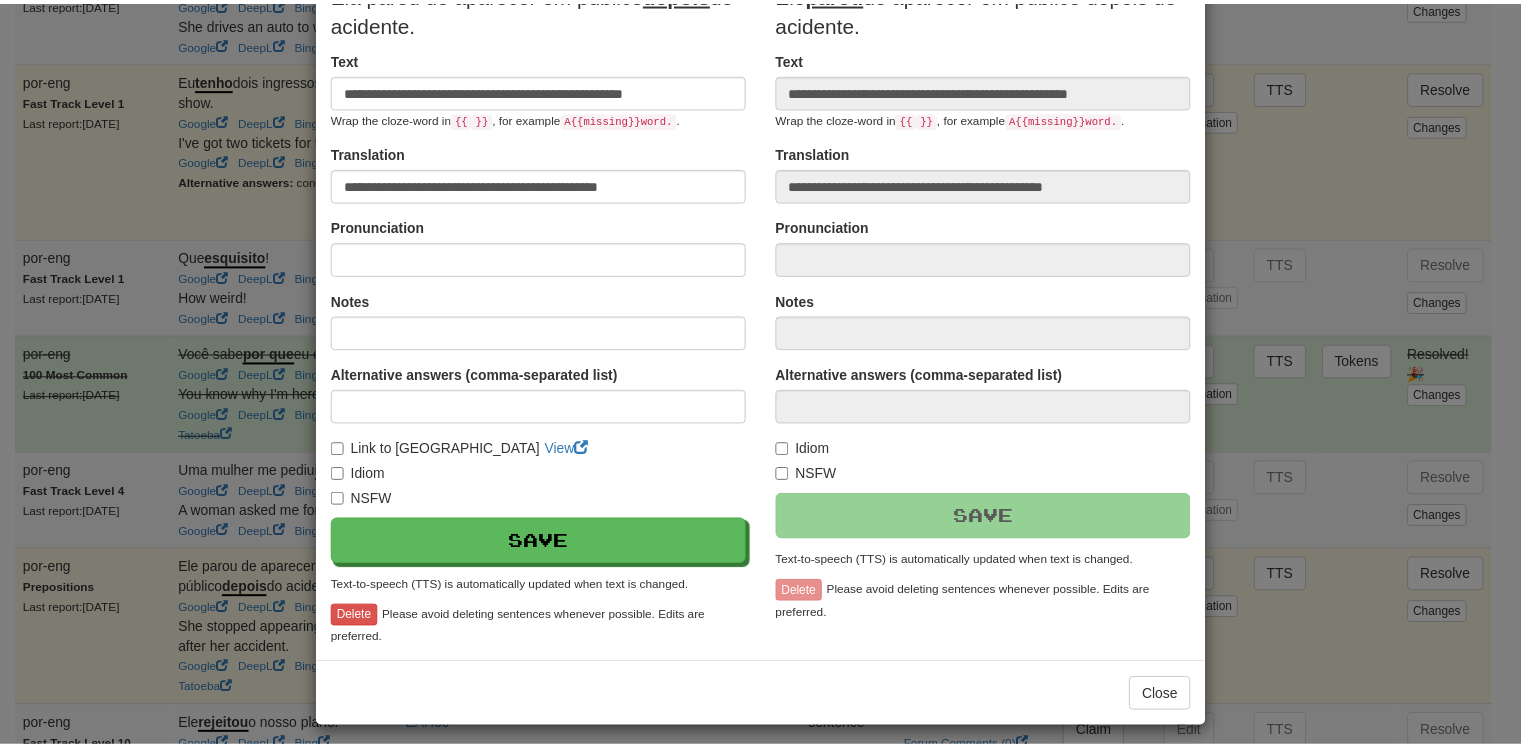 scroll, scrollTop: 258, scrollLeft: 0, axis: vertical 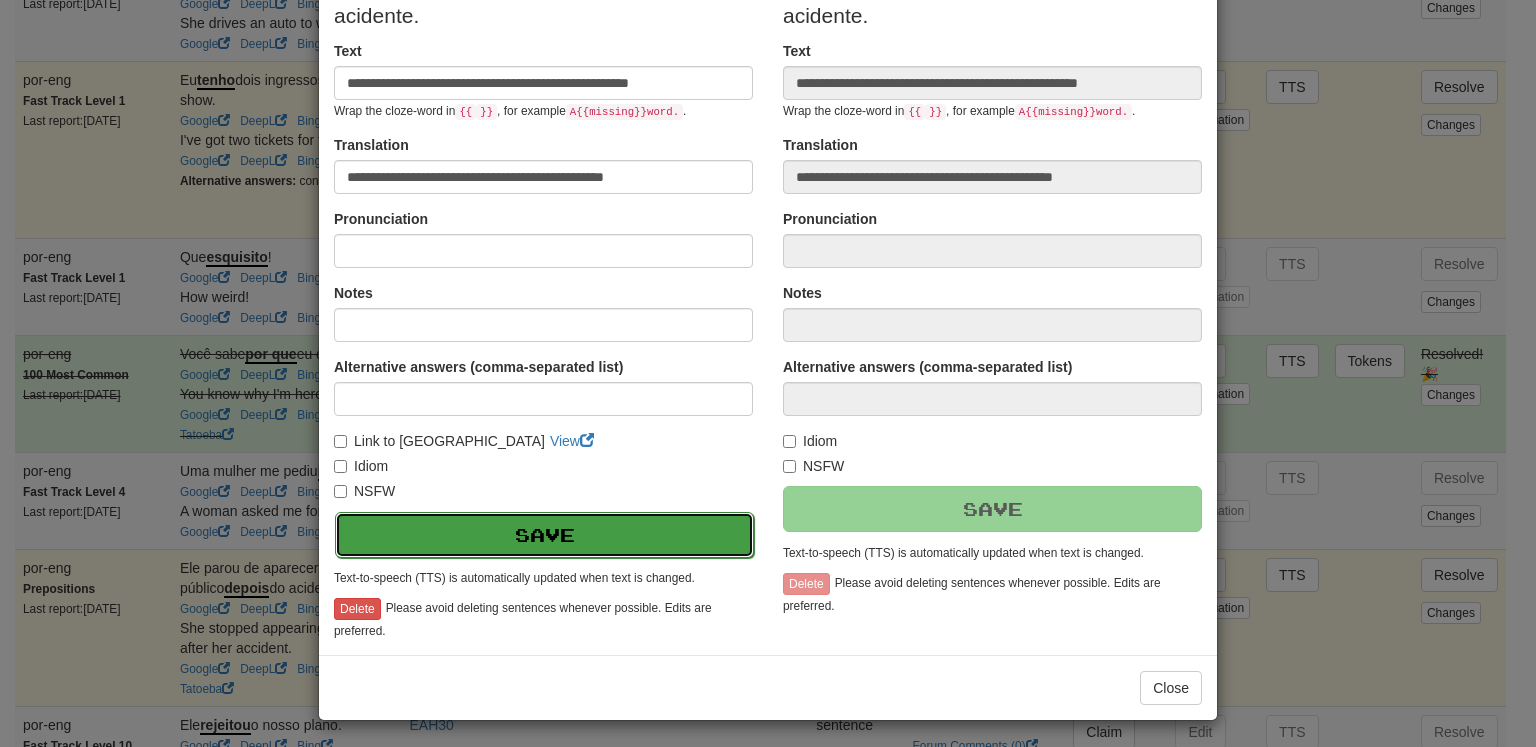 click on "Save" at bounding box center [544, 535] 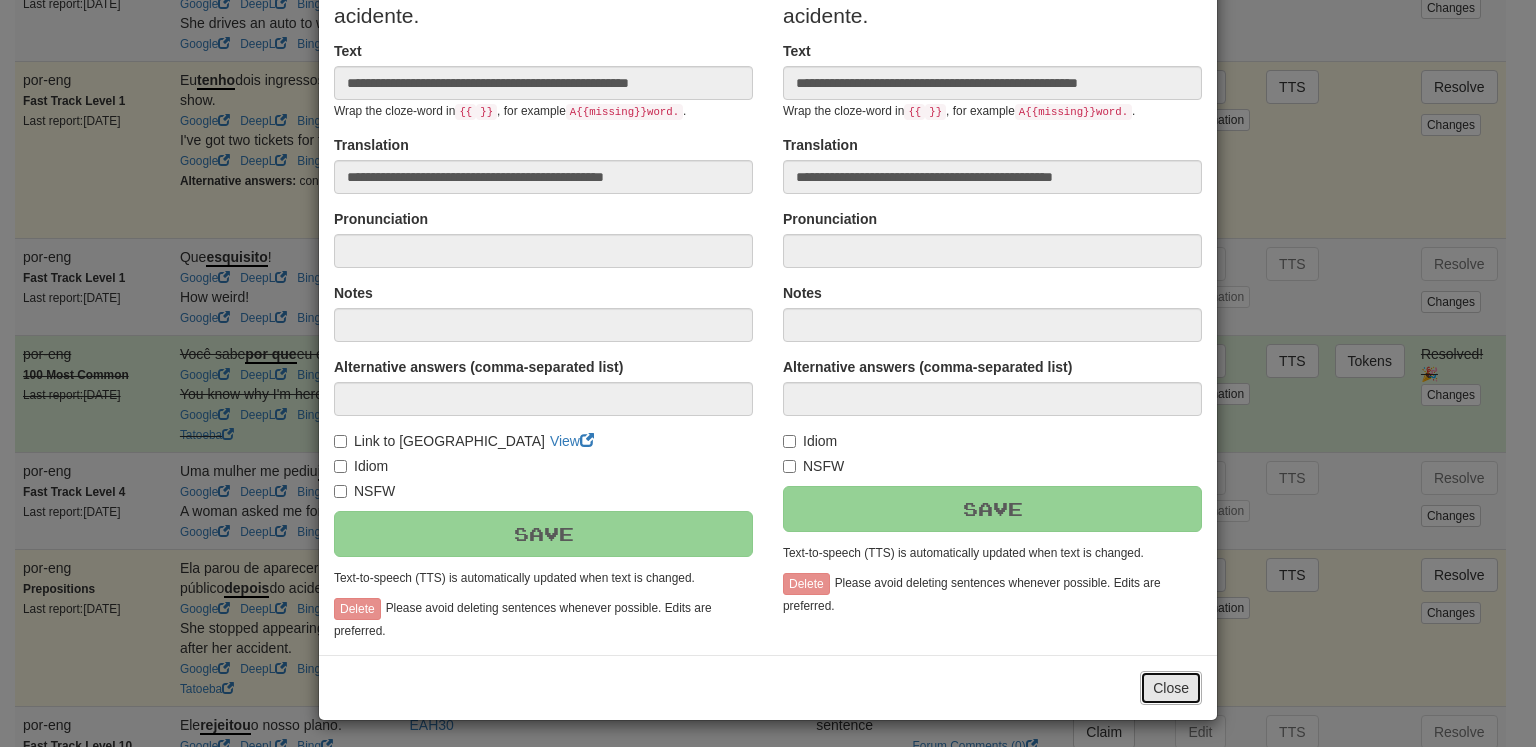 click on "Close" at bounding box center (1171, 688) 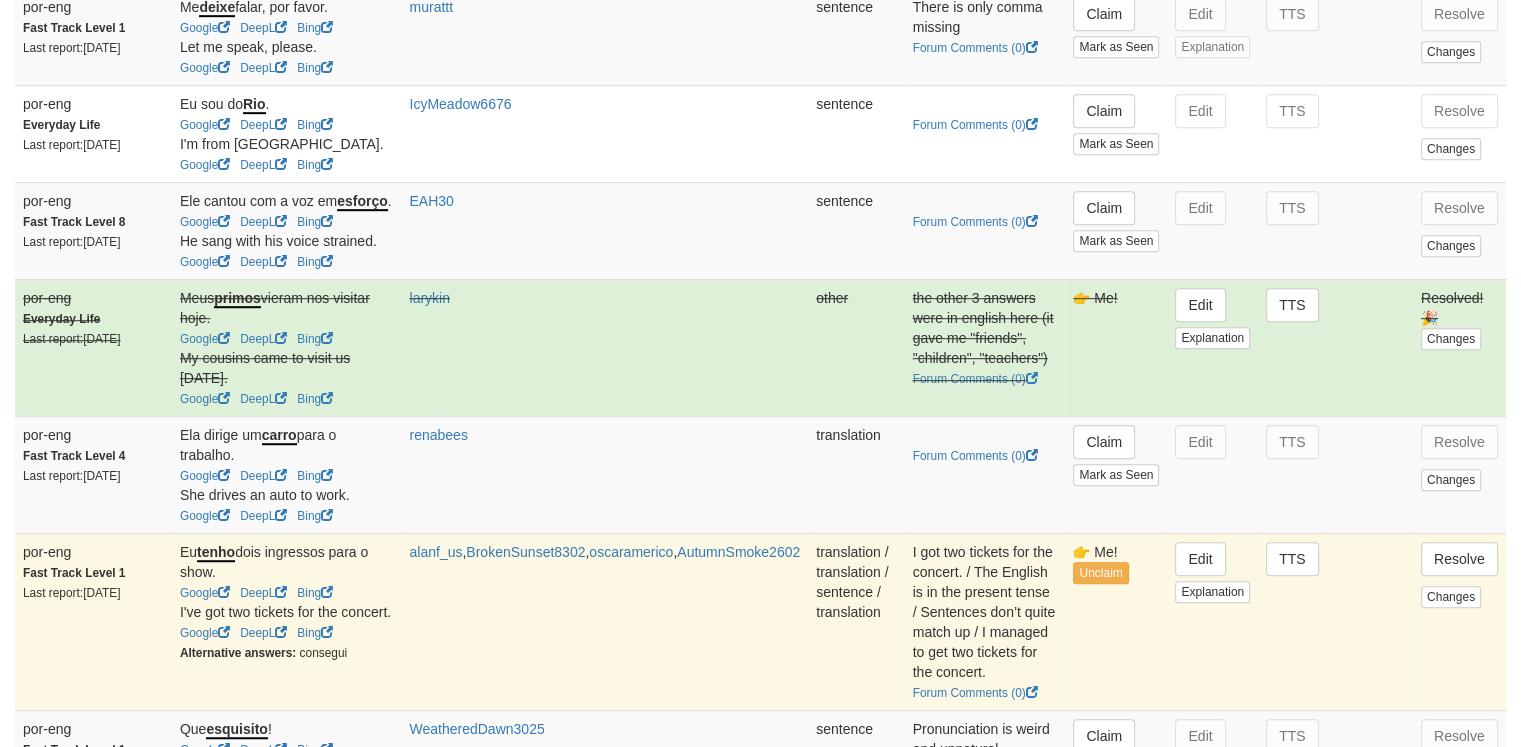 scroll, scrollTop: 1216, scrollLeft: 0, axis: vertical 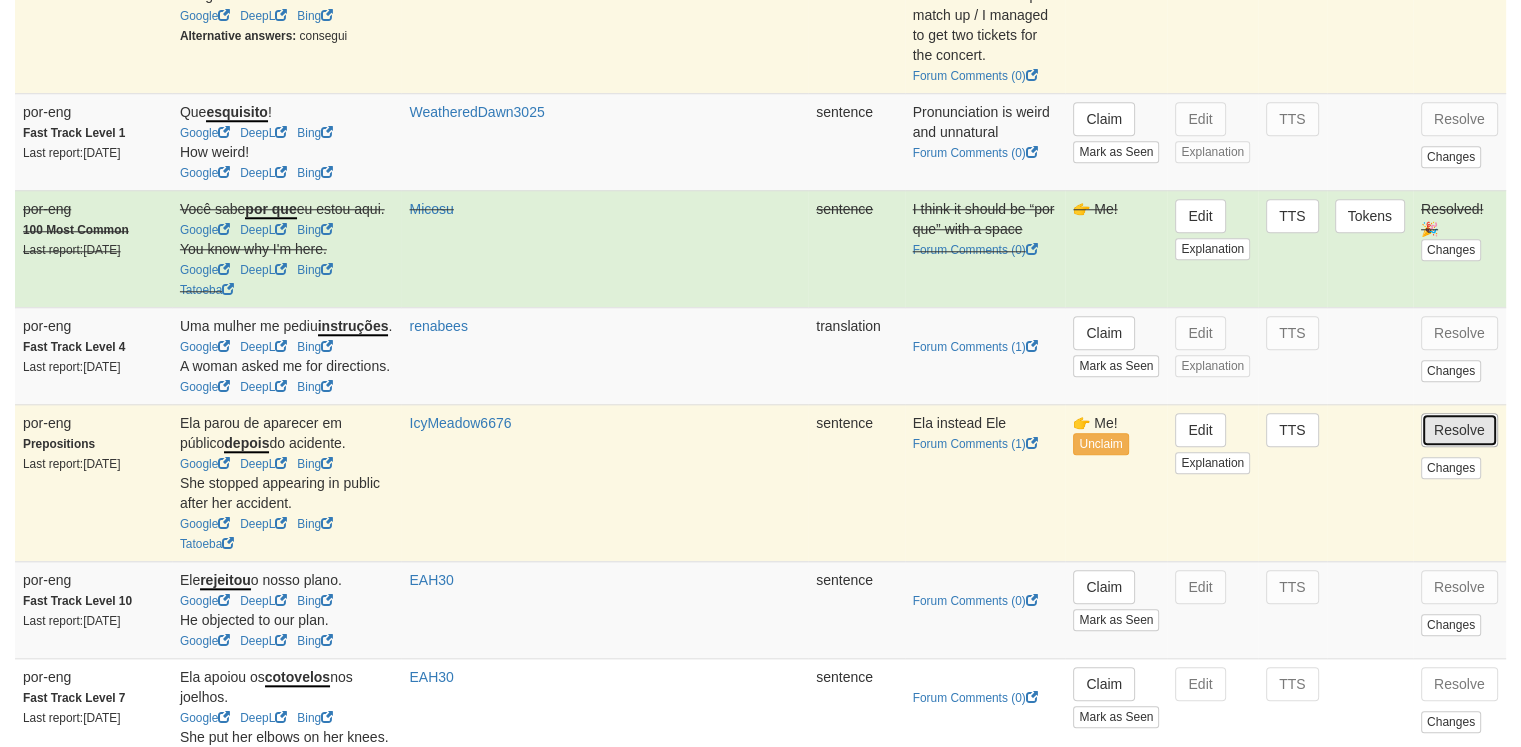 click on "Resolve" at bounding box center (1459, 430) 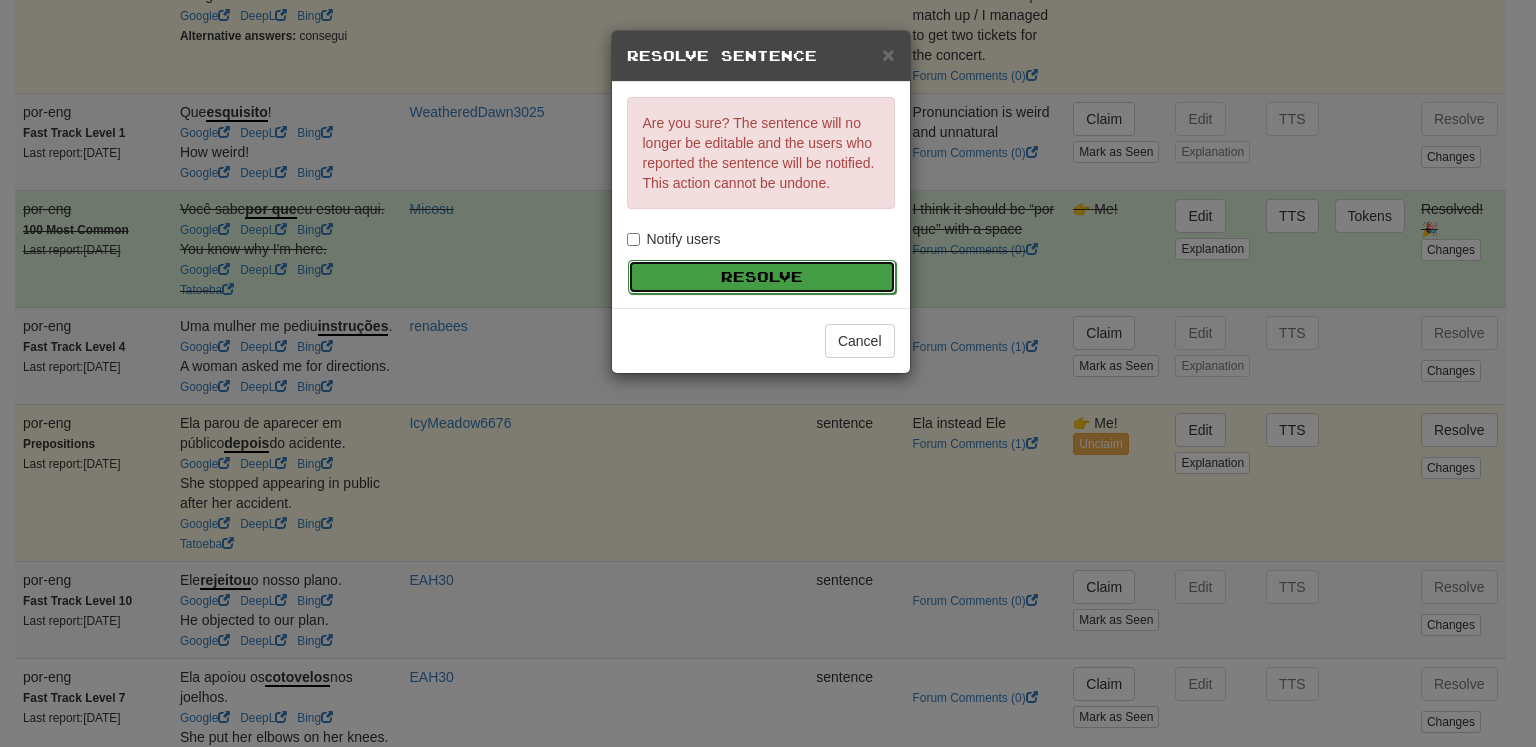 click on "Resolve" at bounding box center [762, 277] 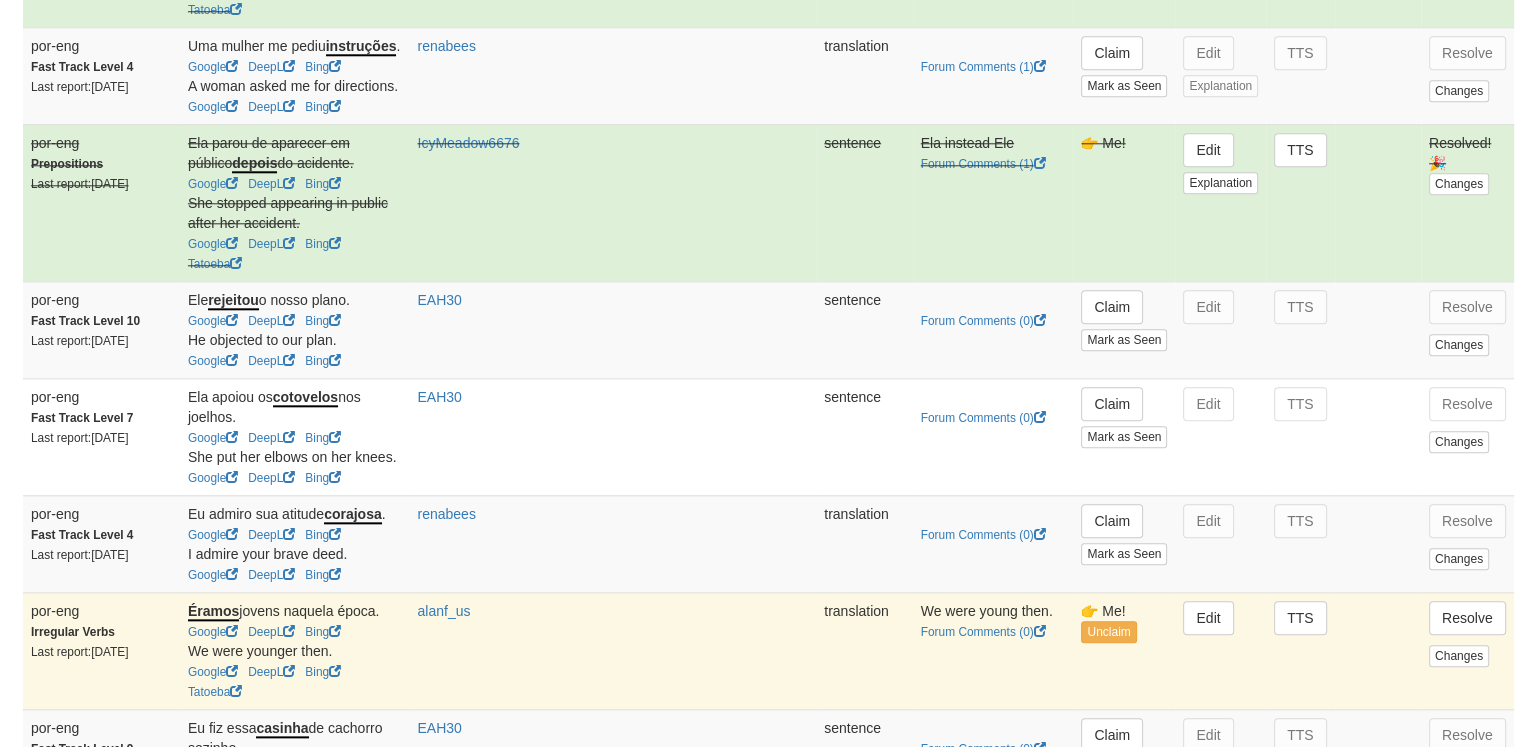 scroll, scrollTop: 2200, scrollLeft: 0, axis: vertical 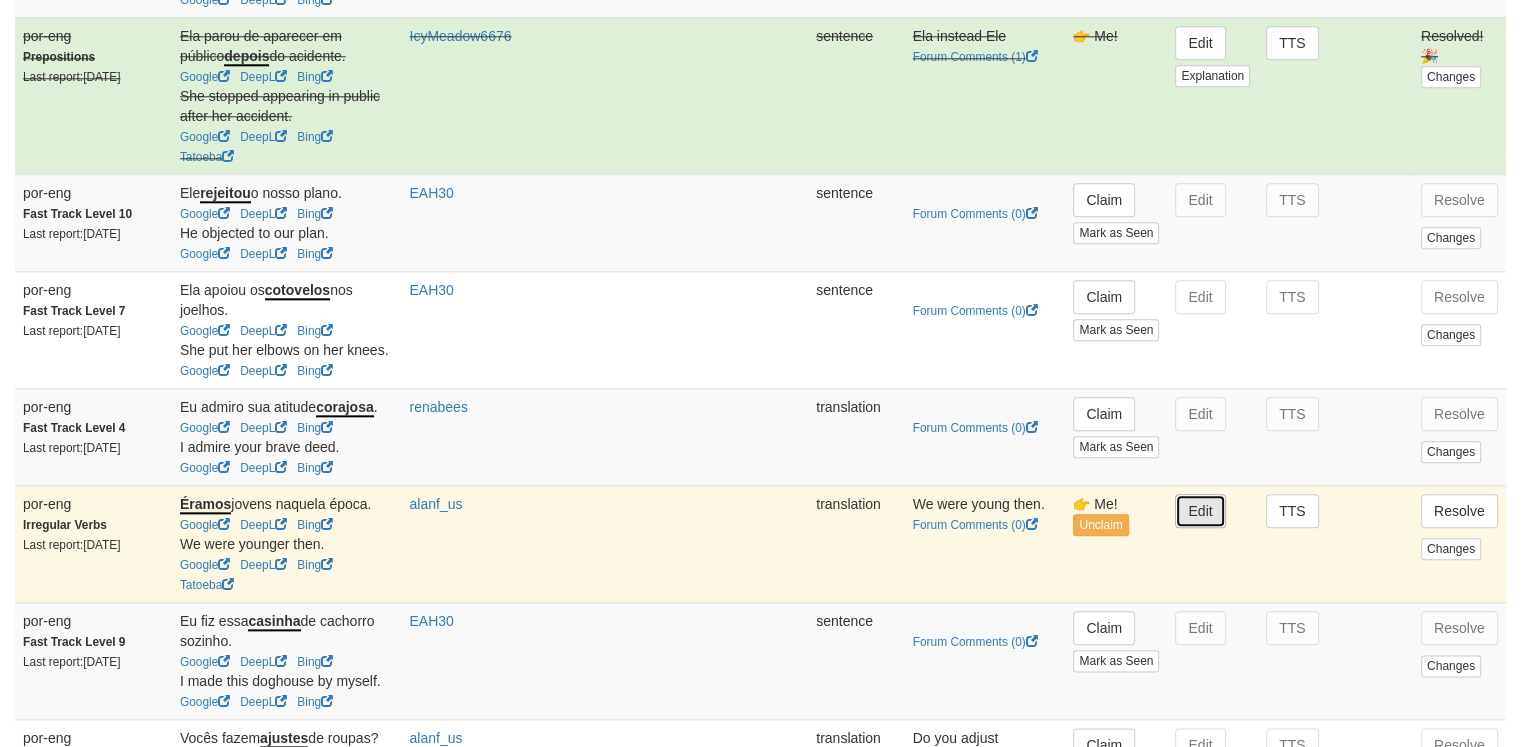 click on "Edit" at bounding box center [1200, 511] 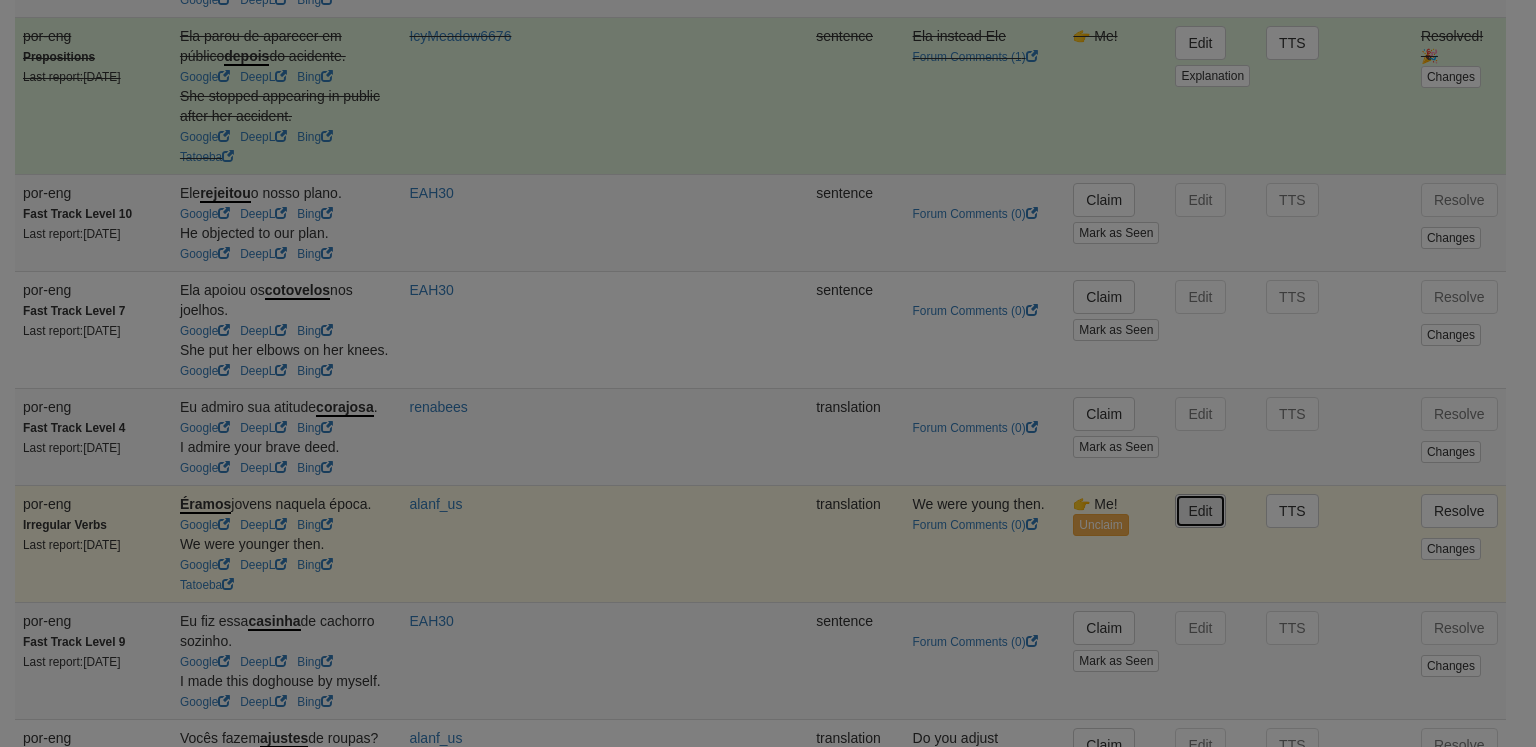 type on "**********" 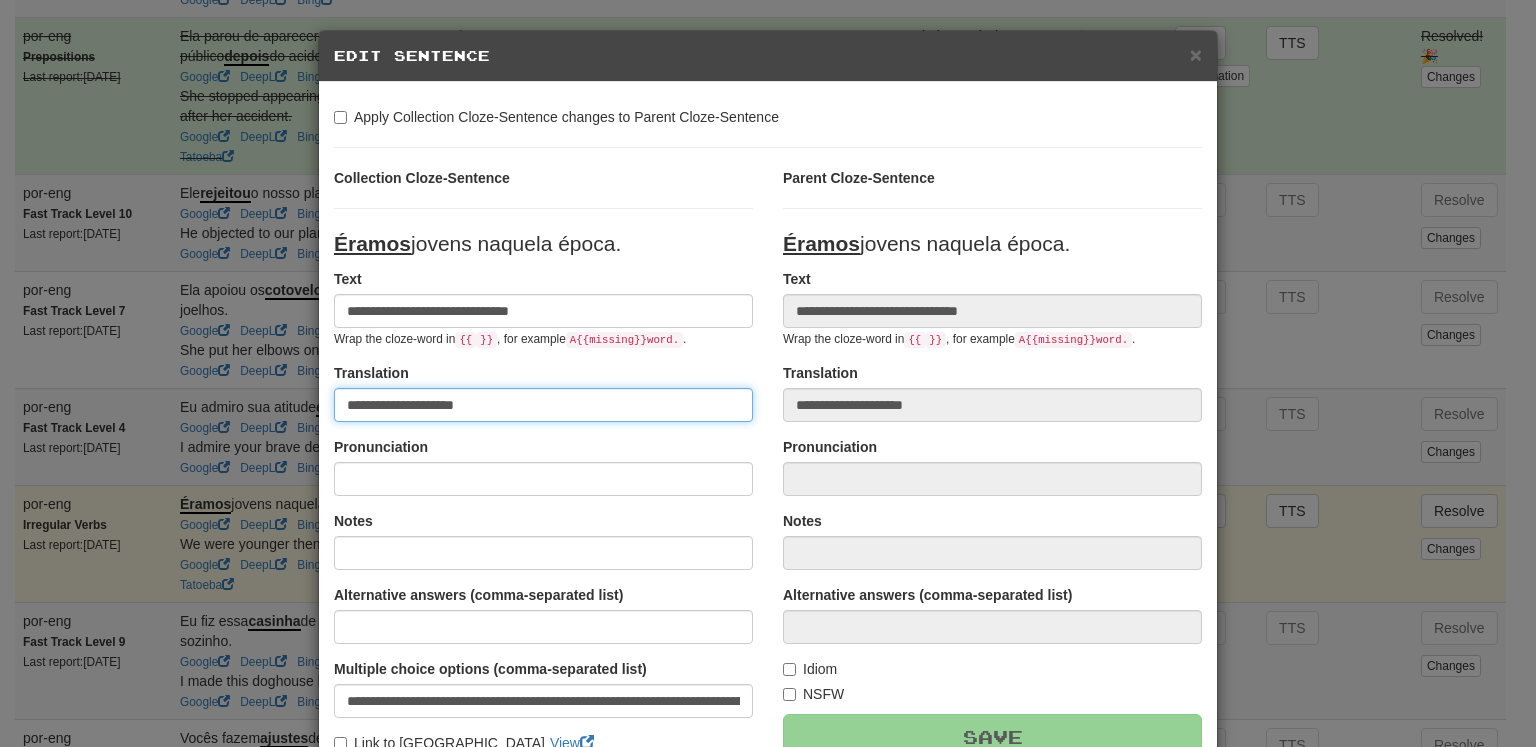 click on "**********" at bounding box center (543, 405) 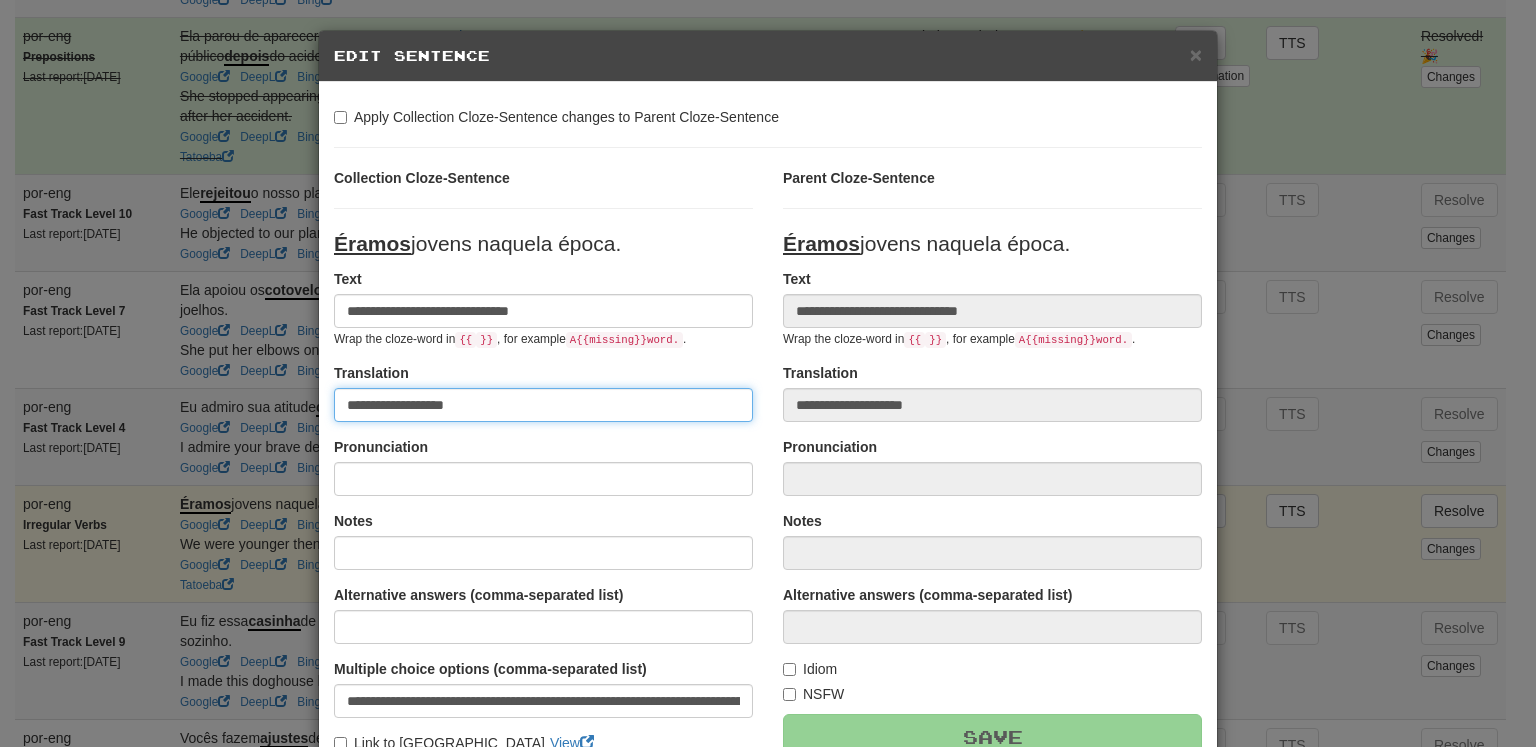 type on "**********" 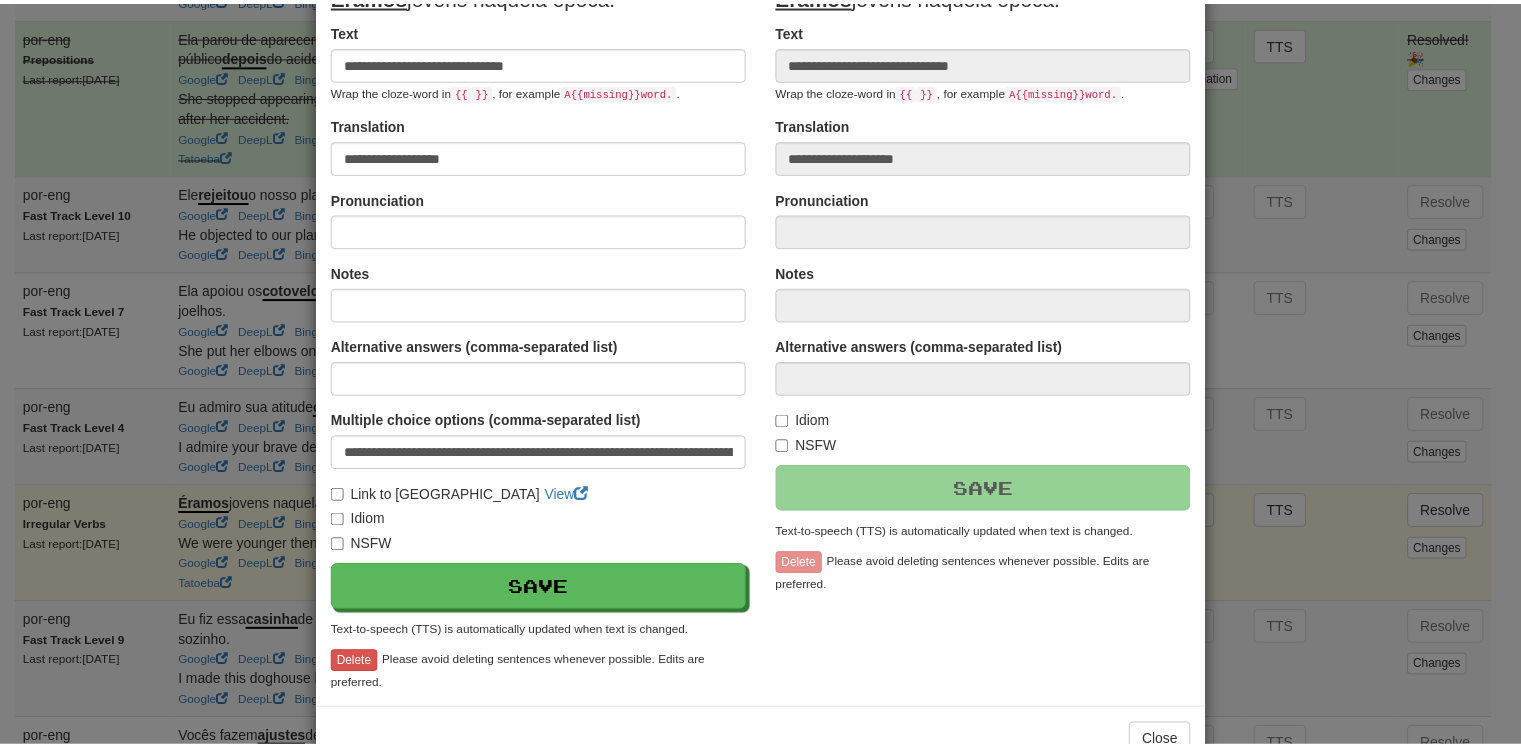 scroll, scrollTop: 302, scrollLeft: 0, axis: vertical 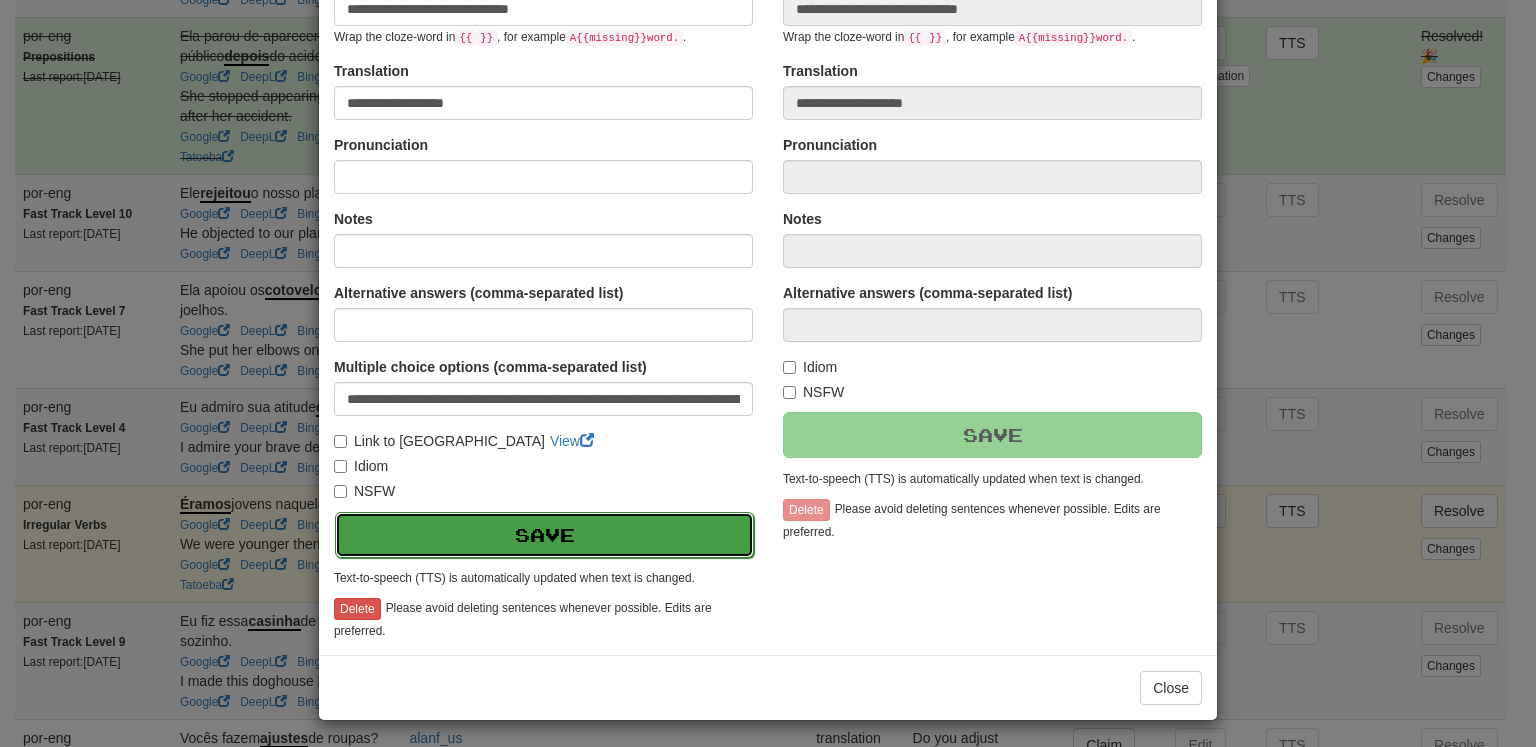 click on "Save" at bounding box center [544, 535] 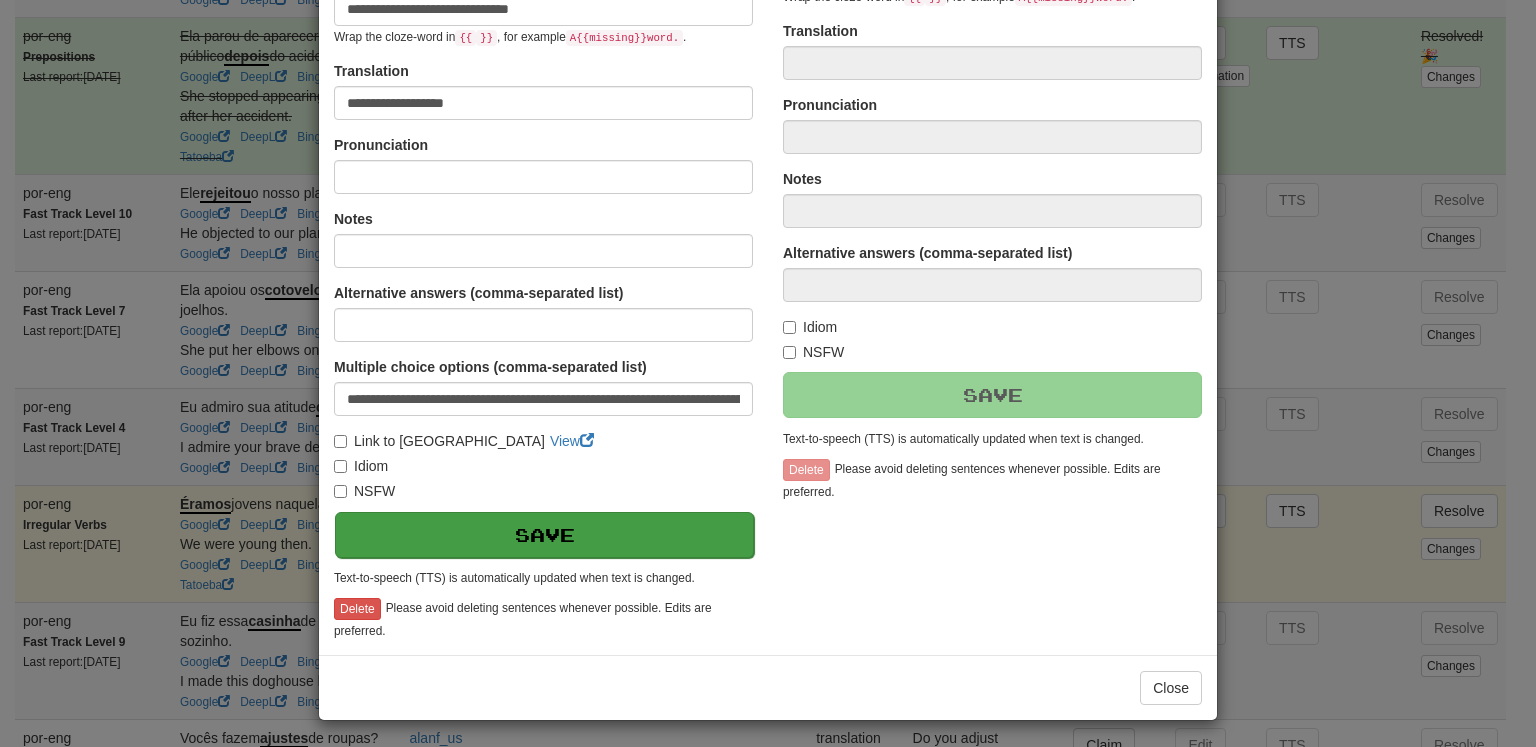 type on "**********" 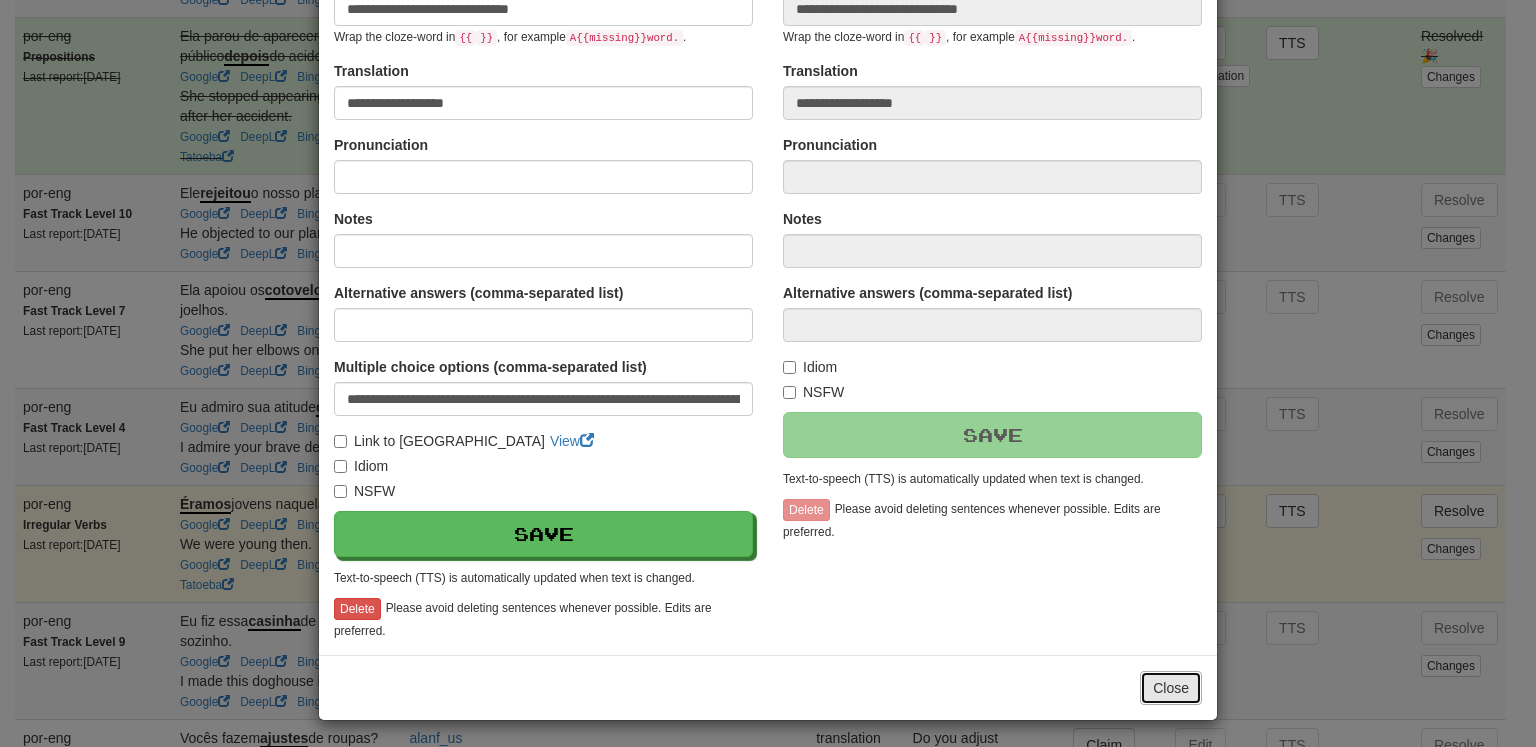 click on "Close" at bounding box center [1171, 688] 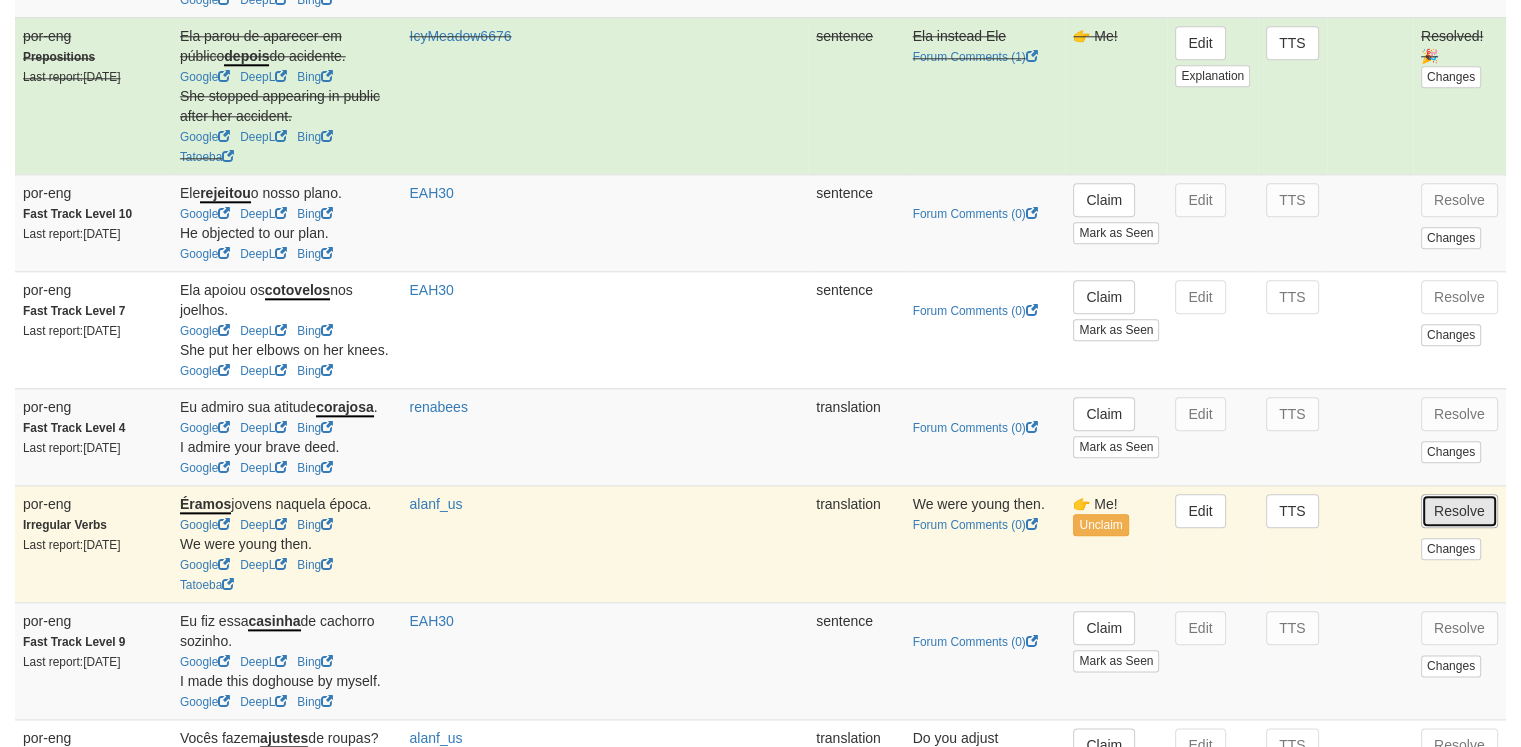 click on "Resolve" at bounding box center [1459, 511] 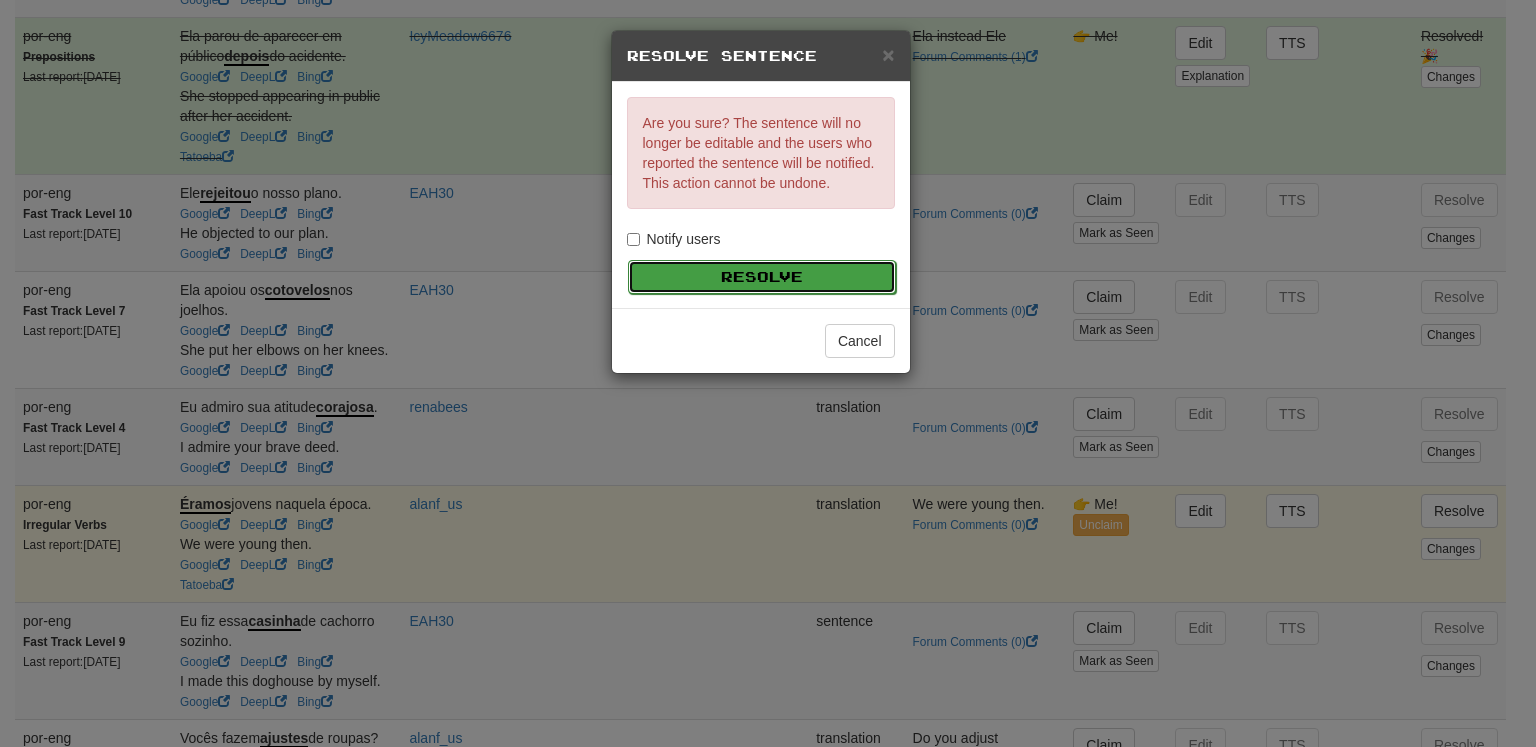 click on "Resolve" at bounding box center (762, 277) 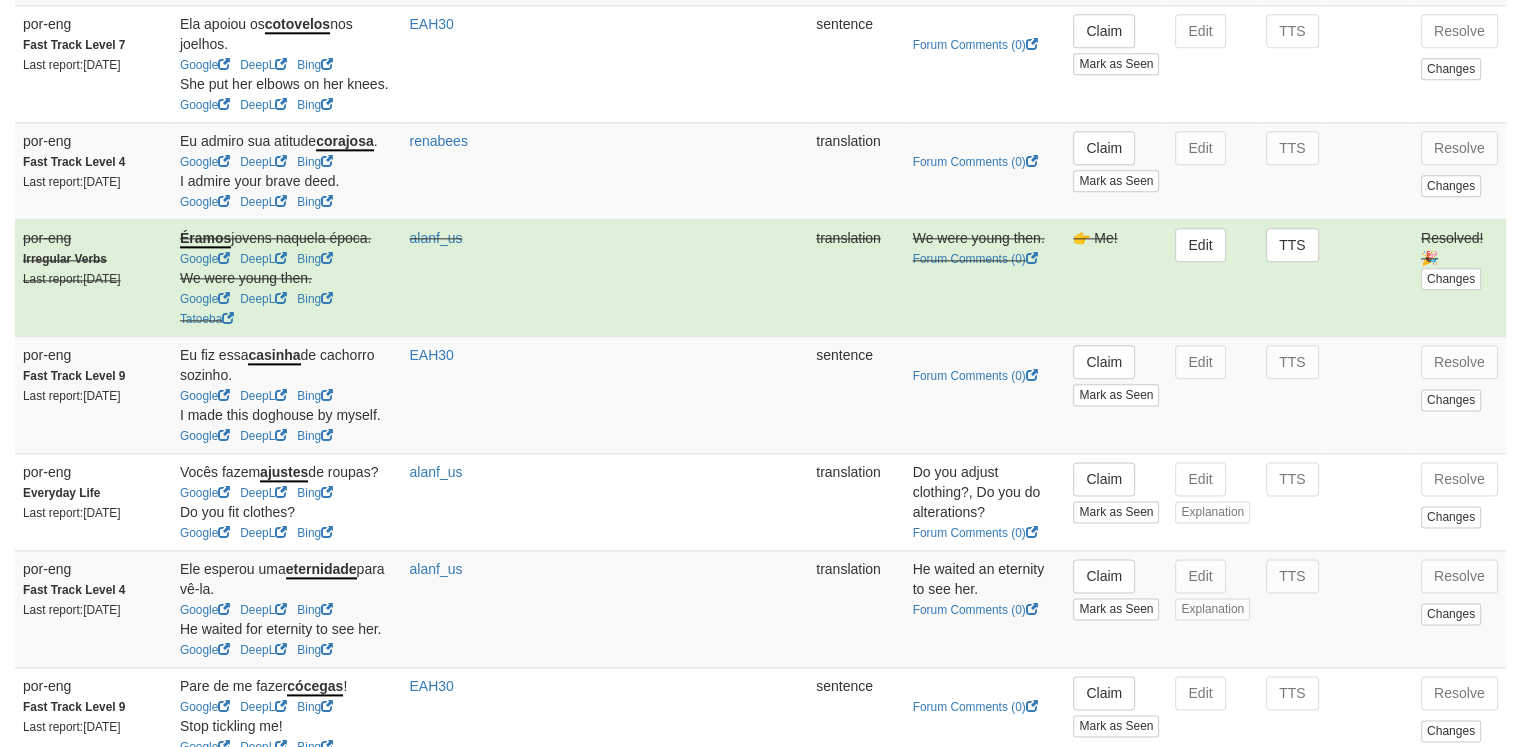 scroll, scrollTop: 2480, scrollLeft: 0, axis: vertical 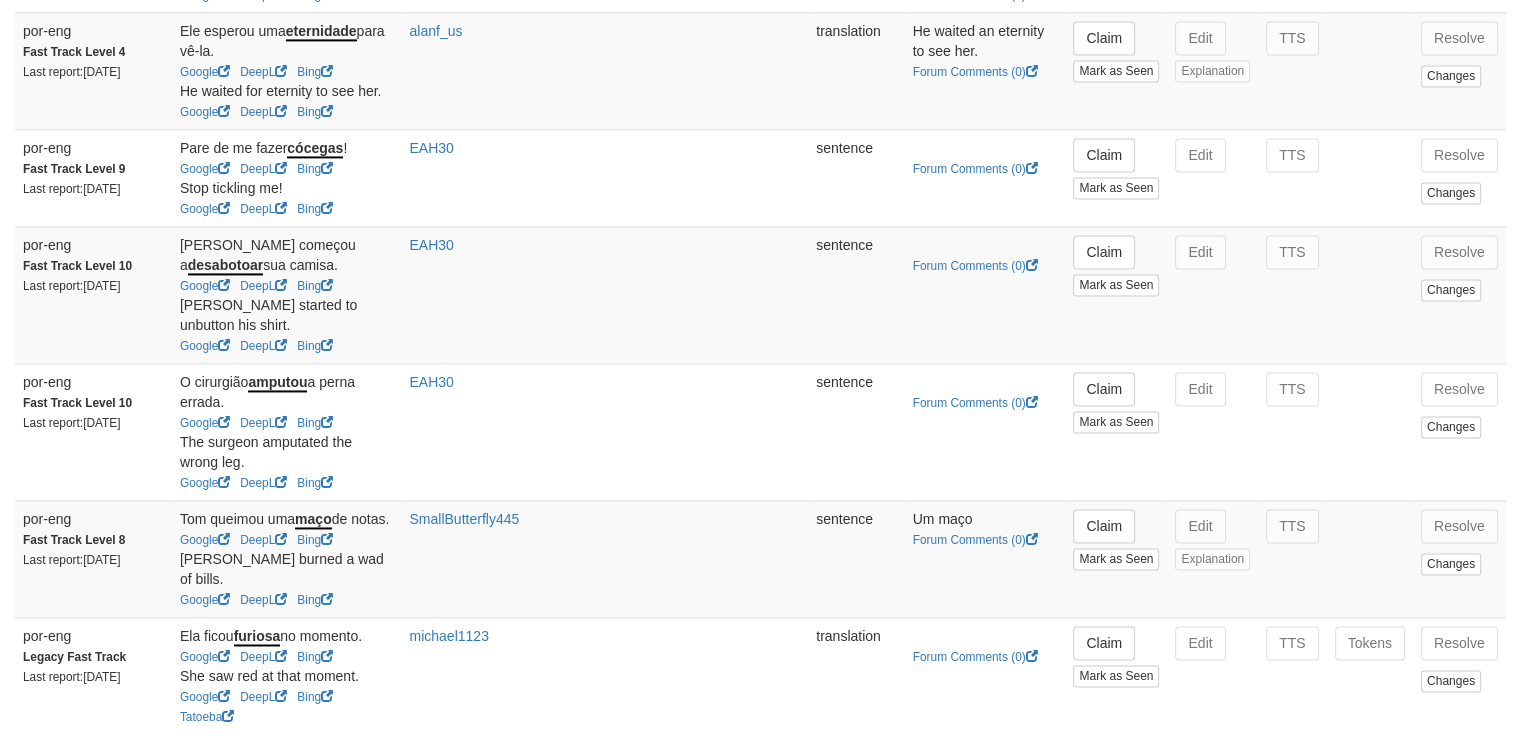 click on "Next" at bounding box center [1478, 771] 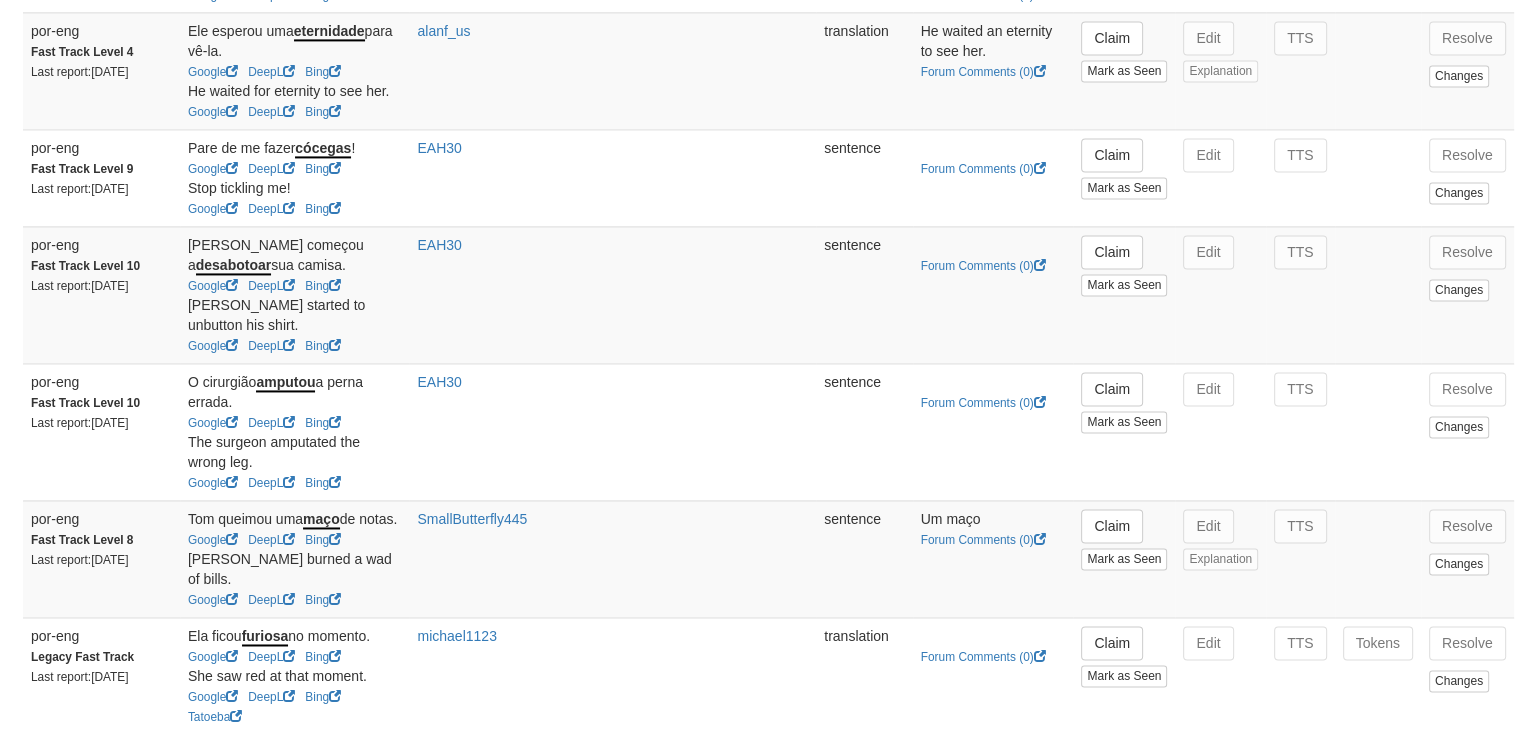 scroll, scrollTop: 0, scrollLeft: 0, axis: both 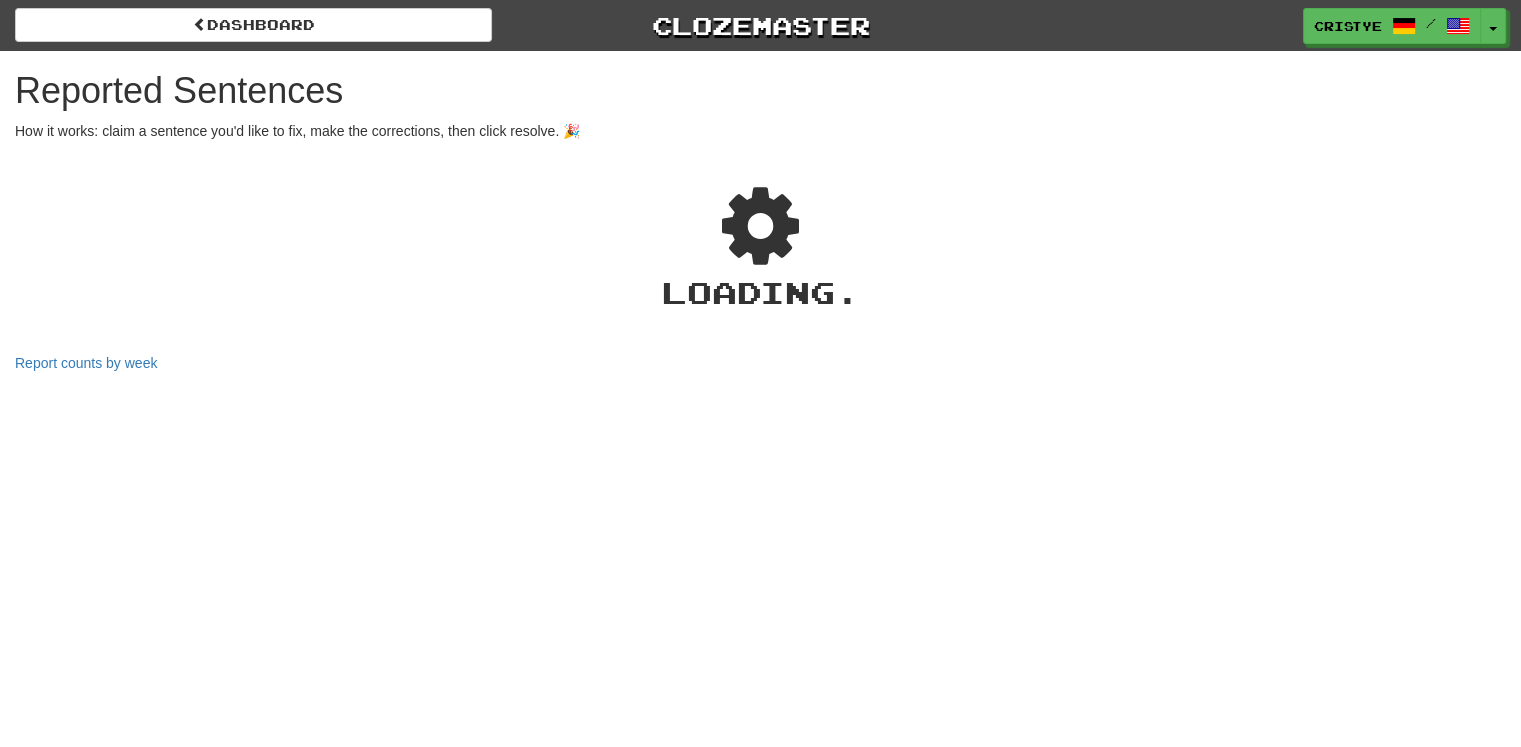 select on "***" 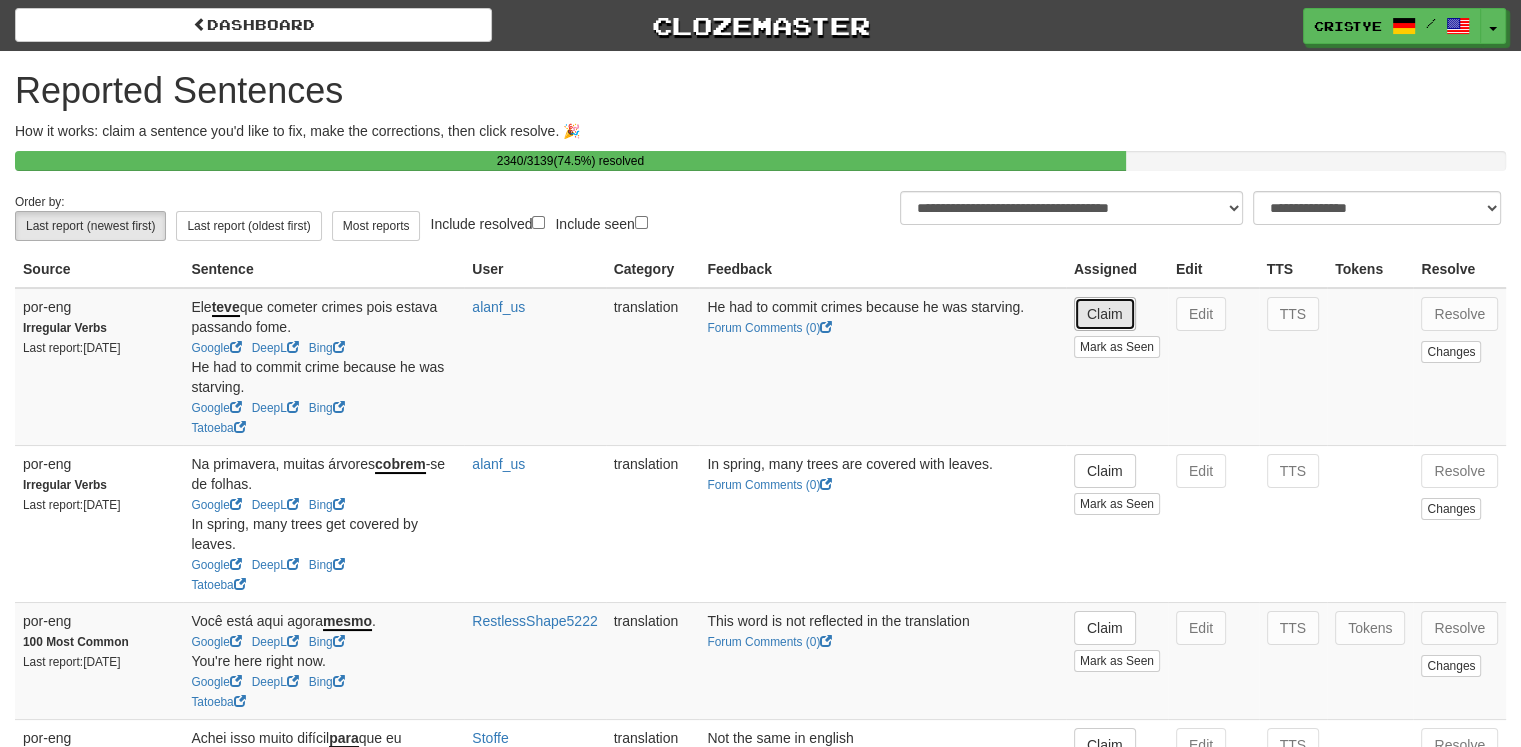 click on "Claim" at bounding box center [1105, 314] 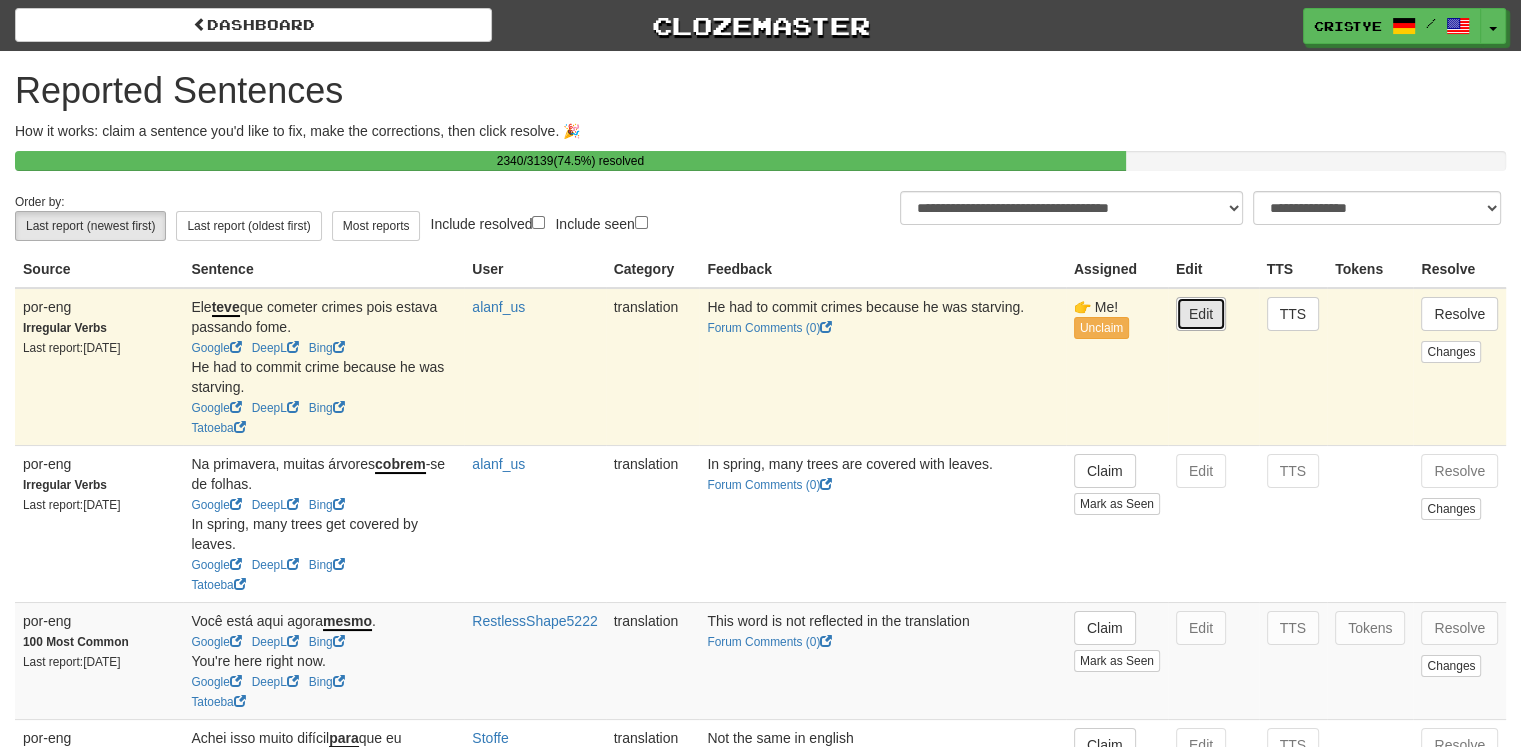 click on "Edit" at bounding box center (1201, 314) 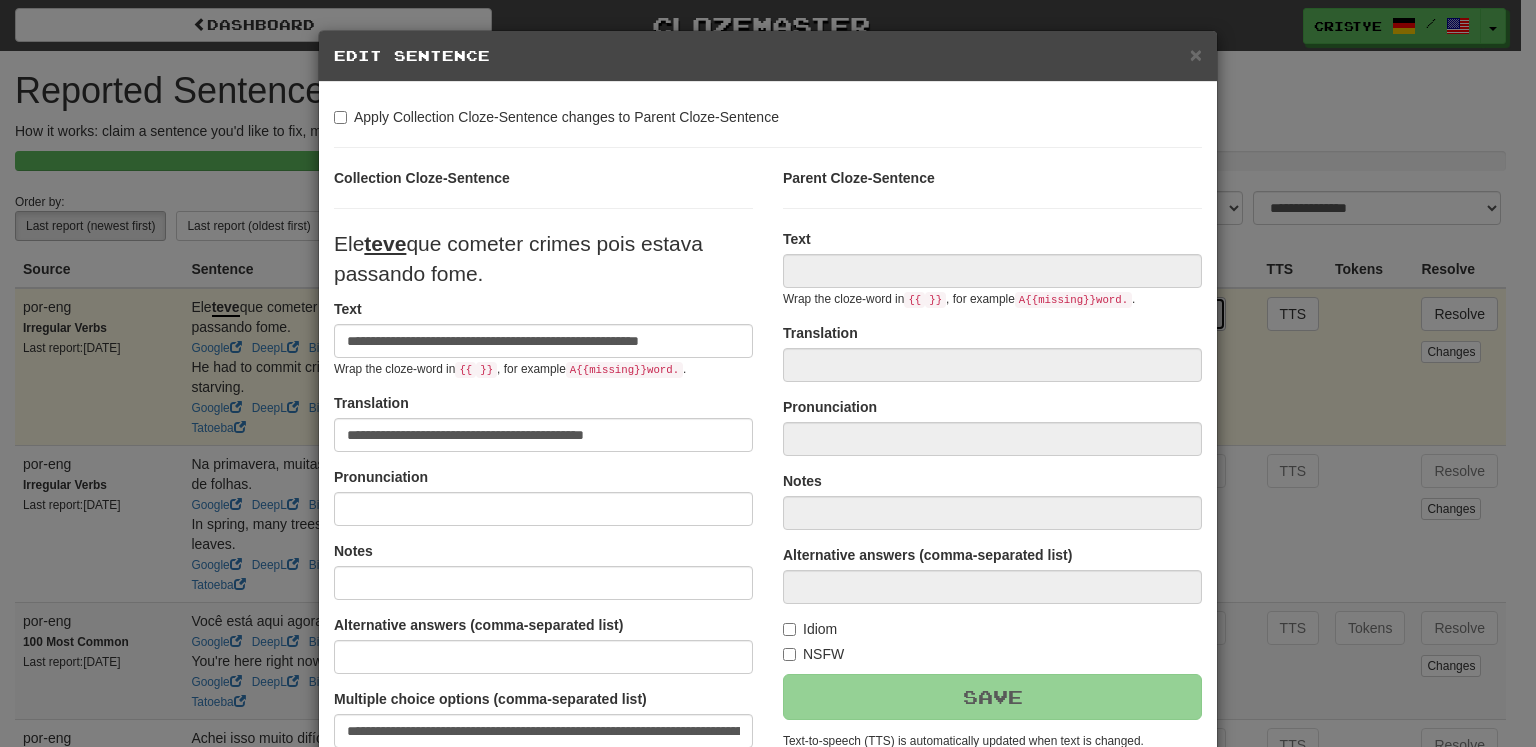 type on "**********" 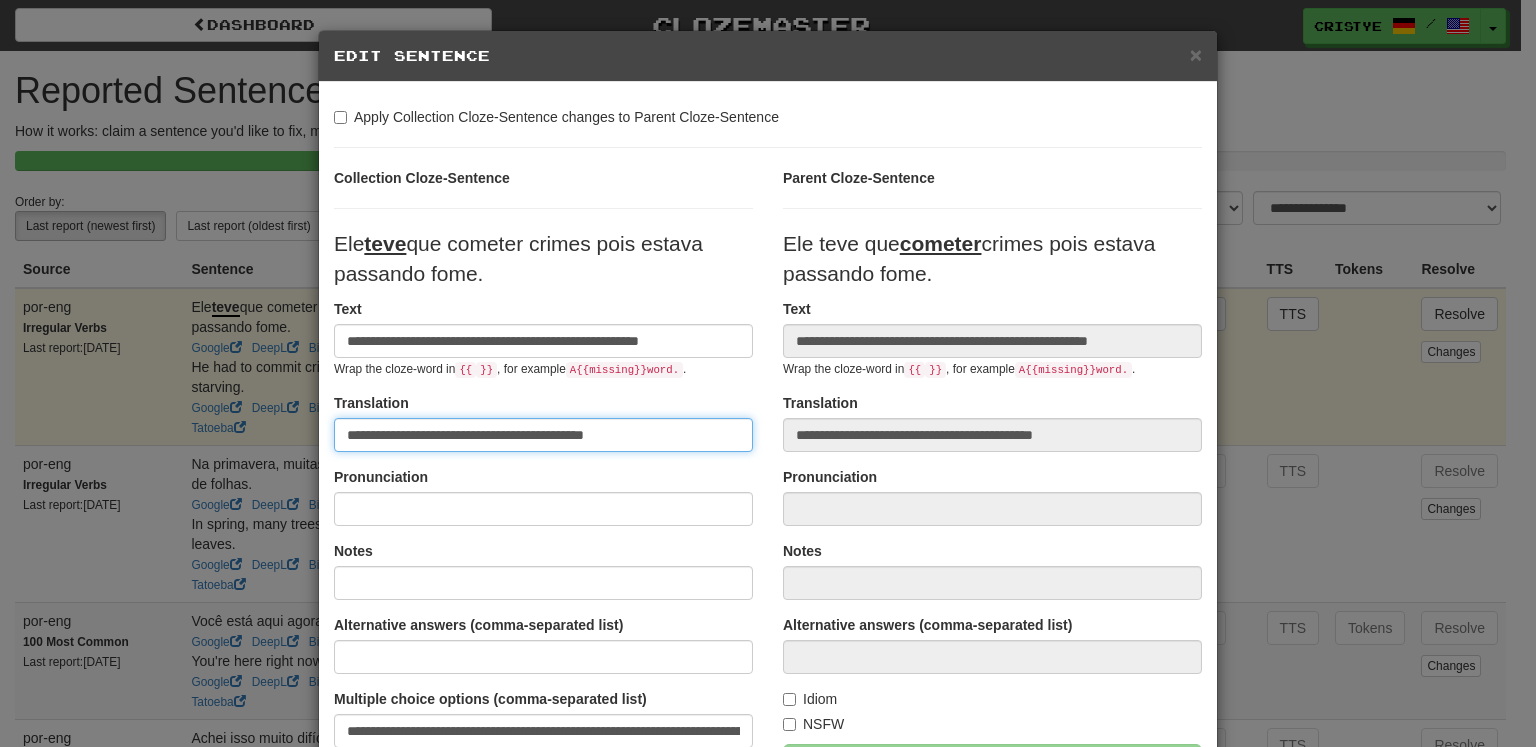 click on "**********" at bounding box center [543, 435] 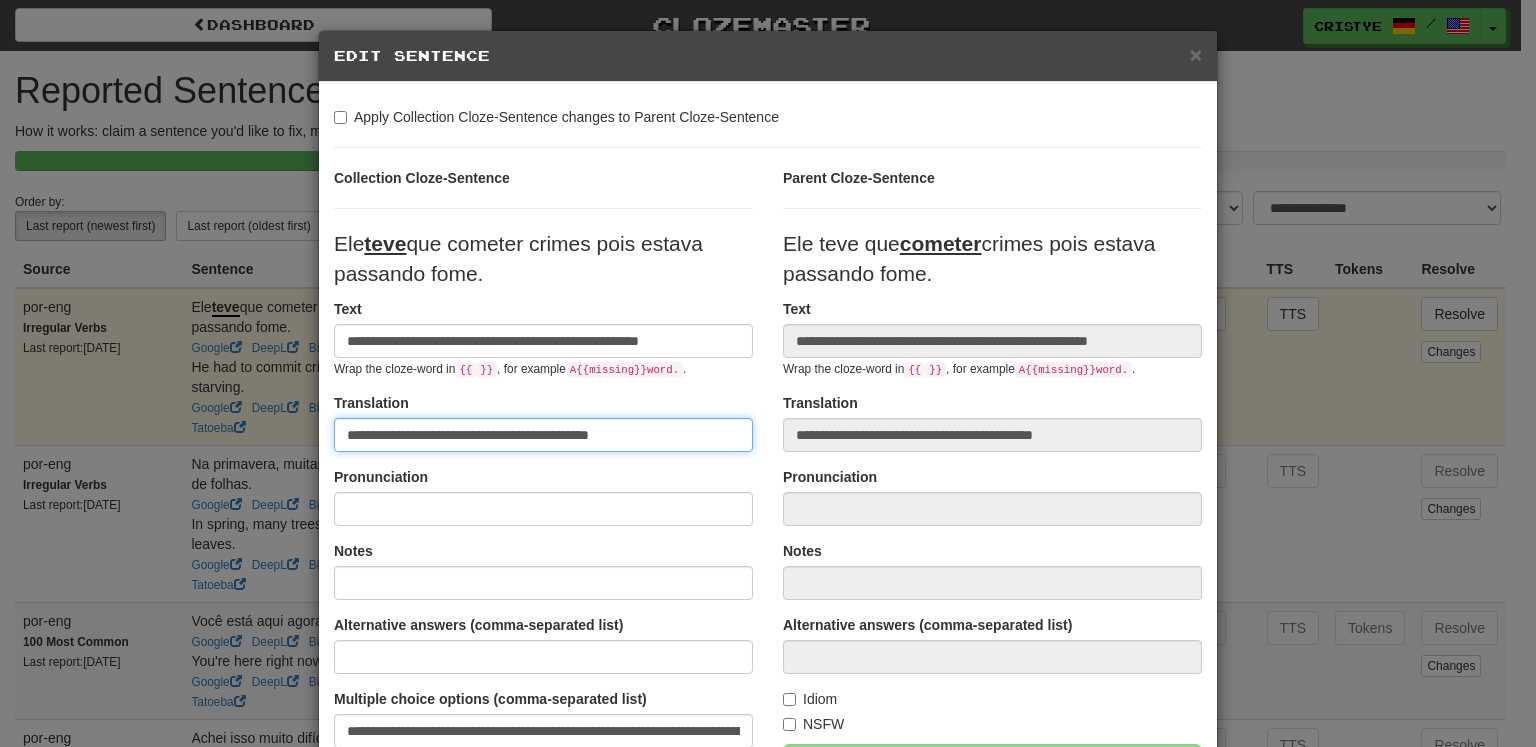 type on "**********" 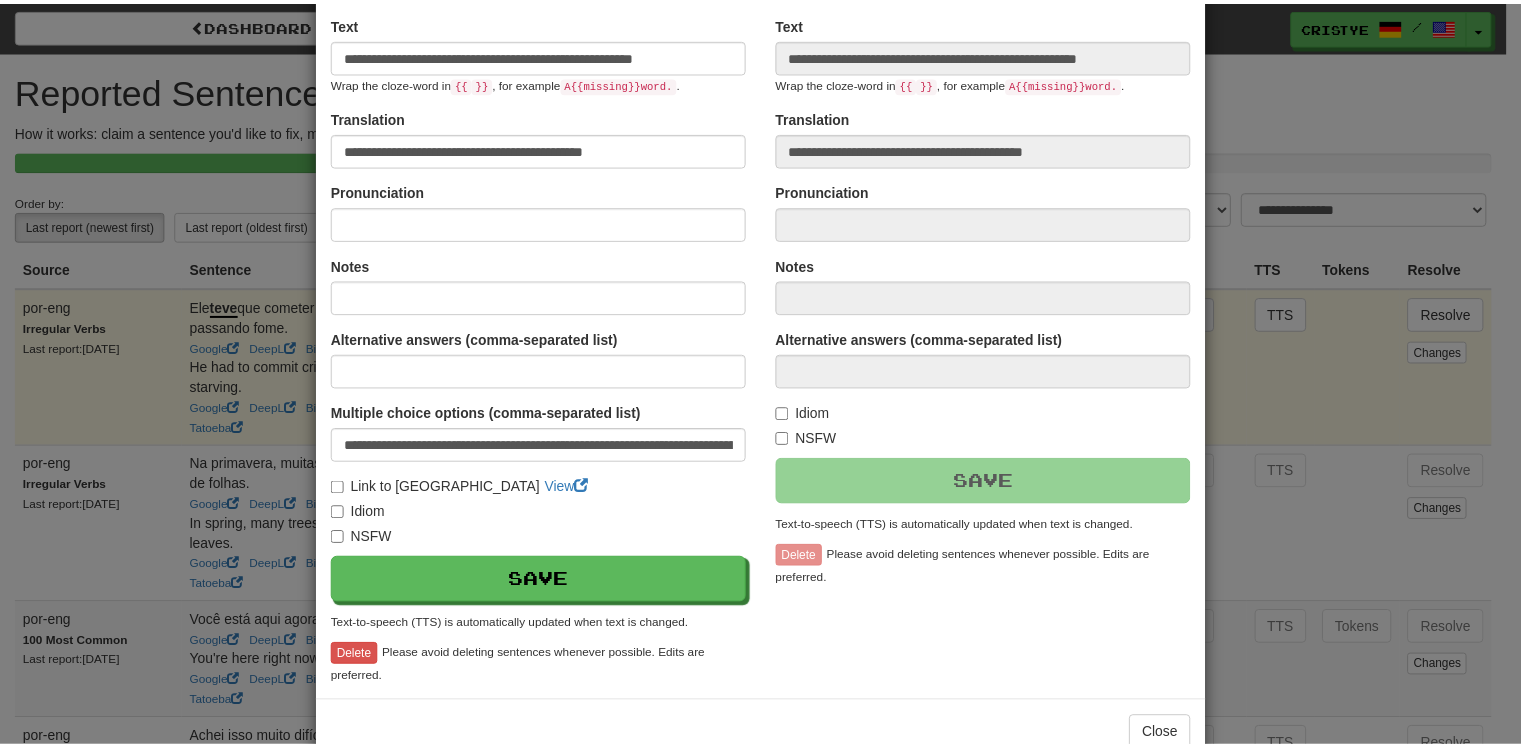 scroll, scrollTop: 332, scrollLeft: 0, axis: vertical 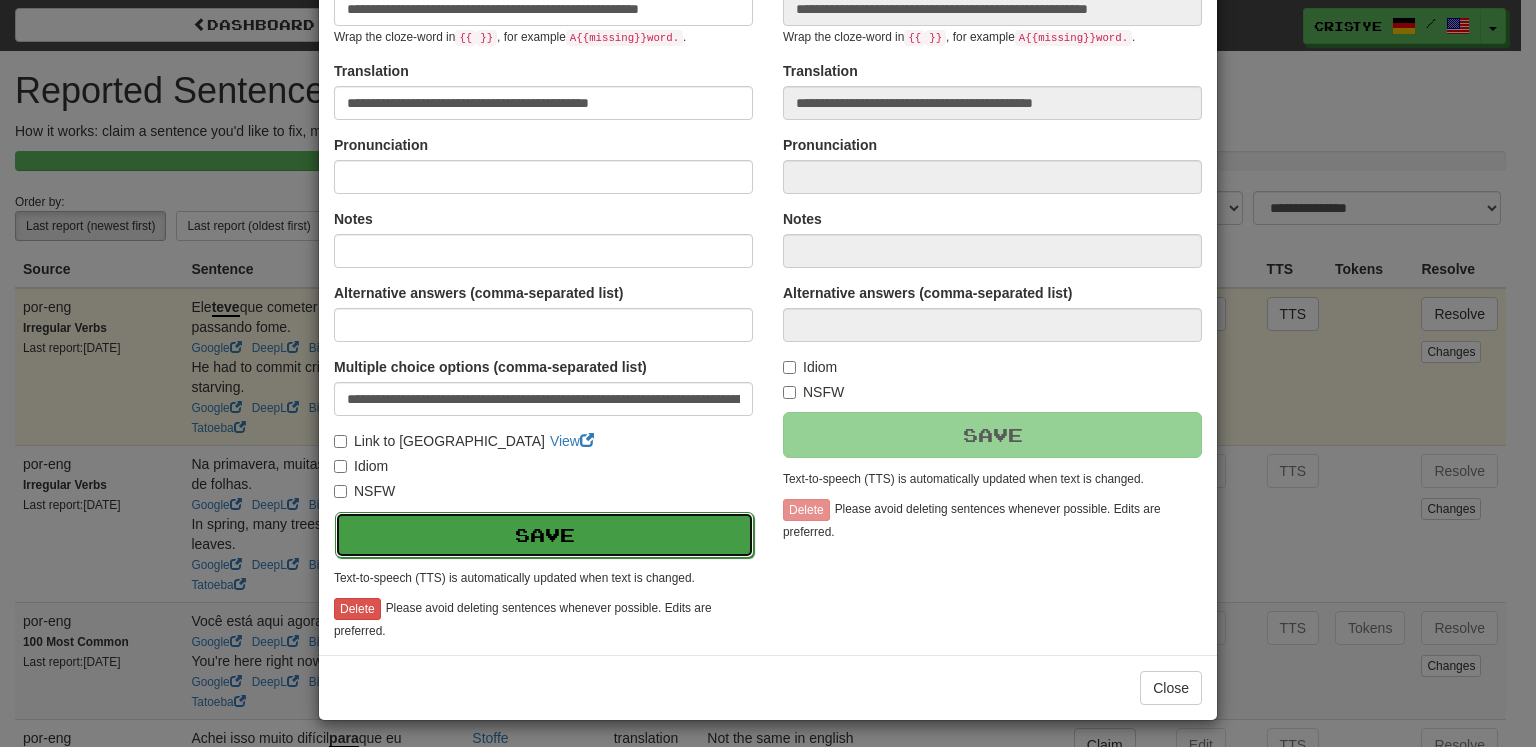 click on "Save" at bounding box center (544, 535) 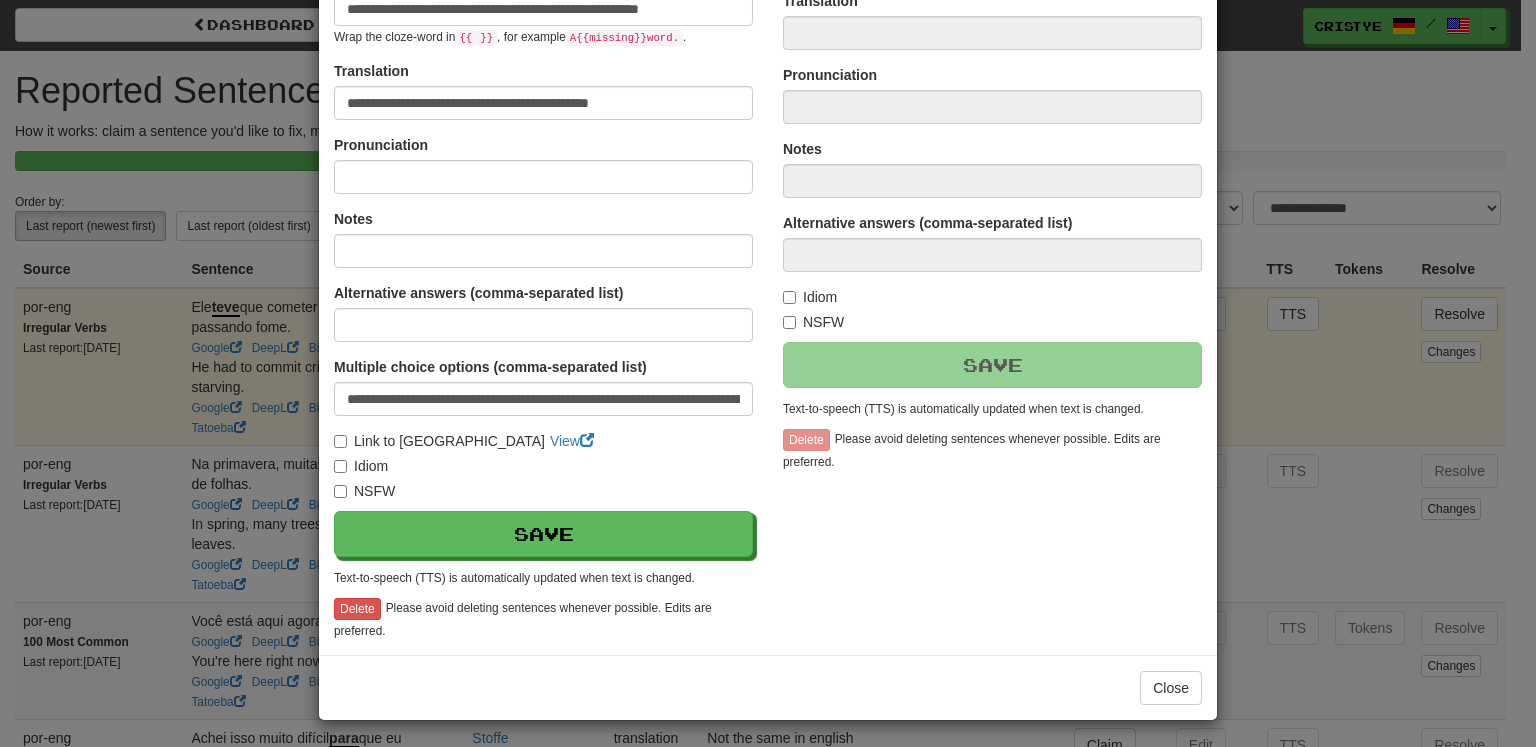 type on "**********" 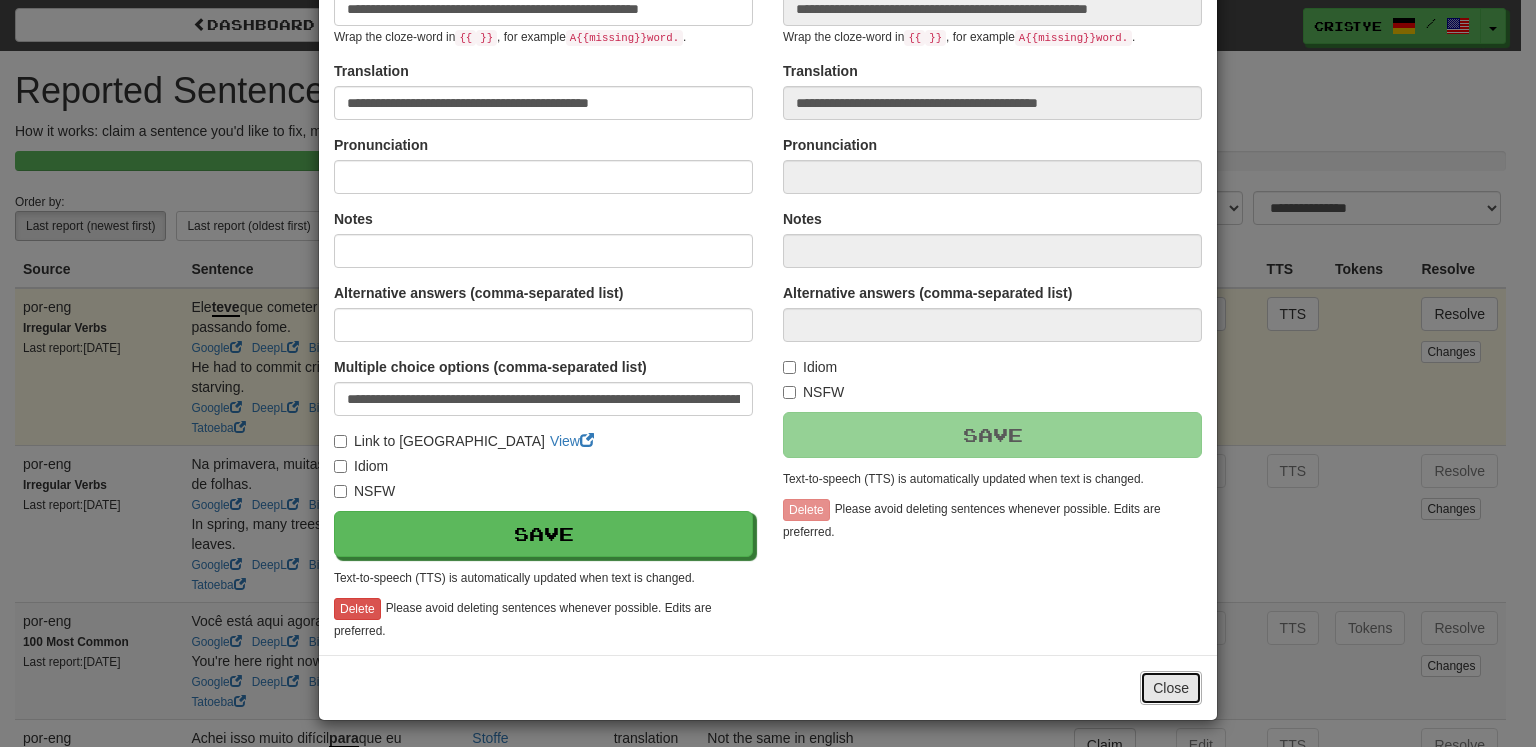 click on "Close" at bounding box center (1171, 688) 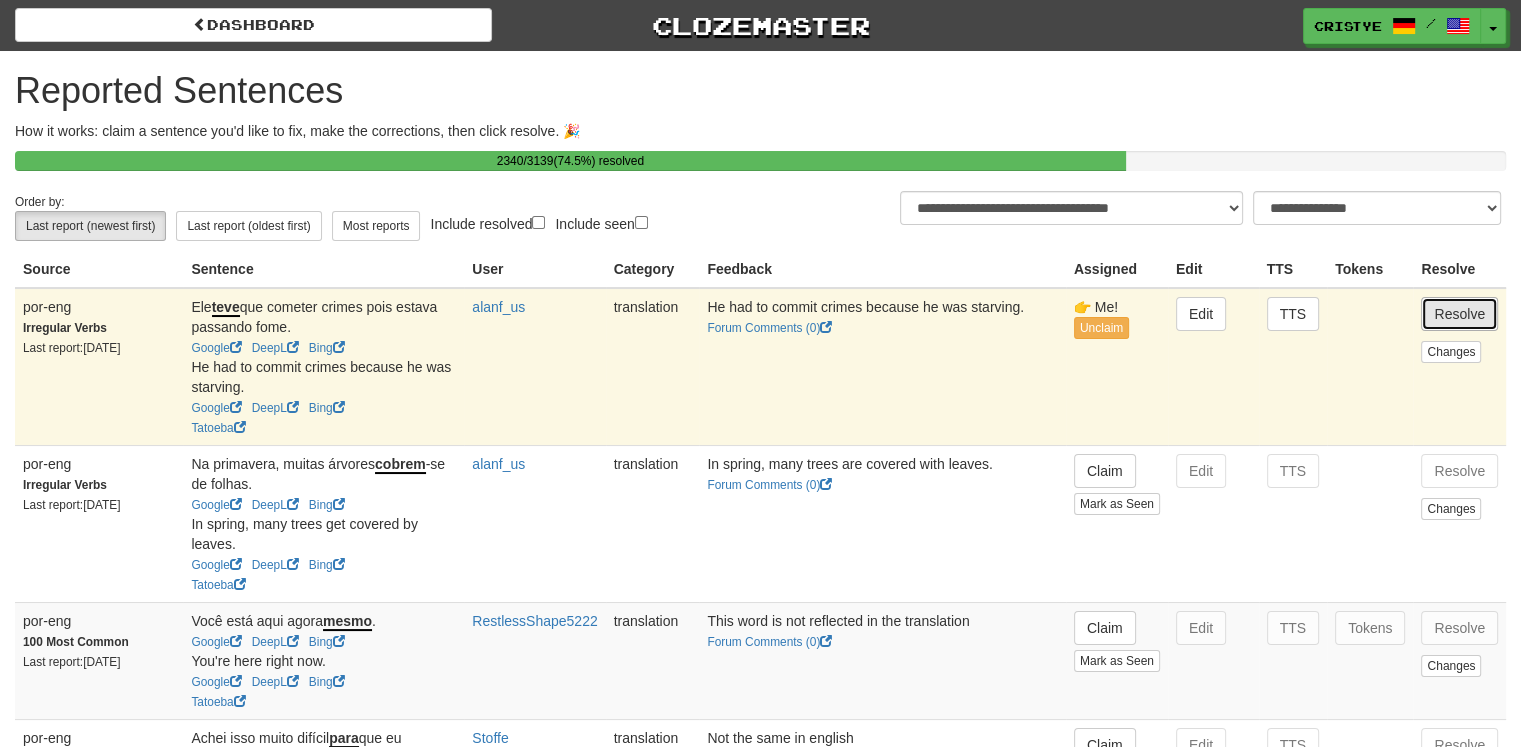 click on "Resolve" at bounding box center [1459, 314] 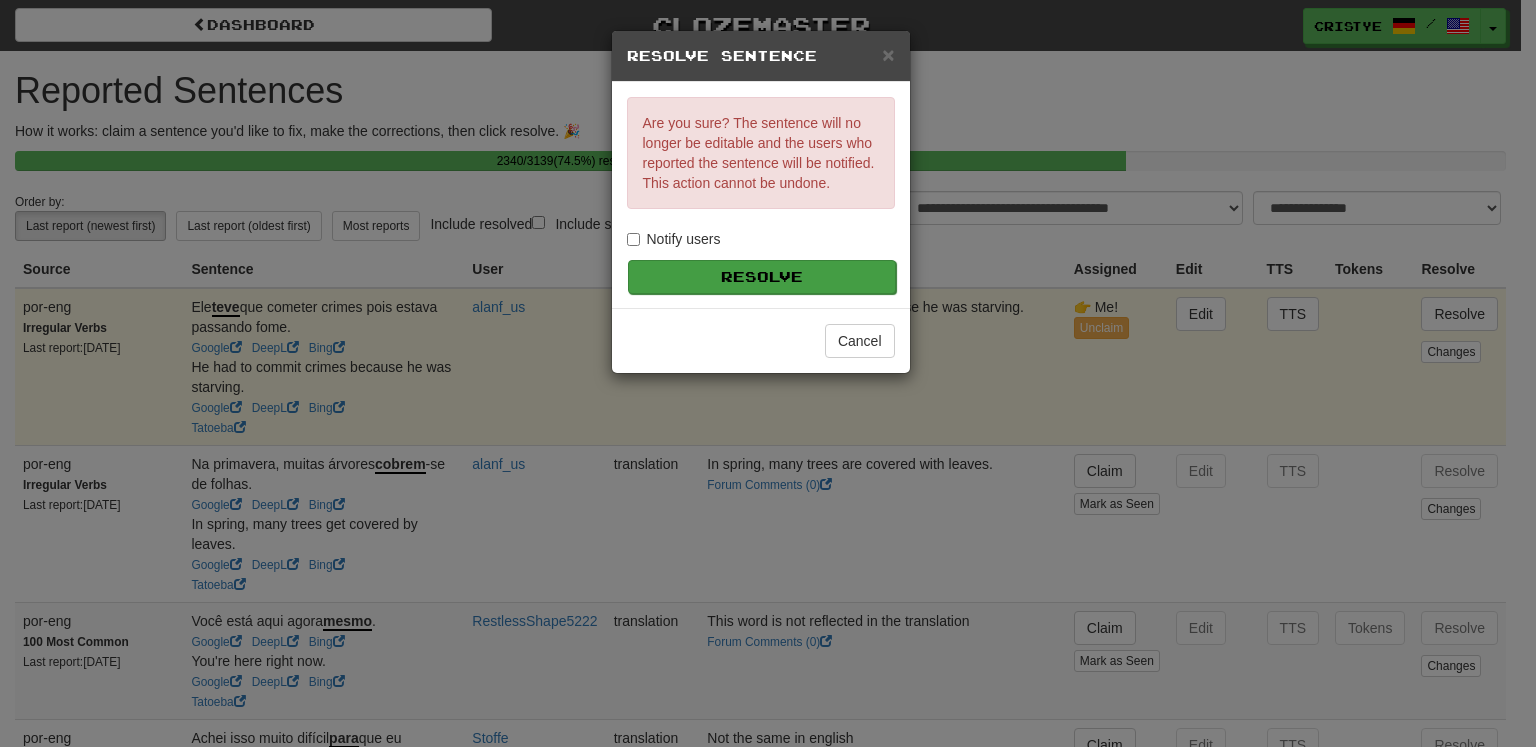 click on "Are you sure? The sentence will no longer be editable and the users who reported the sentence will be notified. This action cannot be undone. Notify users Resolve" at bounding box center (761, 195) 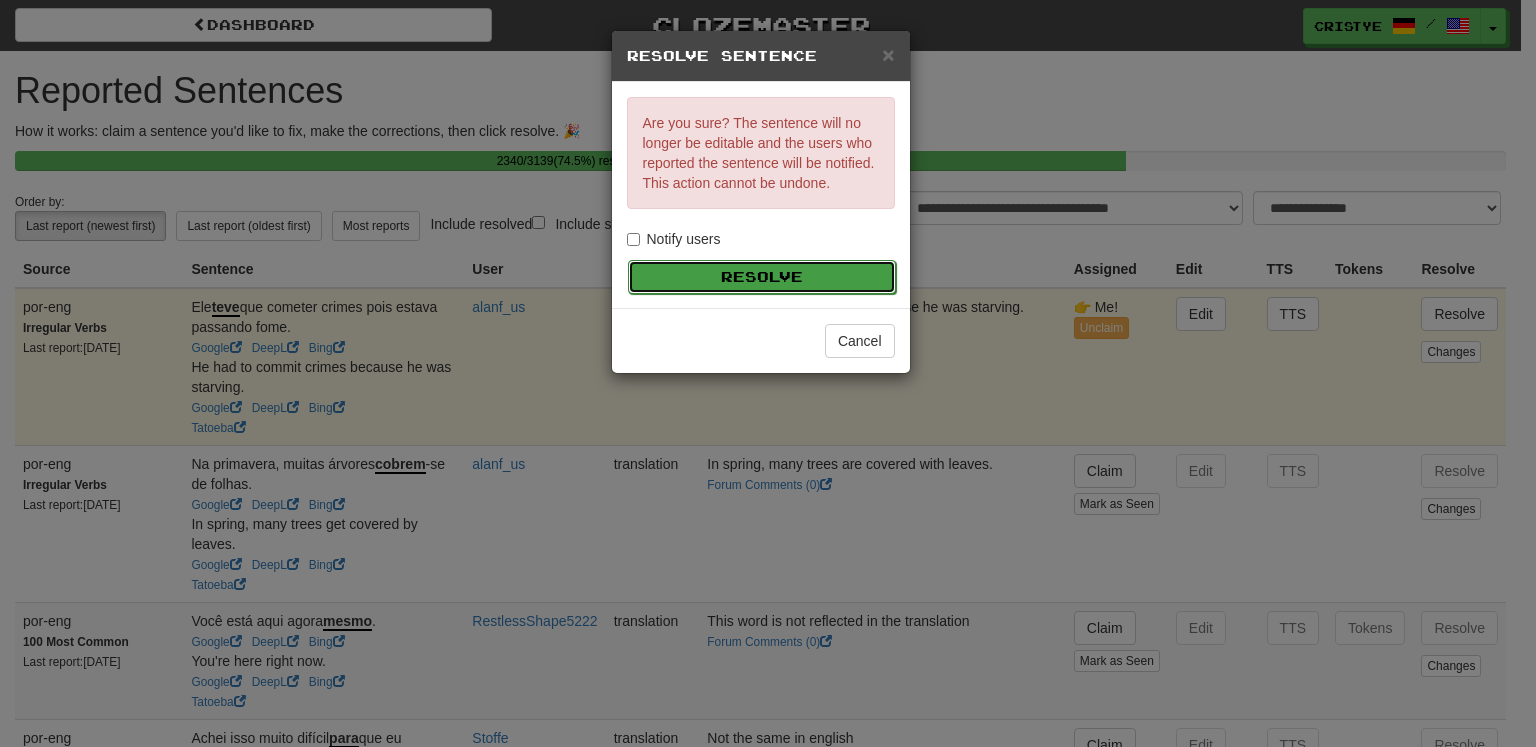 click on "Resolve" at bounding box center (762, 277) 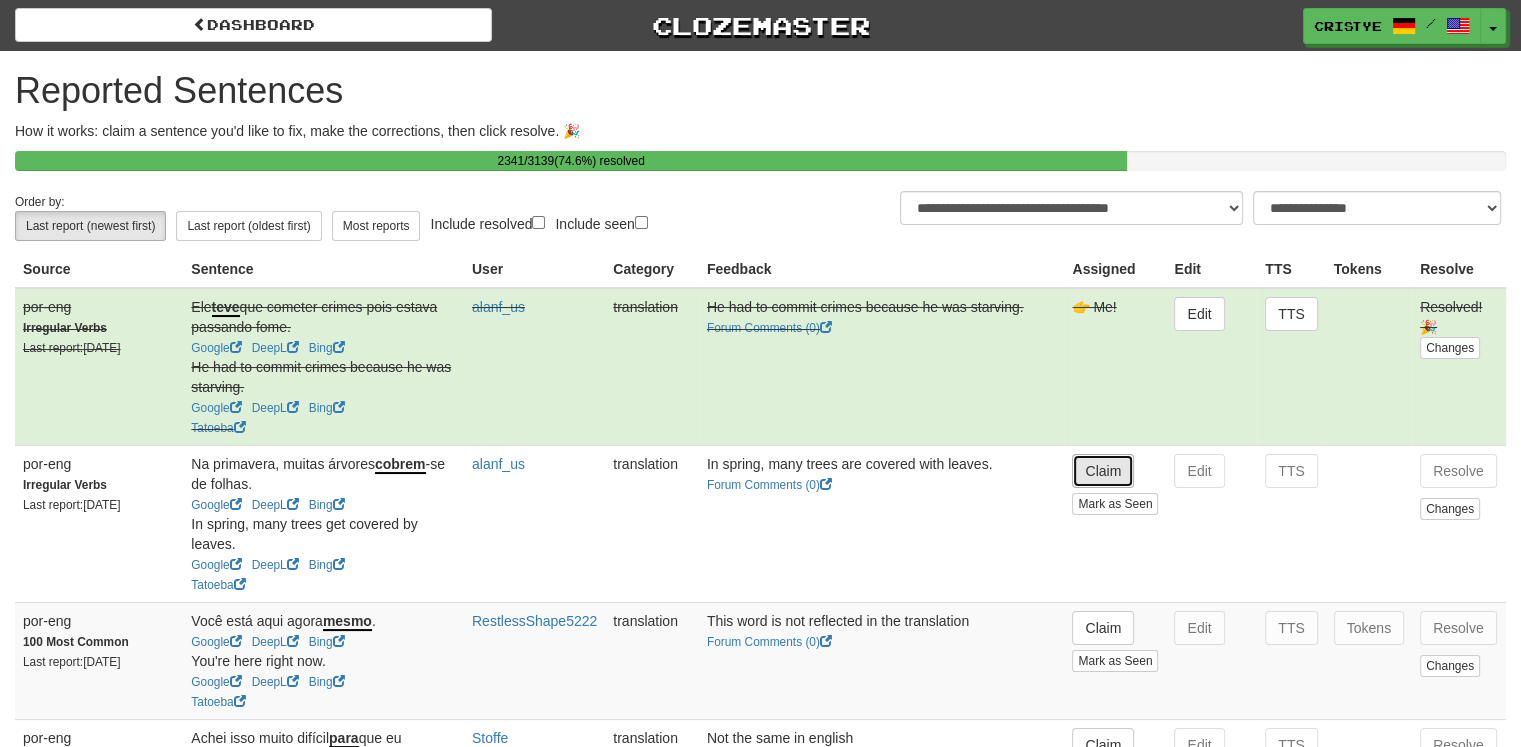 click on "Claim" at bounding box center [1103, 471] 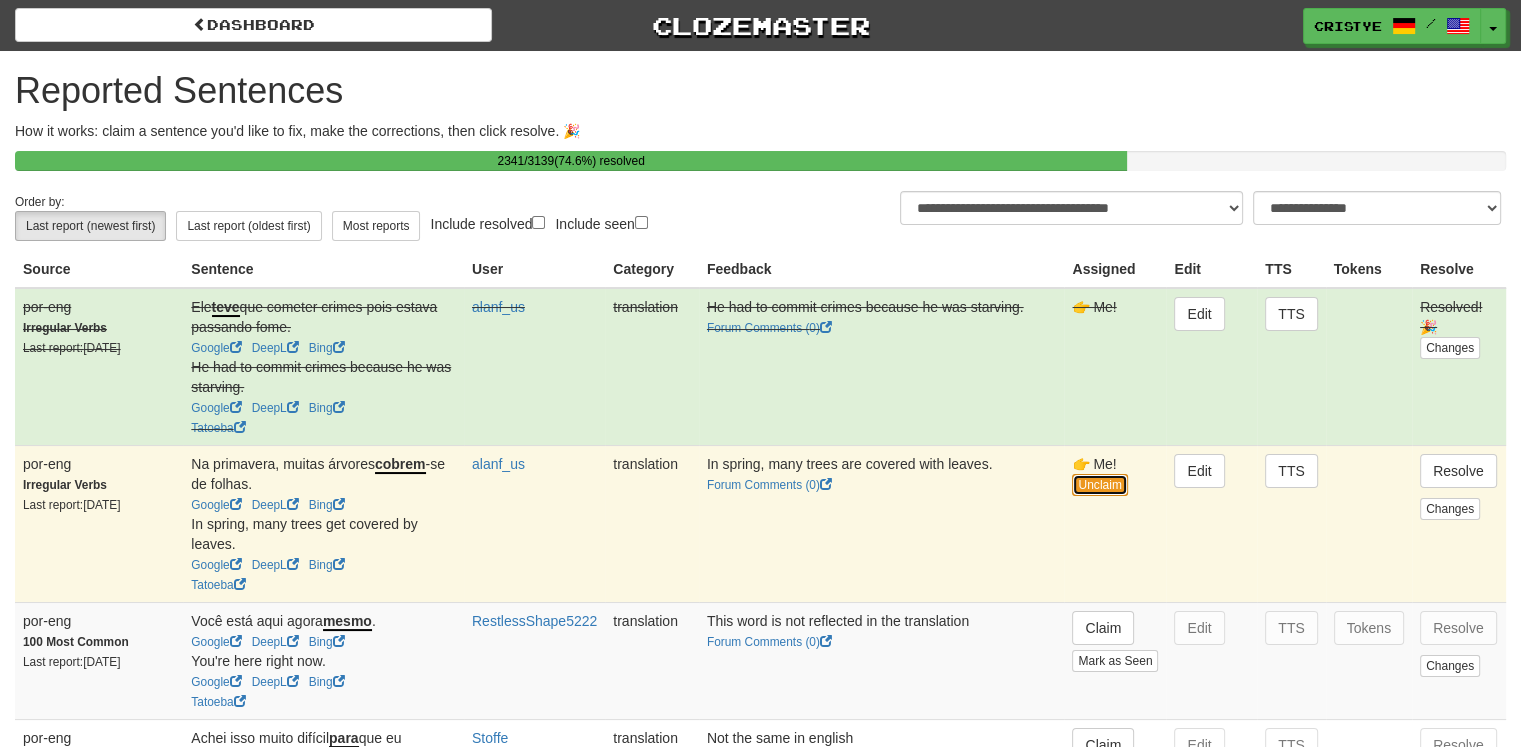 click on "Unclaim" at bounding box center [1099, 485] 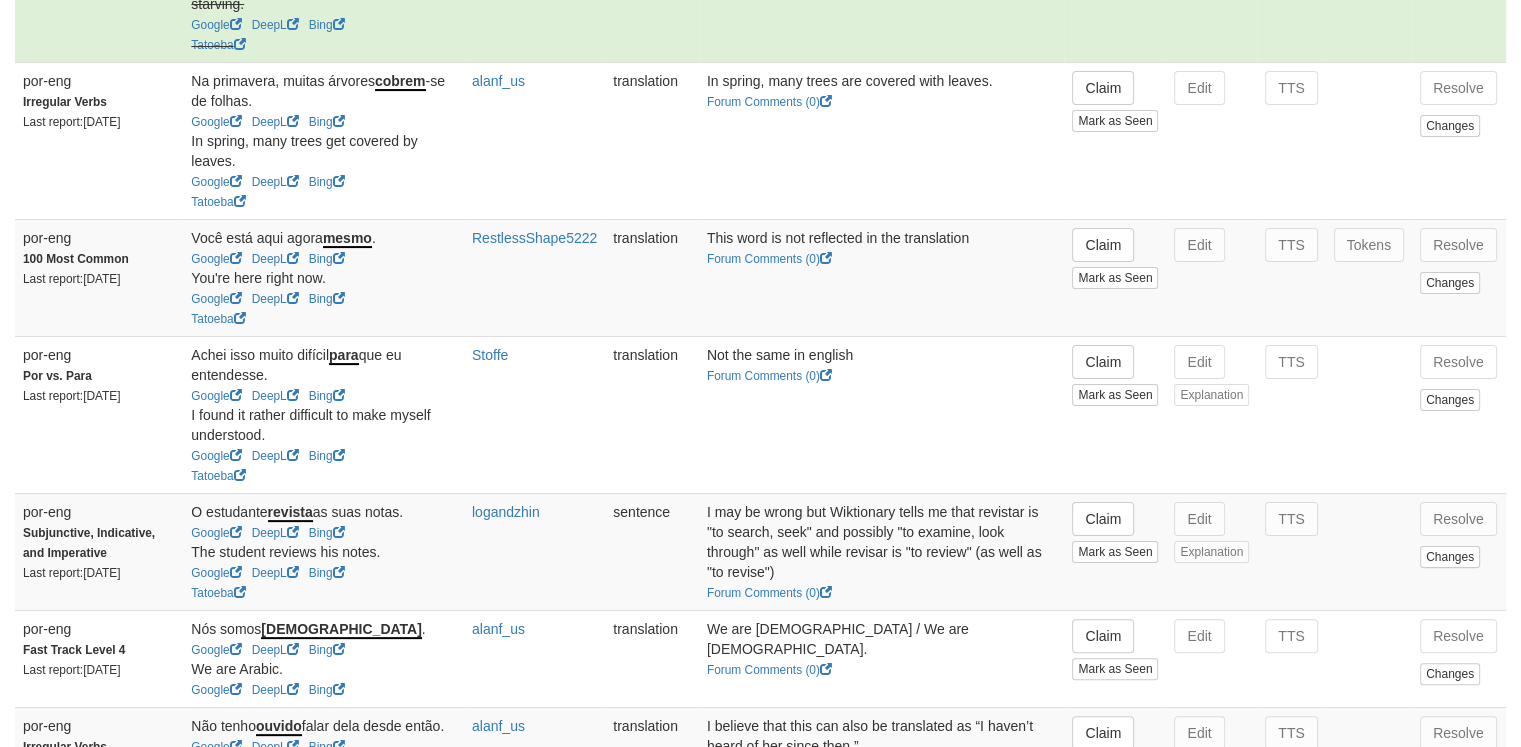 scroll, scrollTop: 388, scrollLeft: 0, axis: vertical 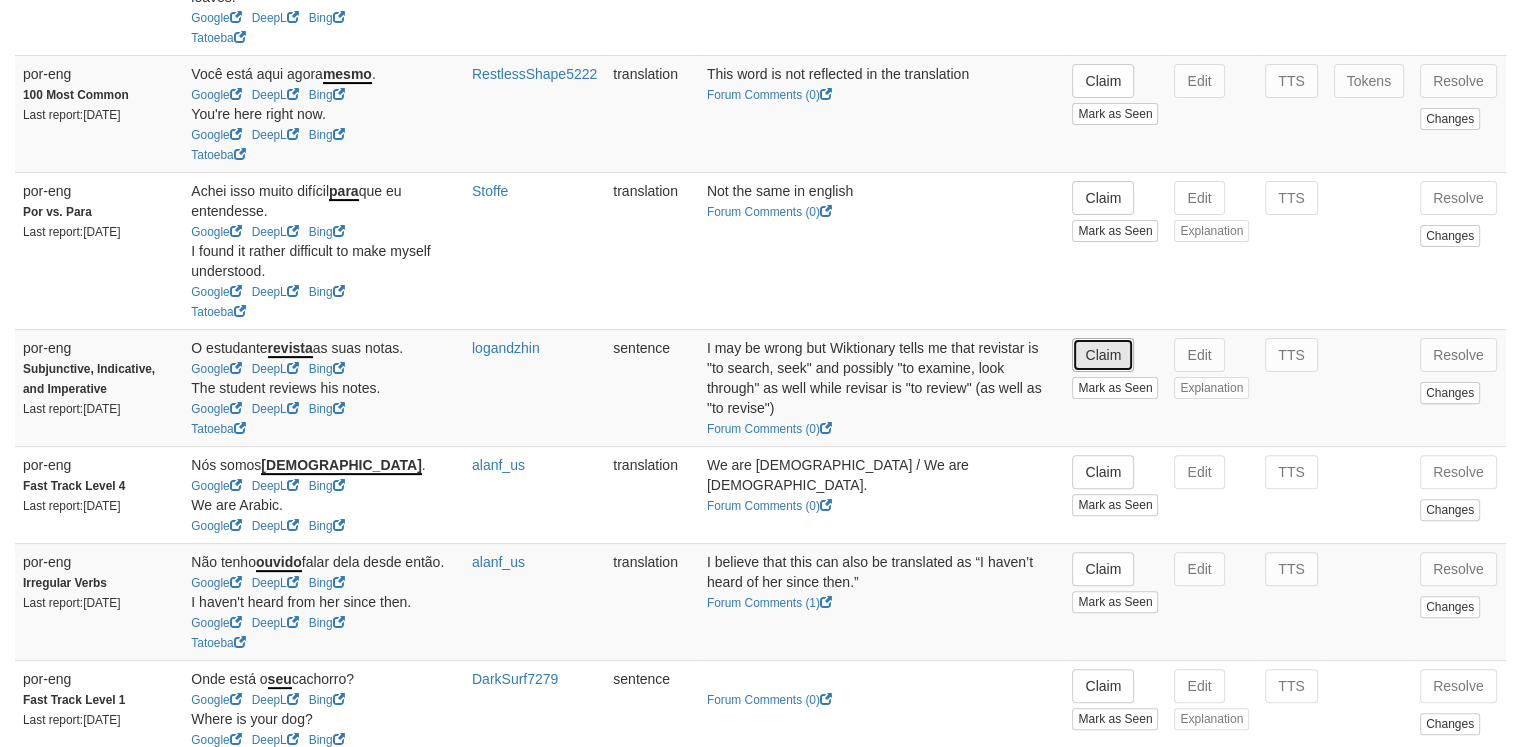 click on "Claim" at bounding box center (1103, 355) 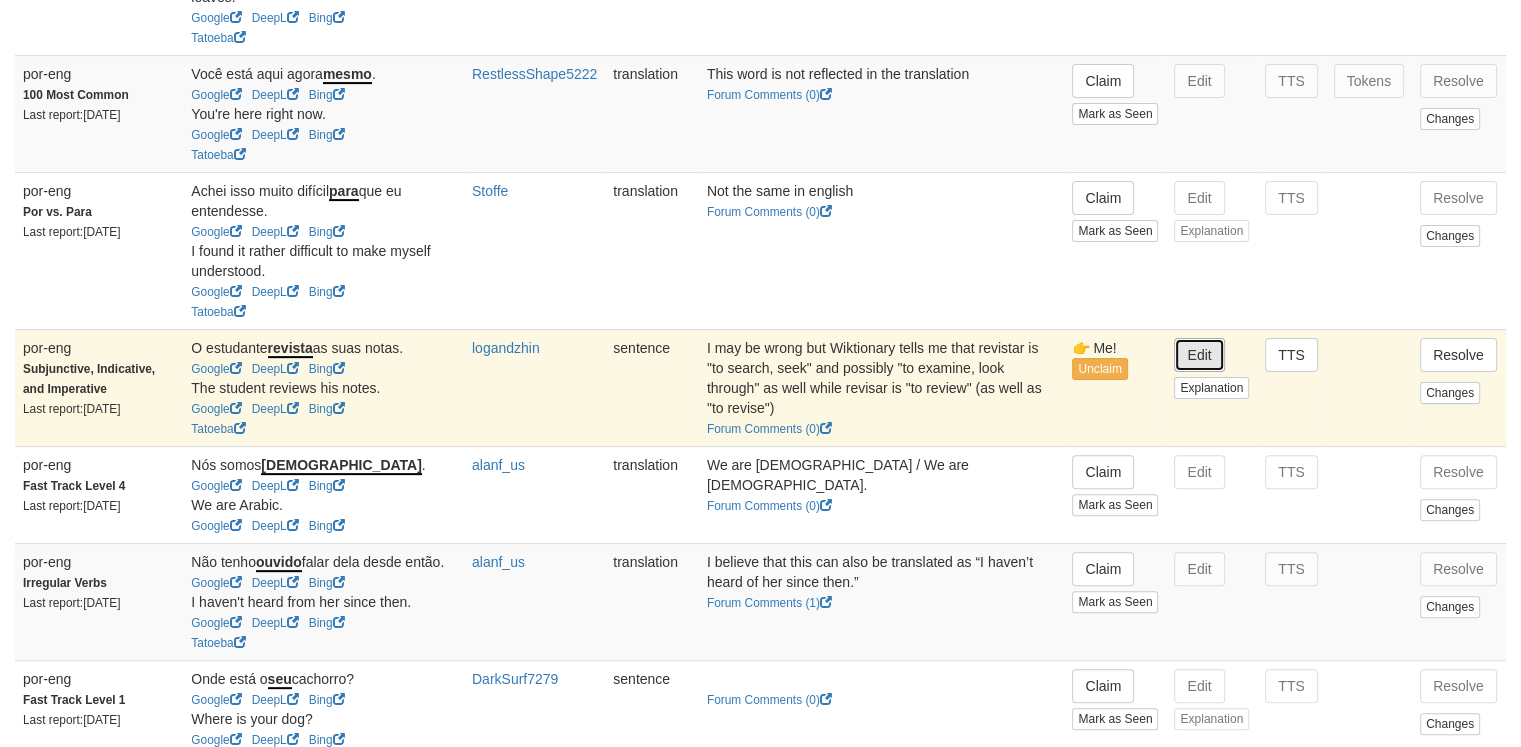 click on "Edit" at bounding box center [1199, 355] 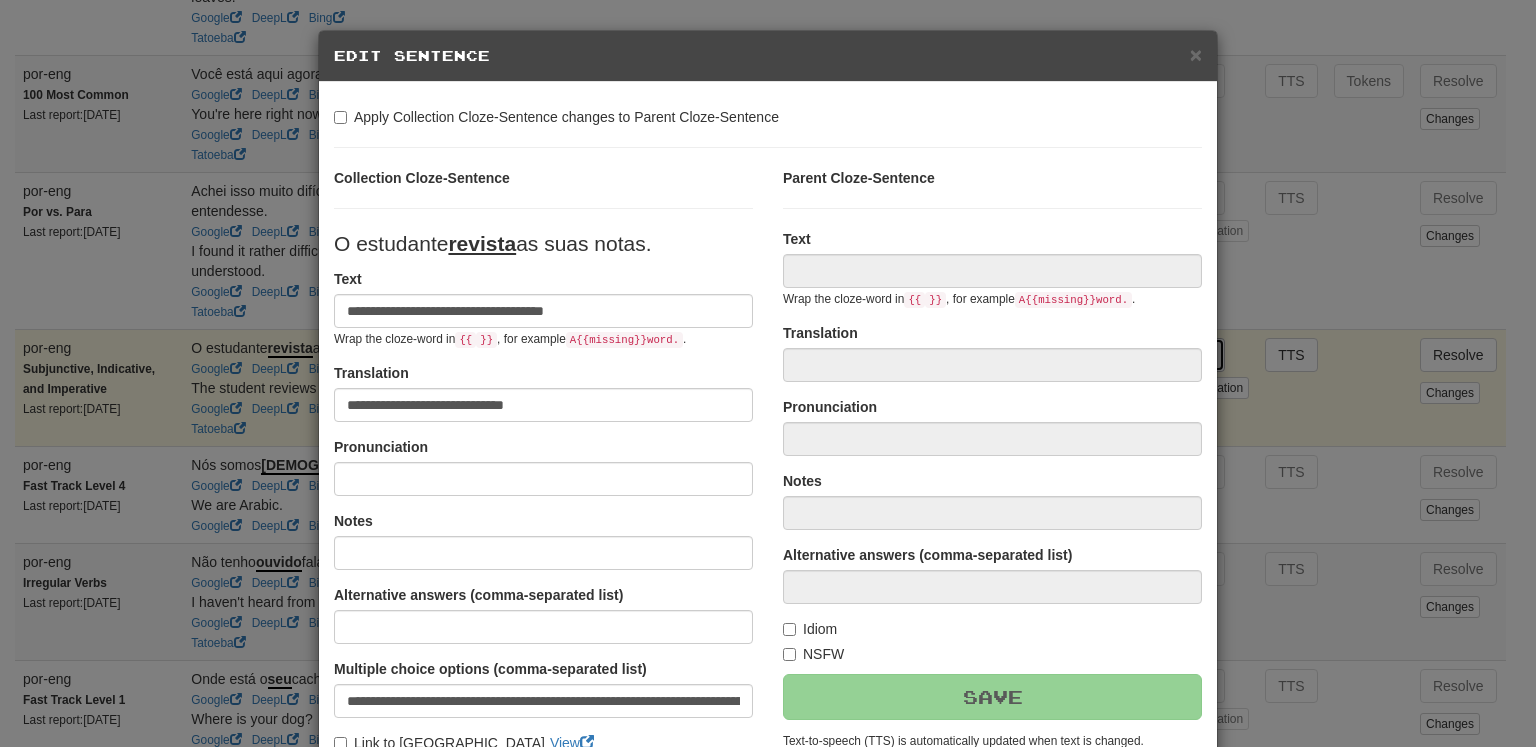 type on "**********" 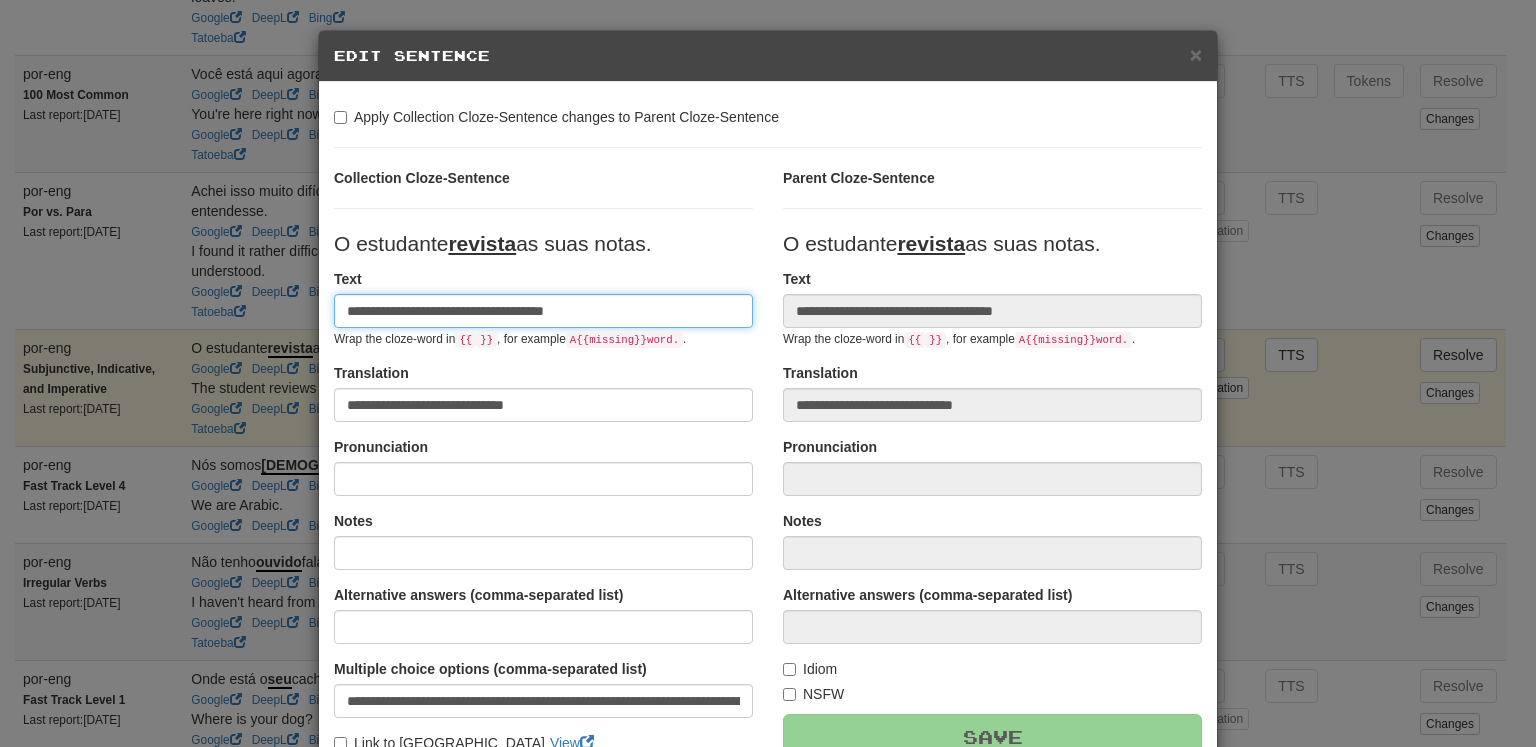 click on "**********" at bounding box center [543, 311] 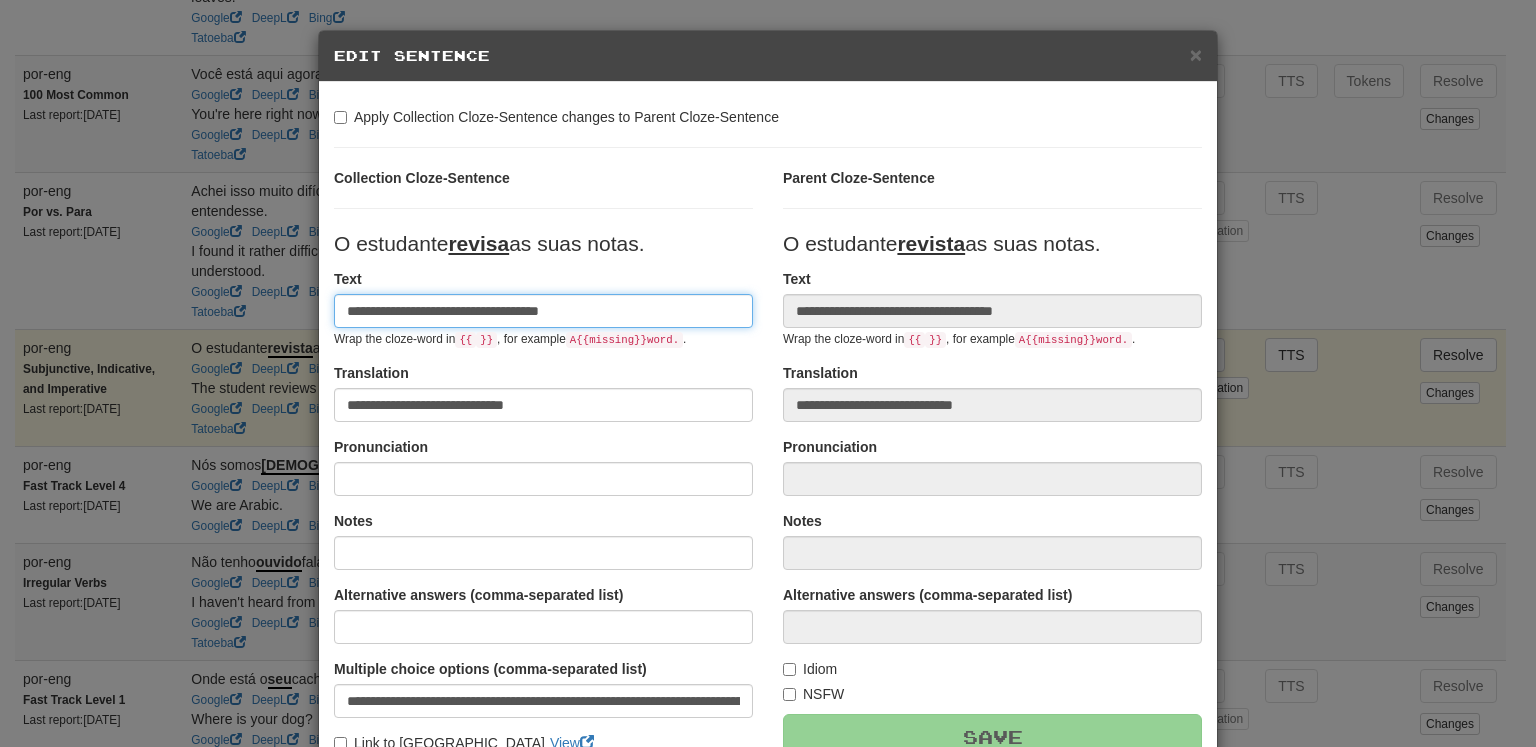 click on "**********" at bounding box center (543, 311) 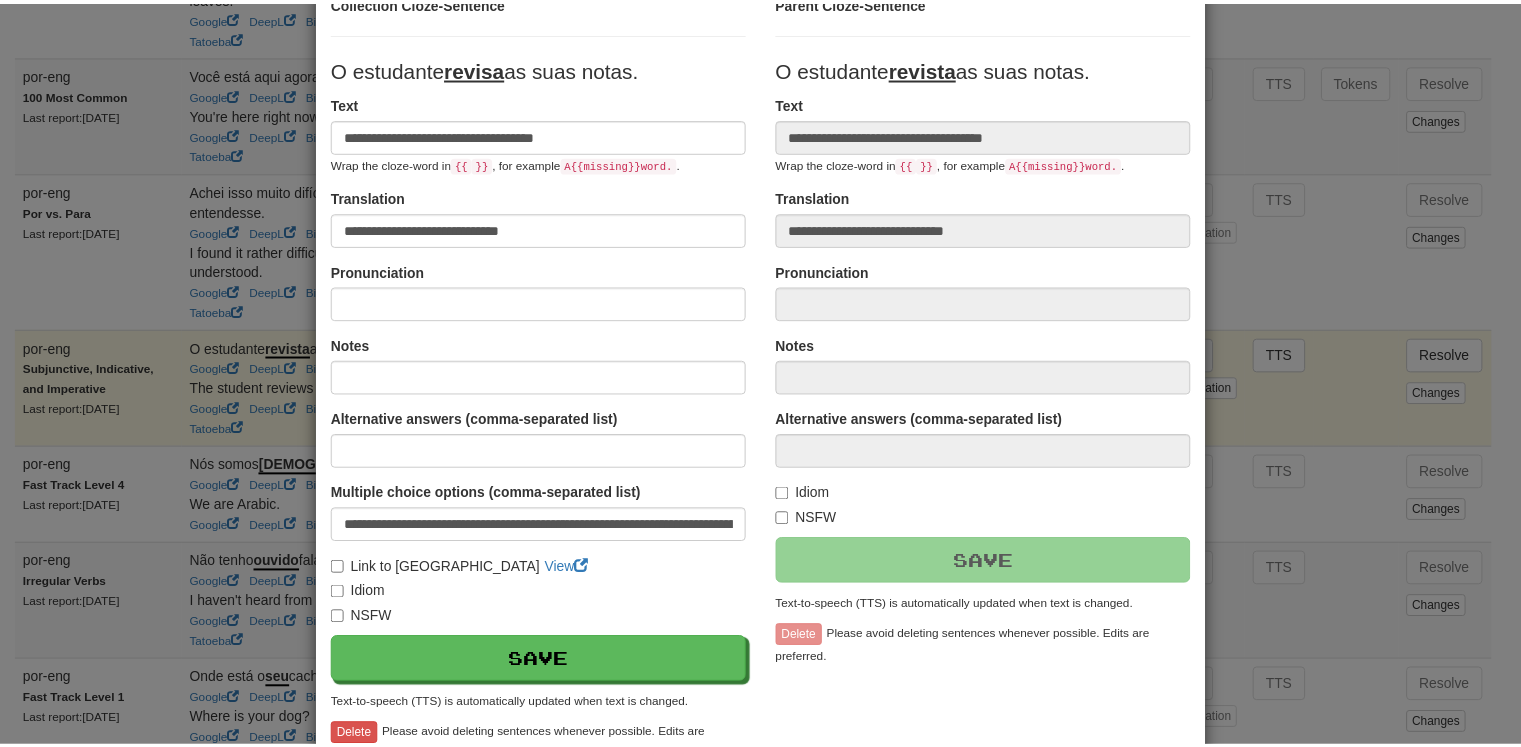 scroll, scrollTop: 302, scrollLeft: 0, axis: vertical 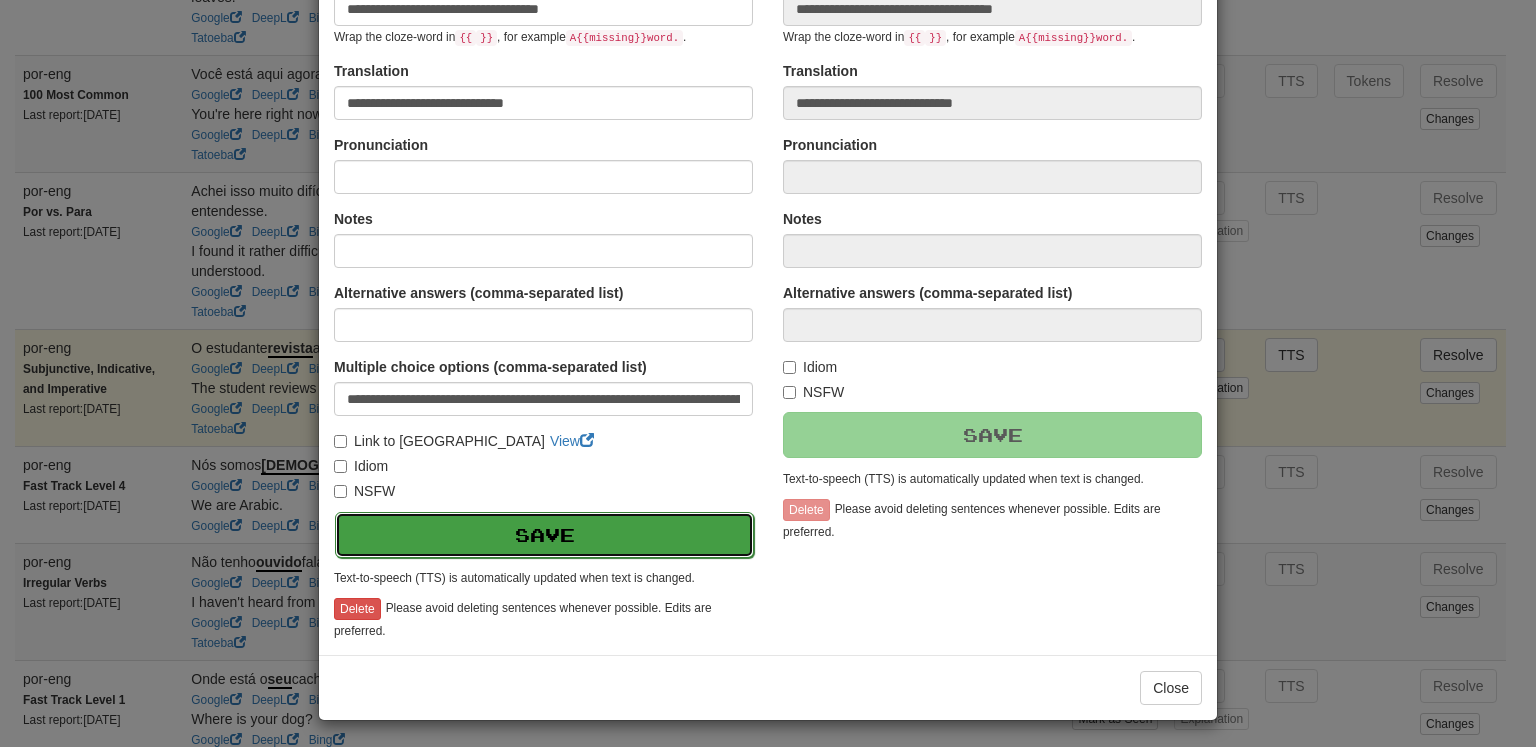 click on "Save" at bounding box center [544, 535] 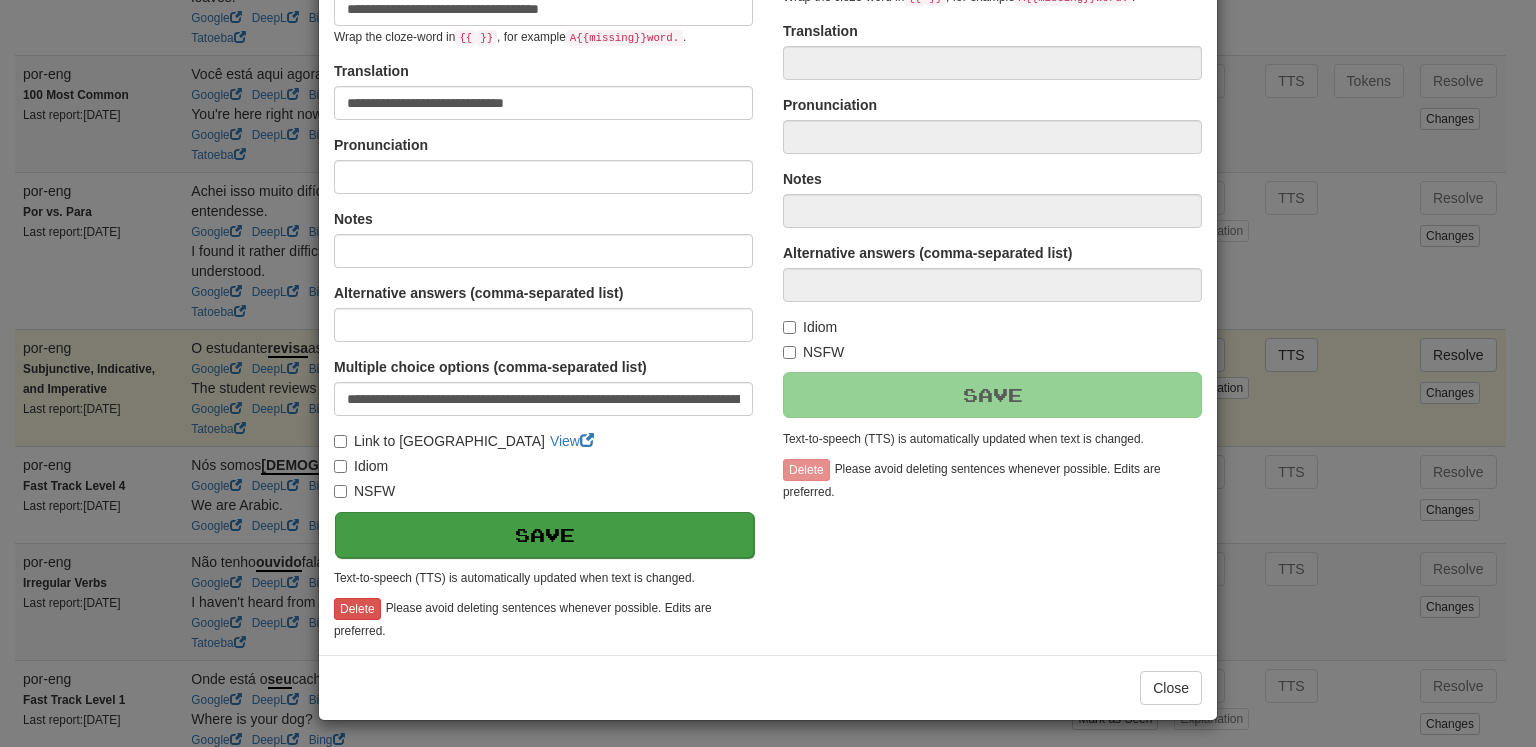 type on "**********" 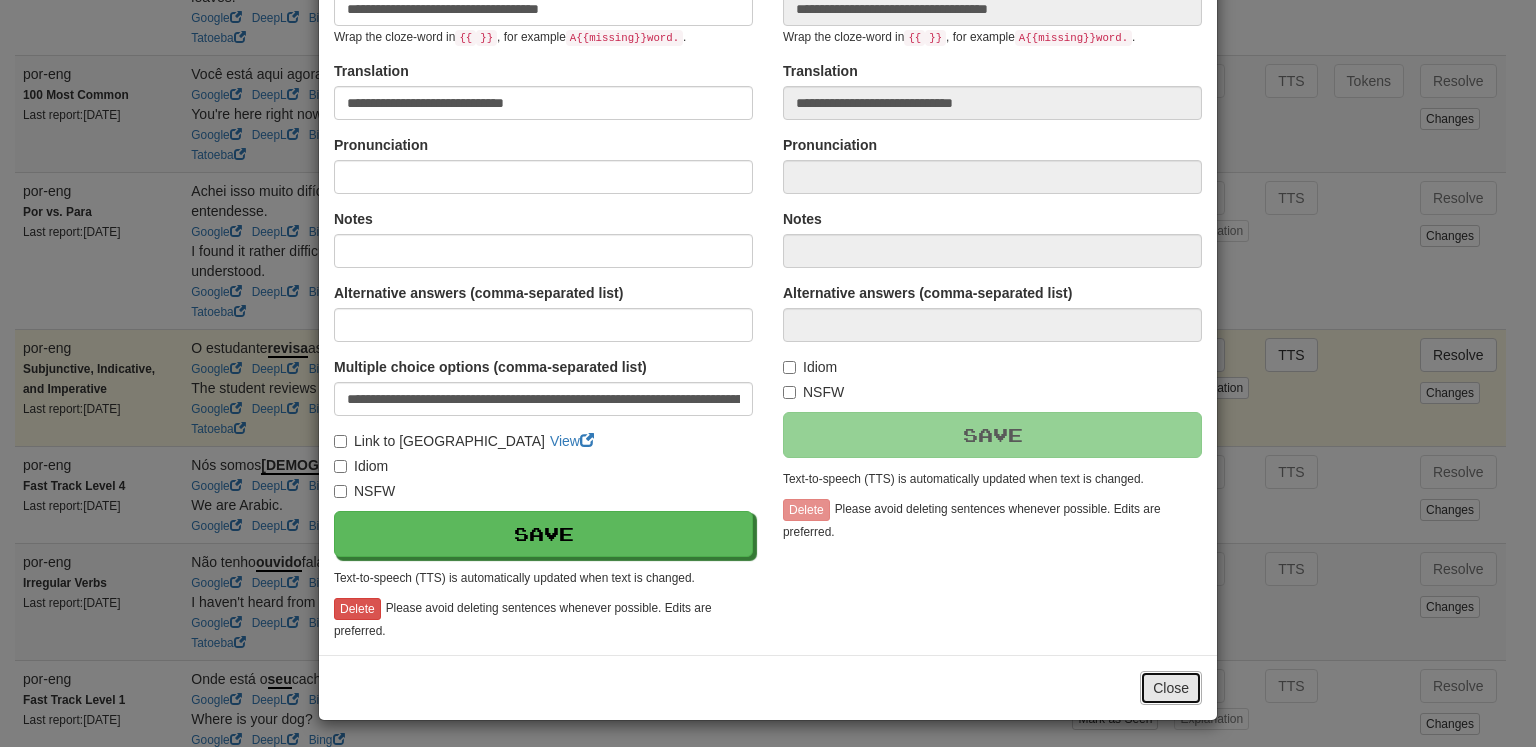 click on "Close" at bounding box center [1171, 688] 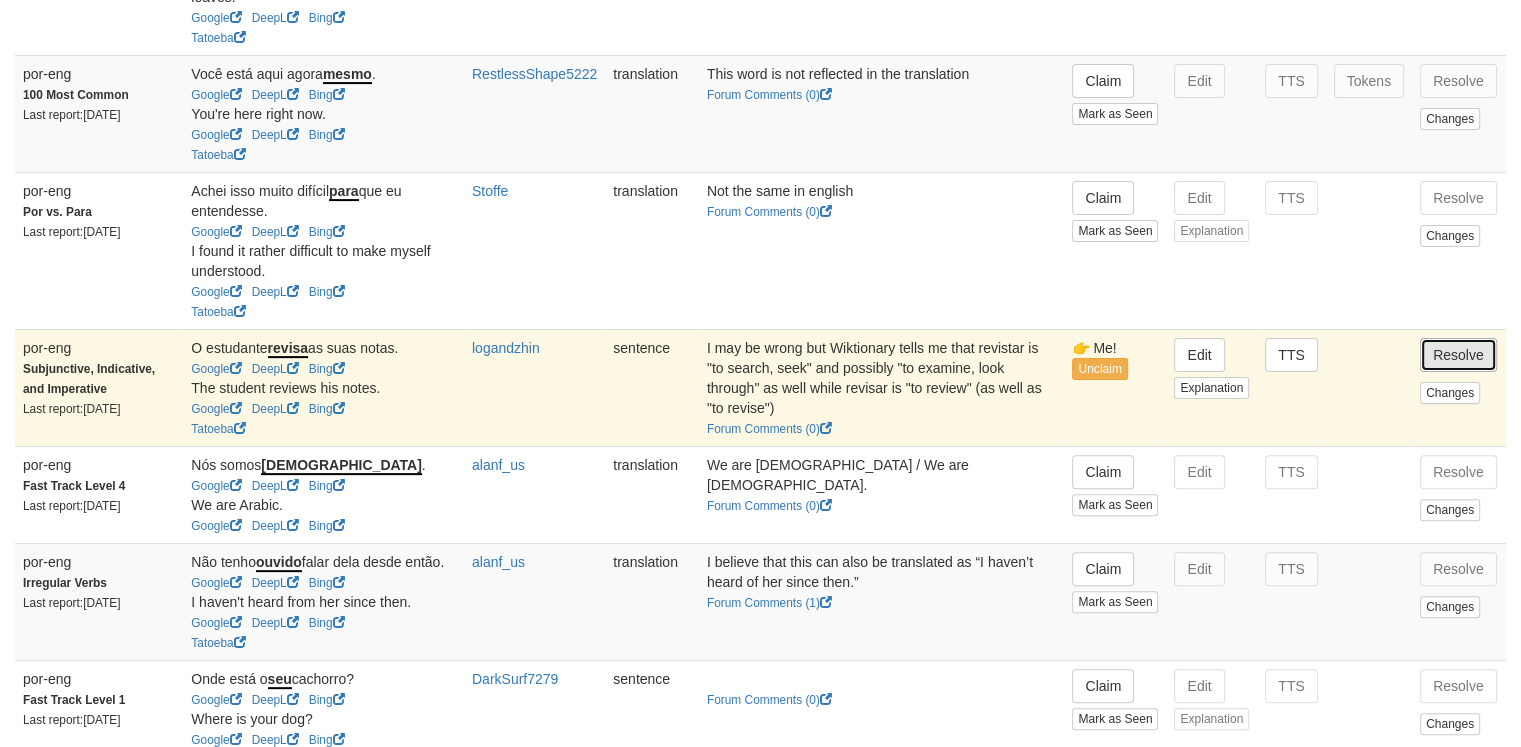 click on "Resolve" at bounding box center (1458, 355) 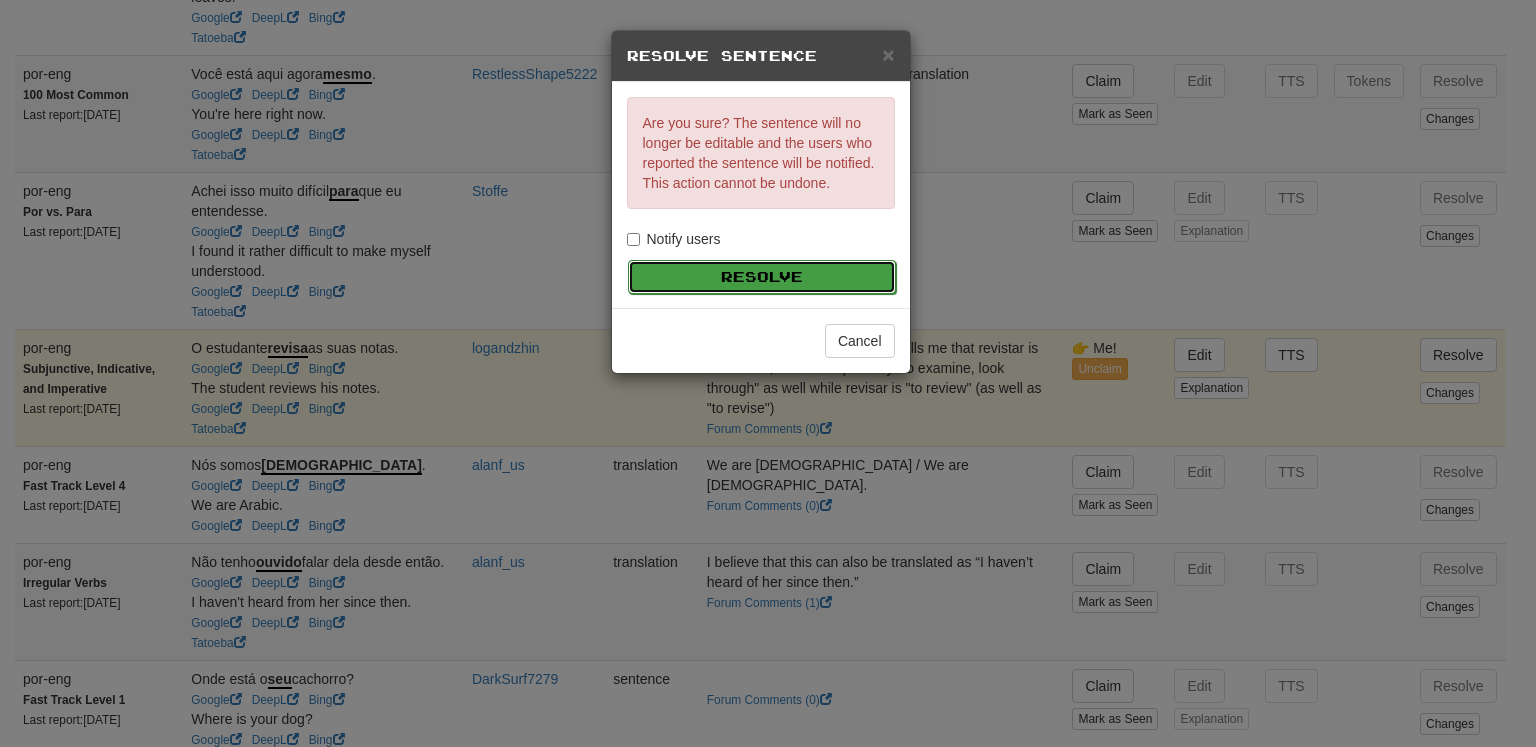 click on "Resolve" at bounding box center (762, 277) 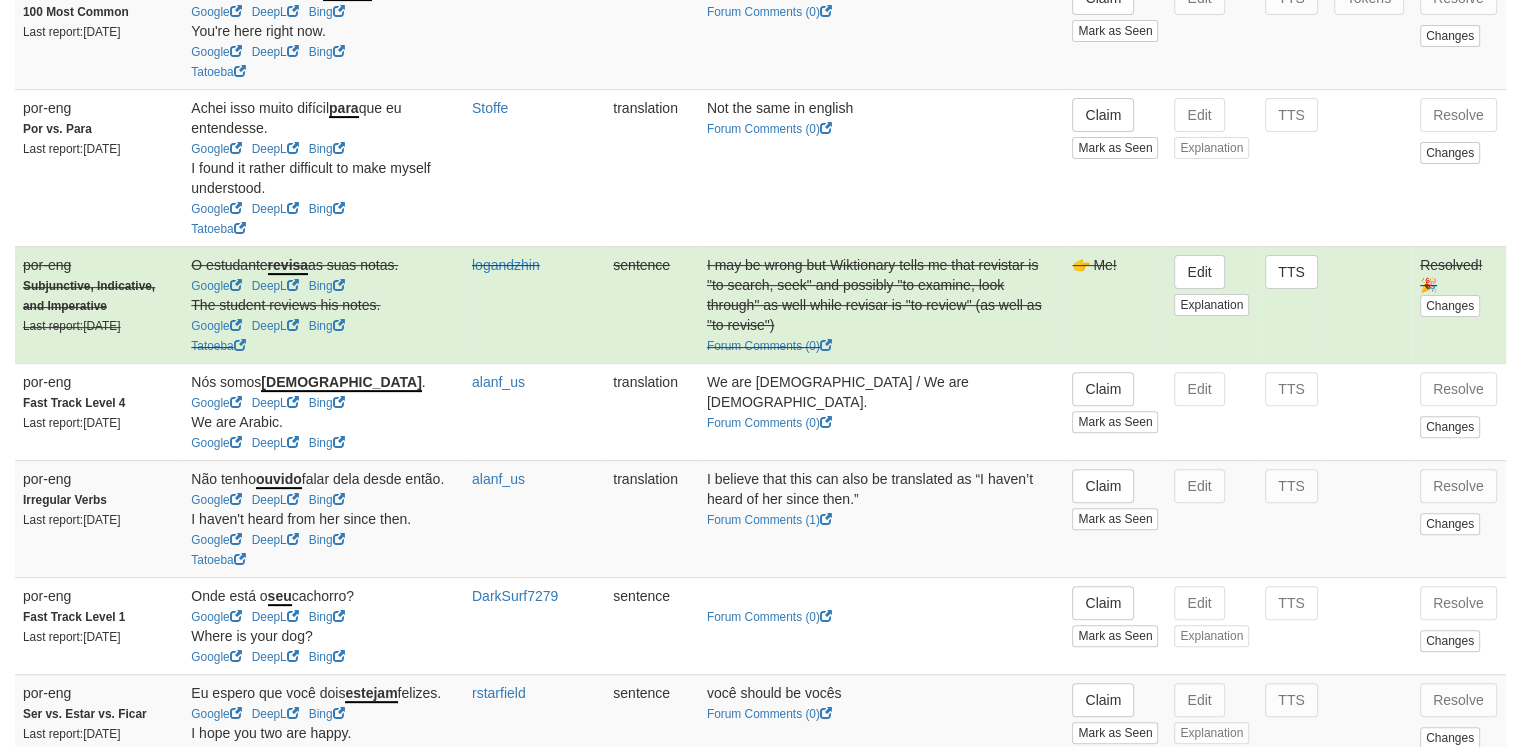 scroll, scrollTop: 645, scrollLeft: 0, axis: vertical 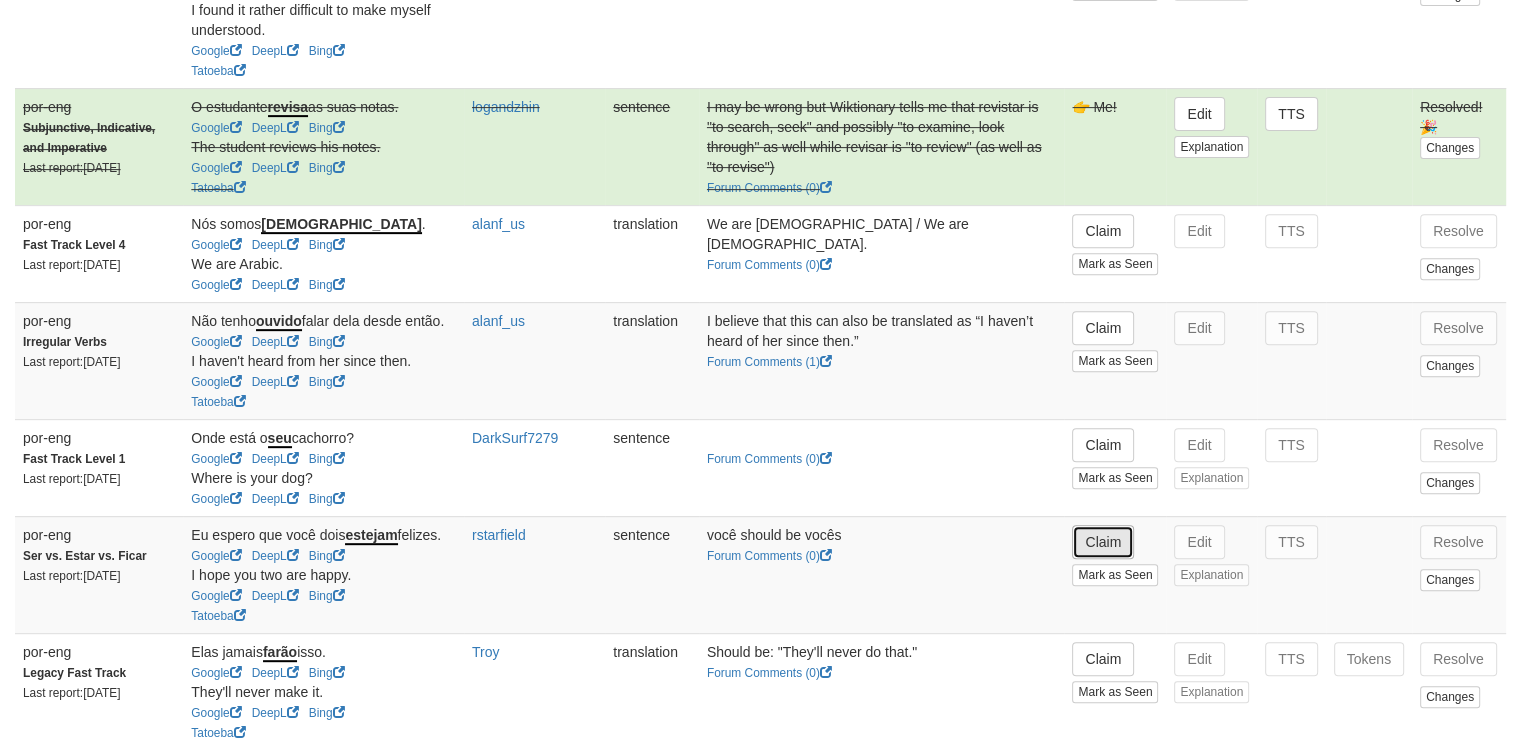 click on "Claim" at bounding box center (1103, 542) 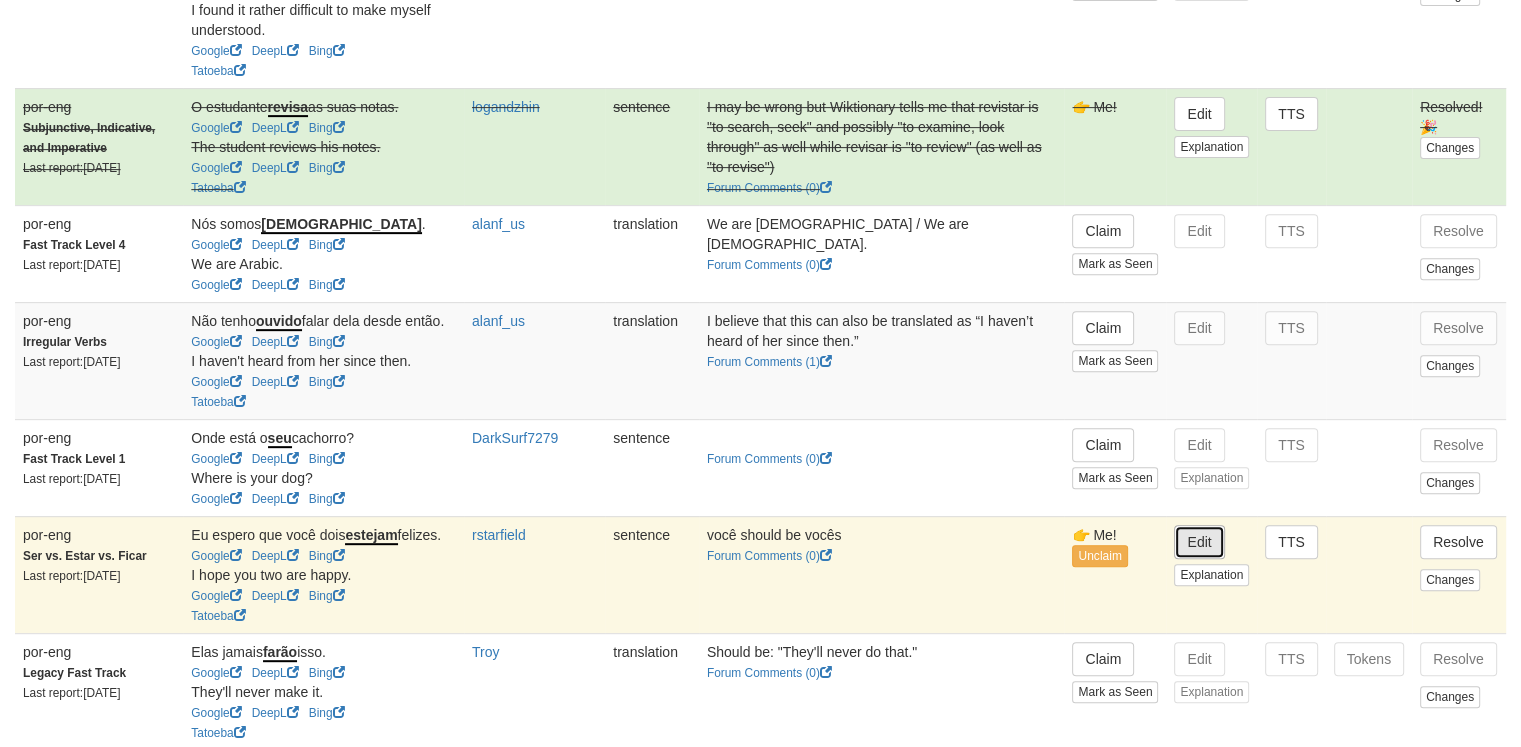 click on "Edit" at bounding box center (1199, 542) 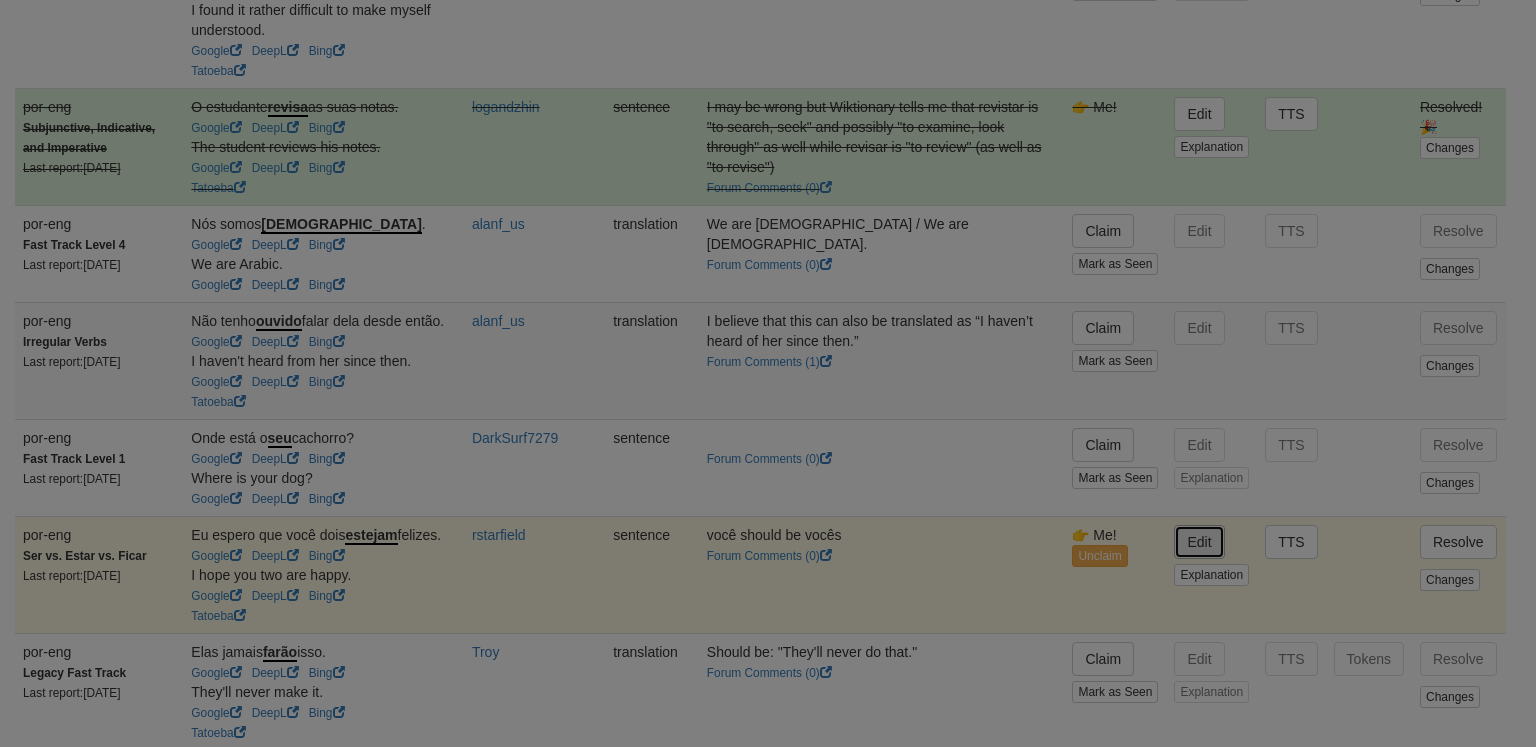 type on "**********" 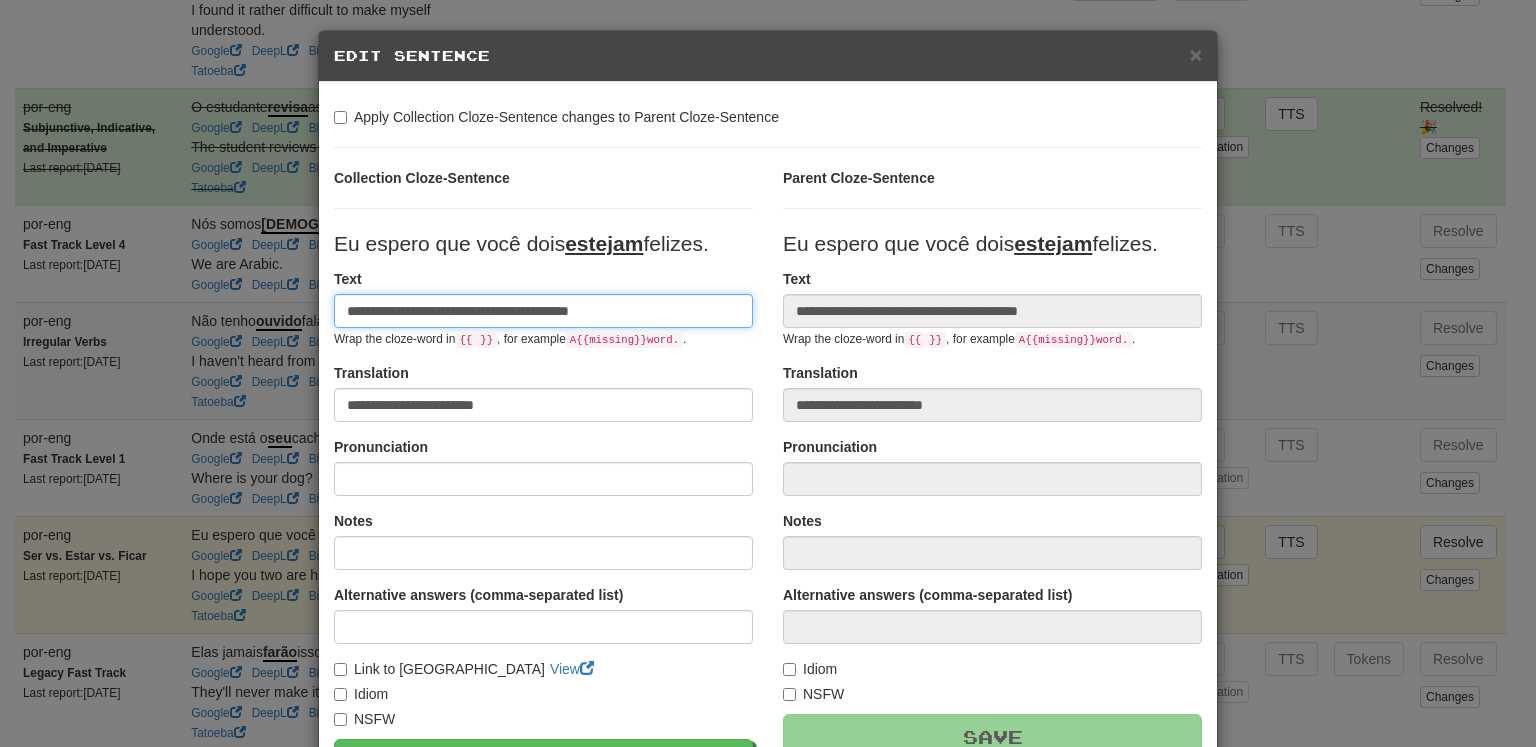 click on "**********" at bounding box center [543, 311] 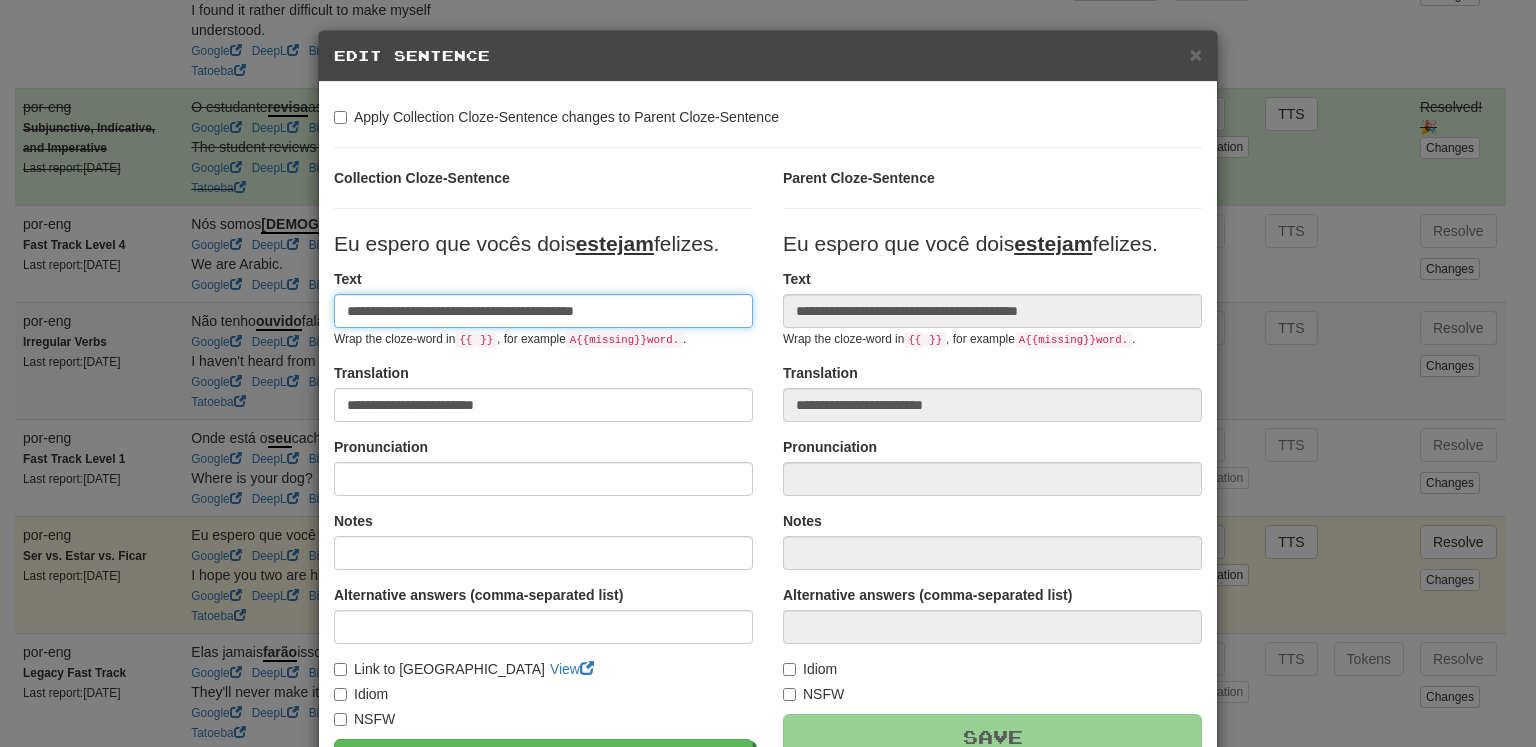 type on "**********" 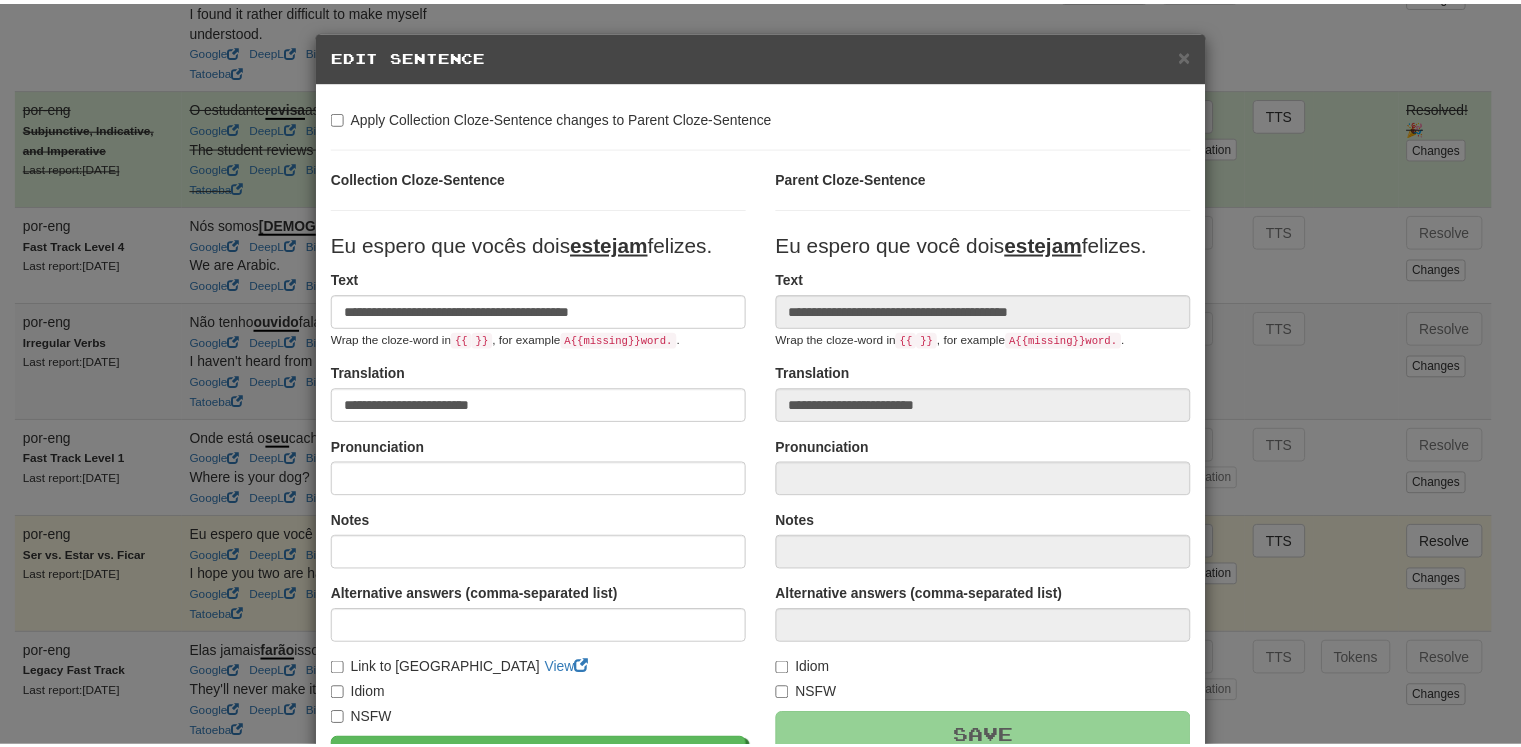 scroll, scrollTop: 228, scrollLeft: 0, axis: vertical 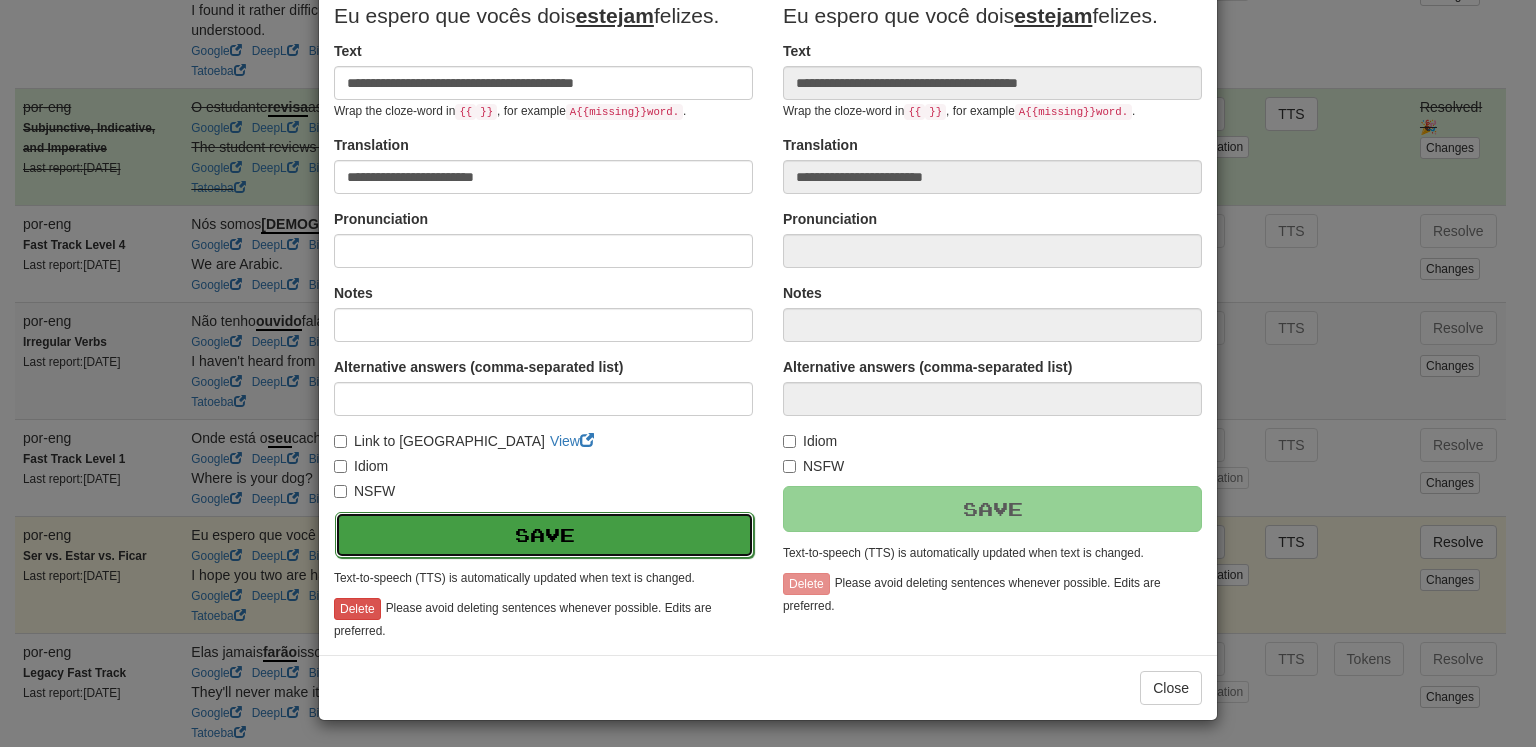 click on "Save" at bounding box center (544, 535) 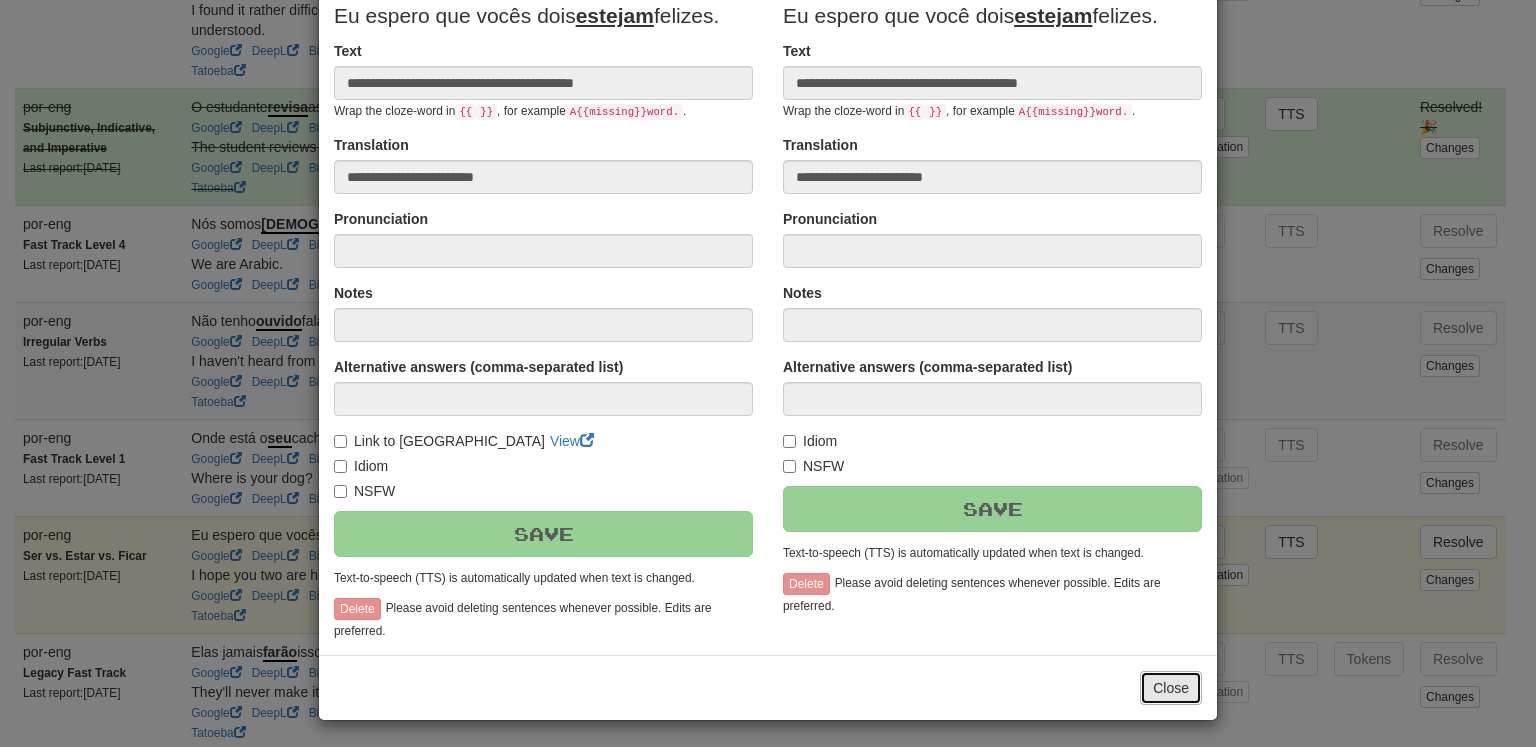 click on "Close" at bounding box center [1171, 688] 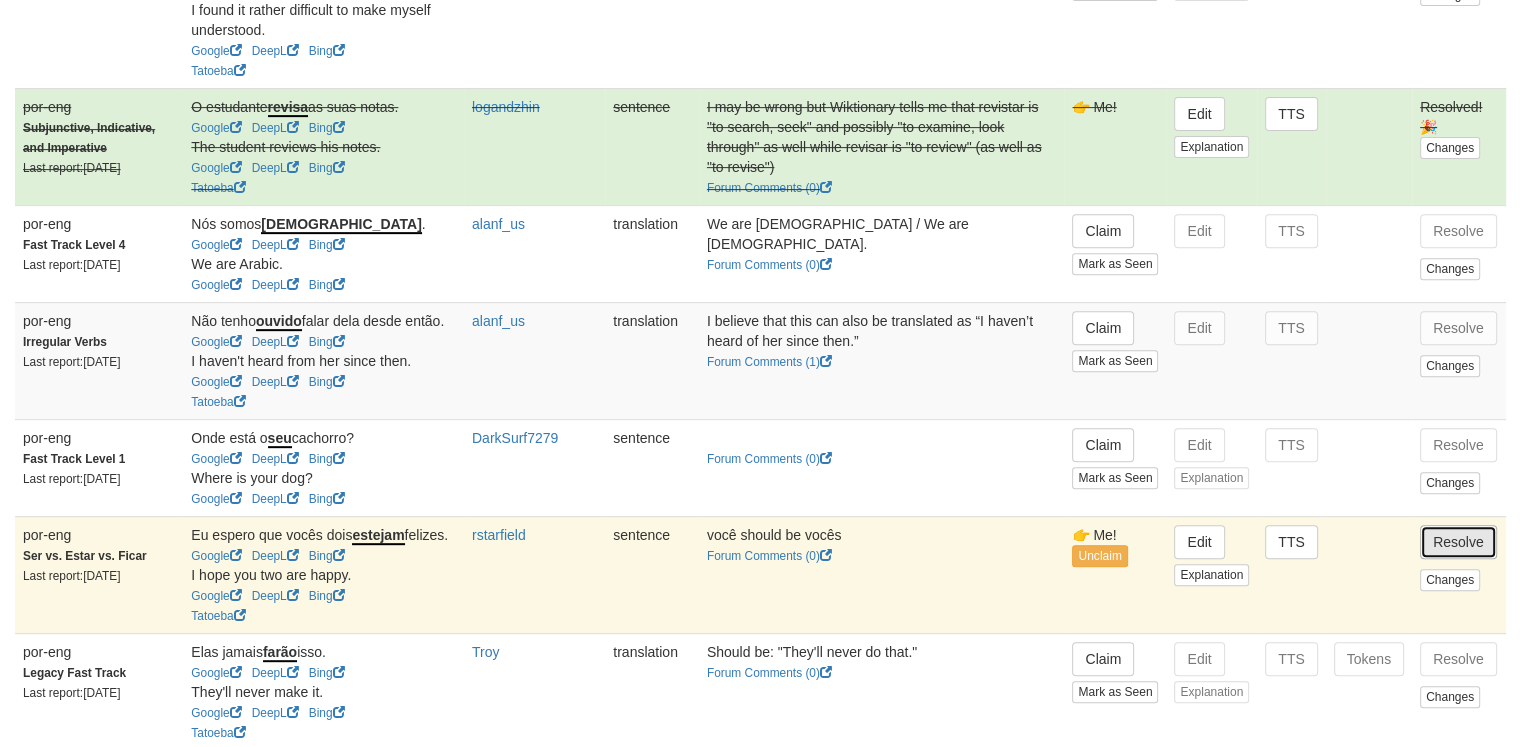 click on "Resolve" at bounding box center [1458, 542] 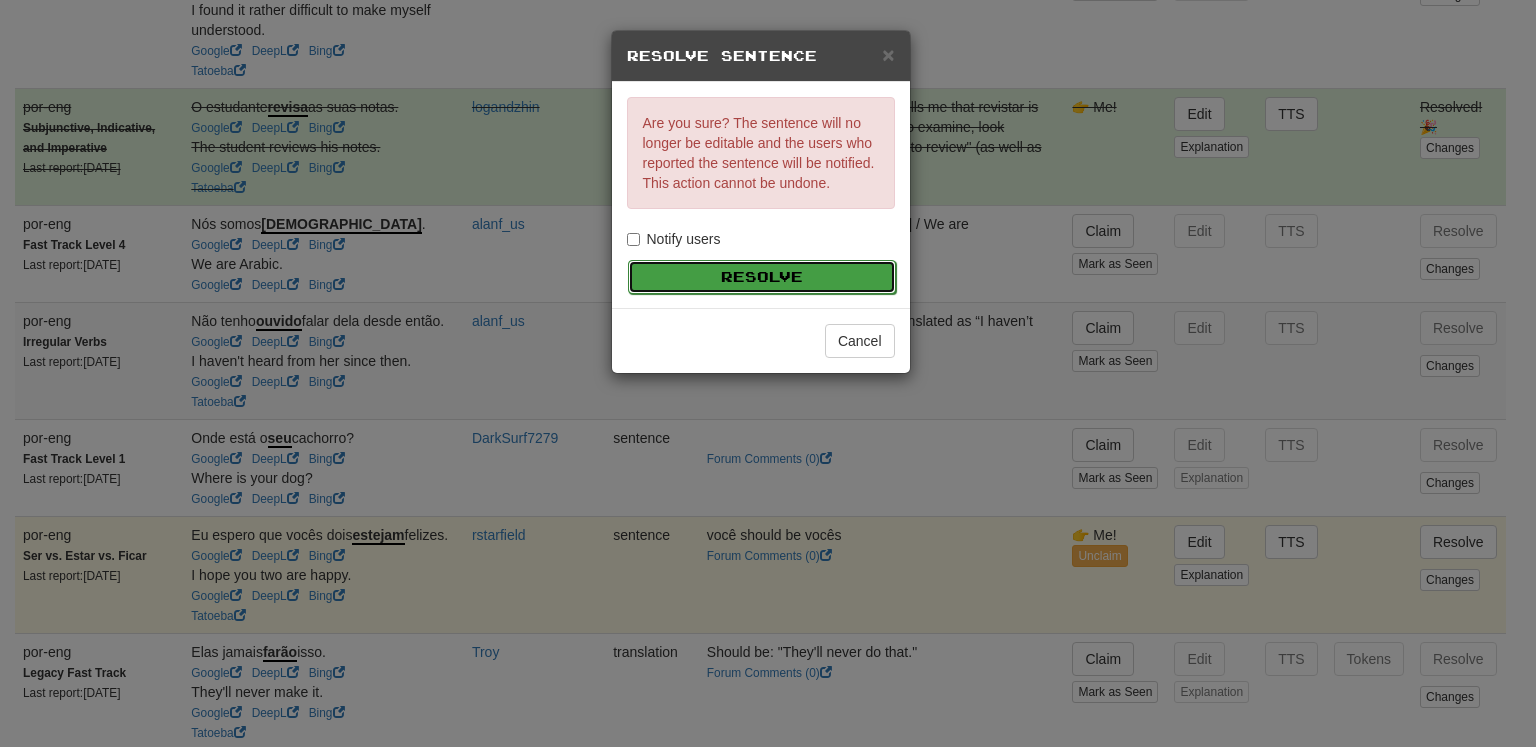 click on "Resolve" at bounding box center [762, 277] 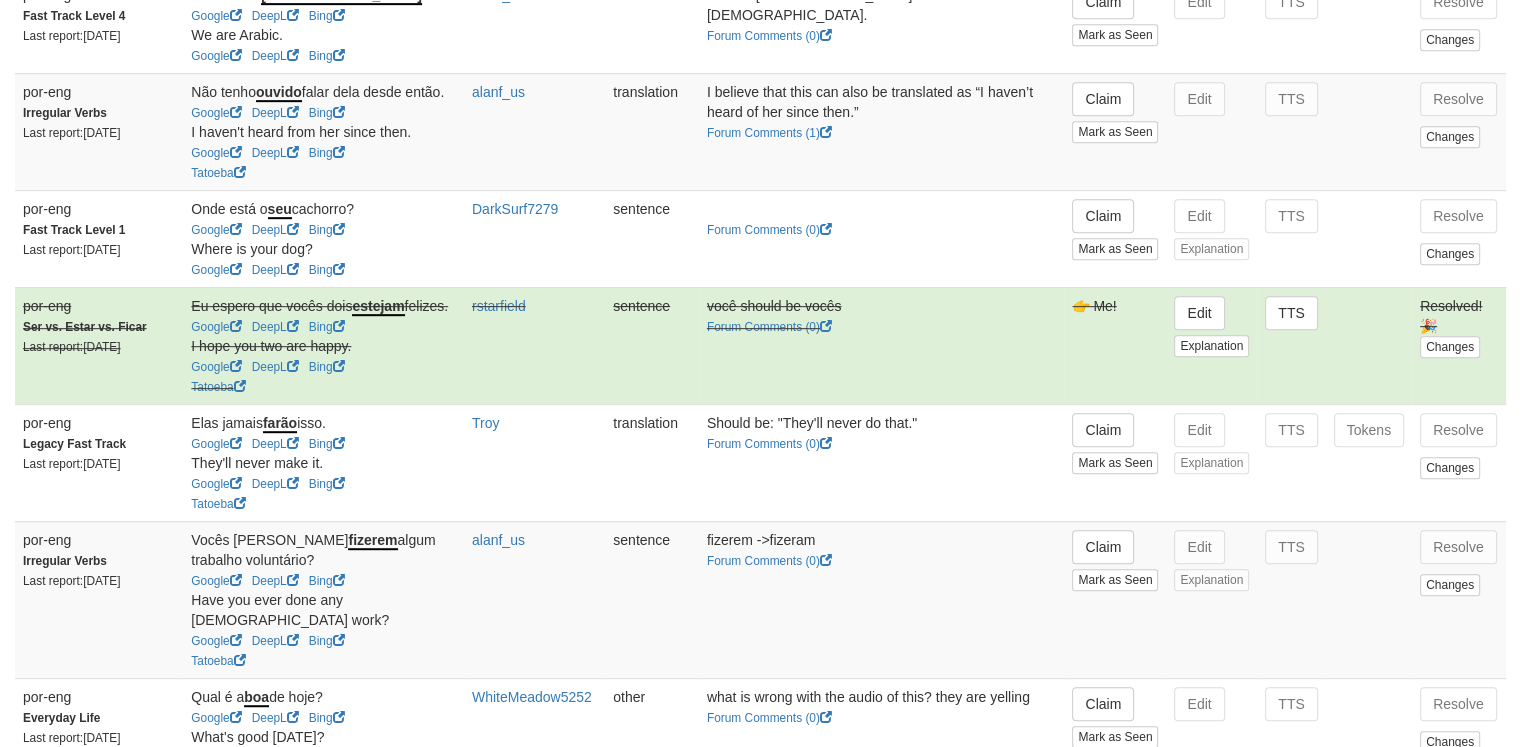 scroll, scrollTop: 1042, scrollLeft: 0, axis: vertical 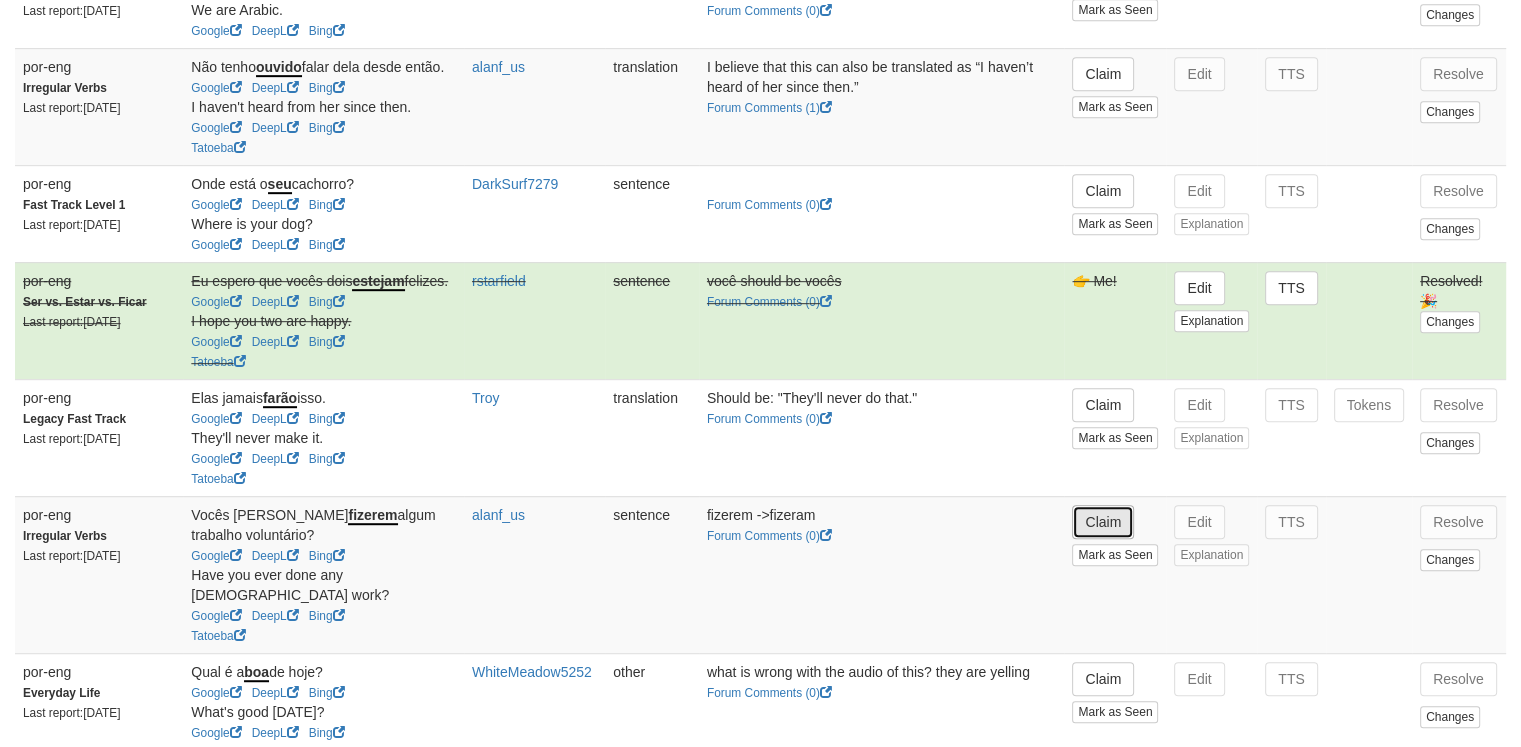 click on "Claim" at bounding box center (1103, 522) 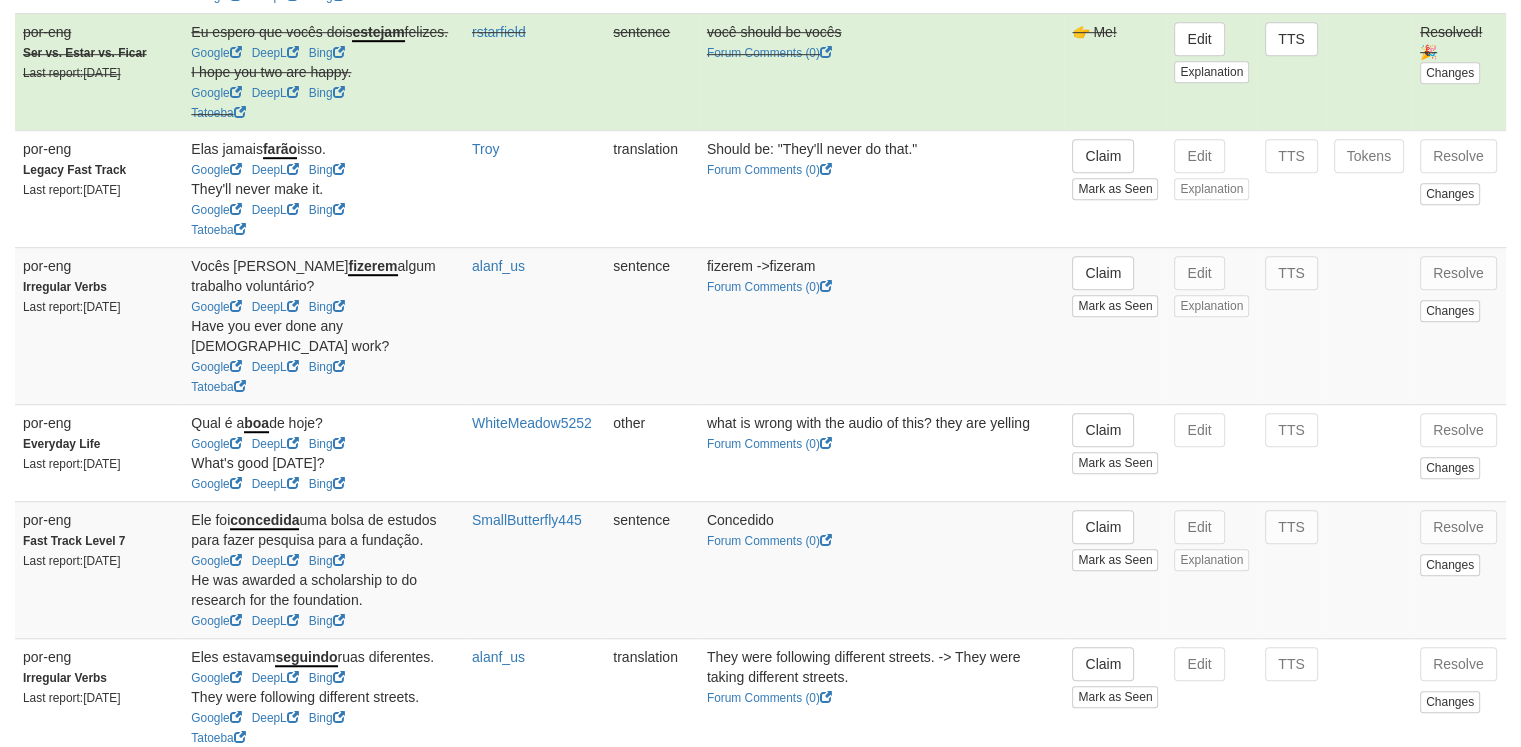 scroll, scrollTop: 1305, scrollLeft: 0, axis: vertical 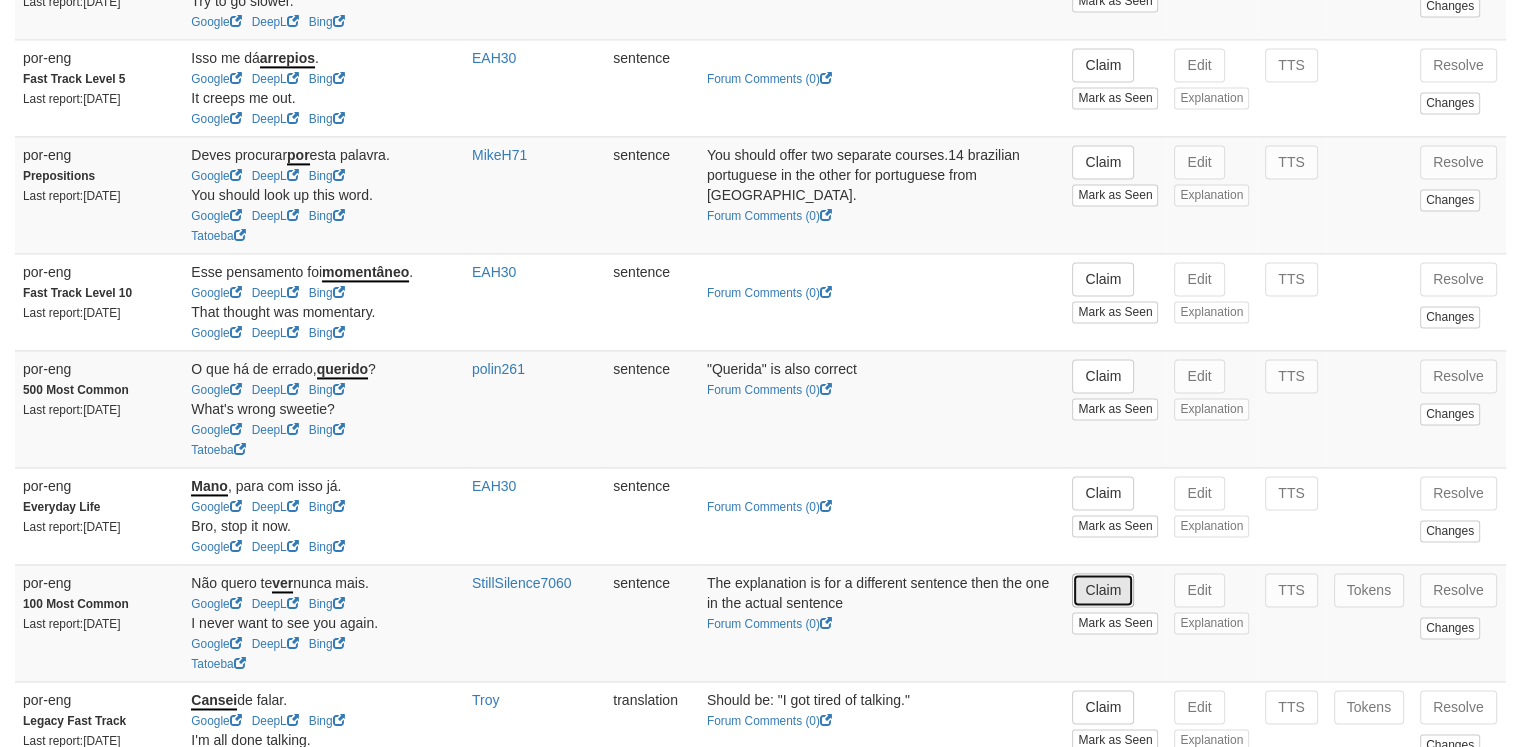 click on "Claim" at bounding box center (1103, 590) 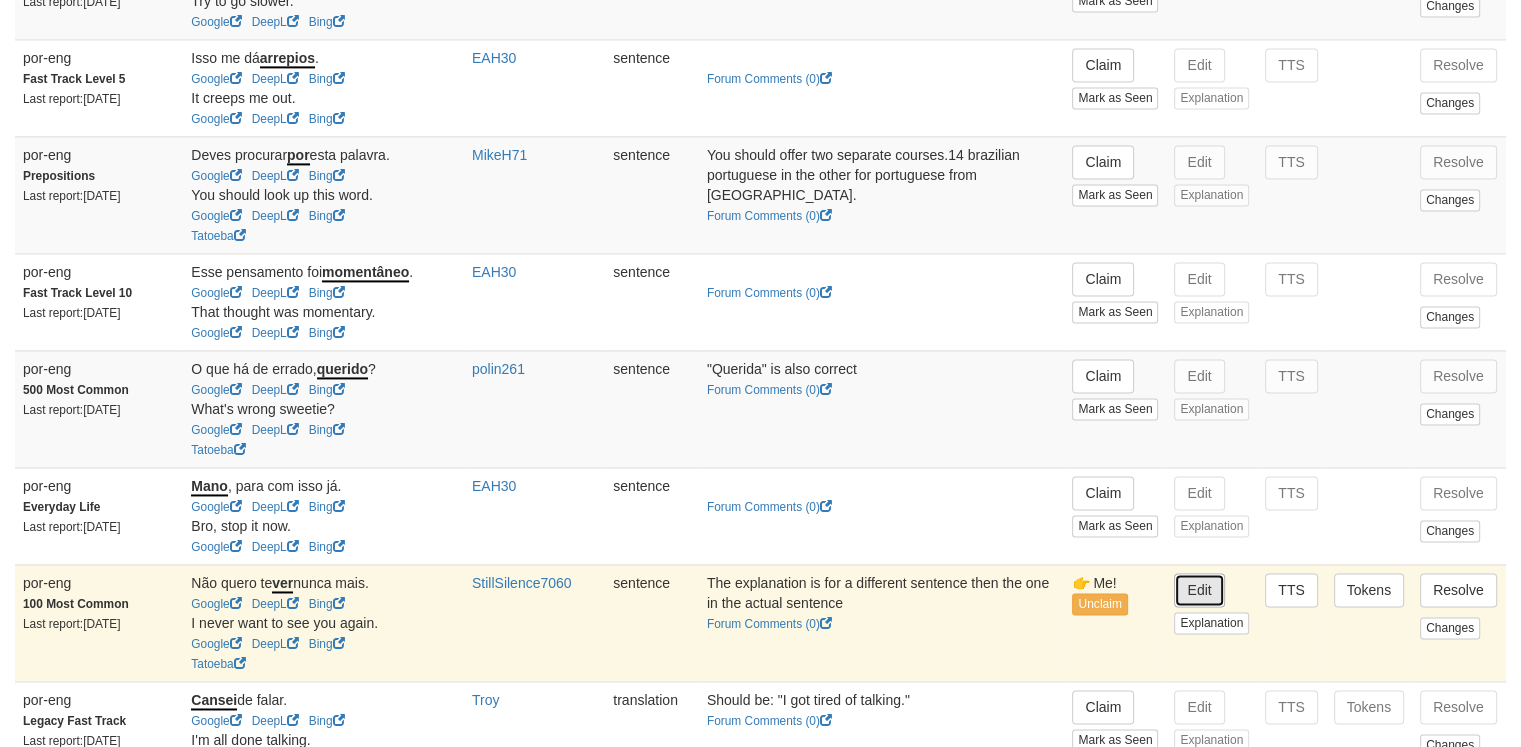 click on "Edit" at bounding box center [1199, 590] 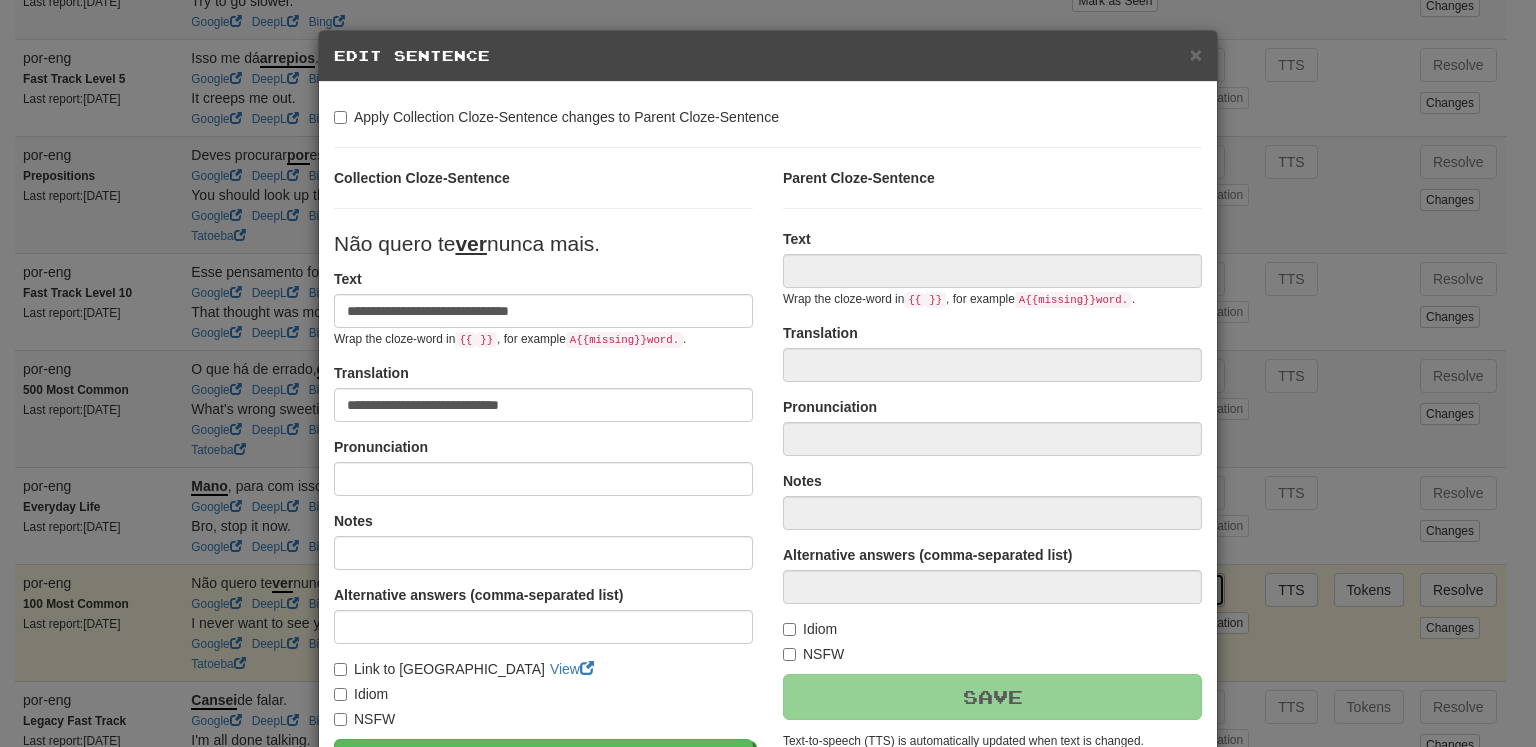 type on "**********" 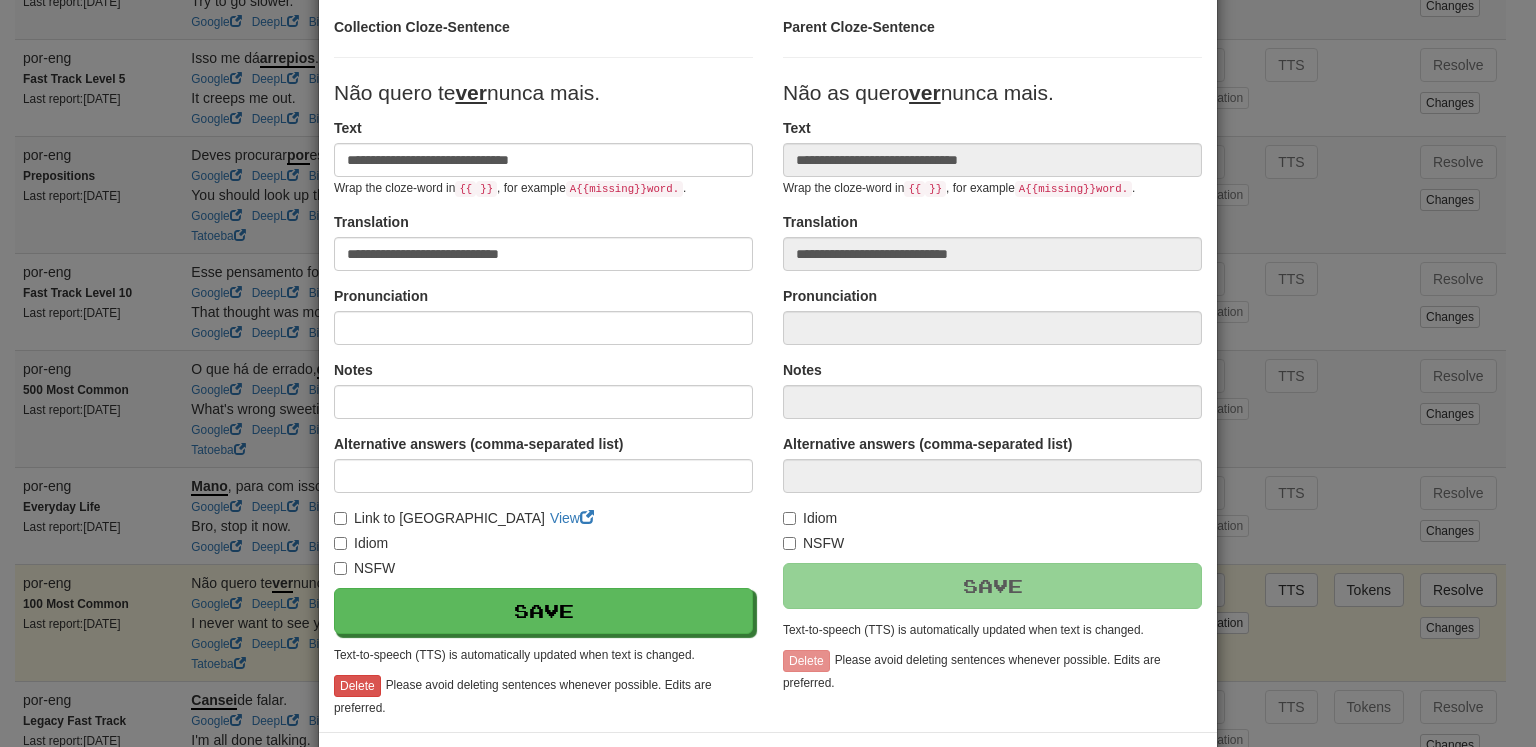 scroll, scrollTop: 149, scrollLeft: 0, axis: vertical 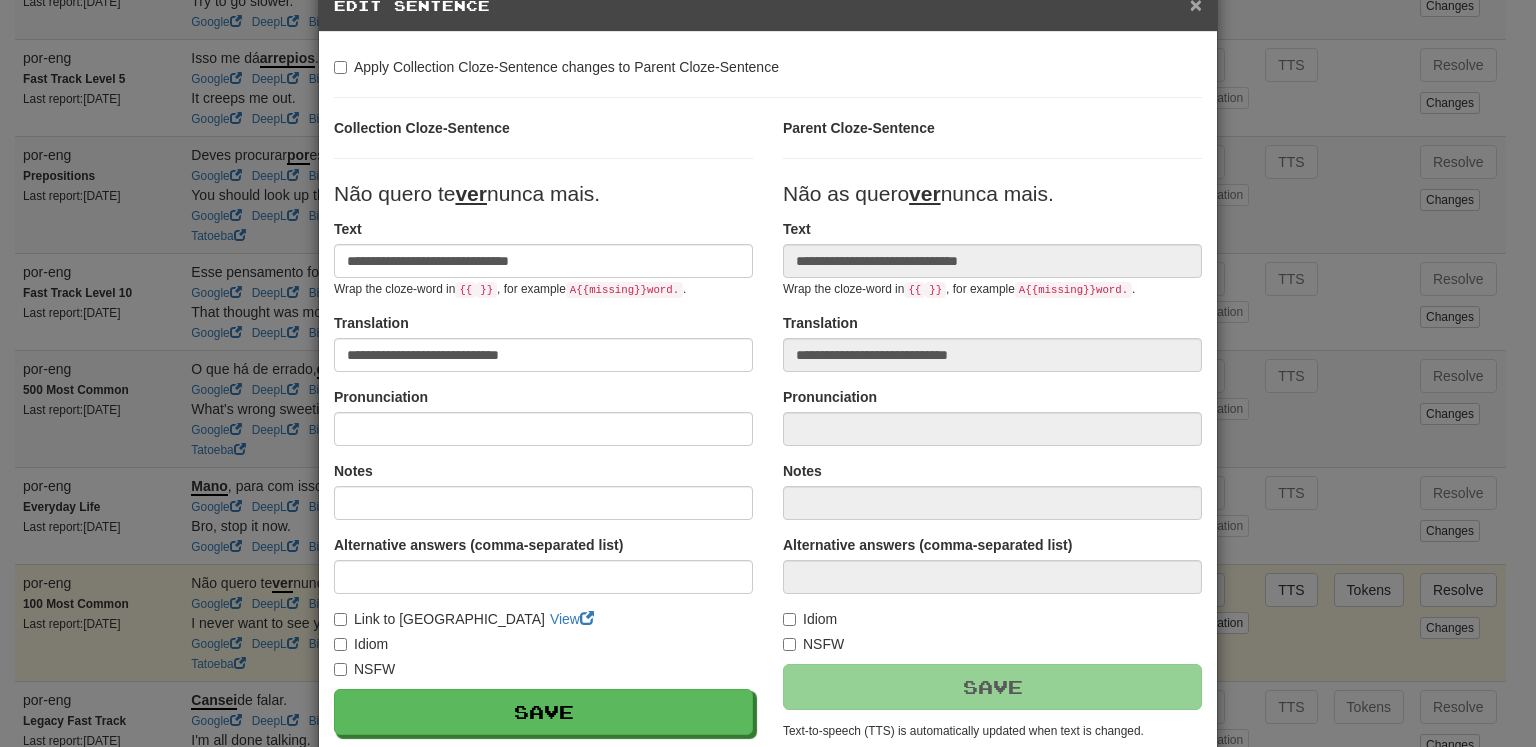 click on "×" at bounding box center (1196, 4) 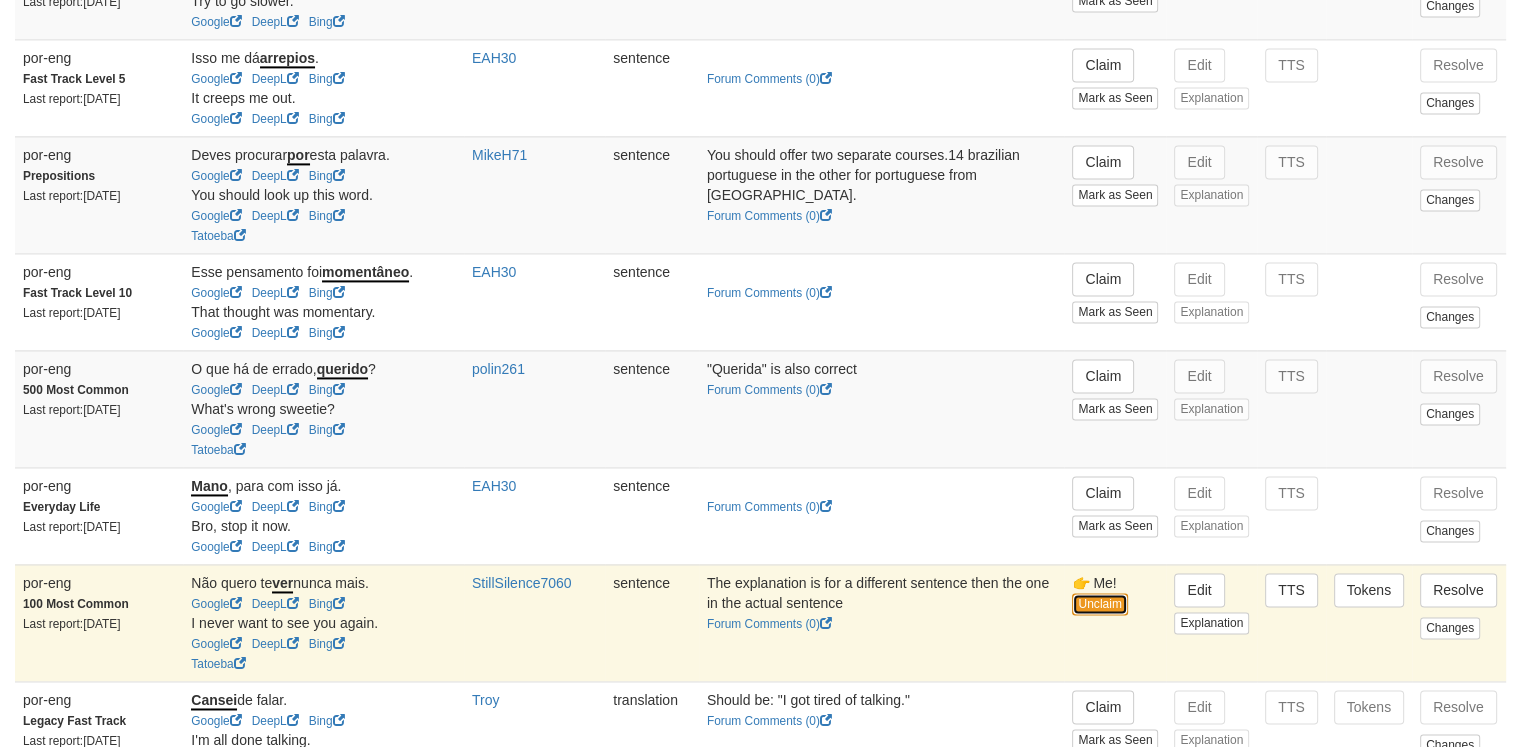 click on "Unclaim" at bounding box center (1099, 604) 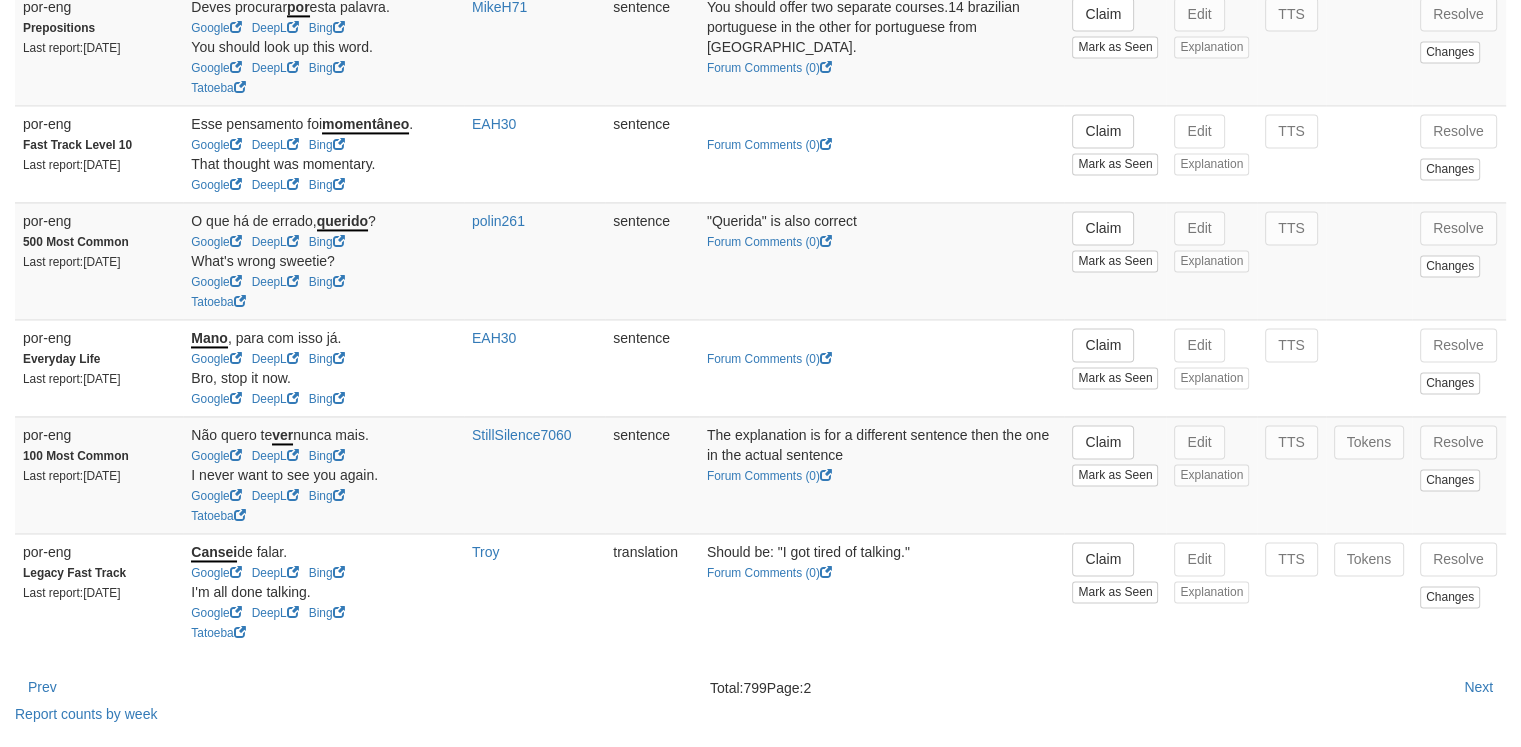 scroll, scrollTop: 3053, scrollLeft: 0, axis: vertical 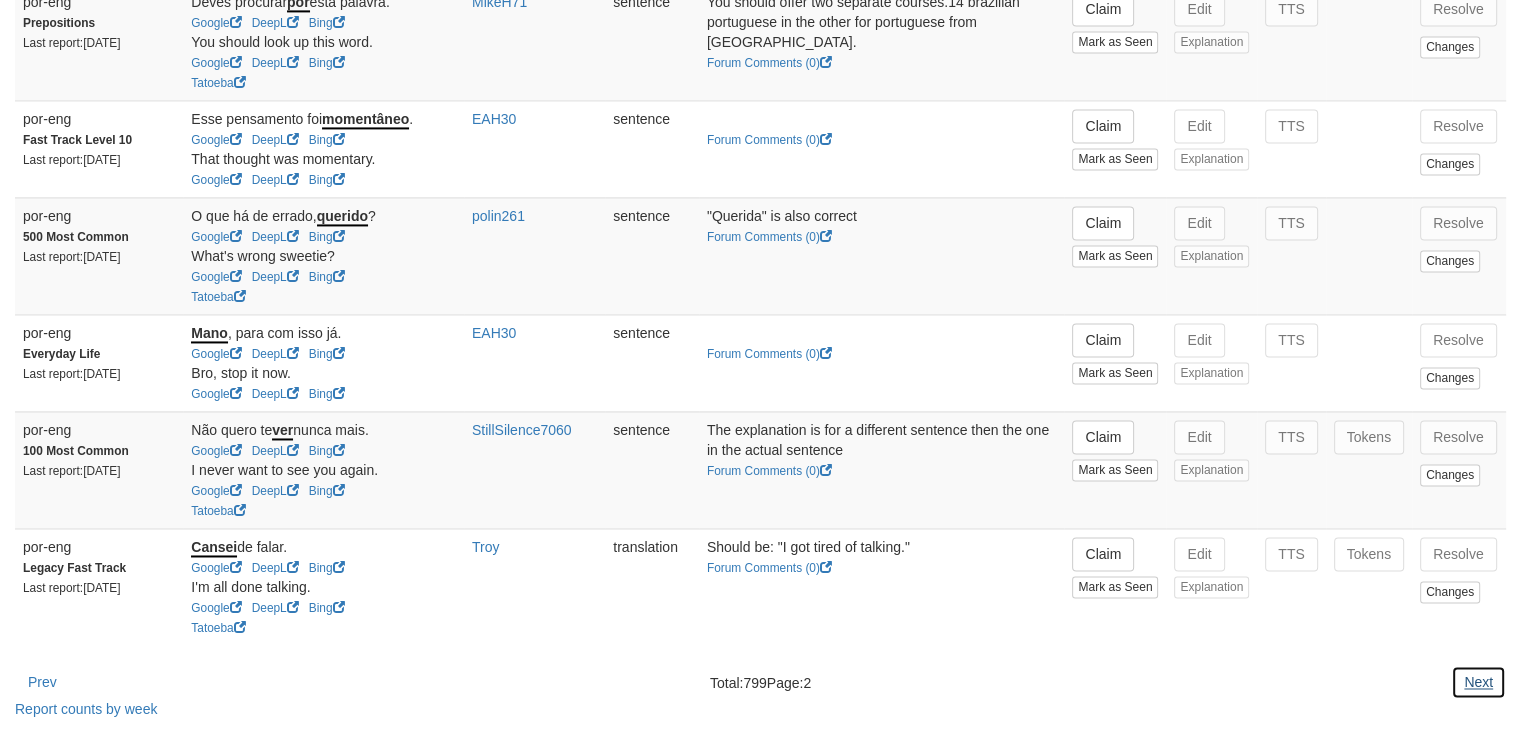 click on "Next" at bounding box center (1478, 682) 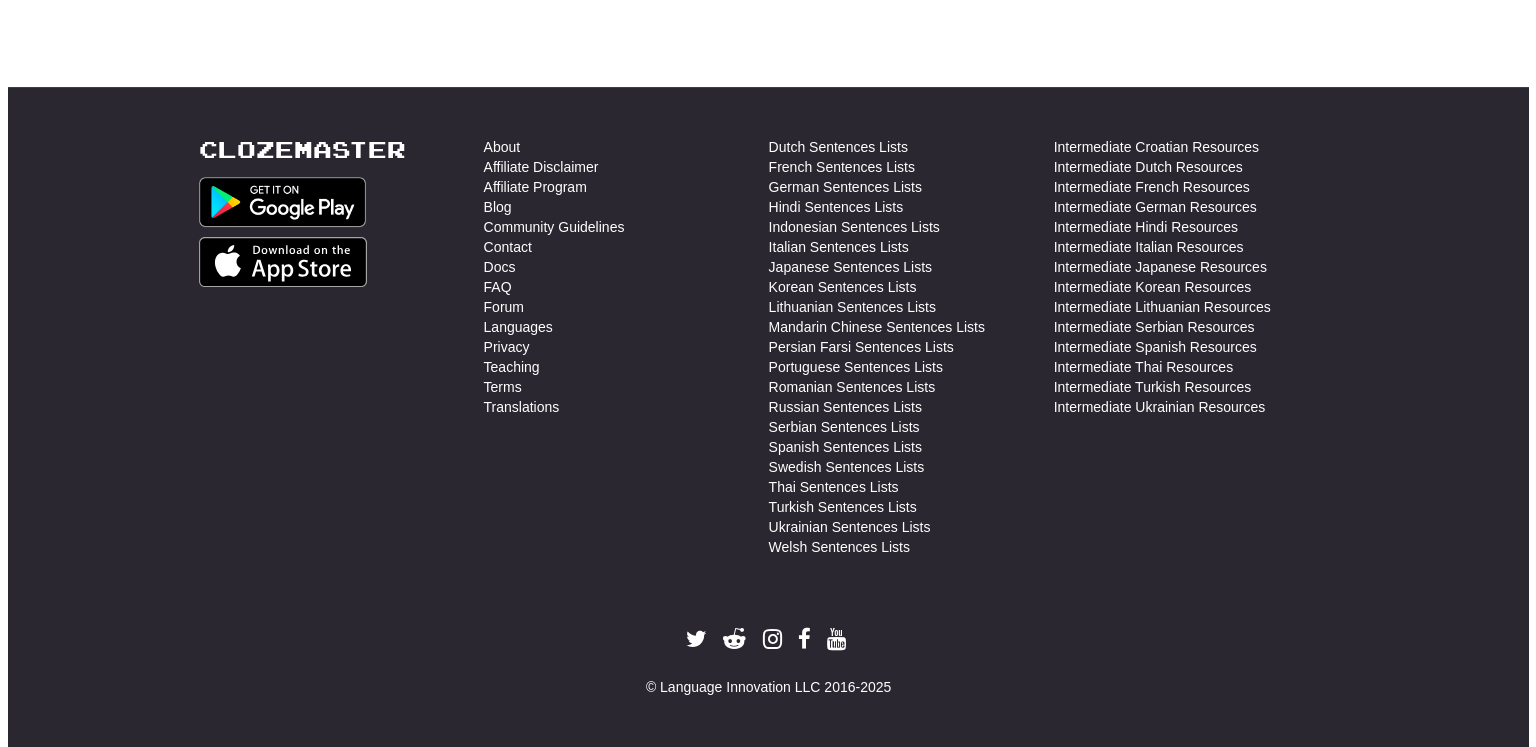 scroll, scrollTop: 0, scrollLeft: 0, axis: both 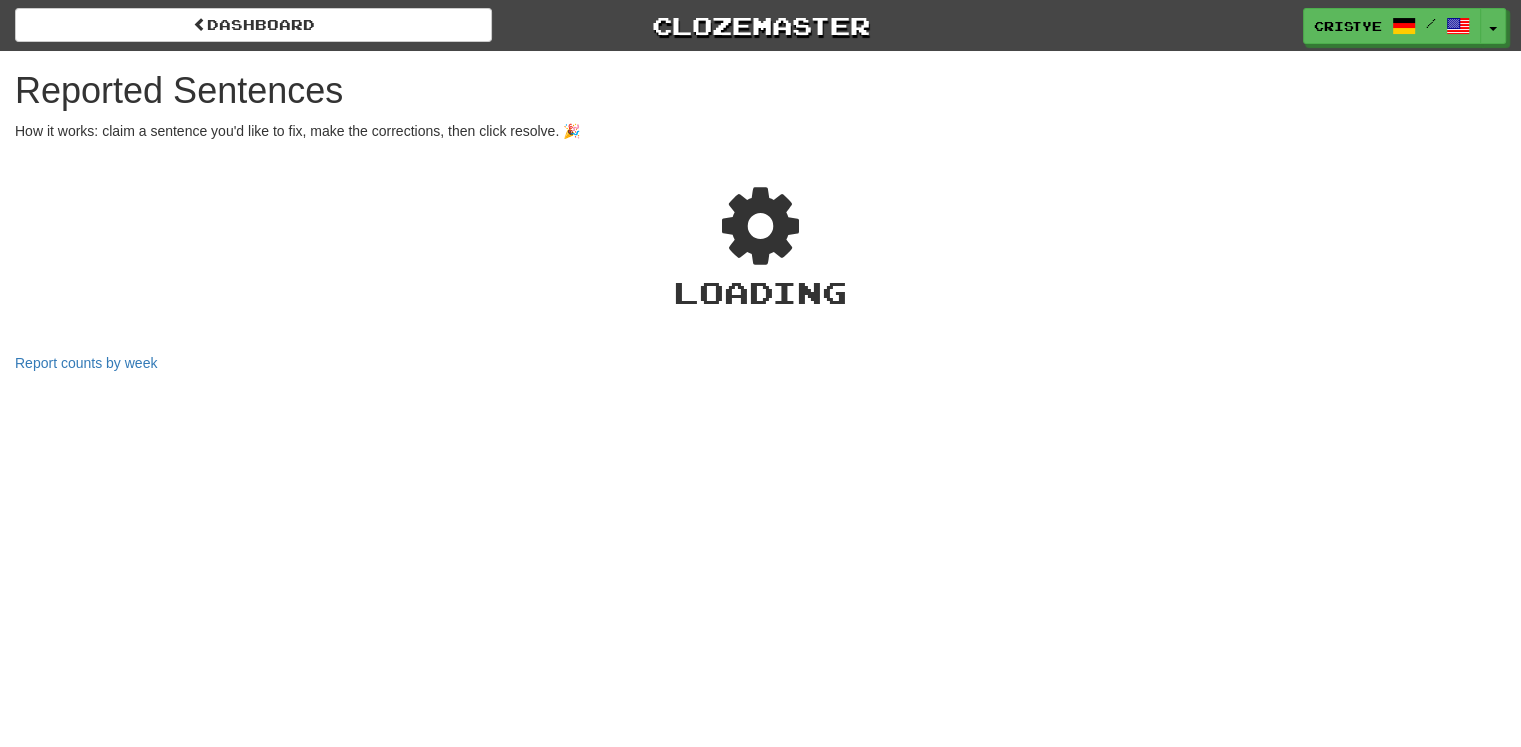 select on "***" 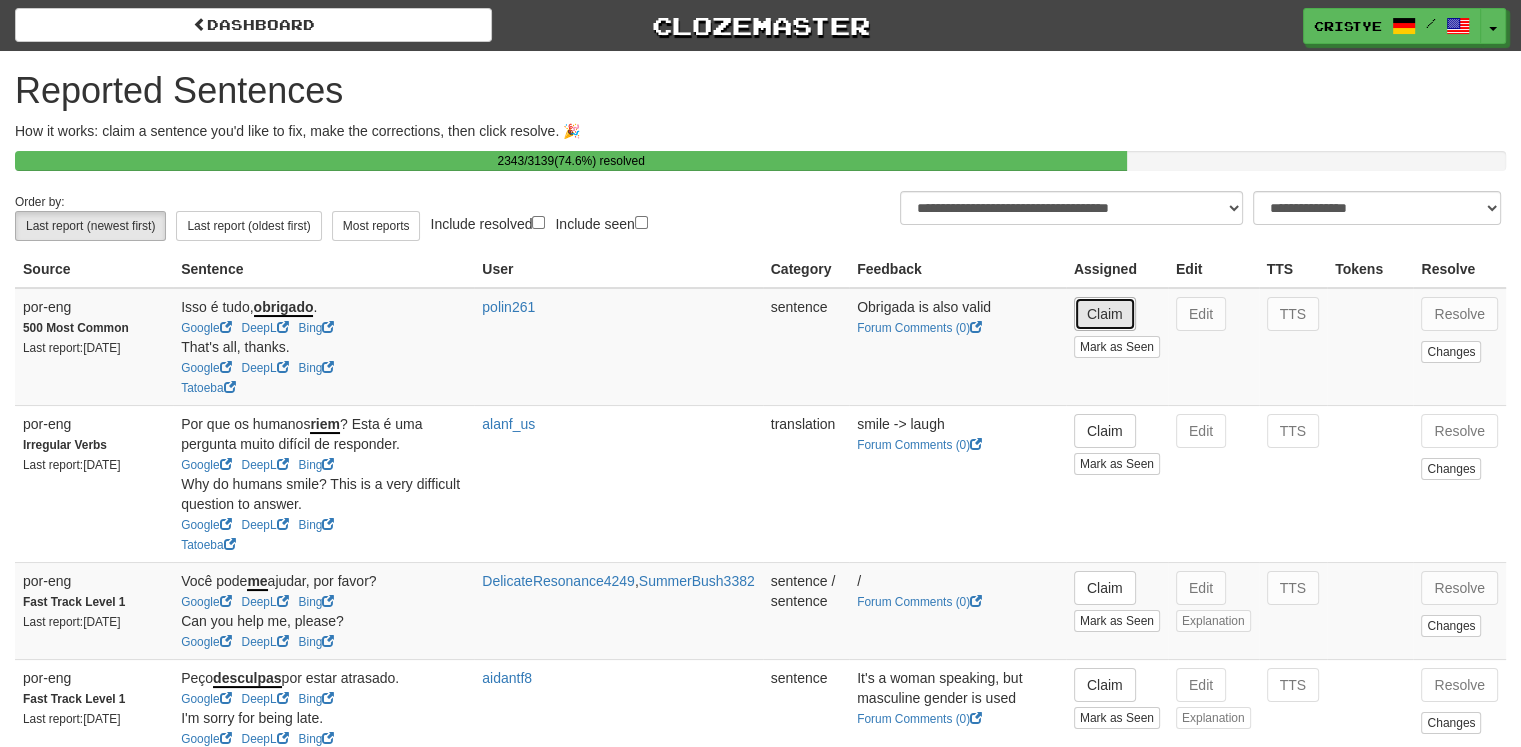 click on "Claim" at bounding box center [1105, 314] 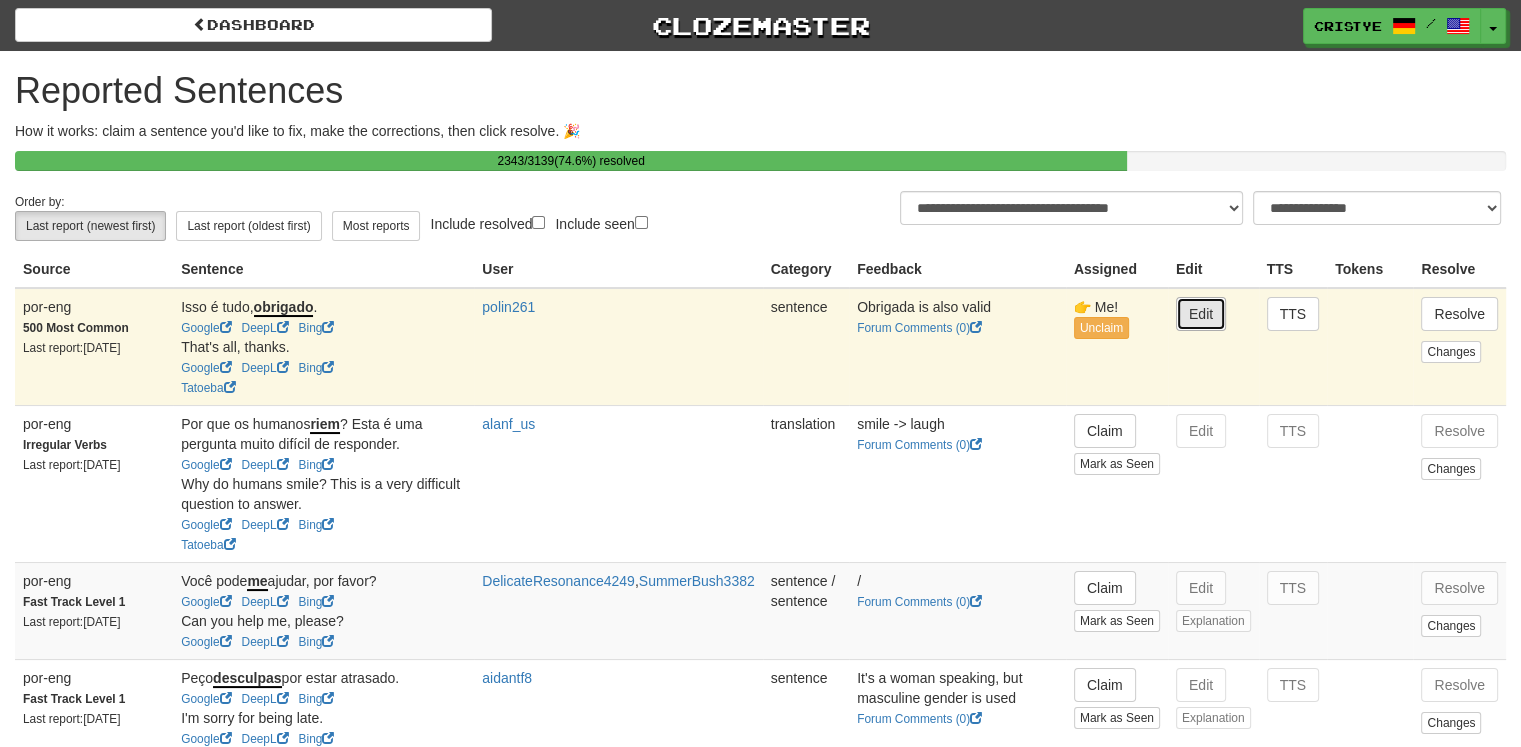 click on "Edit" at bounding box center [1201, 314] 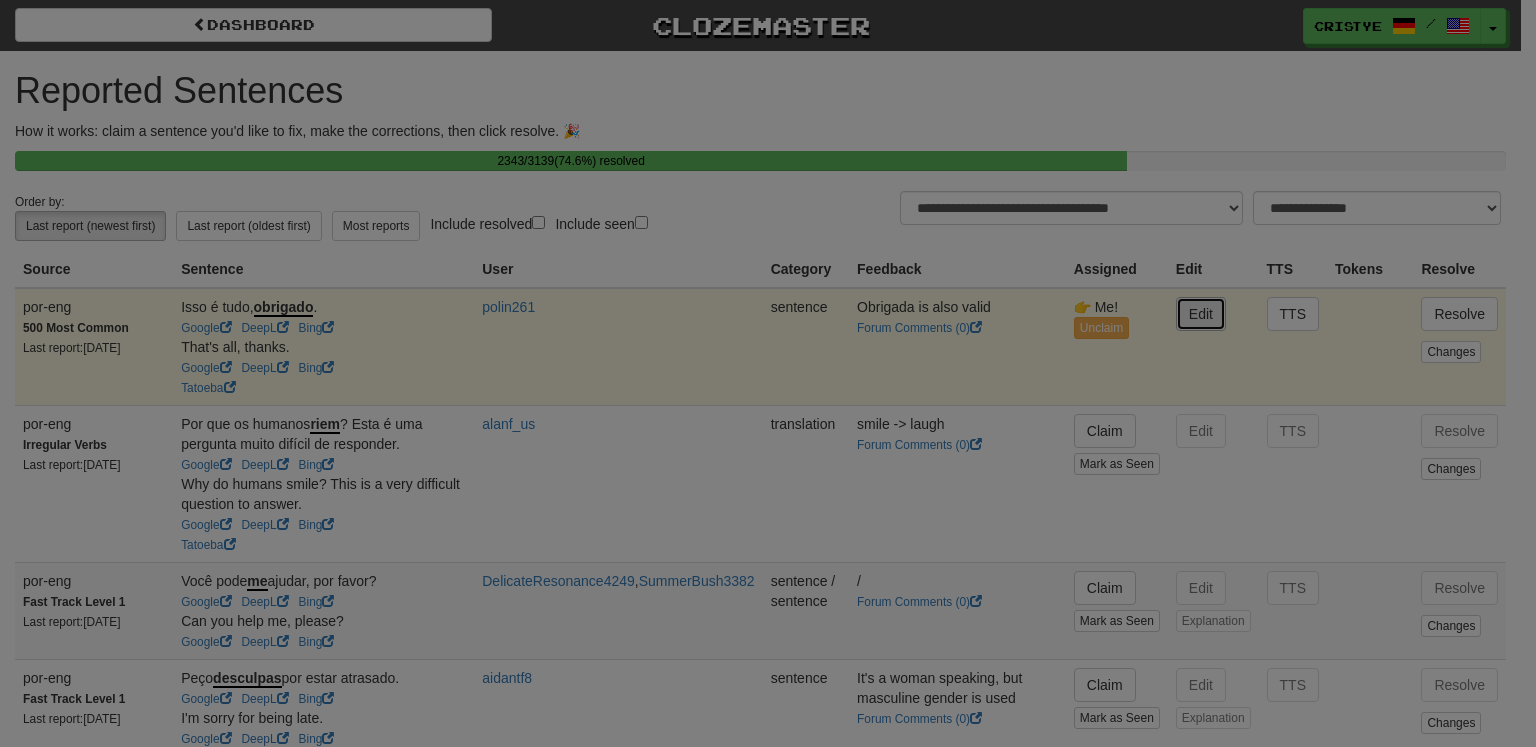 type on "**********" 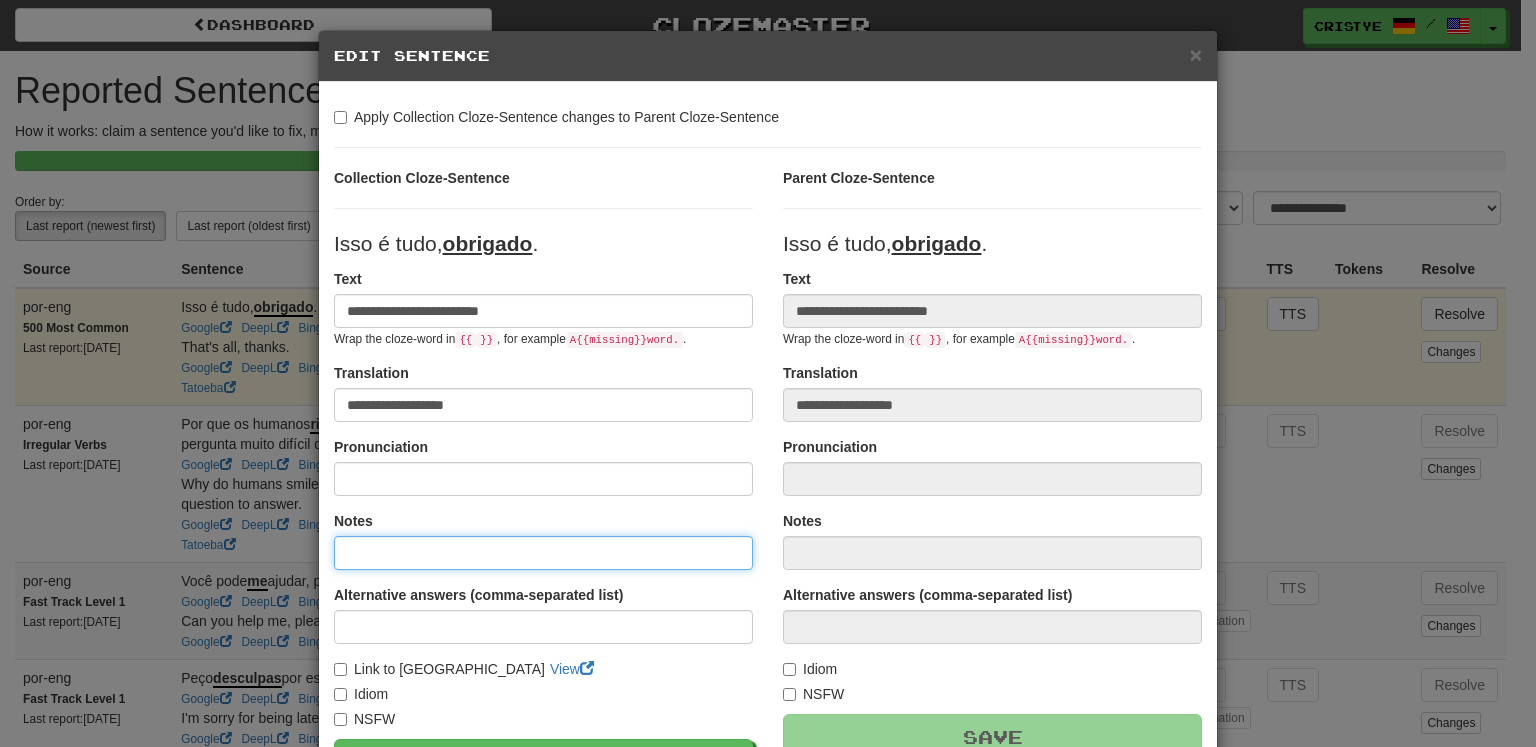 click at bounding box center (543, 553) 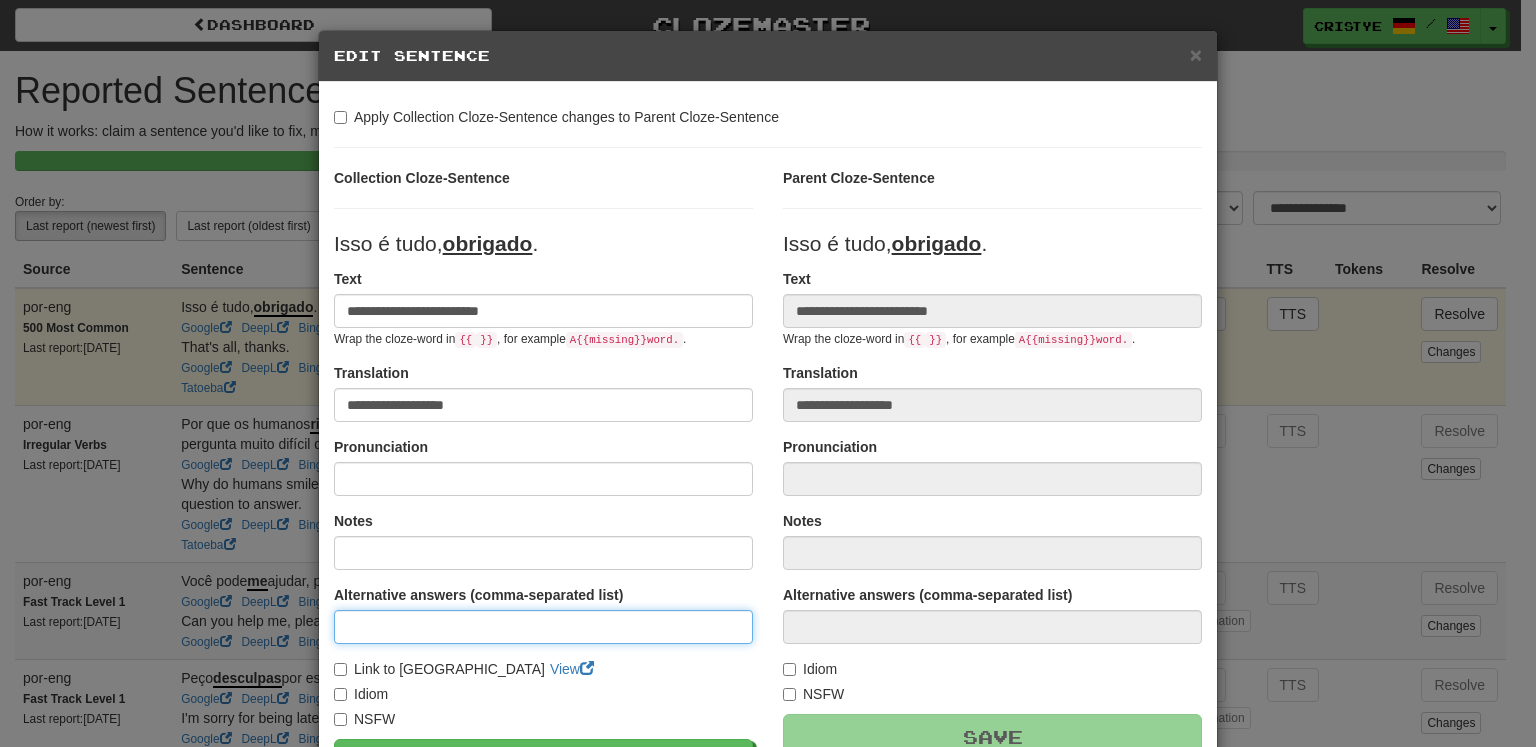 click at bounding box center (543, 627) 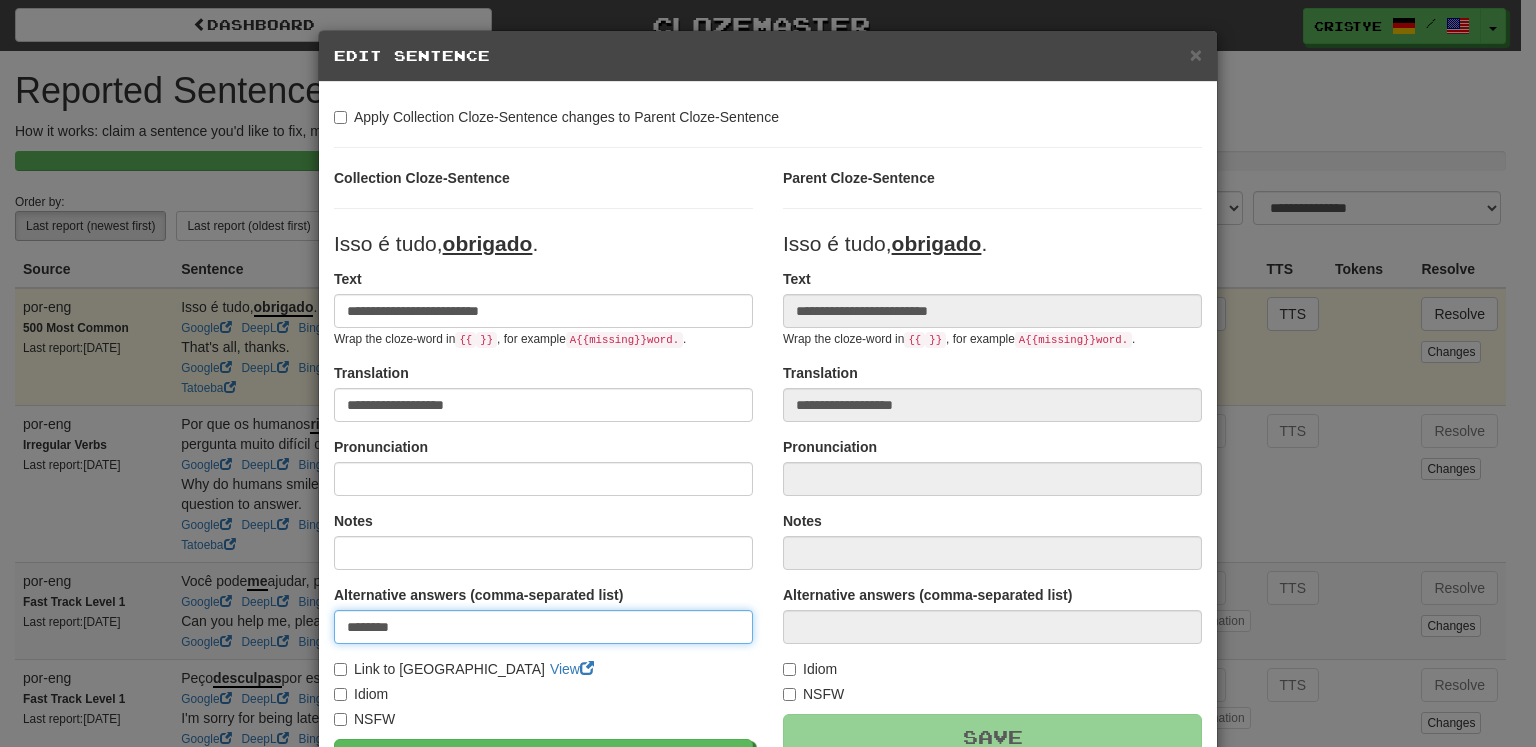 type on "********" 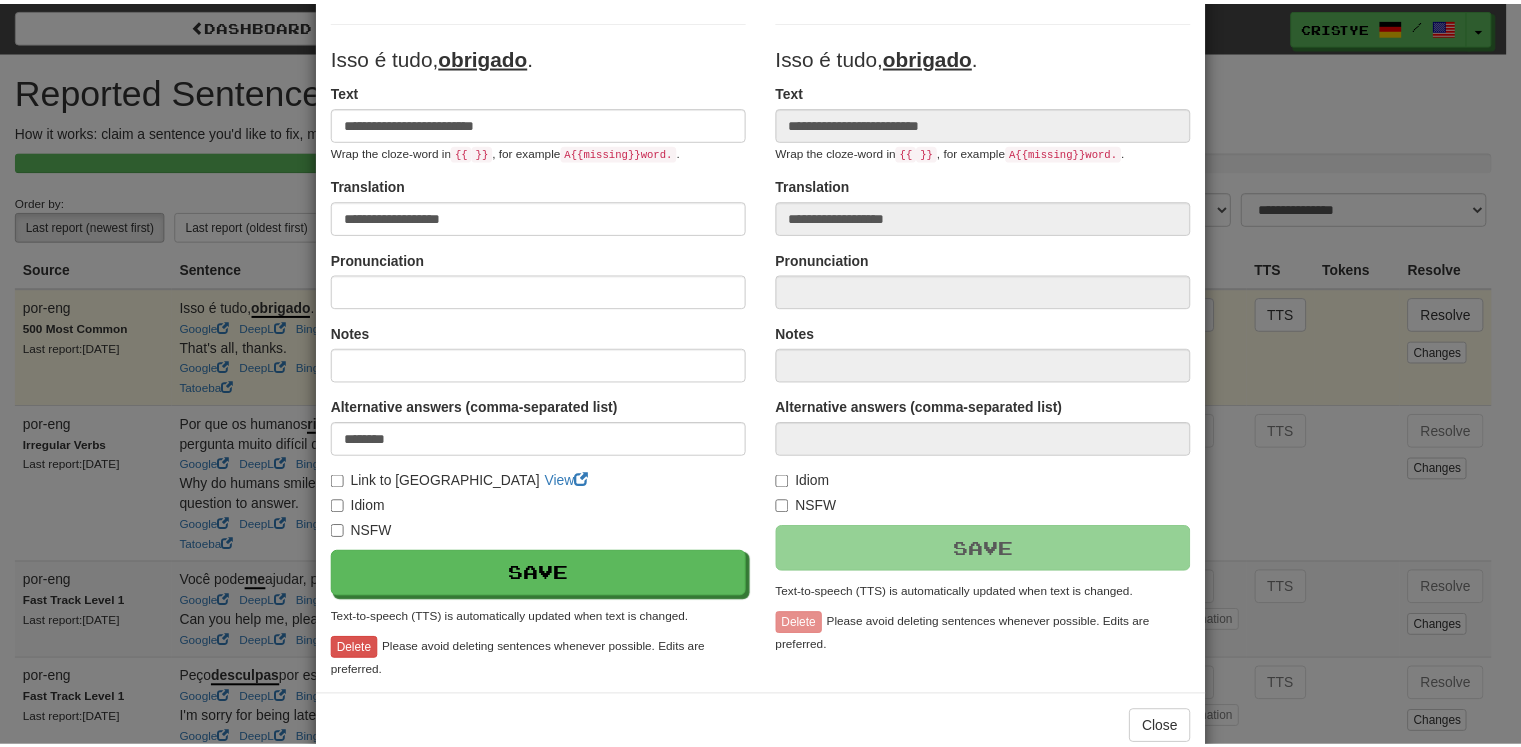 scroll, scrollTop: 199, scrollLeft: 0, axis: vertical 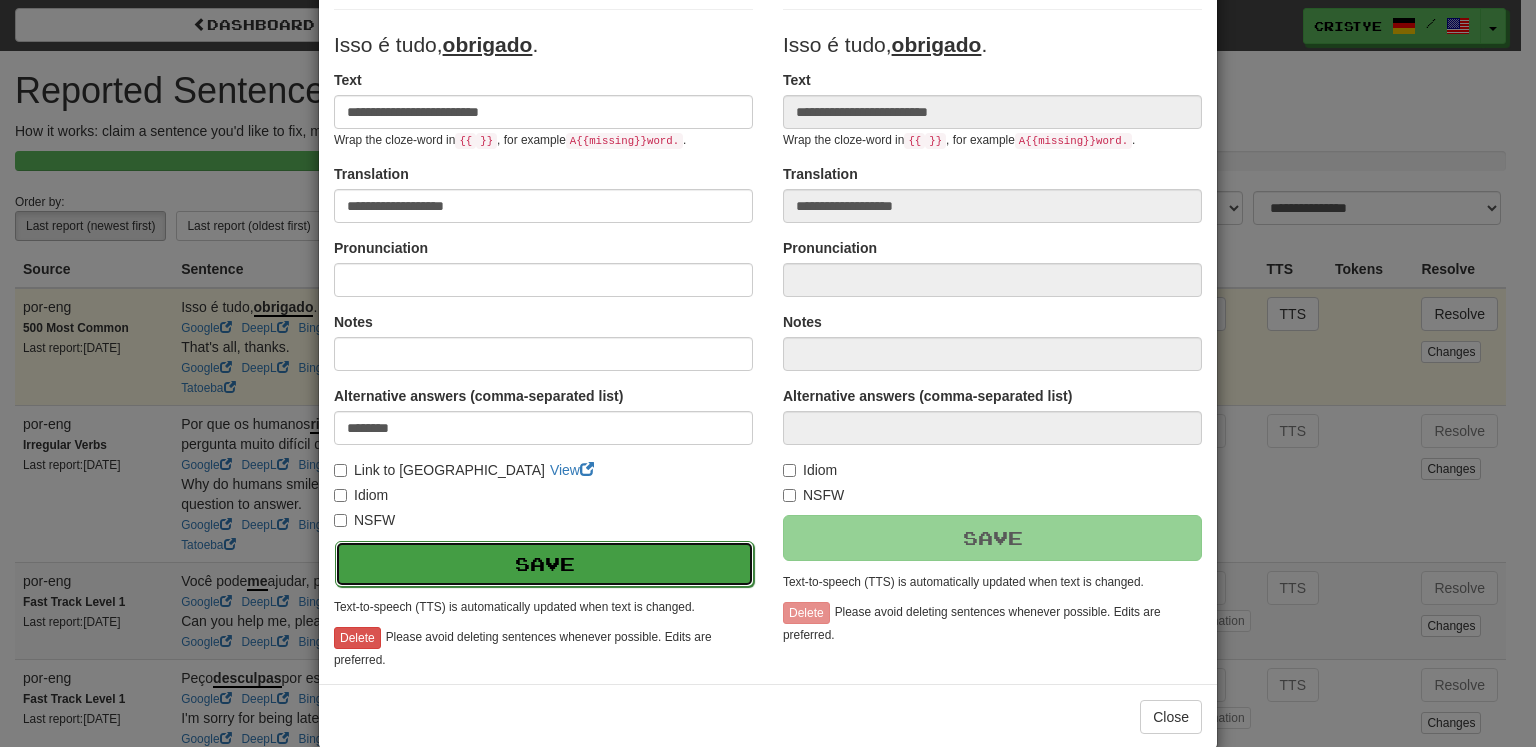 click on "Save" at bounding box center [544, 564] 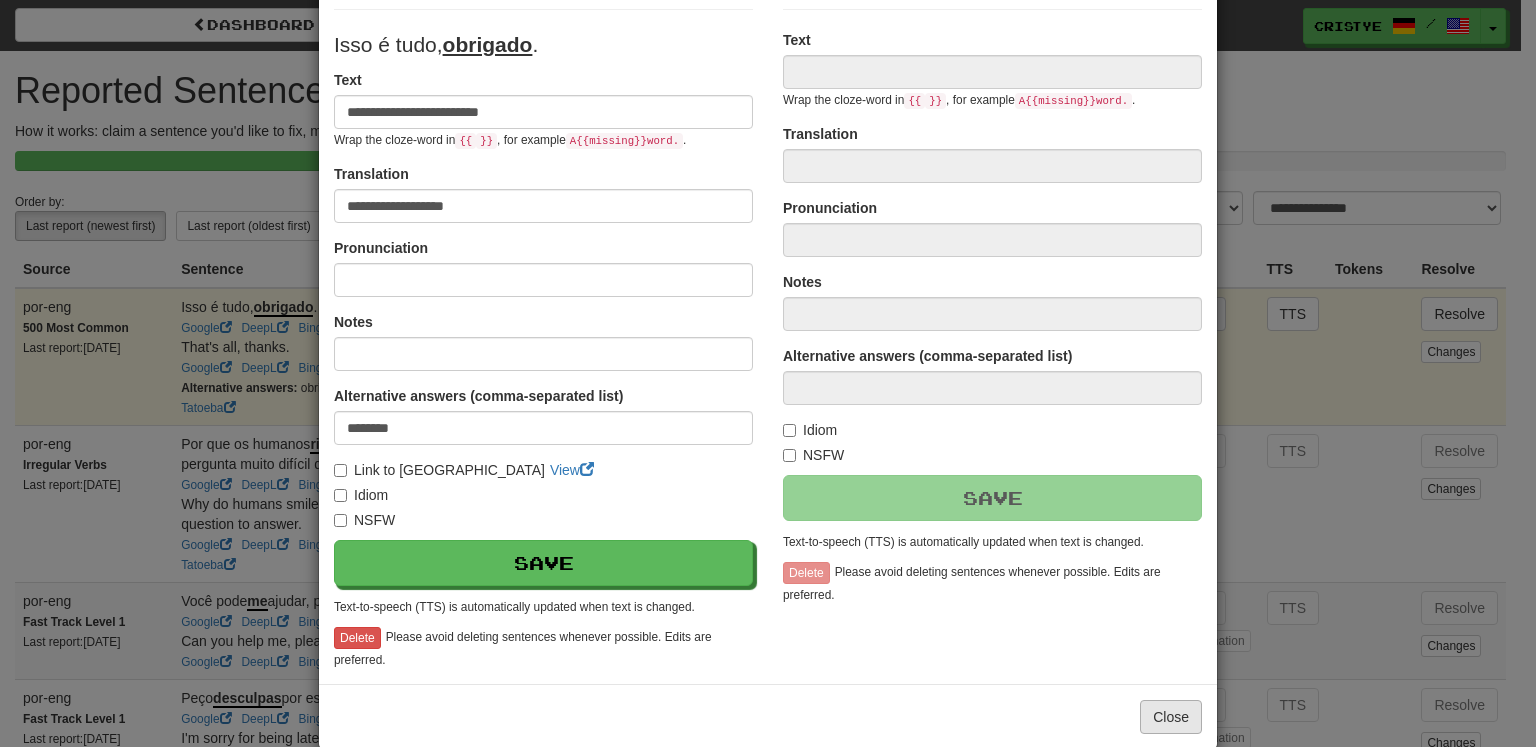 type on "**********" 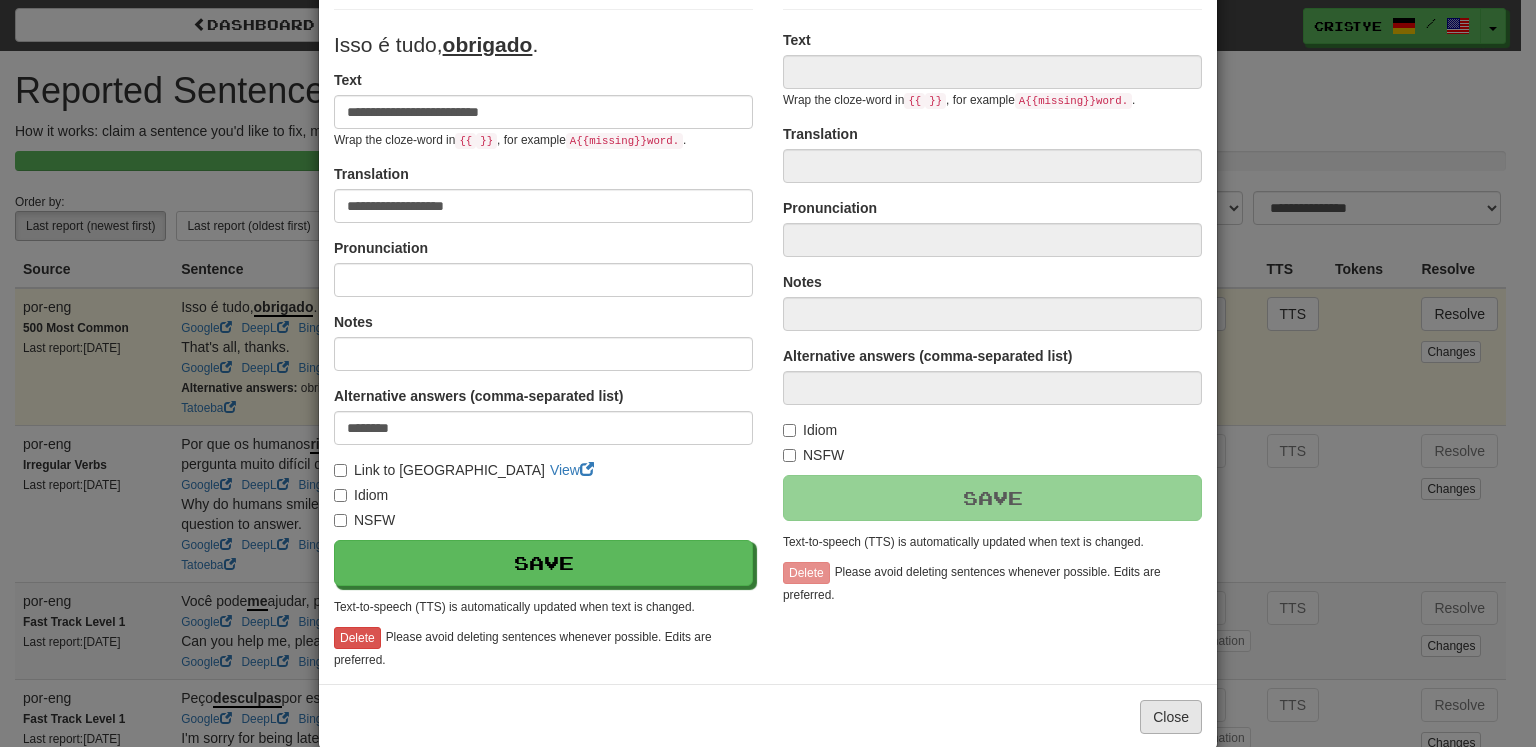 type on "**********" 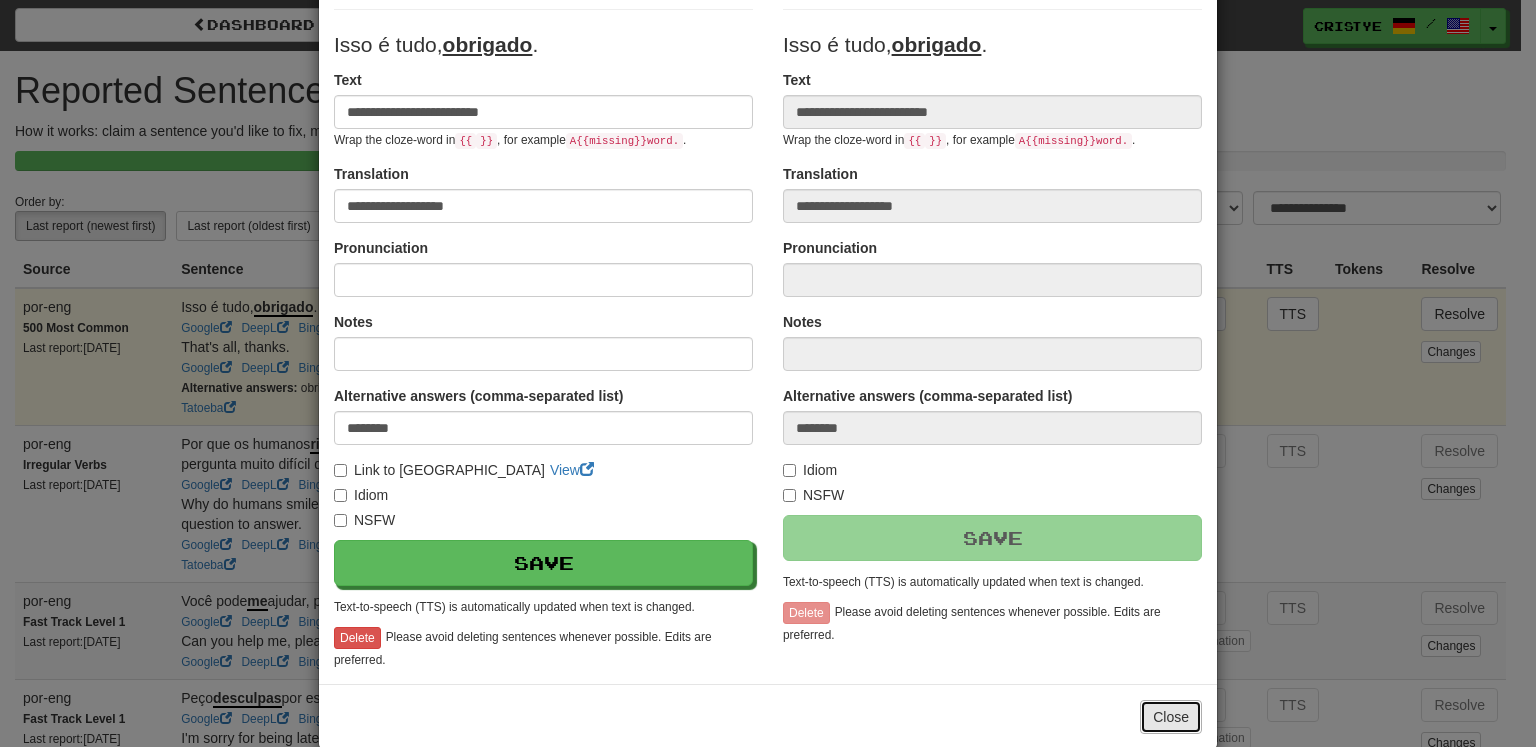 click on "Close" at bounding box center [1171, 717] 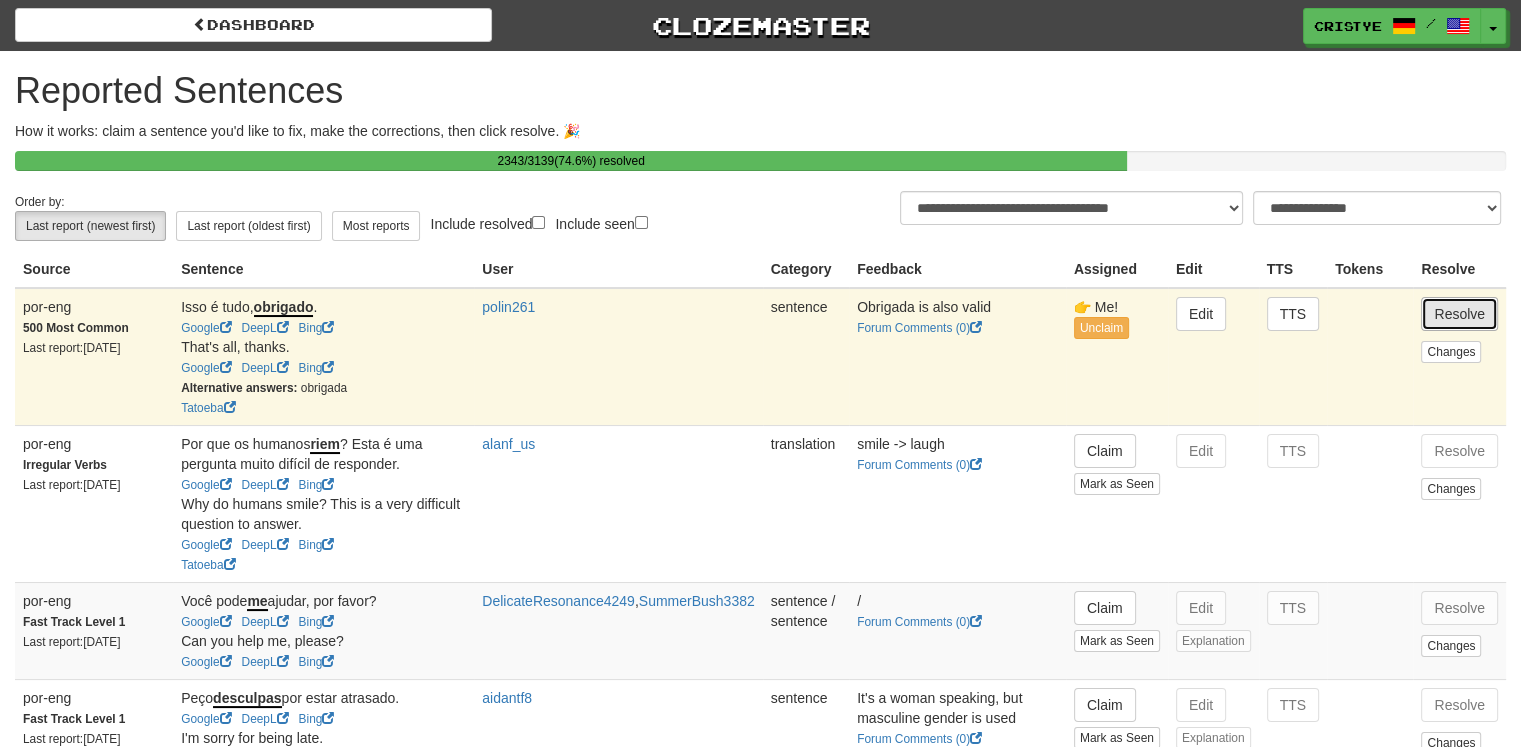 click on "Resolve" at bounding box center [1459, 314] 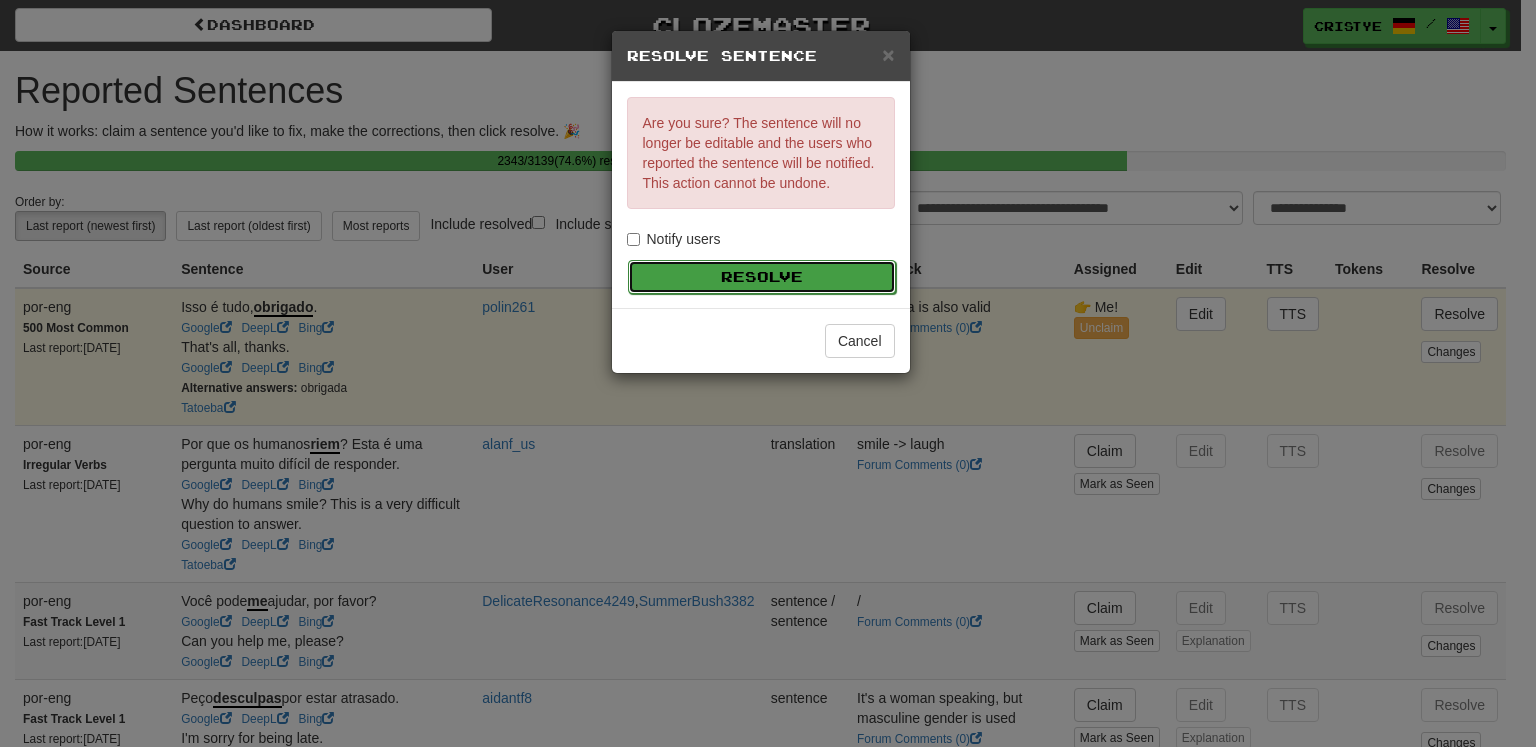 click on "Resolve" at bounding box center (762, 277) 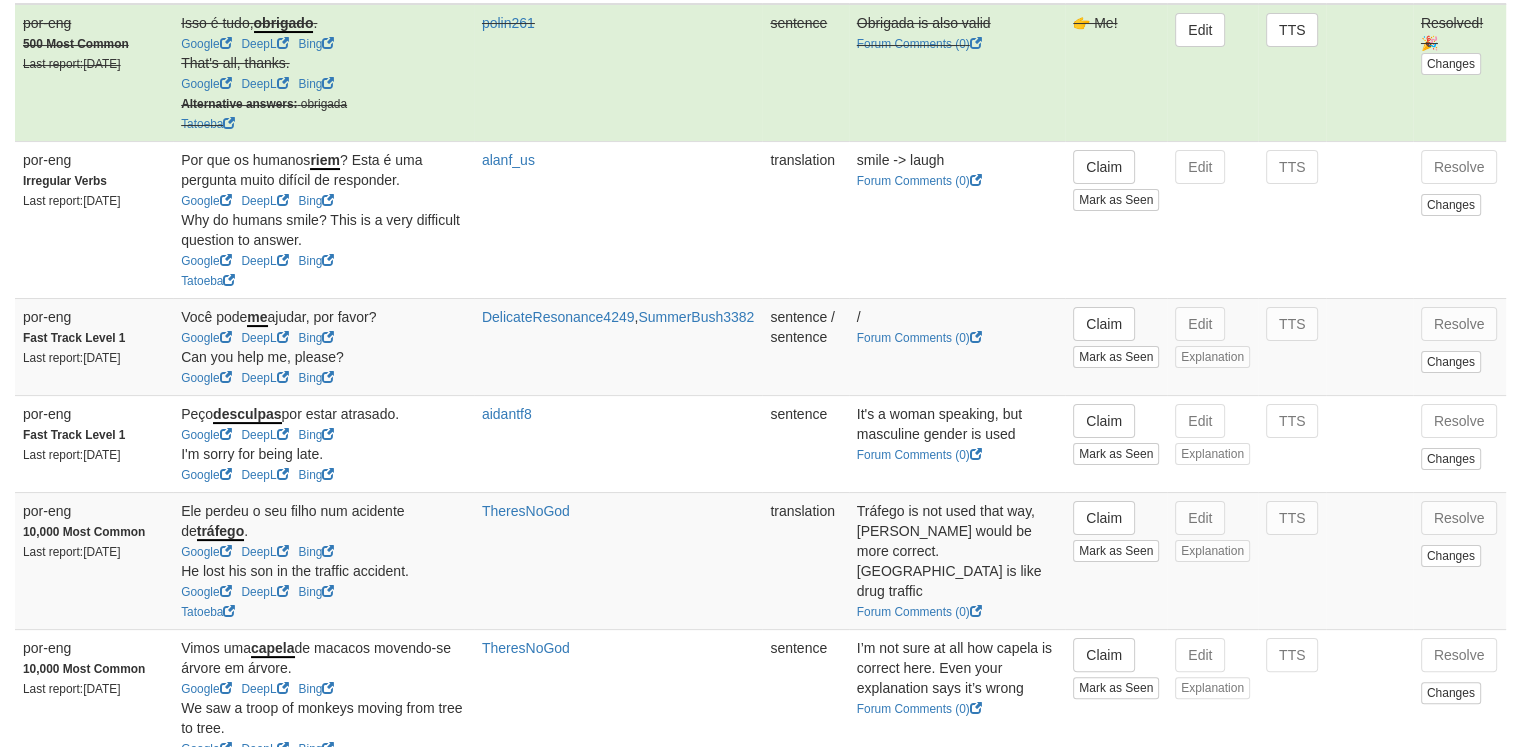 scroll, scrollTop: 347, scrollLeft: 0, axis: vertical 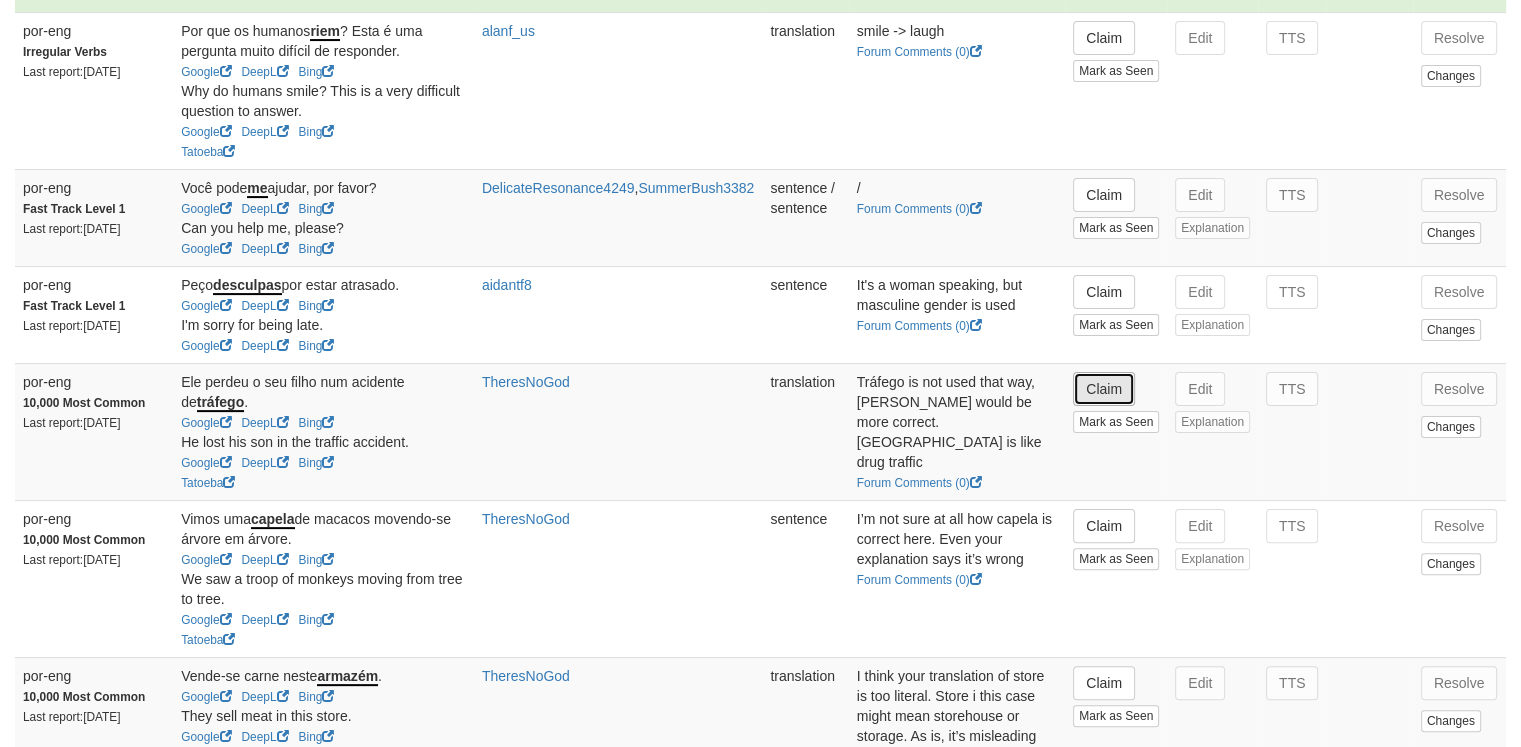 click on "Claim" at bounding box center [1104, 389] 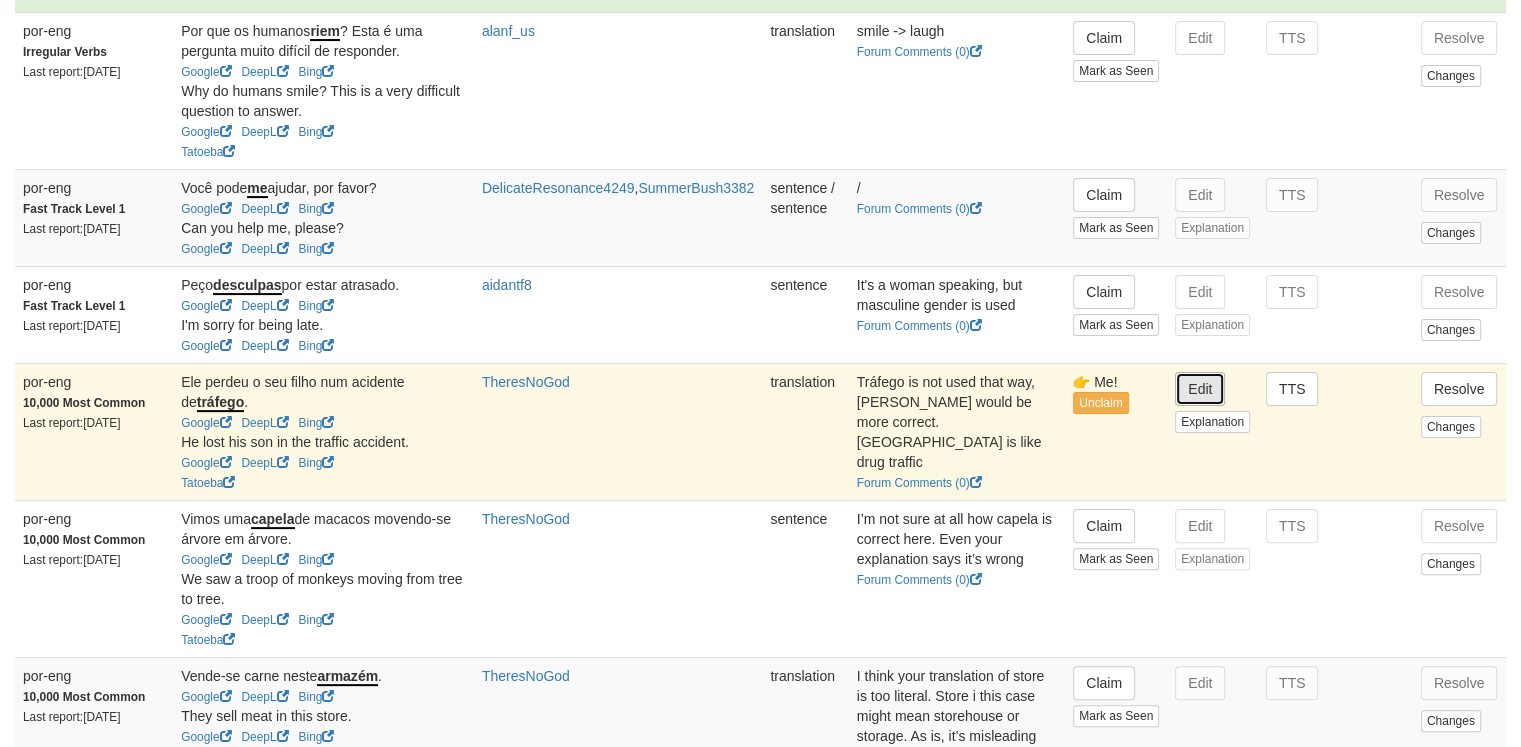 click on "Edit" at bounding box center [1200, 389] 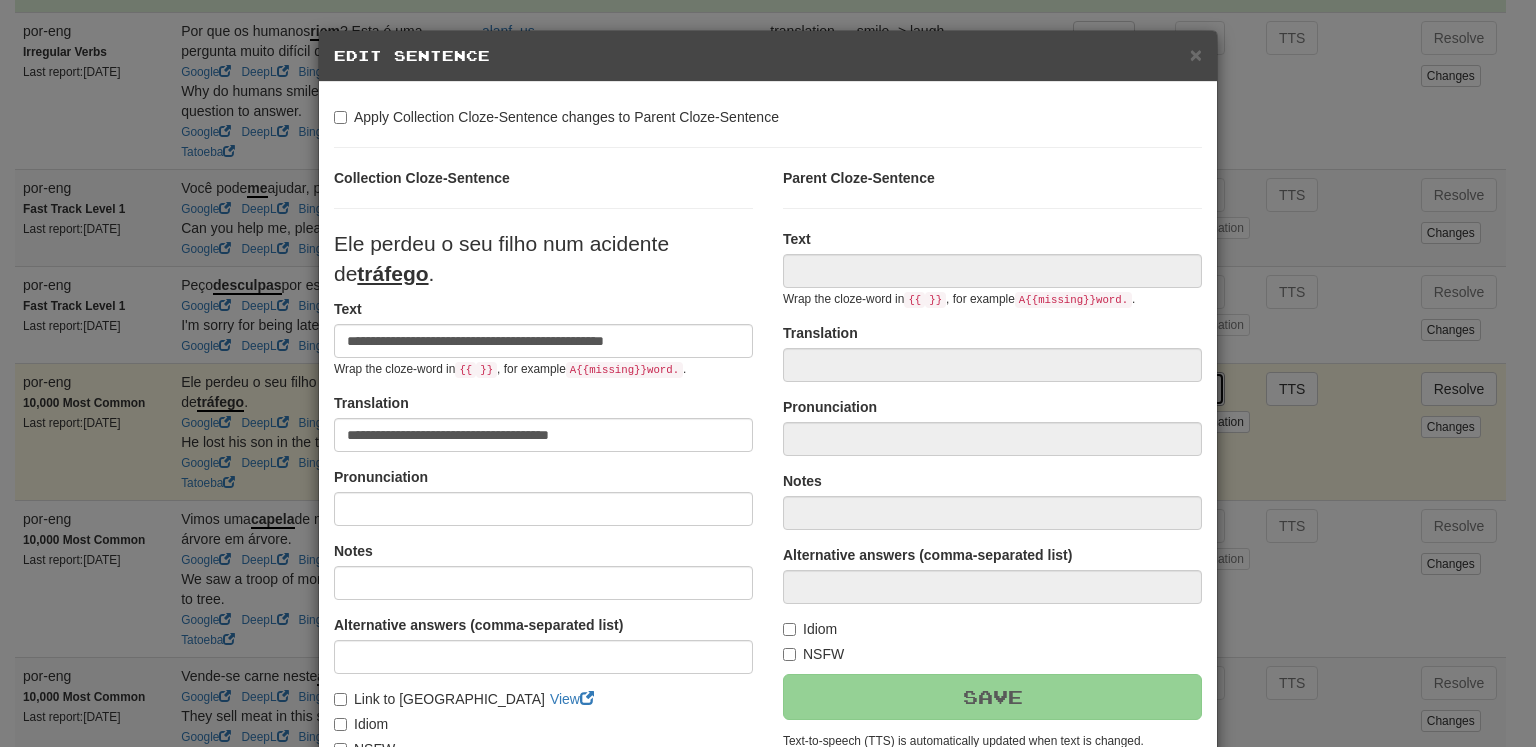 type on "**********" 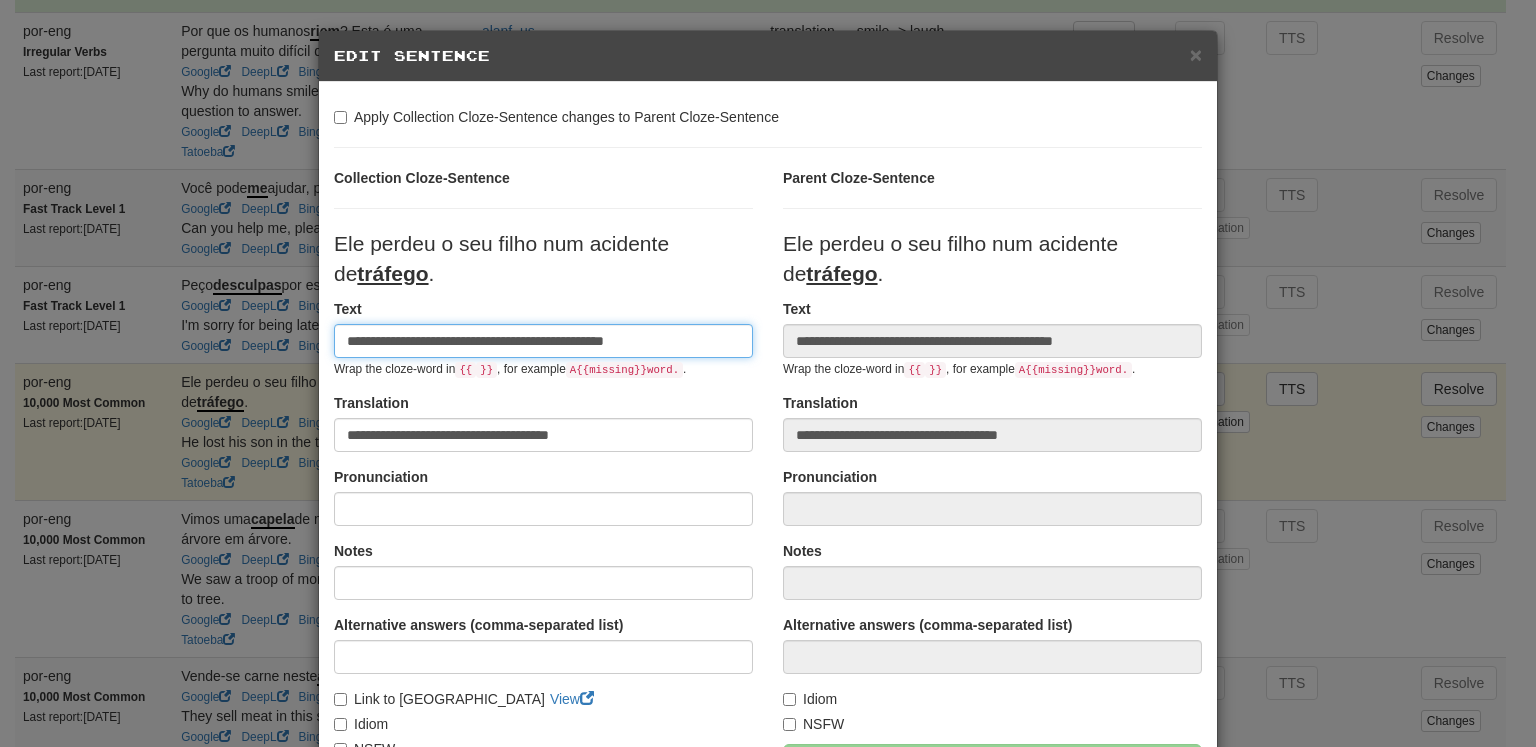 click on "**********" at bounding box center (543, 341) 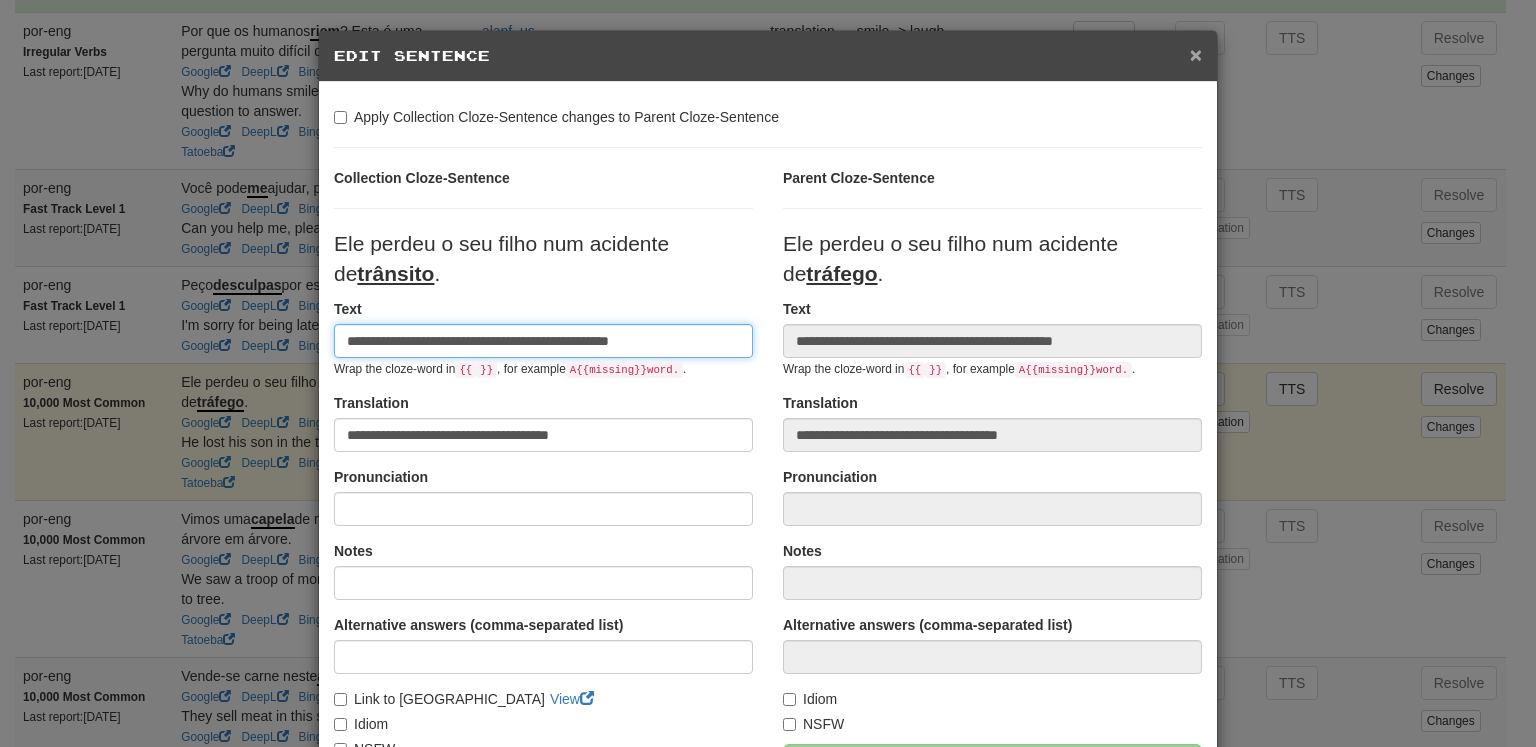 type on "**********" 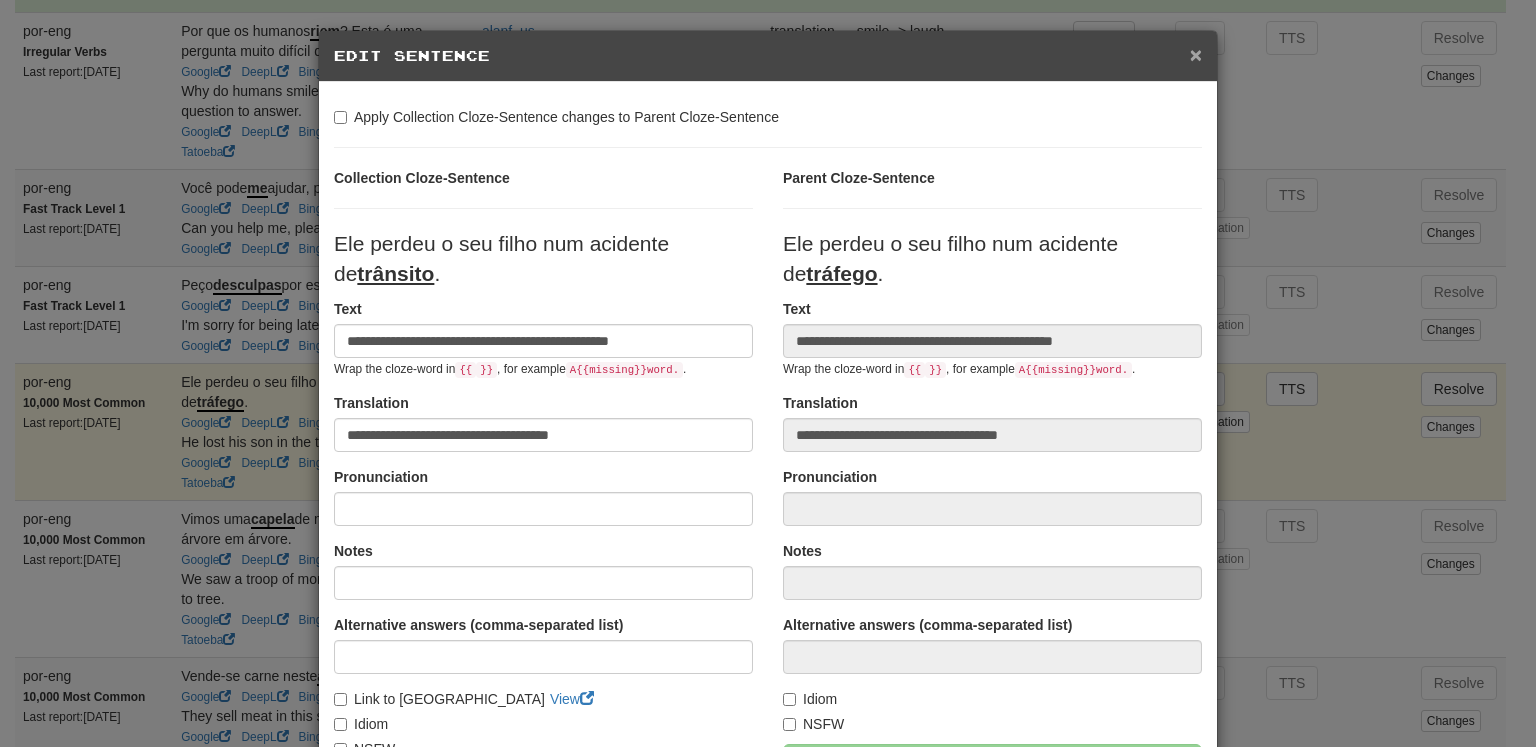 click on "×" at bounding box center [1196, 54] 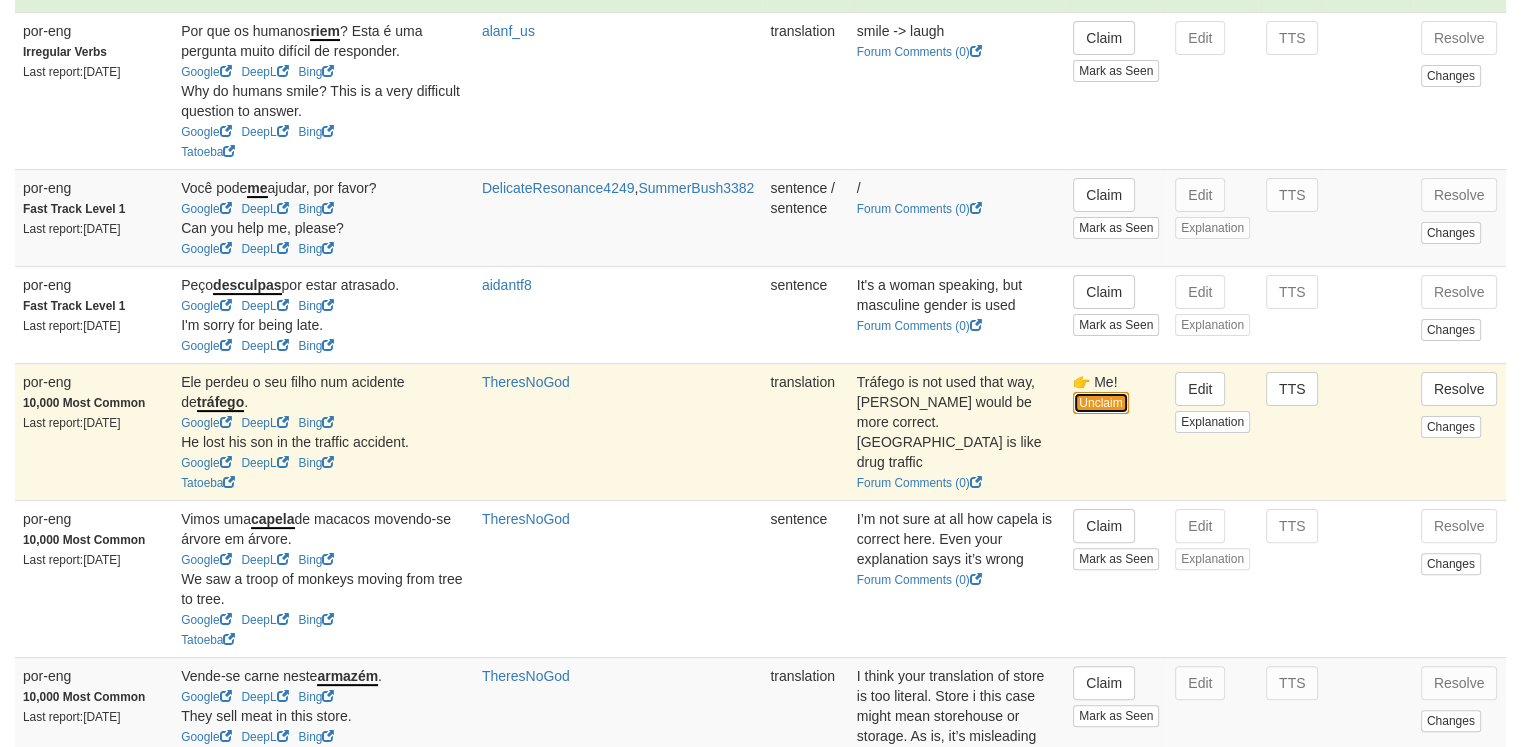 click on "Unclaim" at bounding box center (1100, 403) 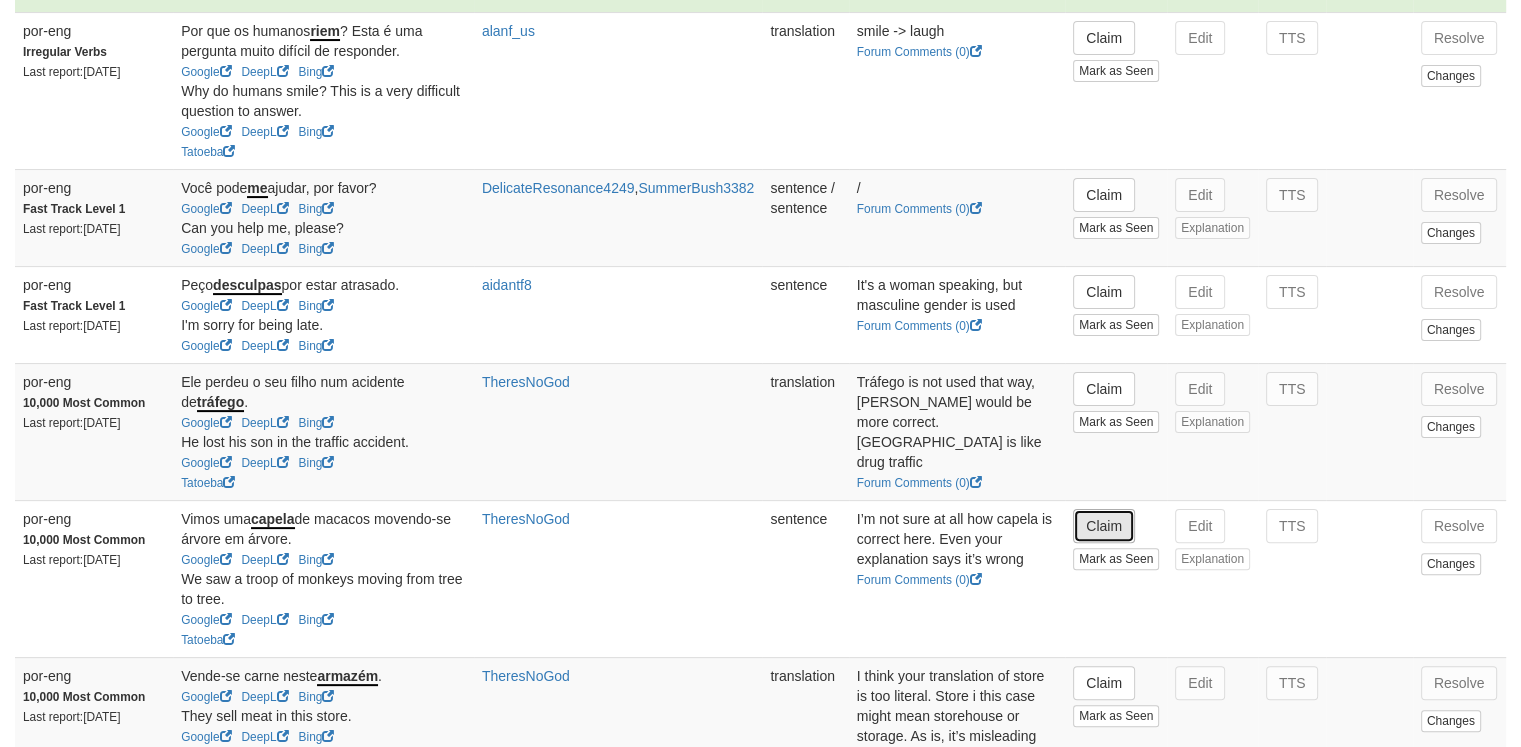 click on "Claim" at bounding box center (1104, 526) 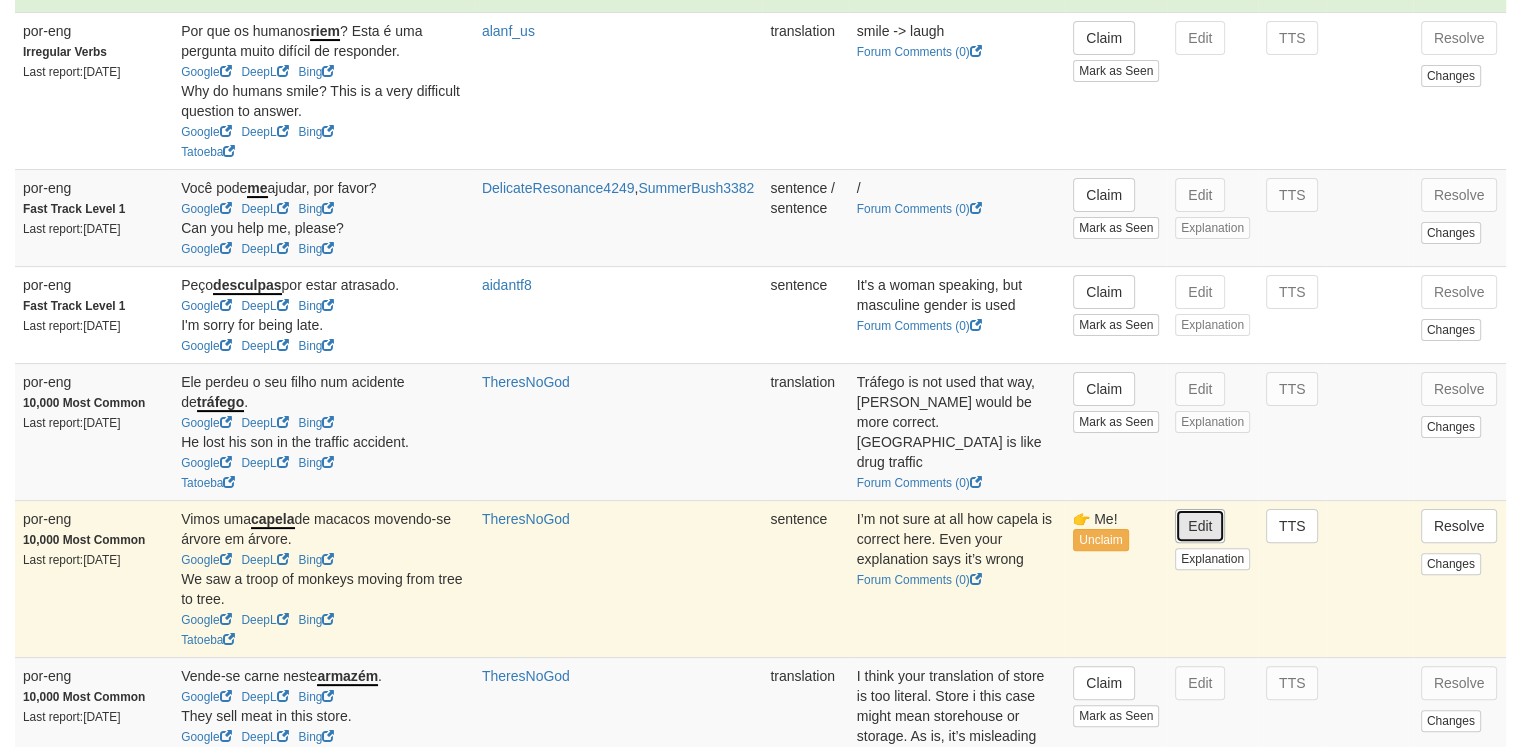 click on "Edit" at bounding box center [1200, 526] 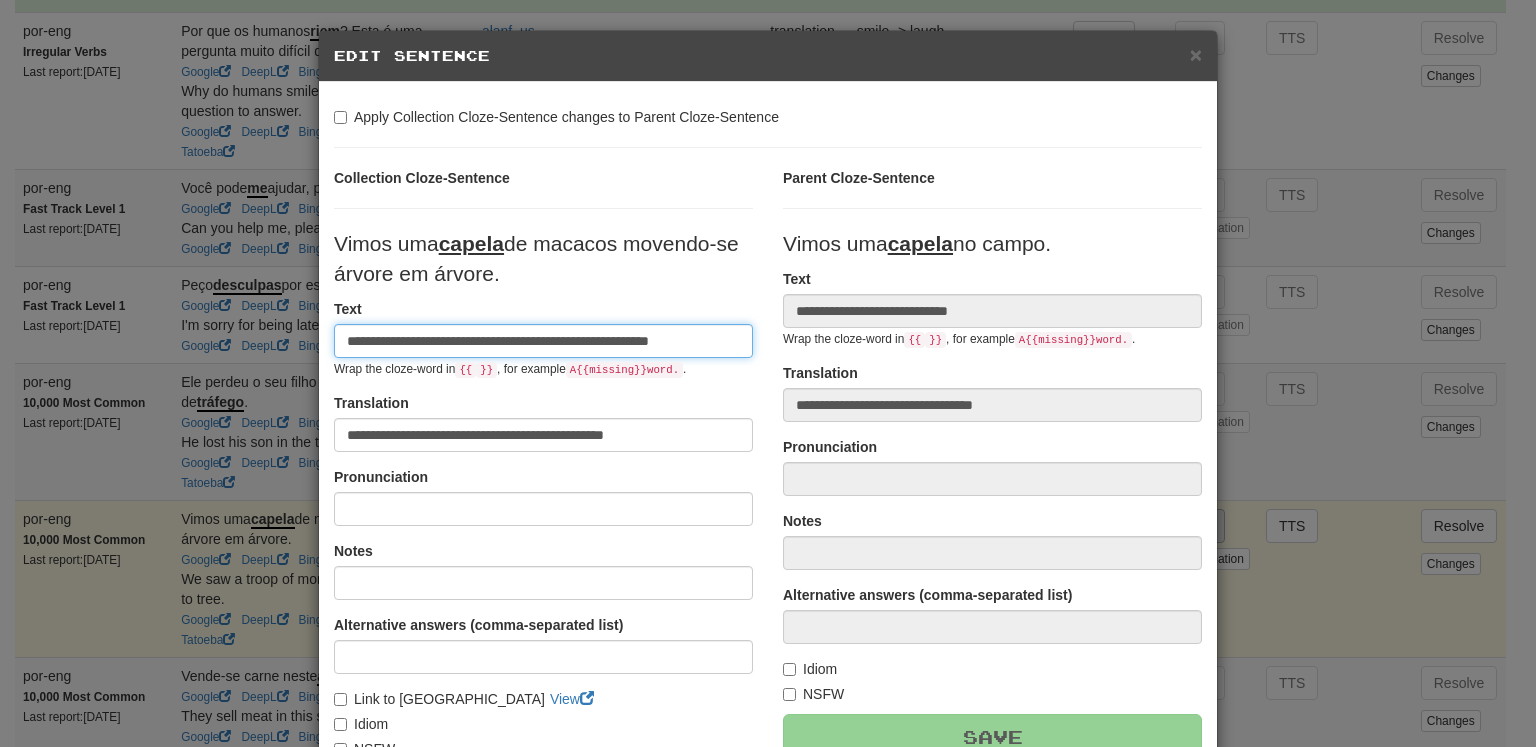 scroll, scrollTop: 0, scrollLeft: 14, axis: horizontal 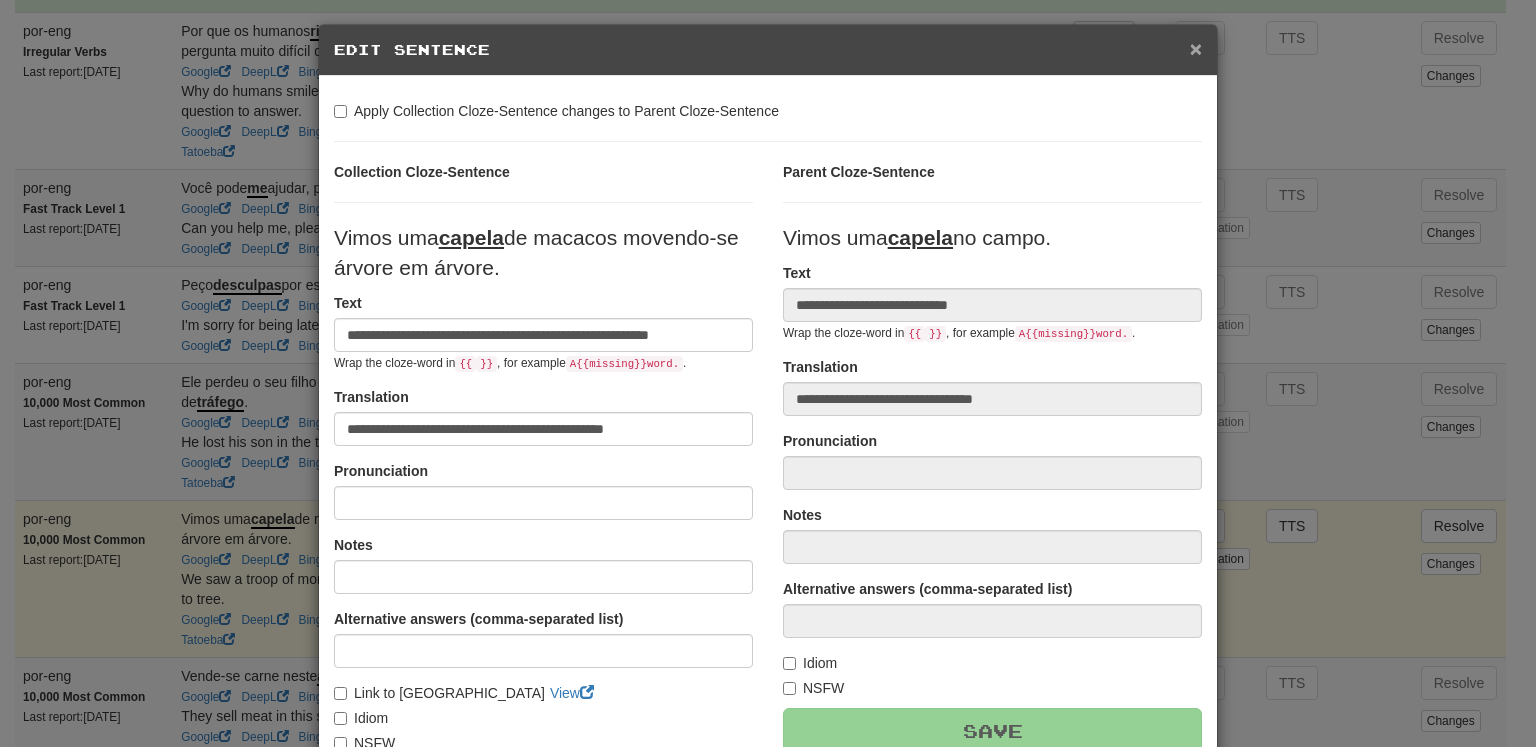 click on "×" at bounding box center (1196, 48) 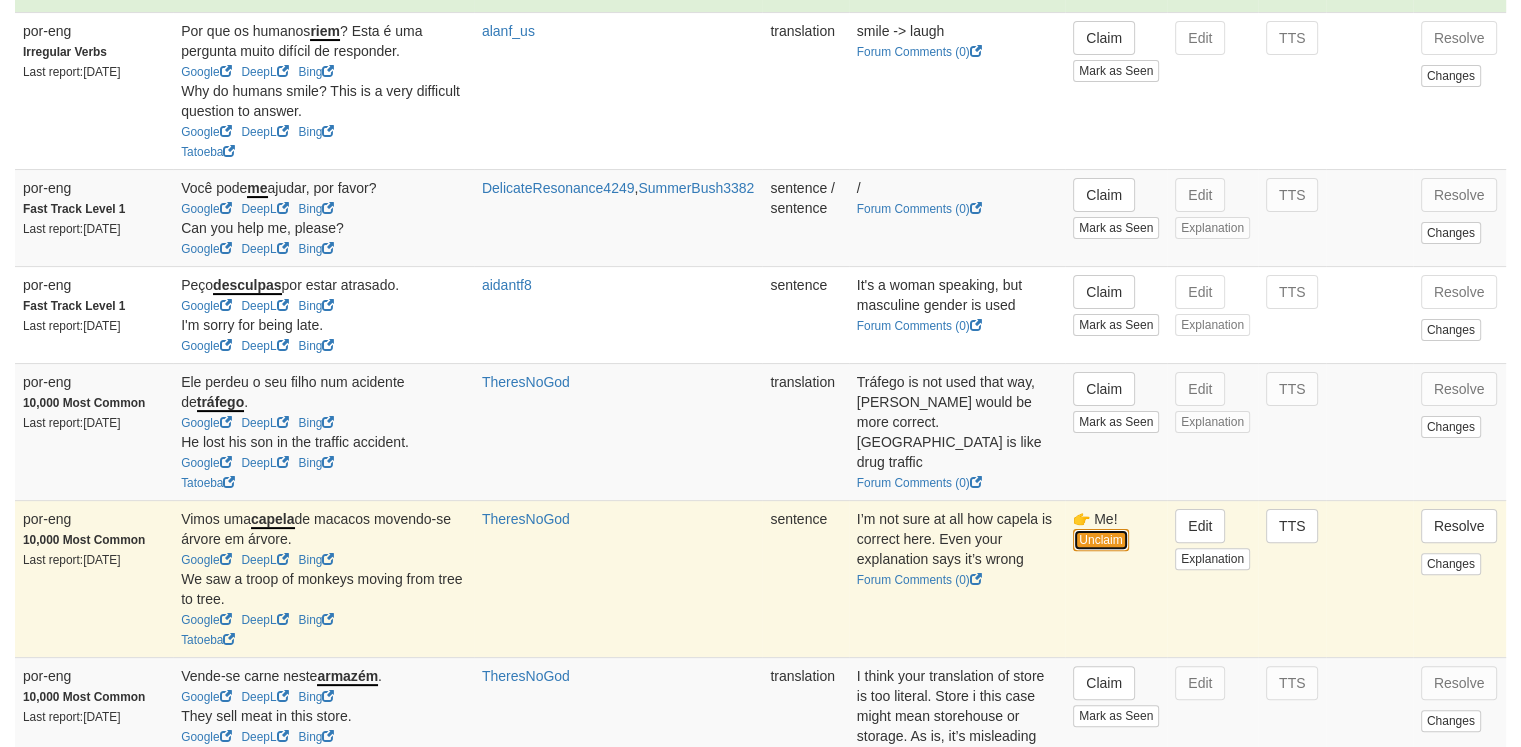 click on "Unclaim" at bounding box center [1100, 540] 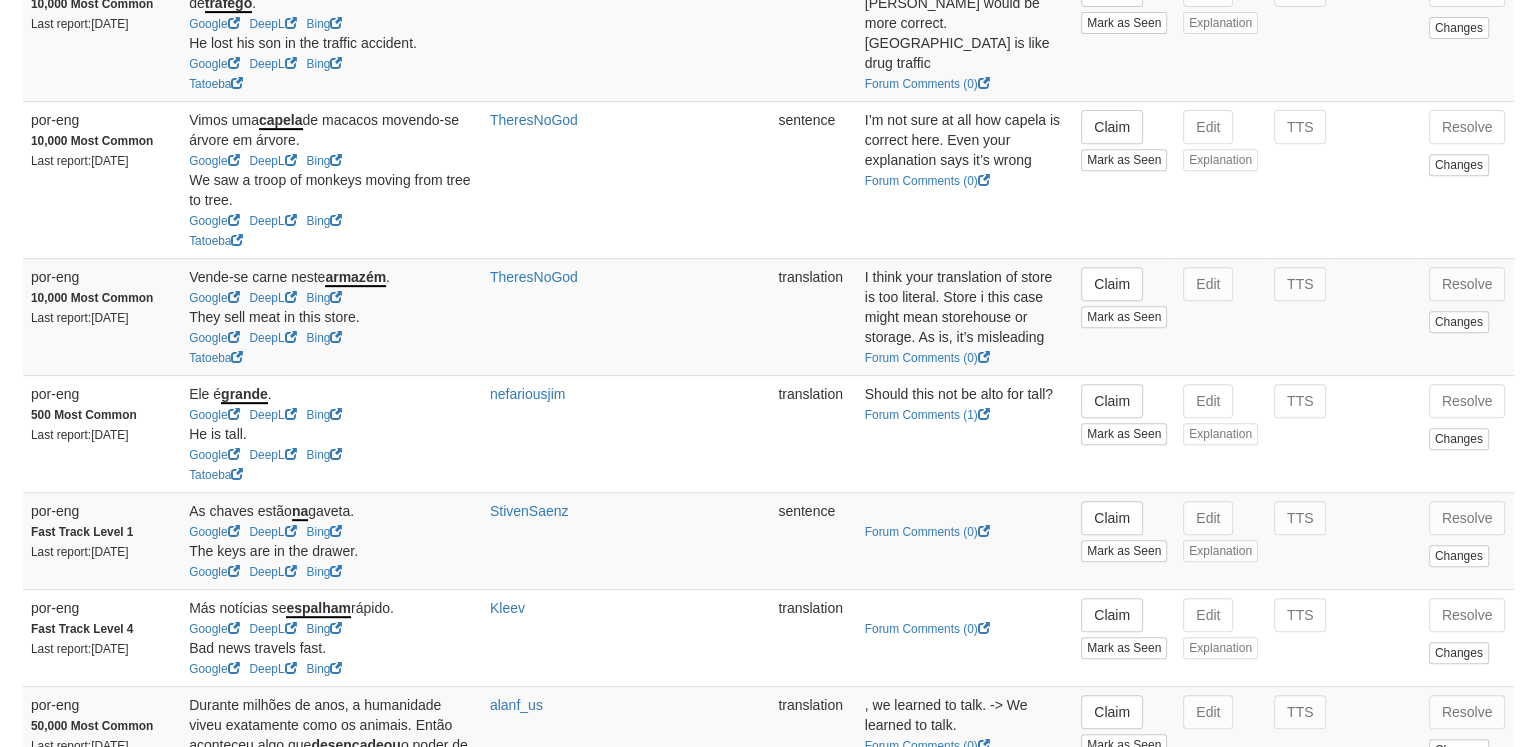 scroll, scrollTop: 832, scrollLeft: 0, axis: vertical 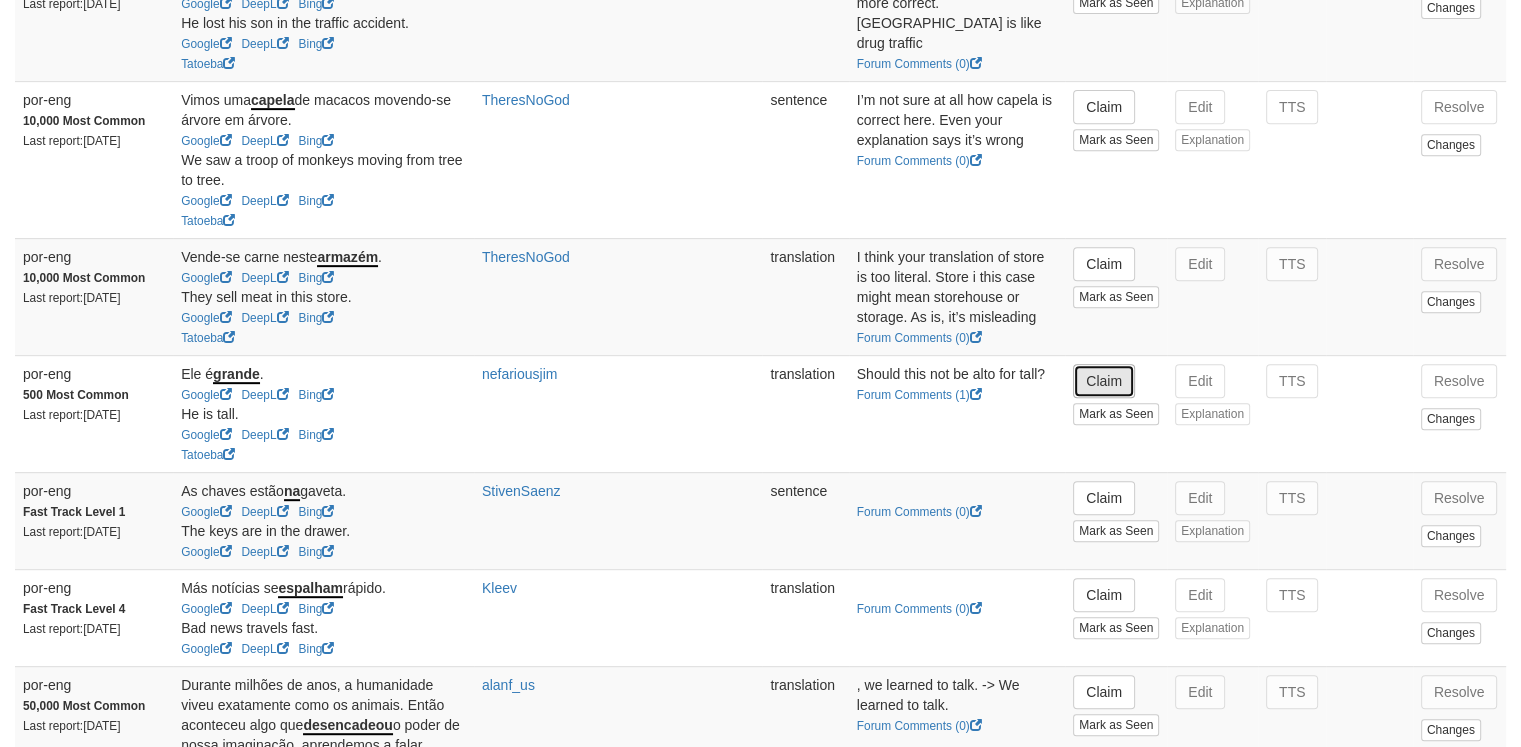 click on "Claim" at bounding box center (1104, 381) 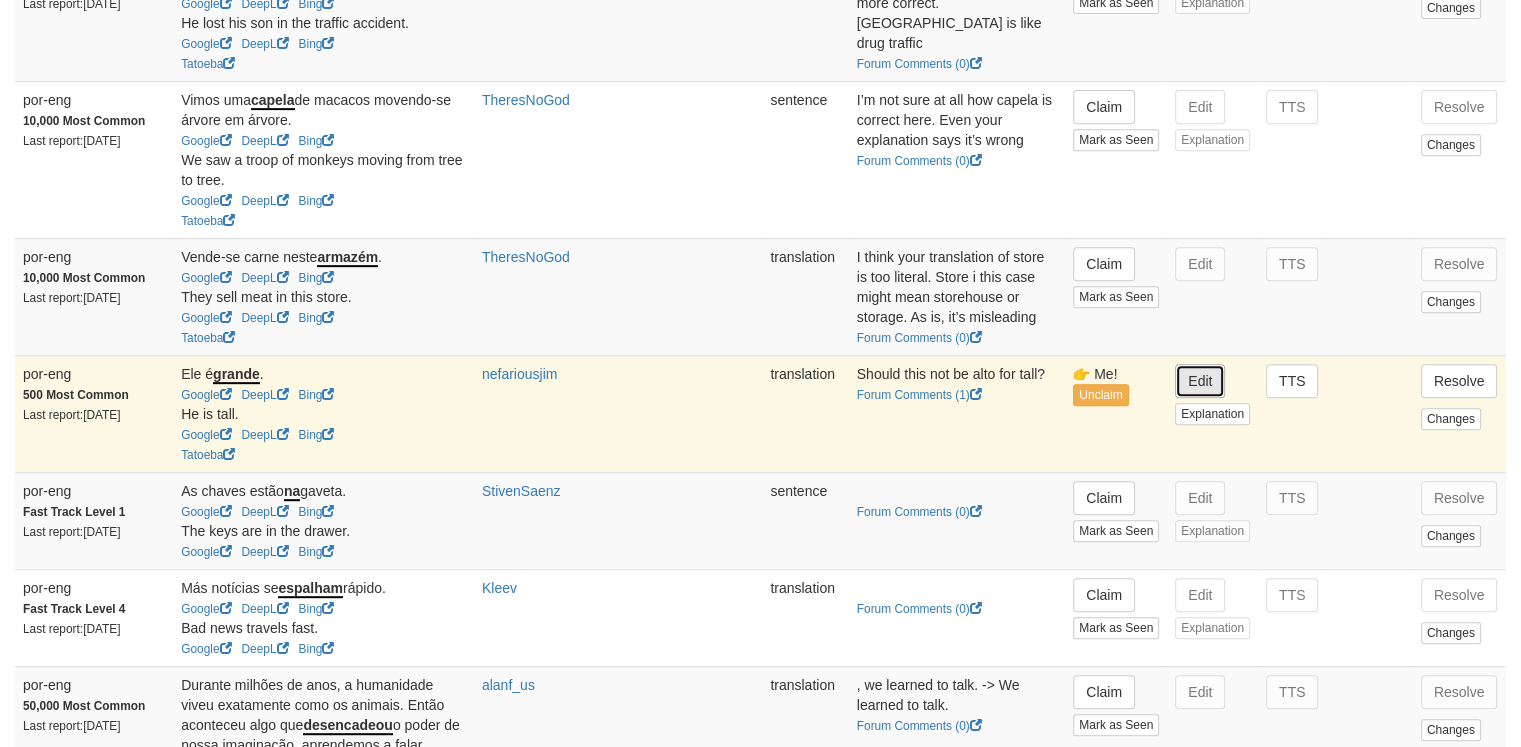 click on "Edit" at bounding box center (1200, 381) 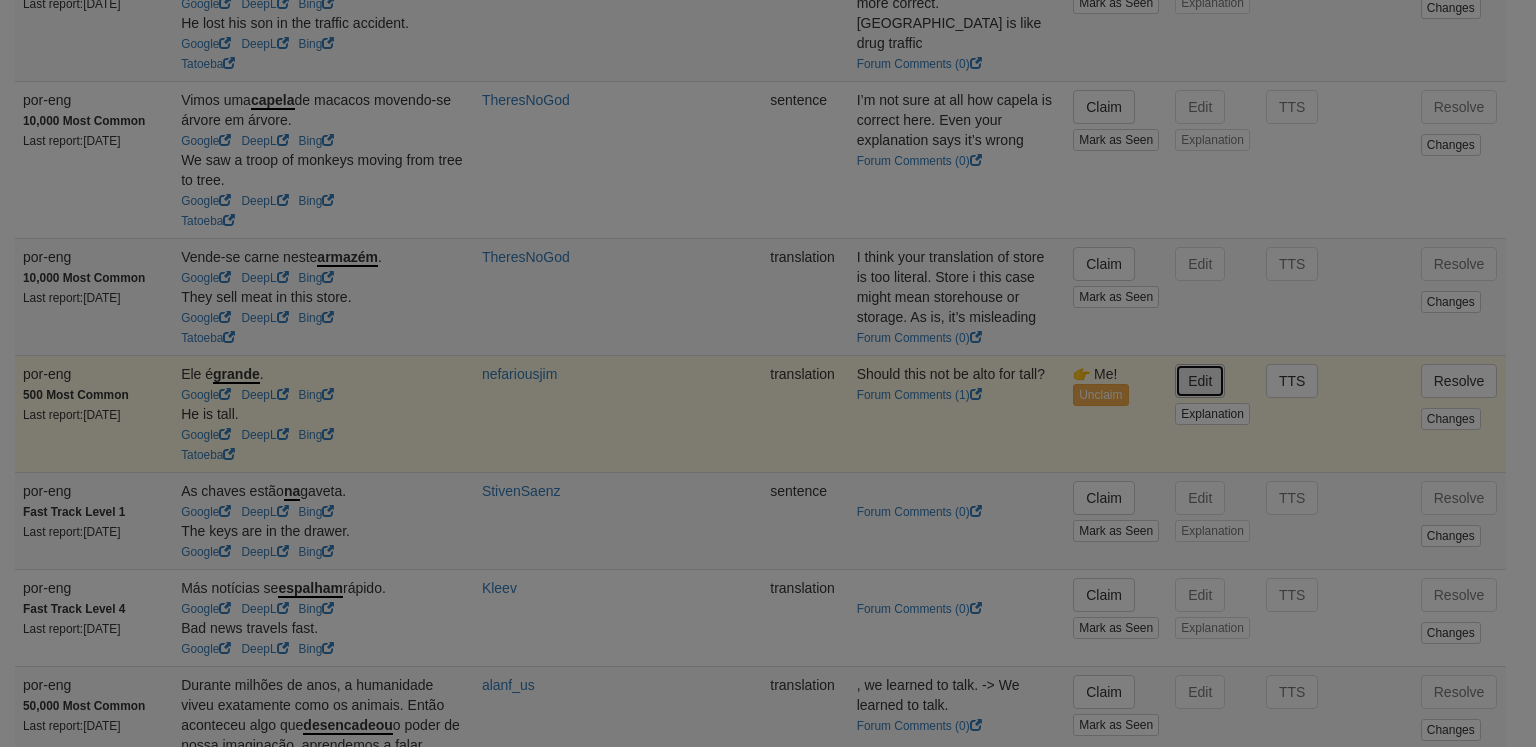 type on "**********" 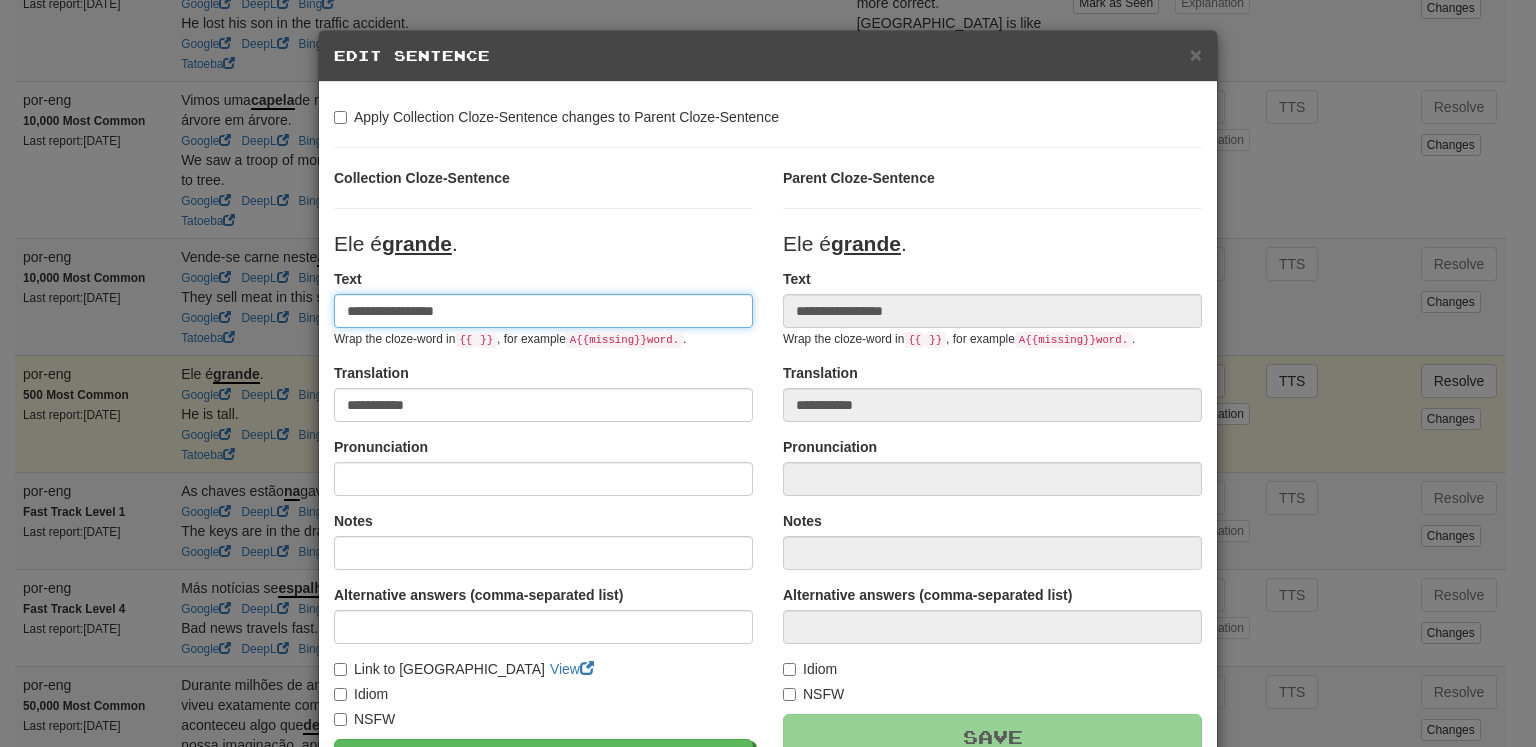 click on "**********" at bounding box center (543, 311) 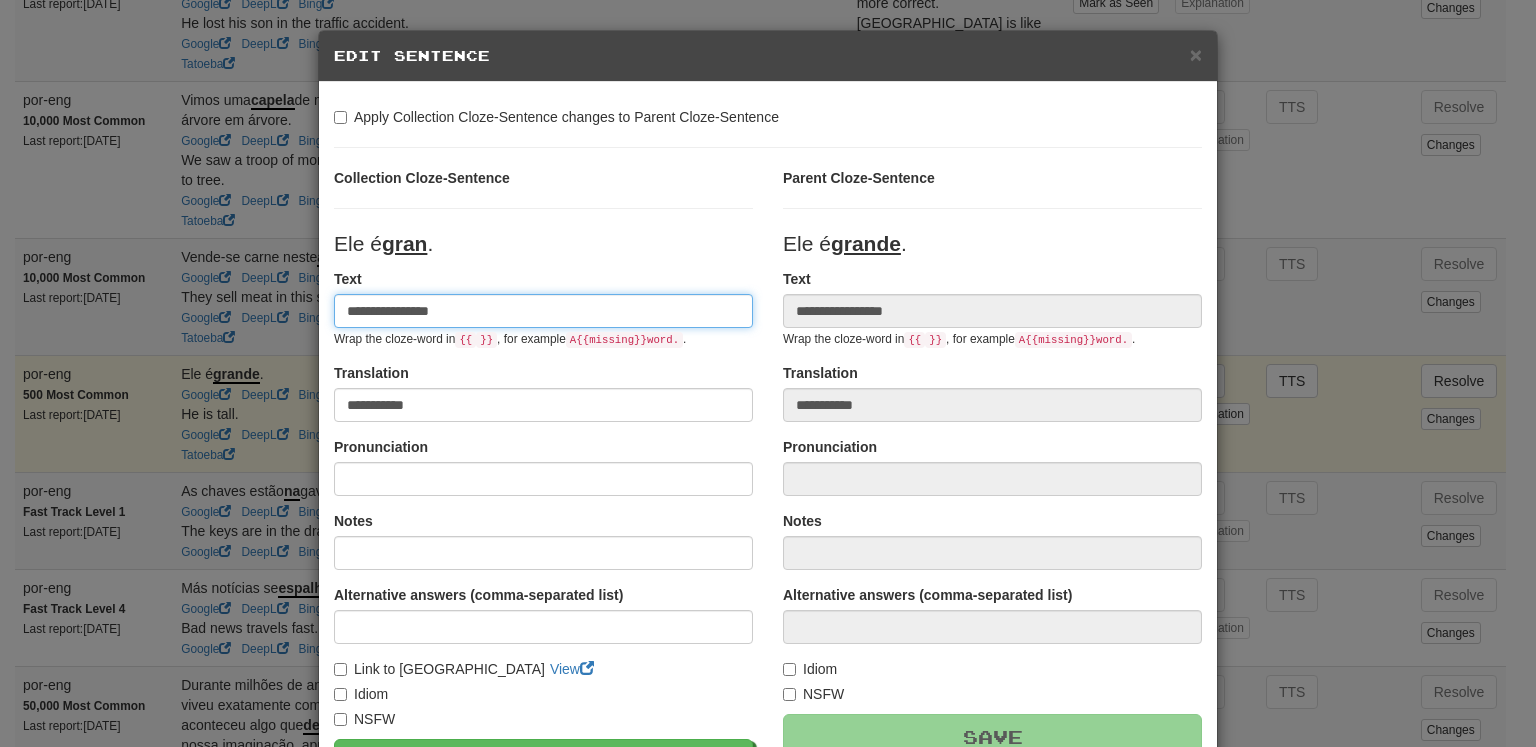 type on "**********" 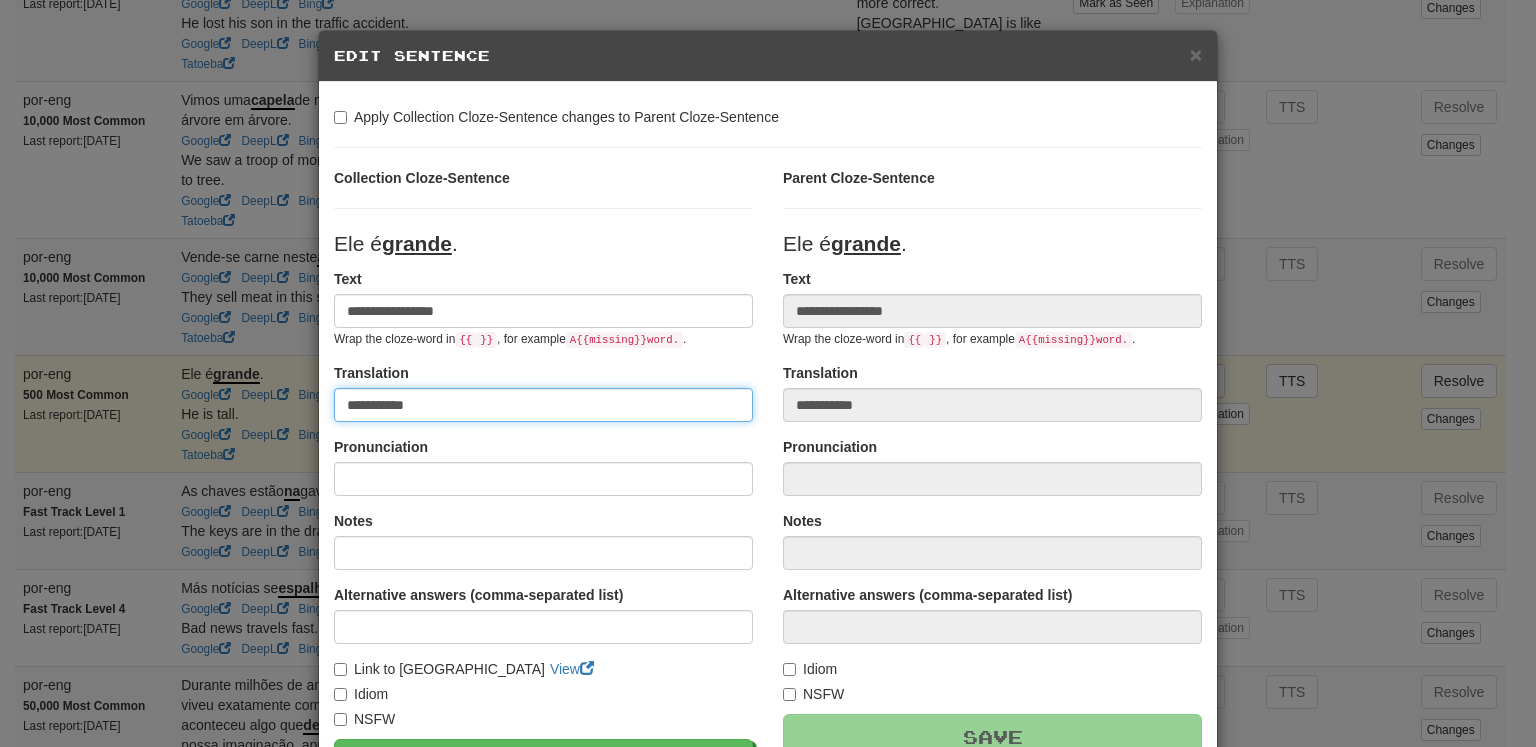 click on "**********" at bounding box center [543, 405] 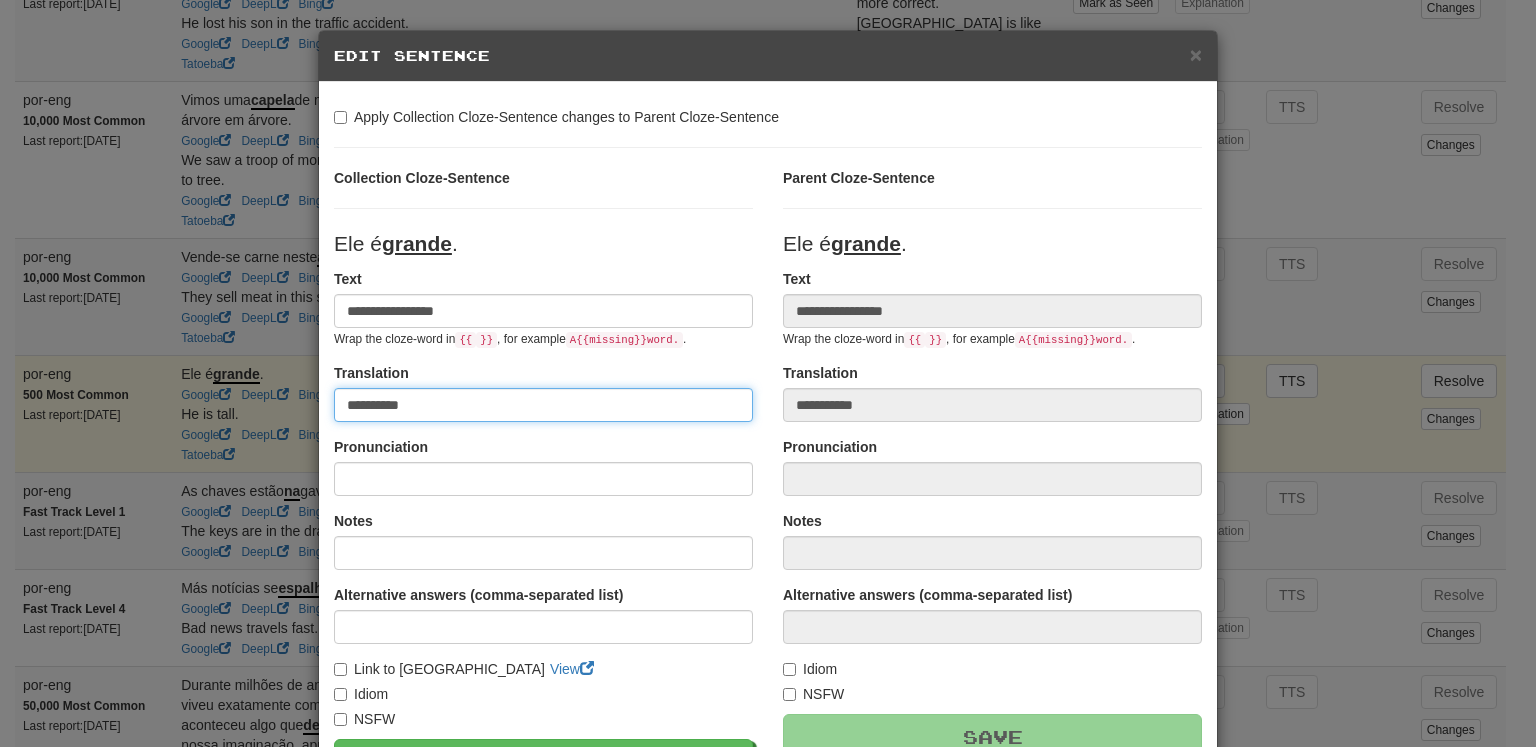 type on "**********" 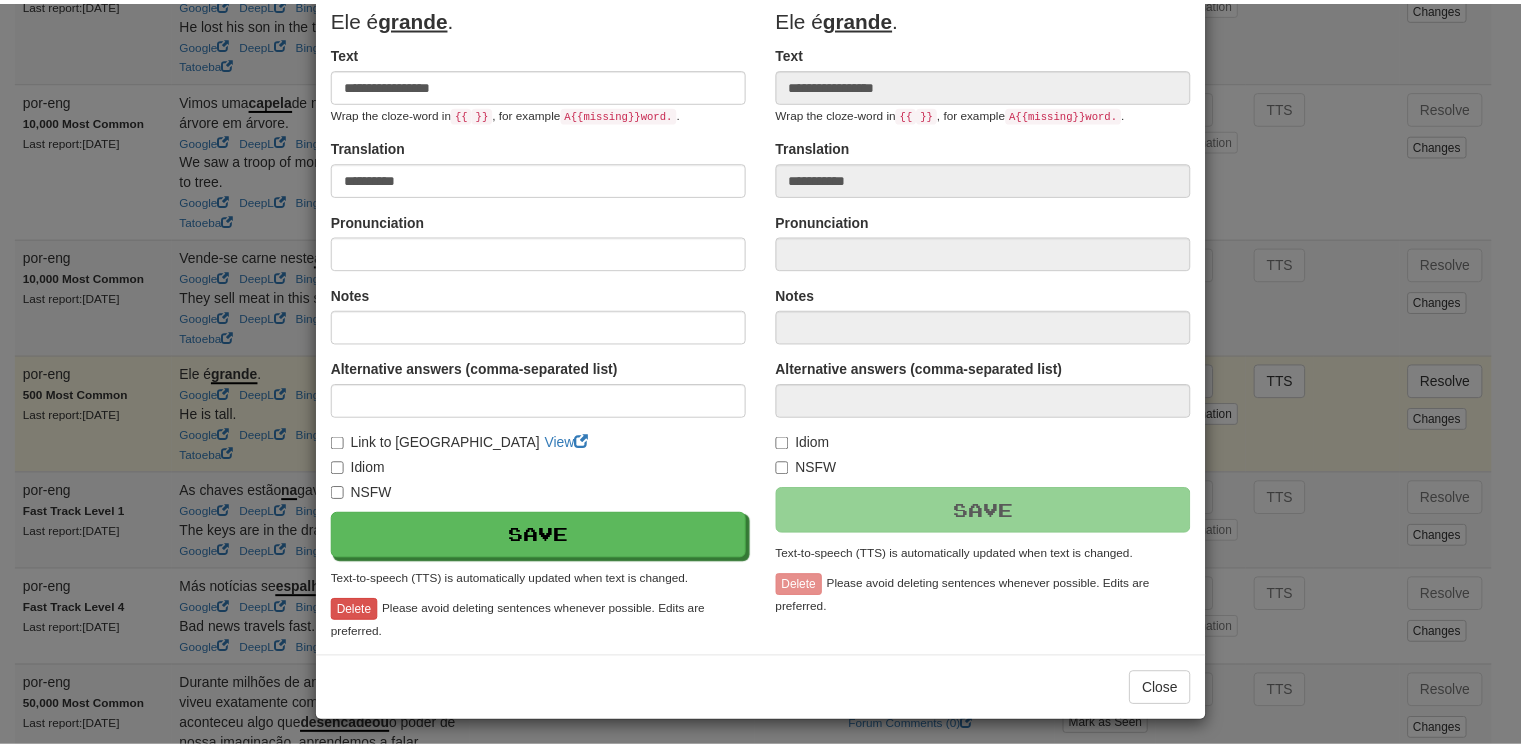 scroll, scrollTop: 228, scrollLeft: 0, axis: vertical 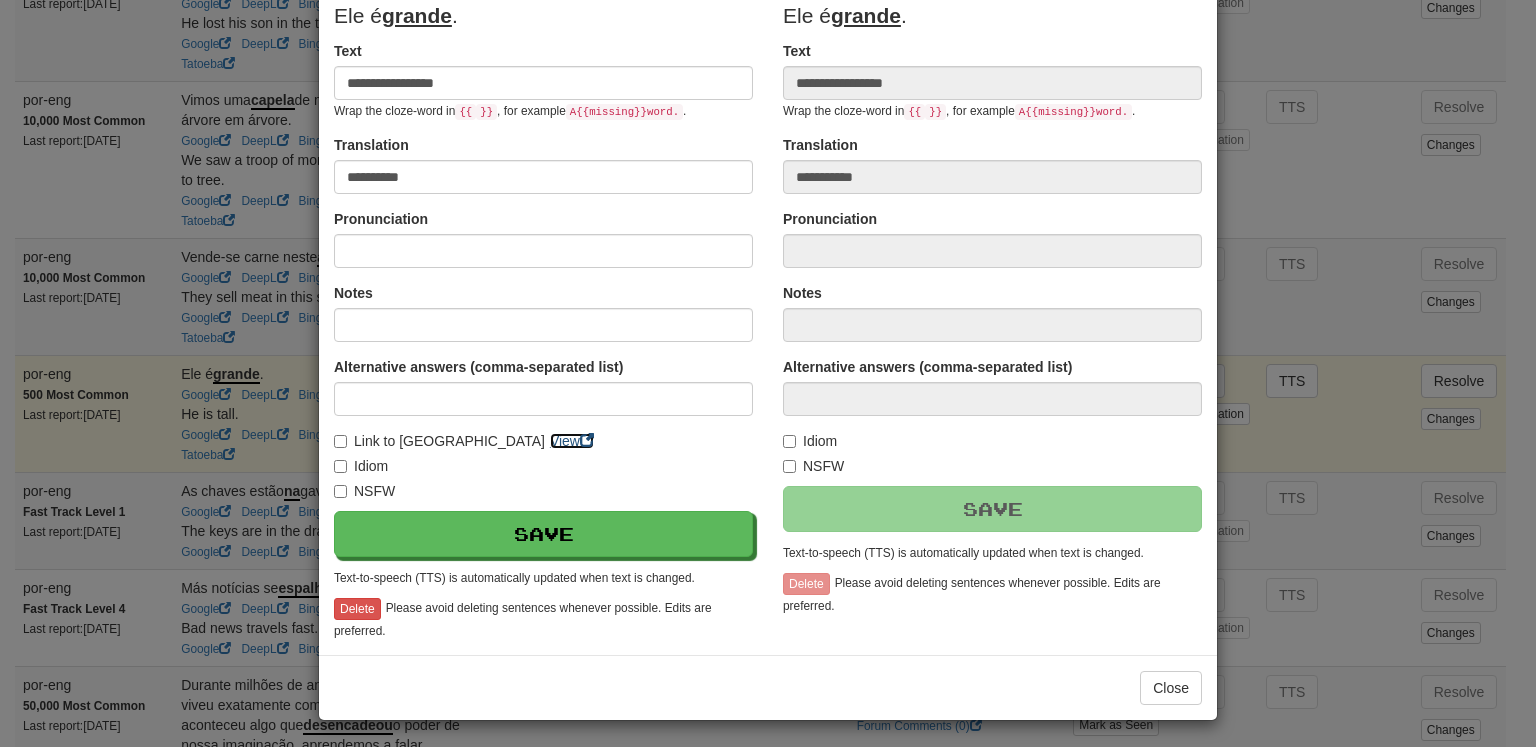 click on "View" at bounding box center [572, 441] 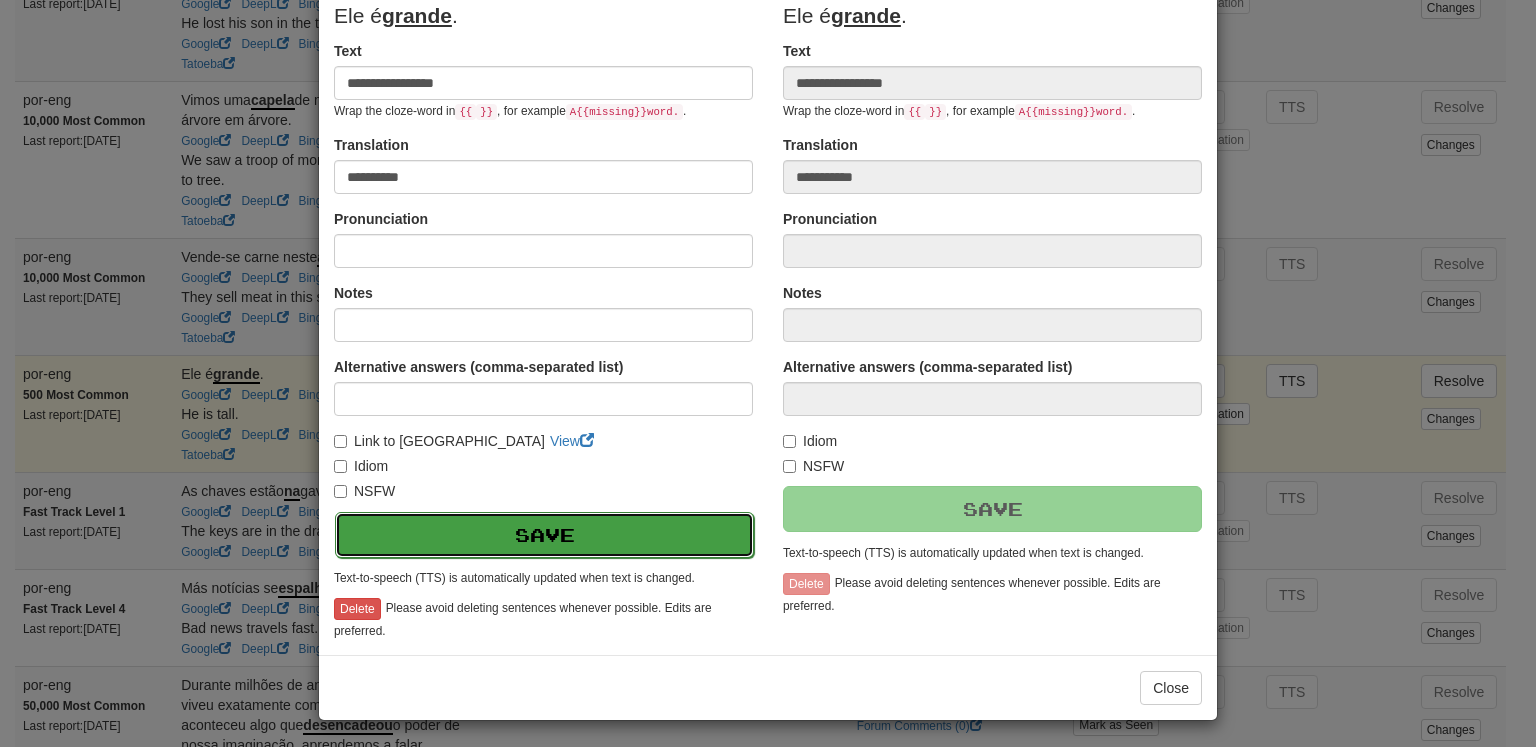 click on "Save" at bounding box center [544, 535] 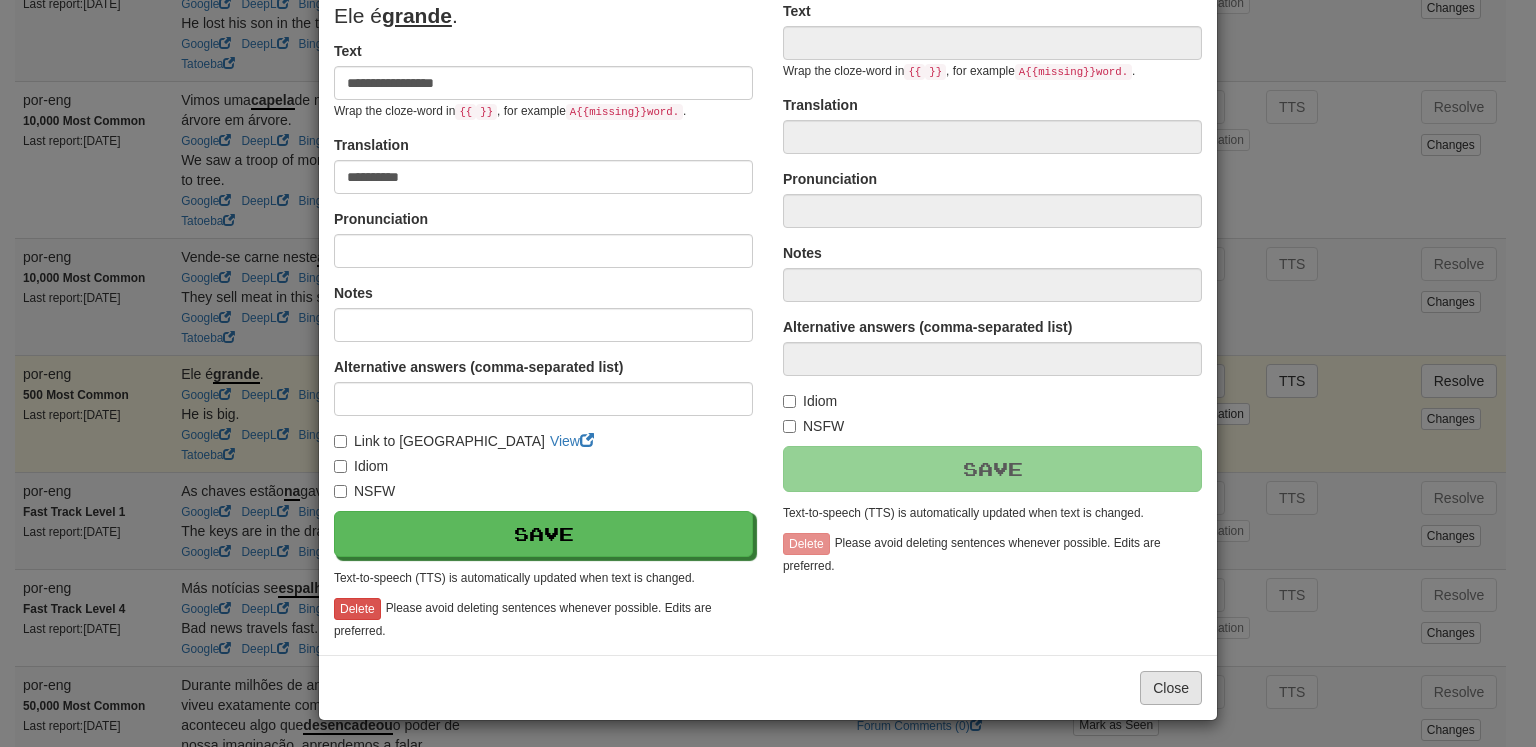 type on "**********" 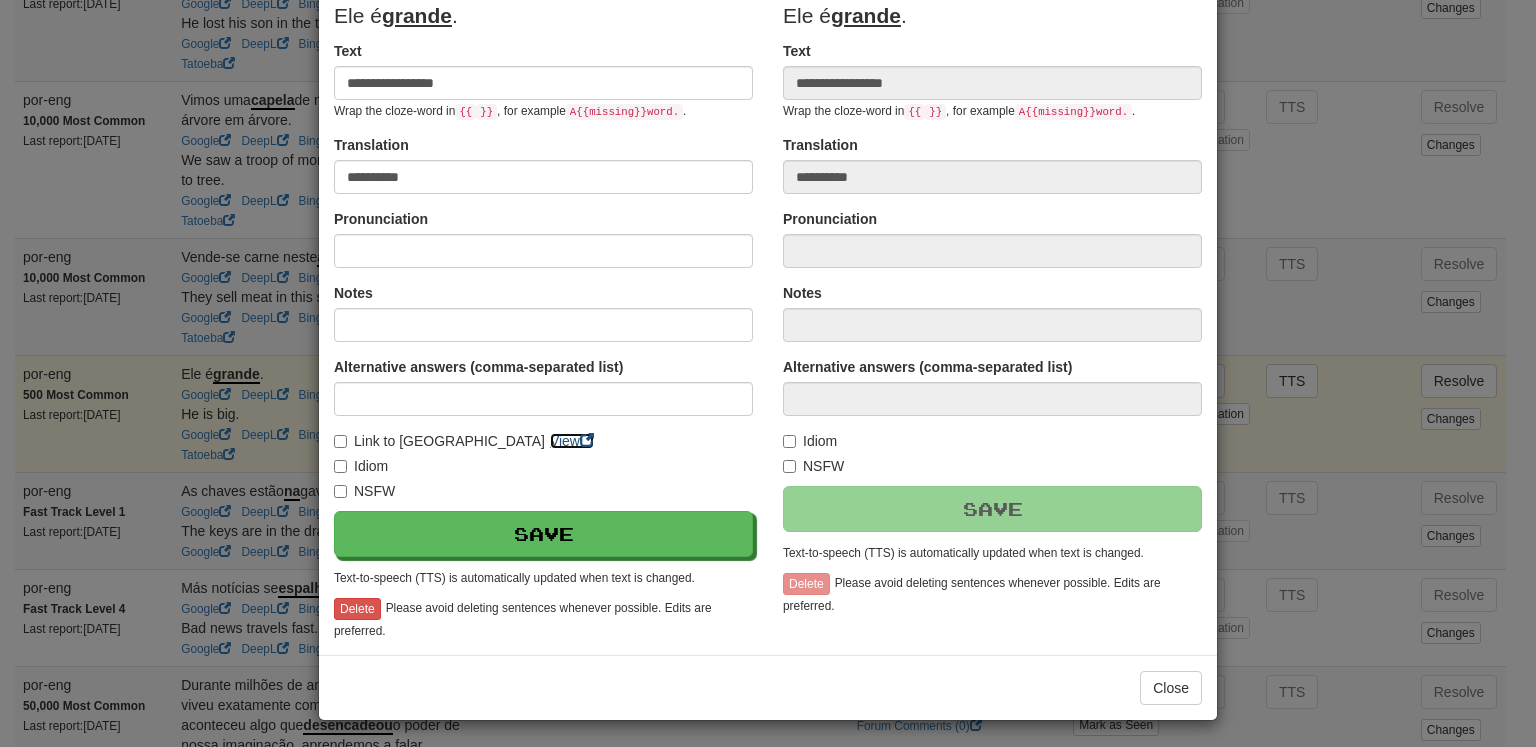 click on "View" at bounding box center (572, 441) 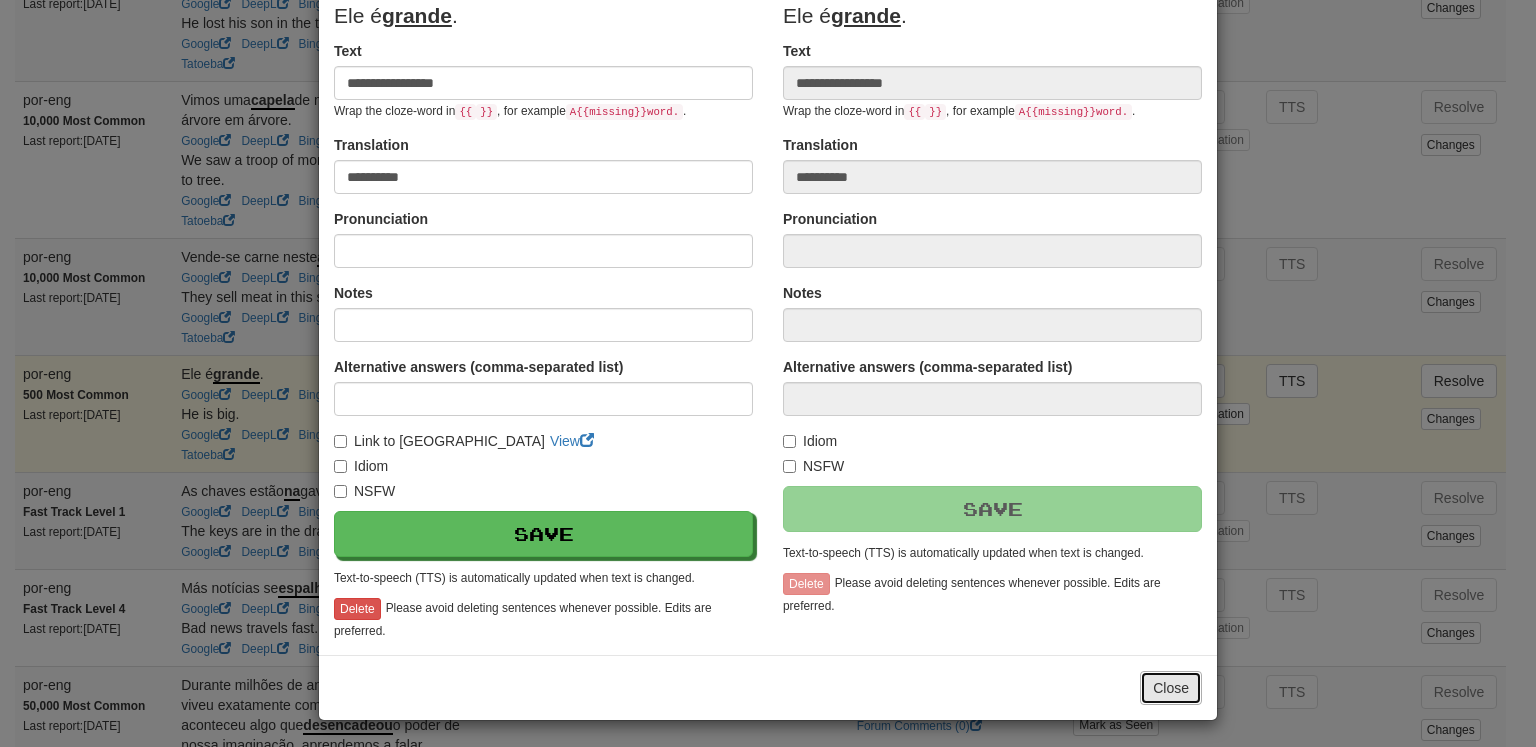 click on "Close" at bounding box center [1171, 688] 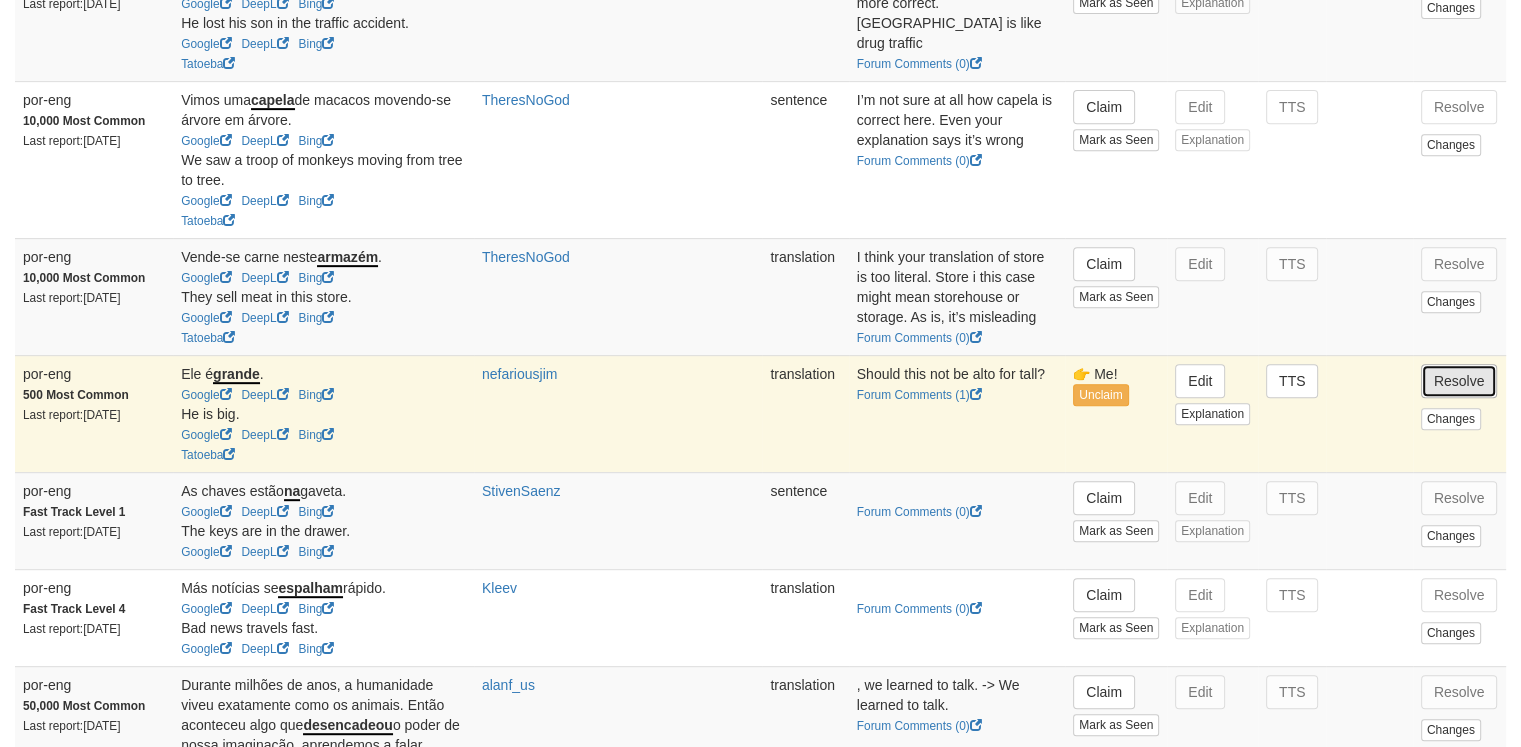 click on "Resolve" at bounding box center [1459, 381] 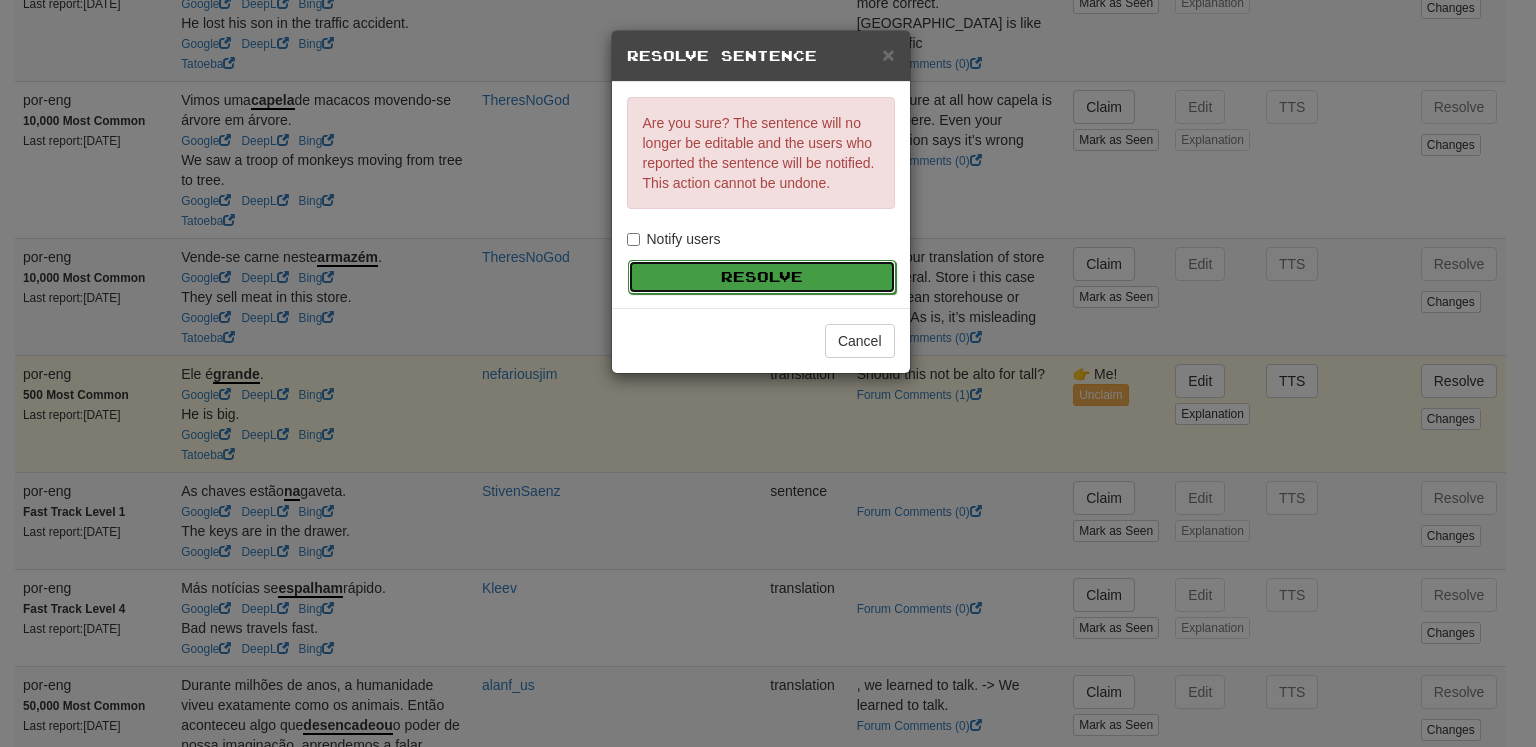 click on "Resolve" at bounding box center [762, 277] 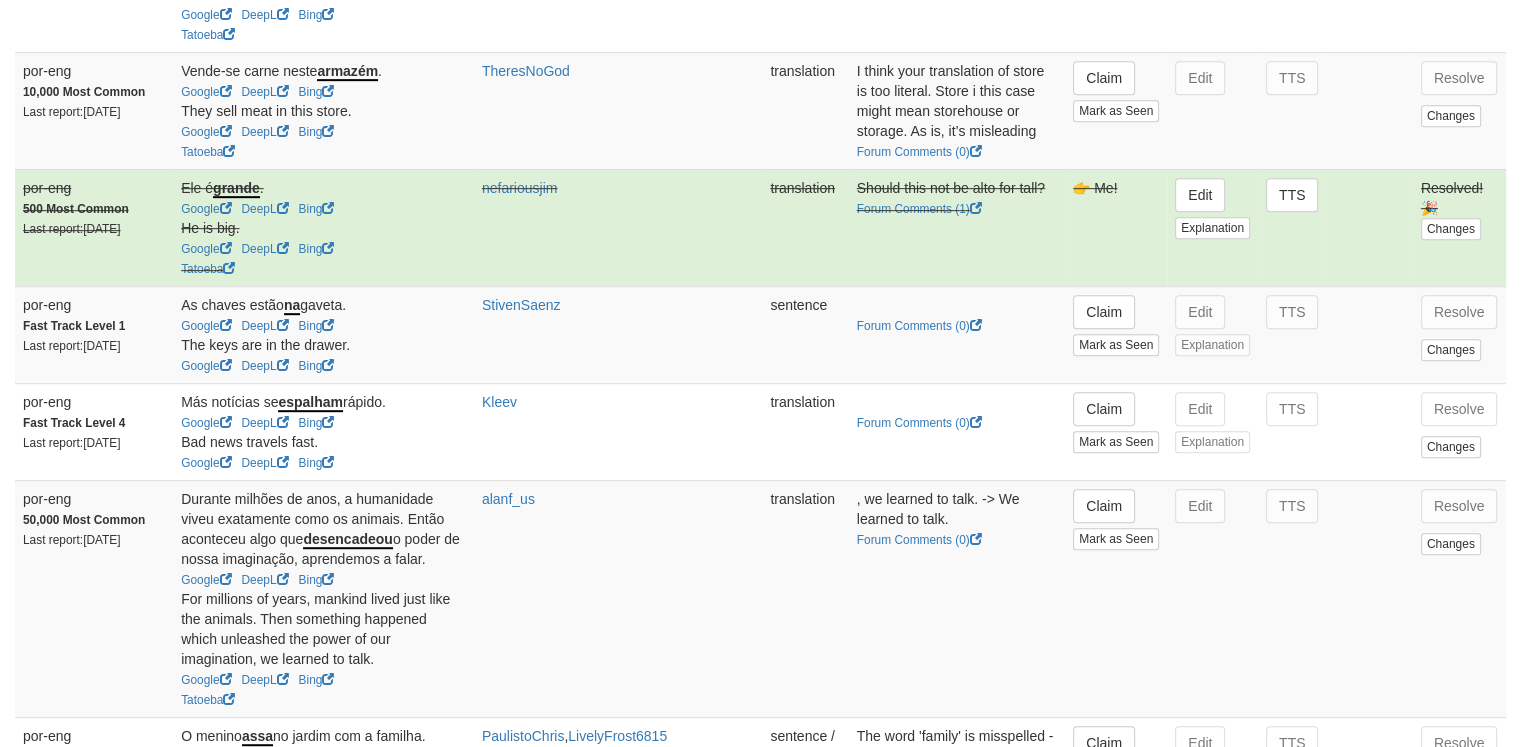 scroll, scrollTop: 1024, scrollLeft: 0, axis: vertical 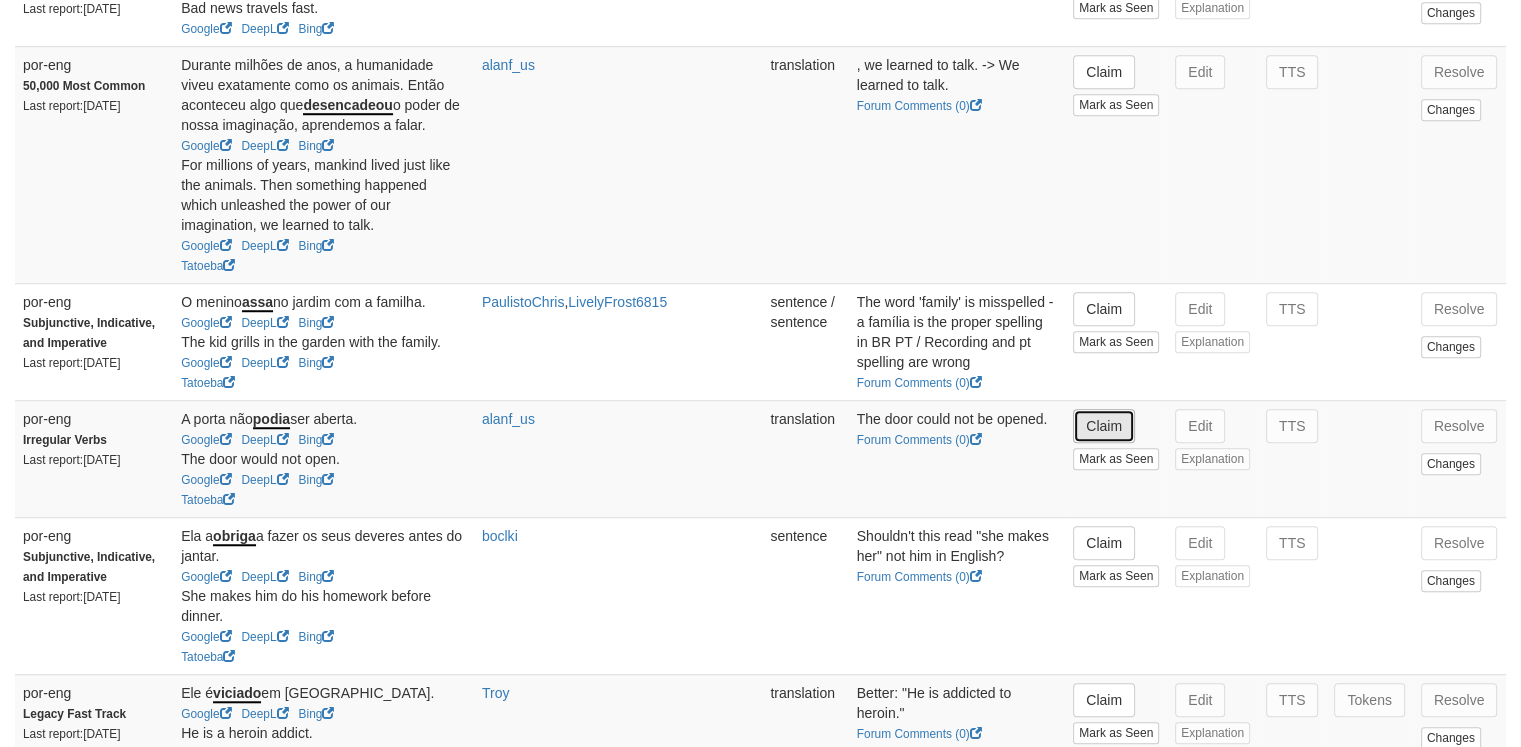 click on "Claim" at bounding box center (1104, 426) 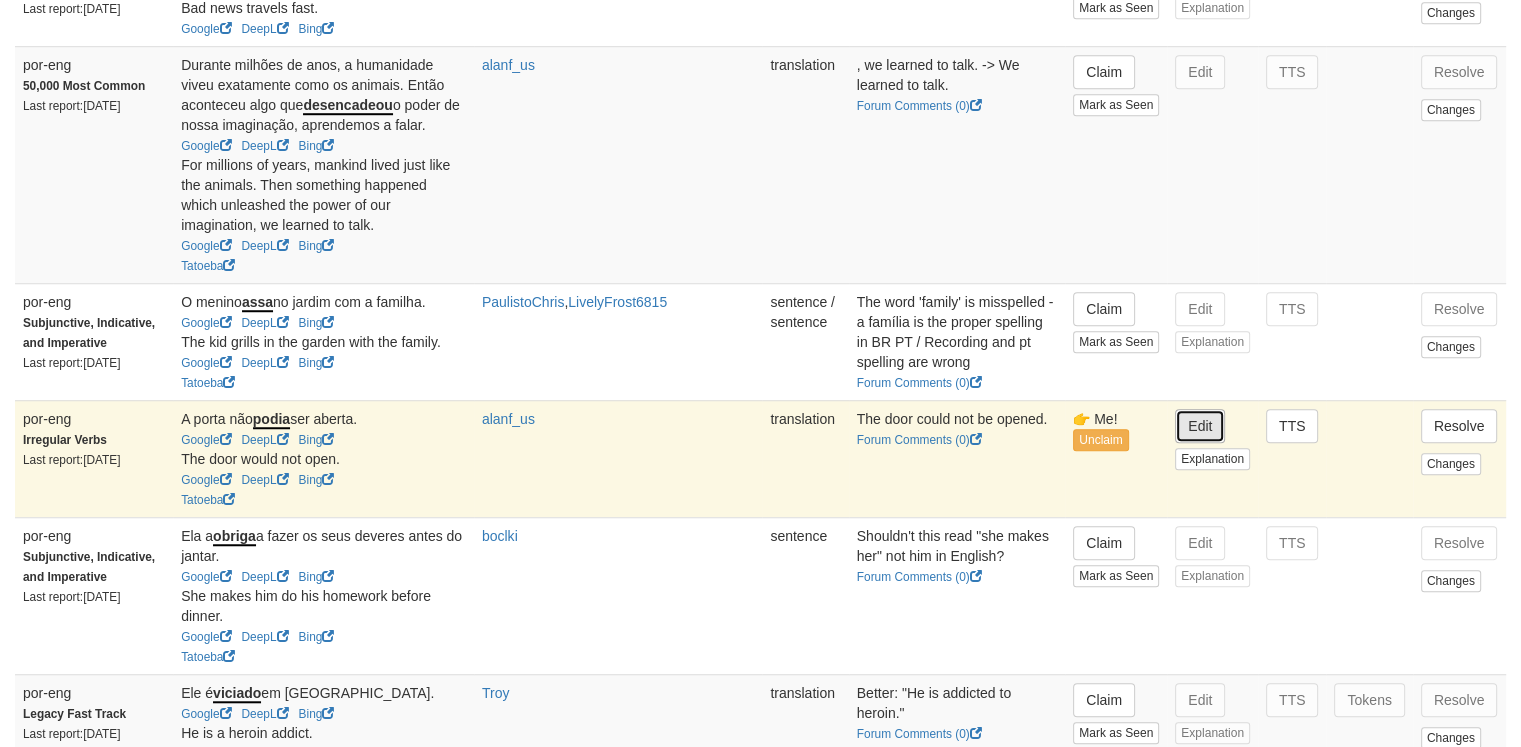 click on "Edit" at bounding box center (1200, 426) 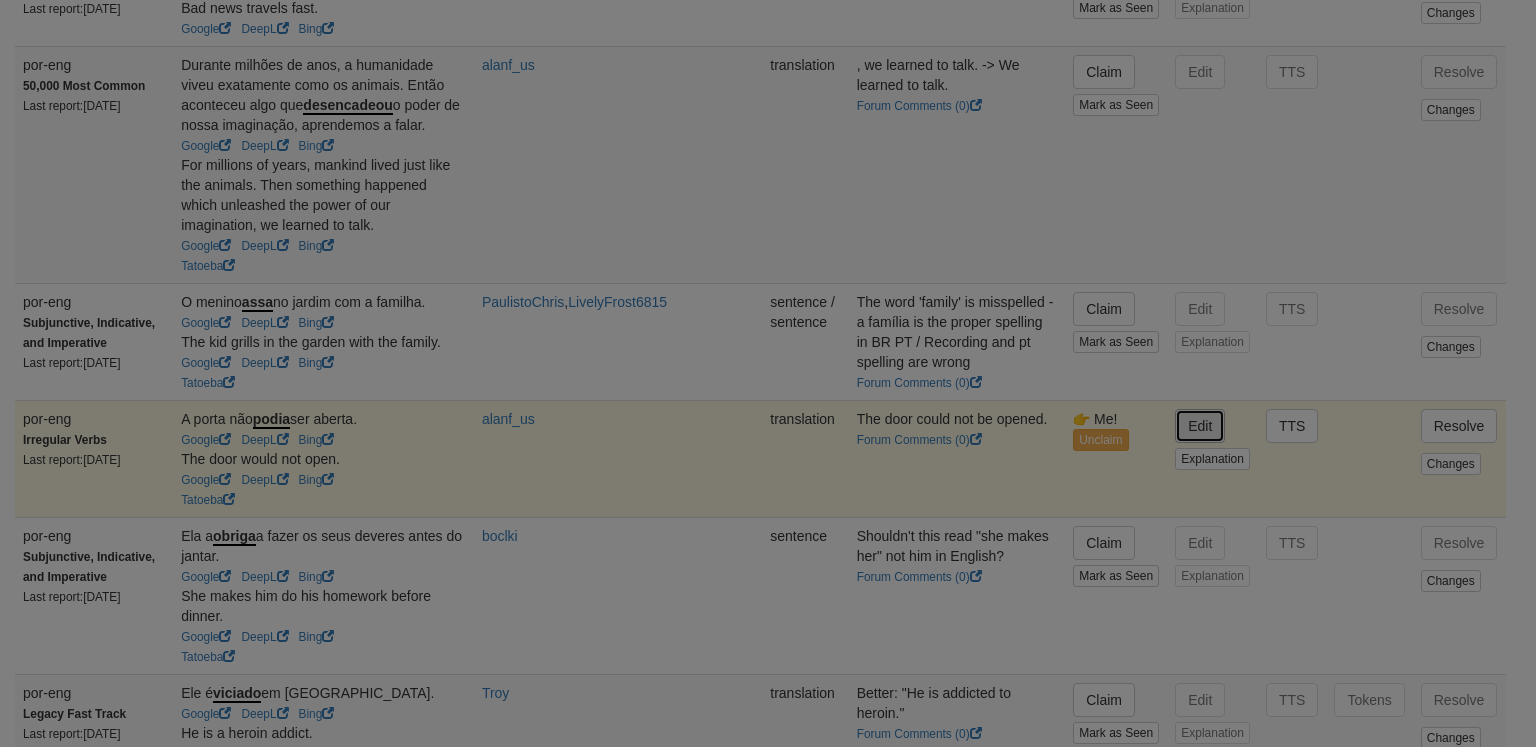 type on "**********" 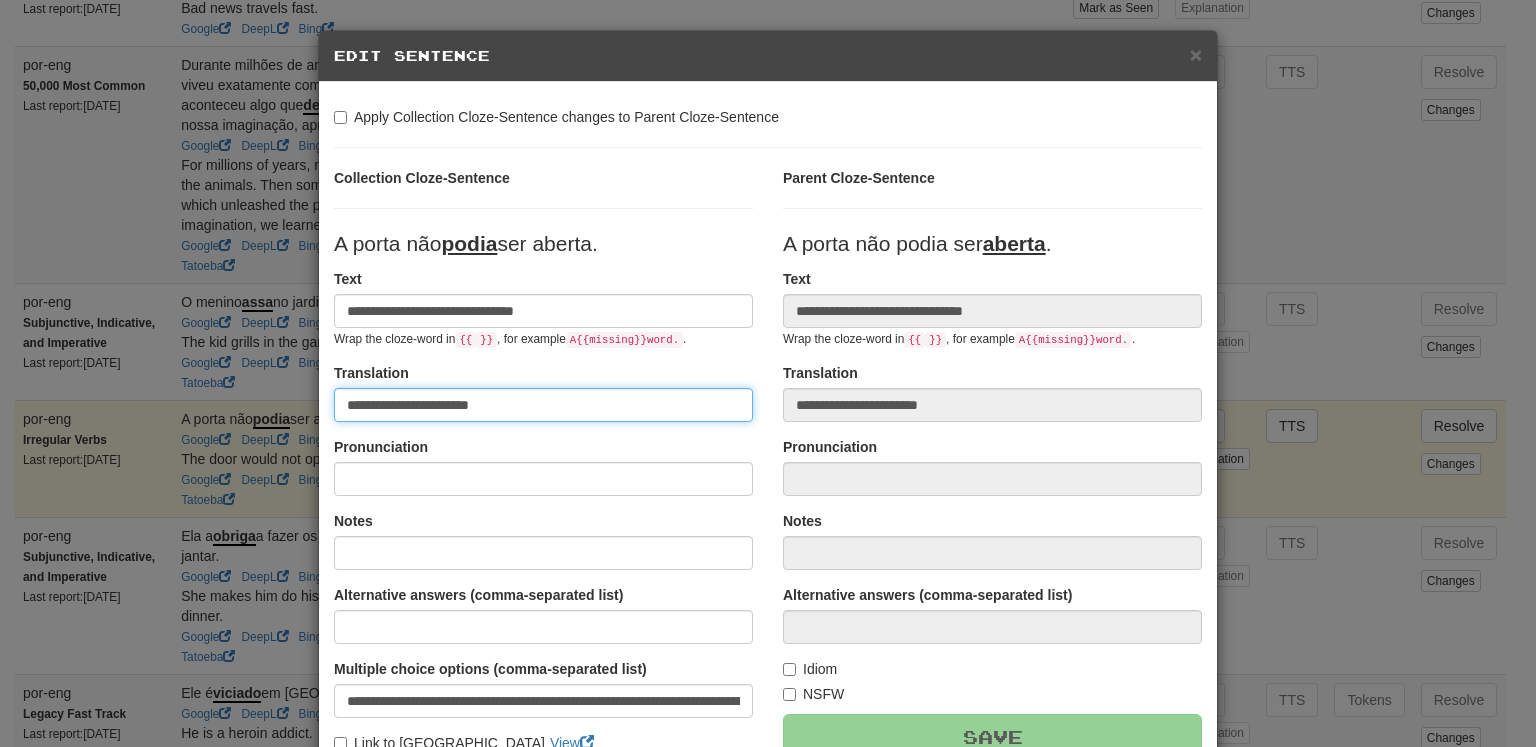 click on "**********" at bounding box center (543, 405) 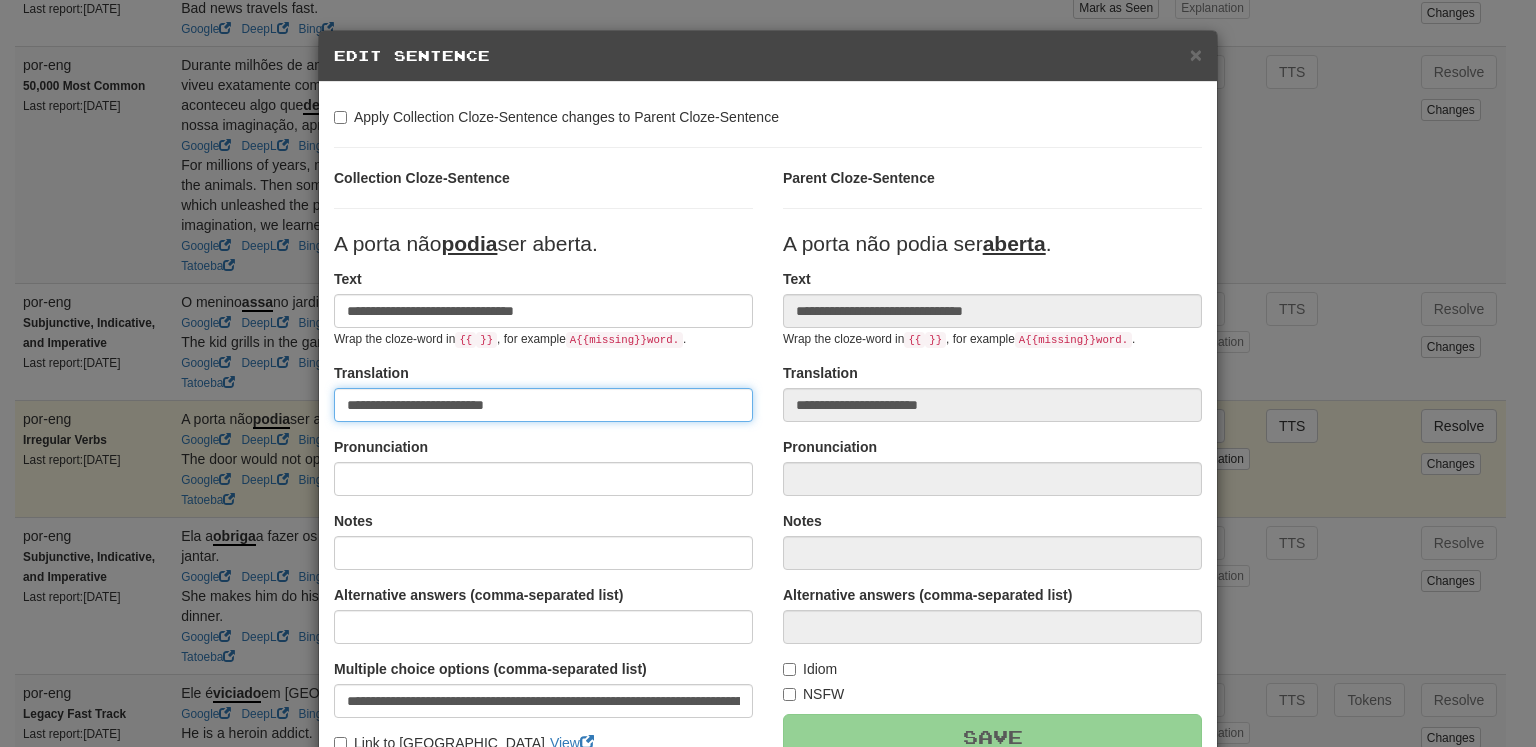 type on "**********" 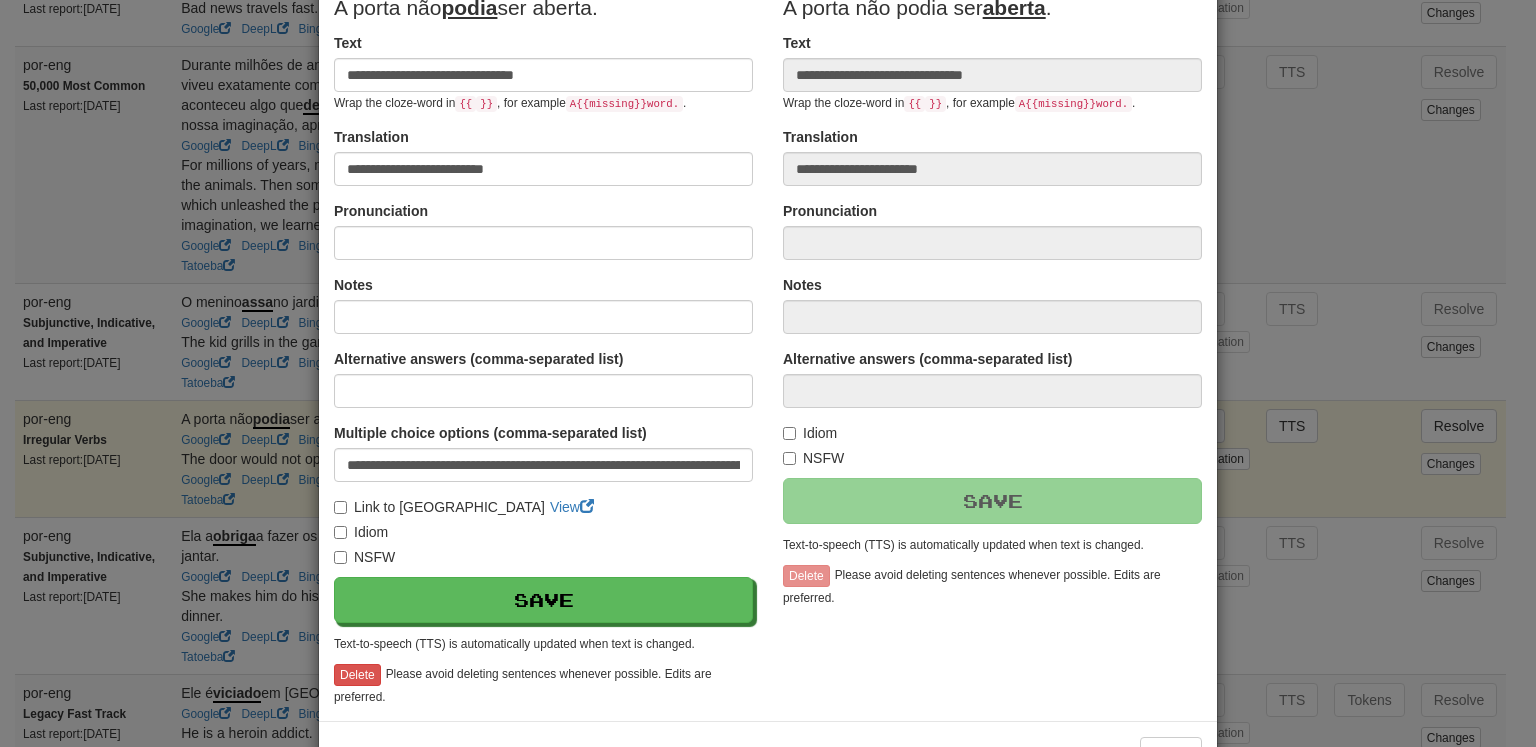 scroll, scrollTop: 302, scrollLeft: 0, axis: vertical 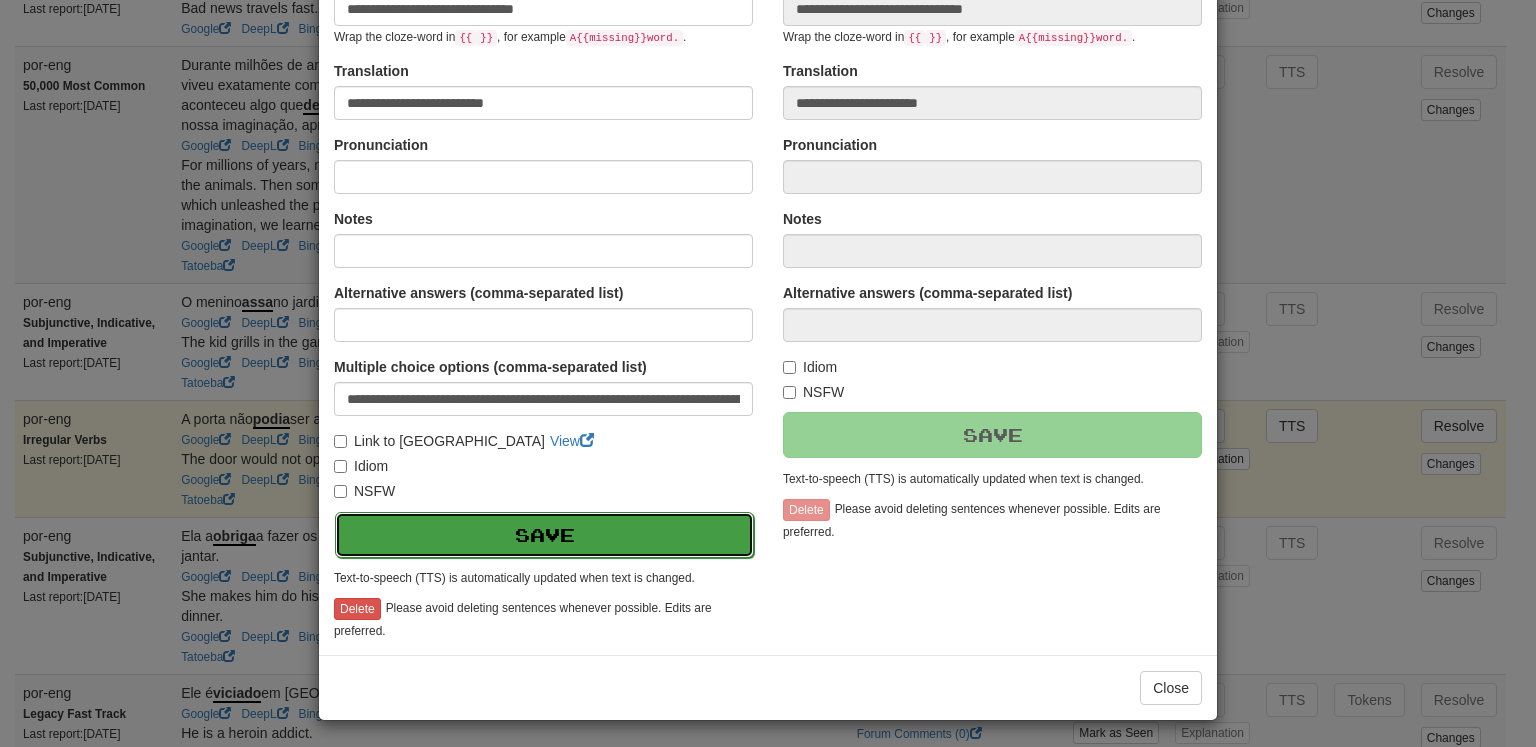 click on "Save" at bounding box center (544, 535) 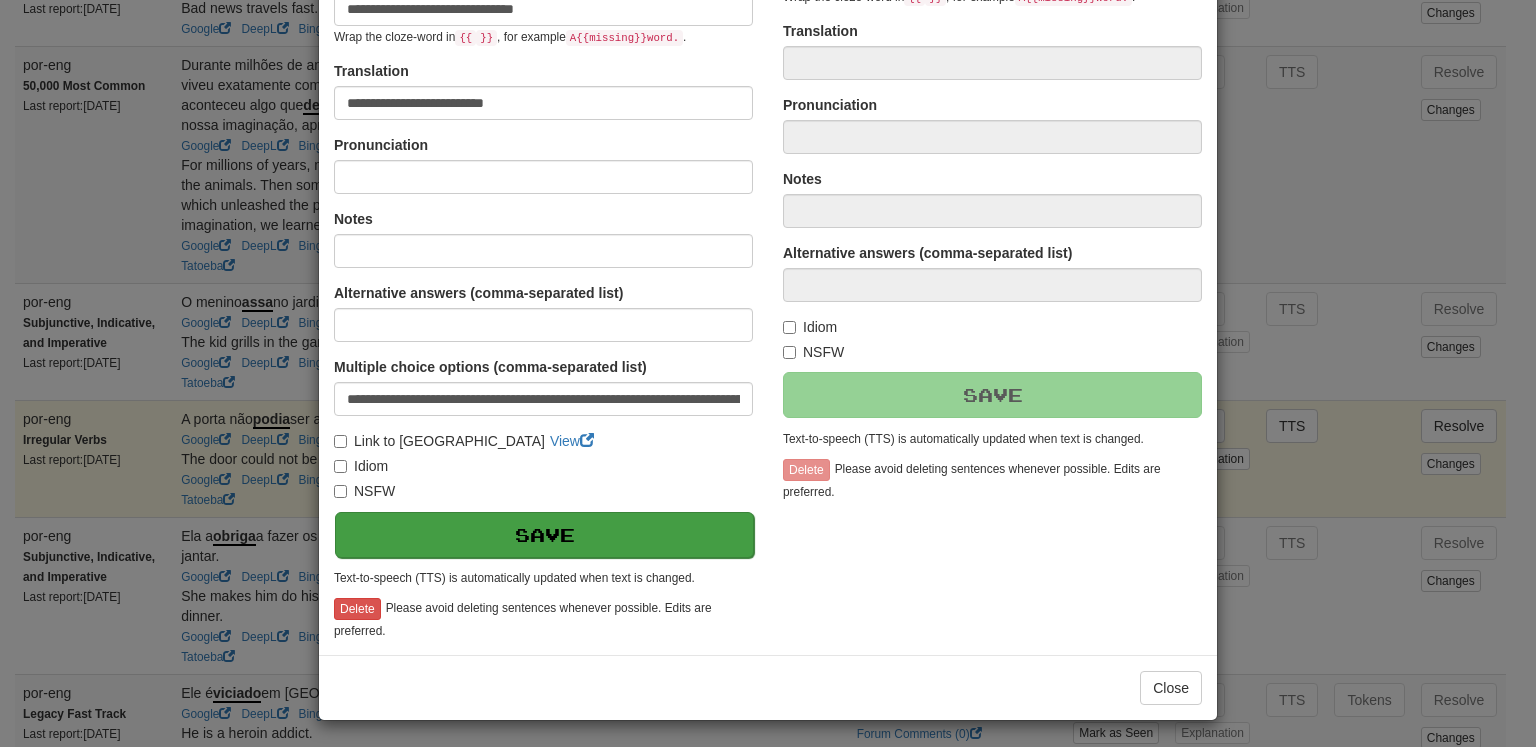 type on "**********" 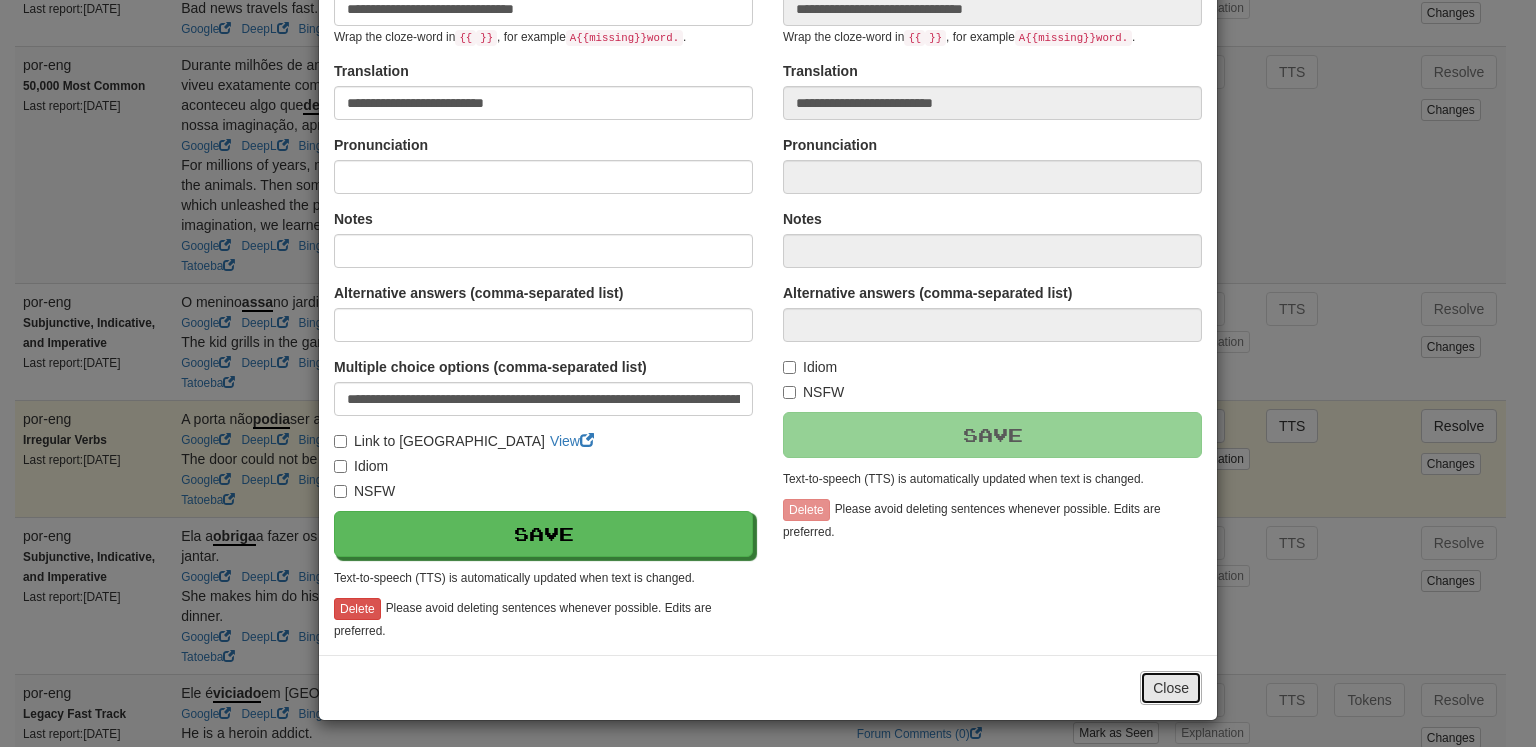 click on "Close" at bounding box center [1171, 688] 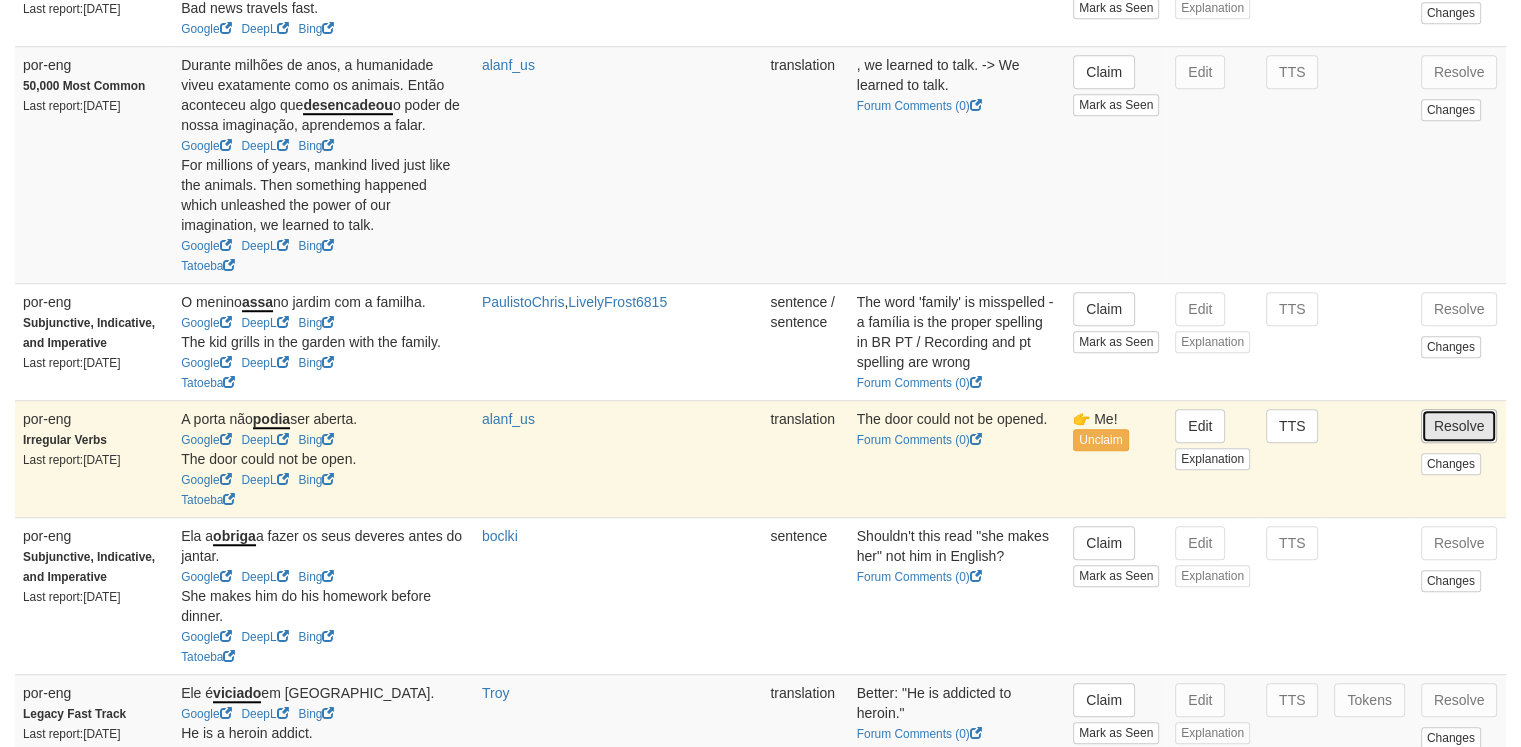 click on "Resolve" at bounding box center [1459, 426] 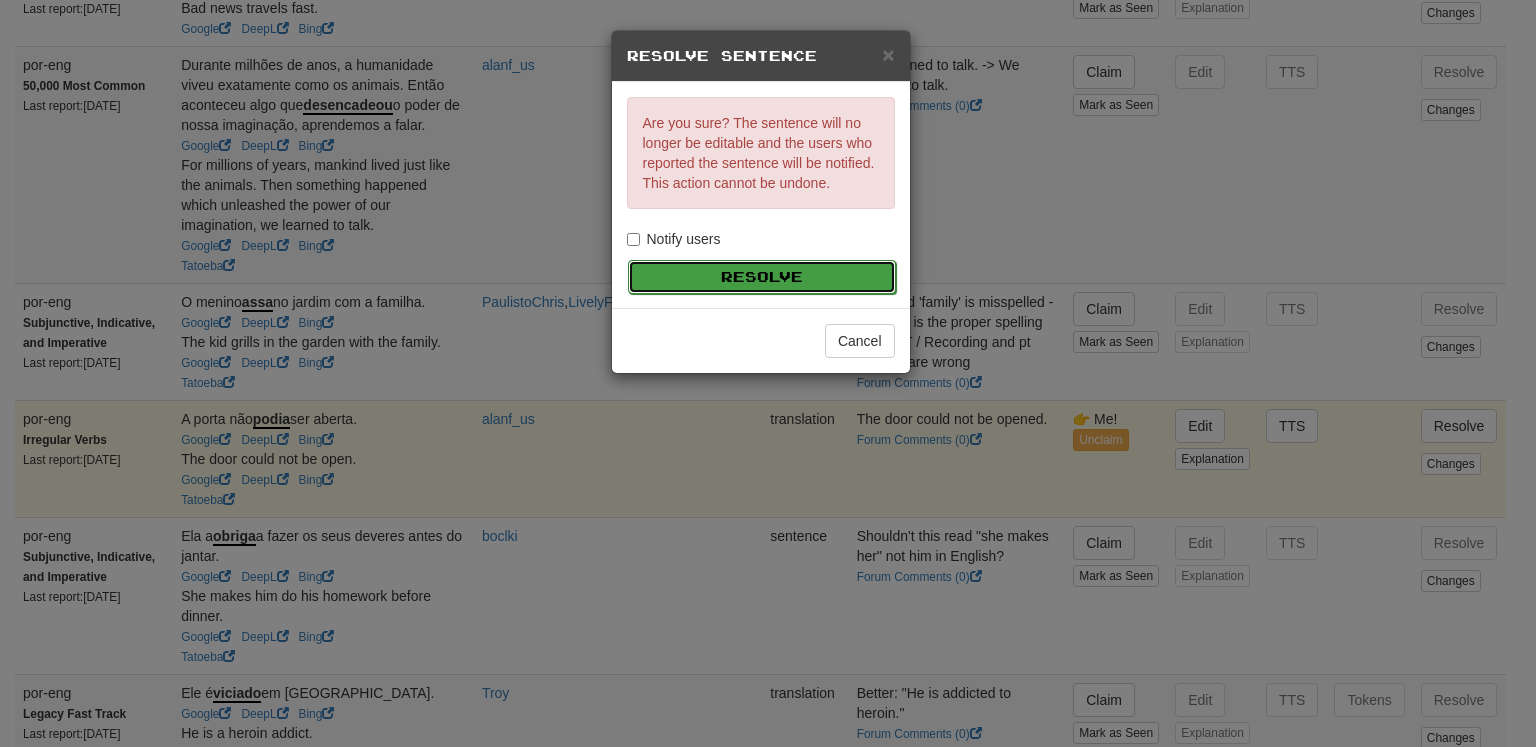click on "Resolve" at bounding box center (762, 277) 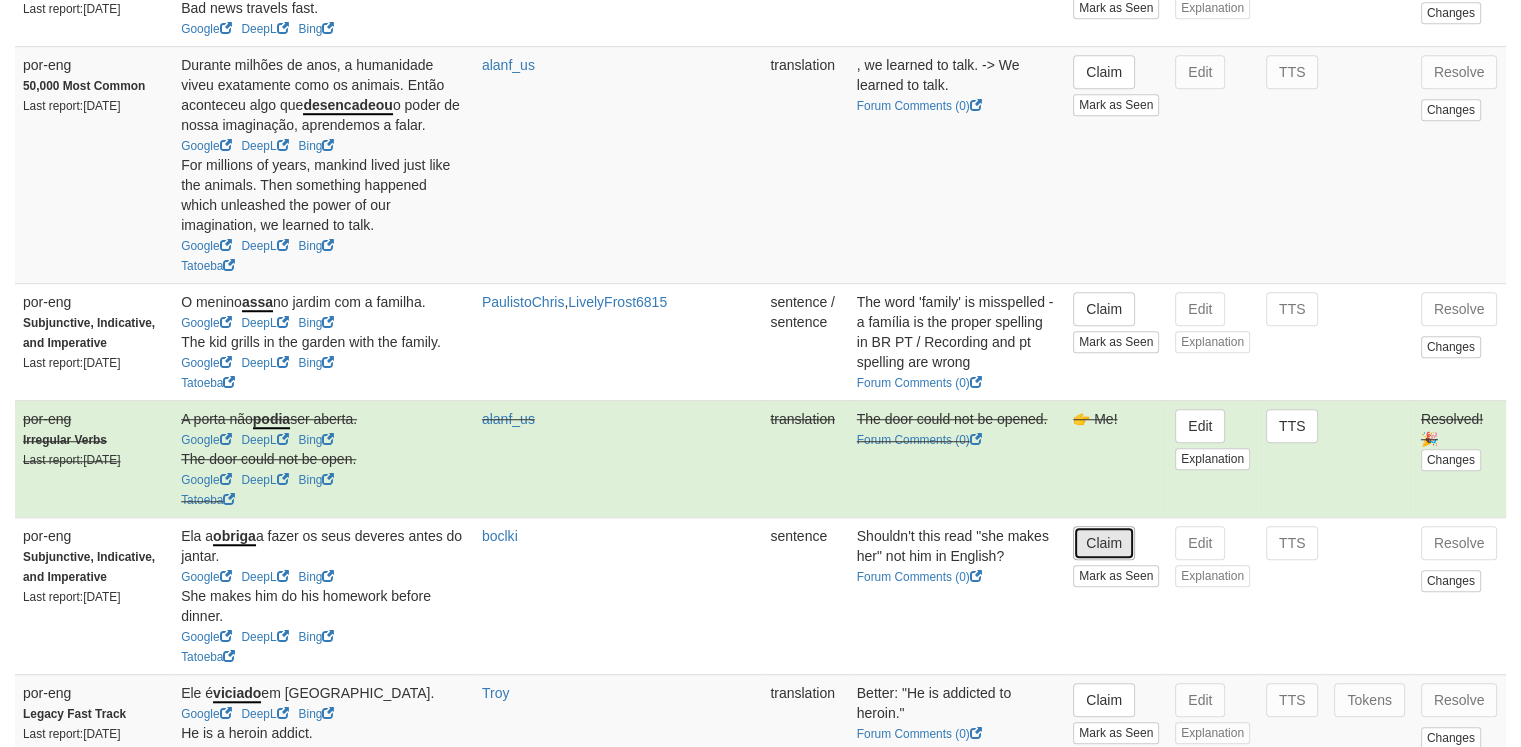 click on "Claim" at bounding box center [1104, 543] 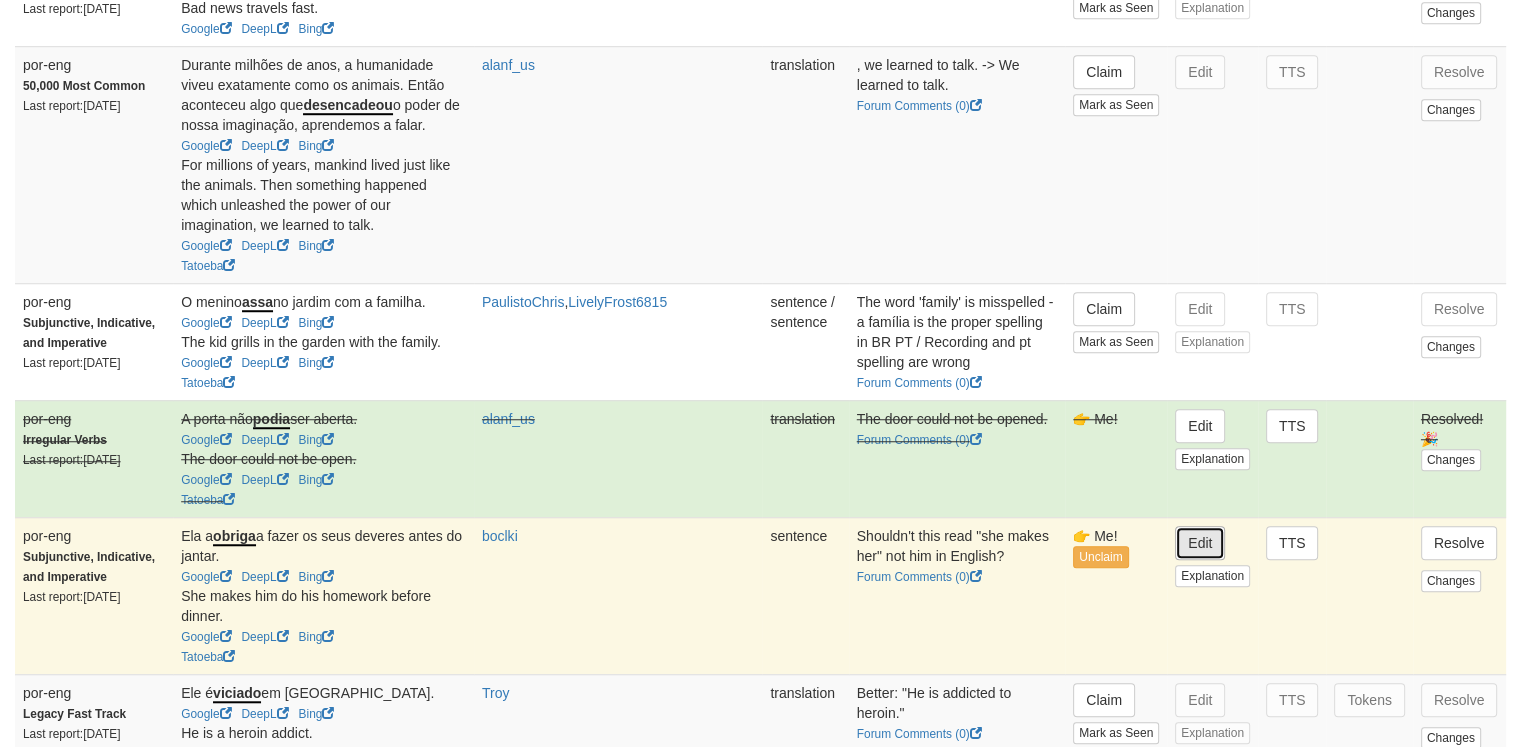 click on "Edit" at bounding box center (1200, 543) 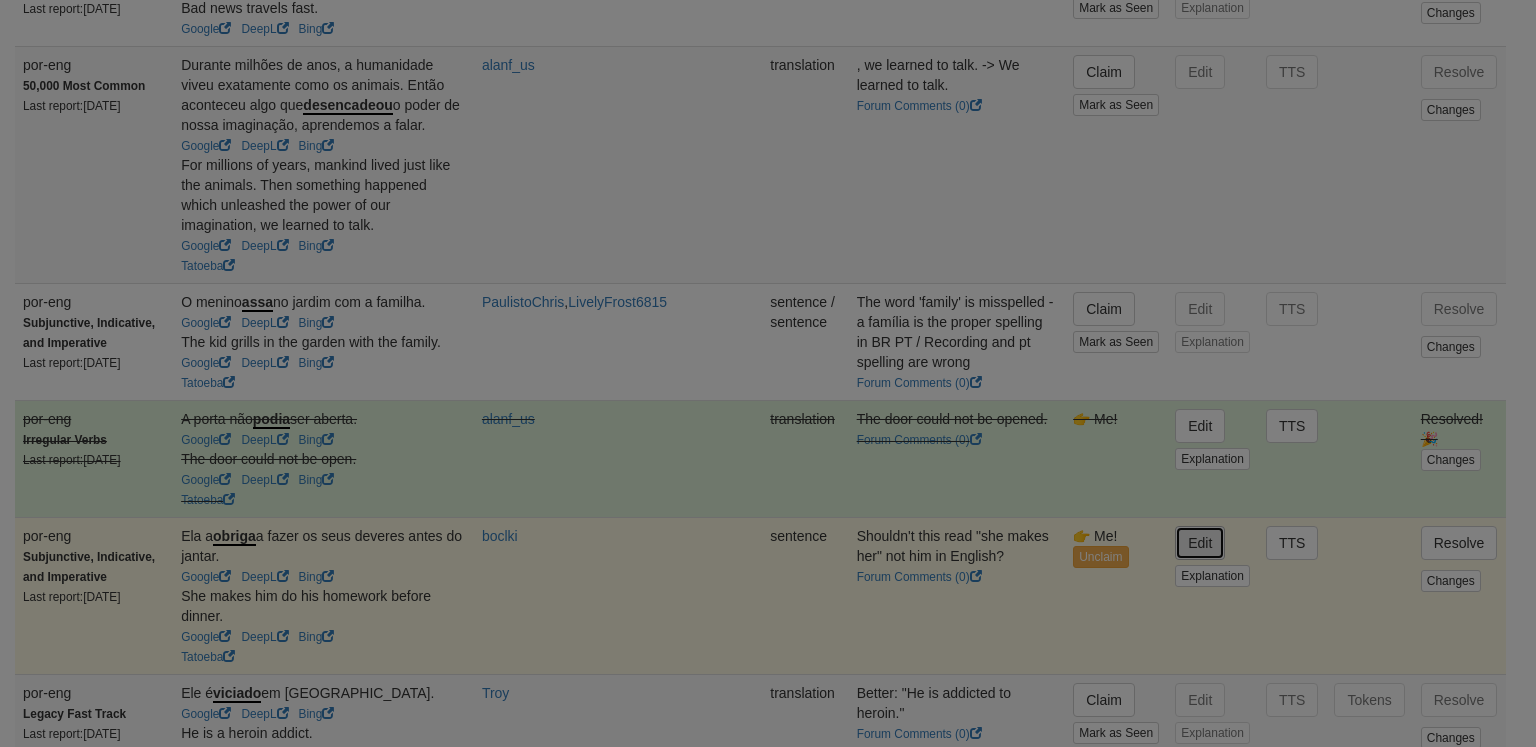 type on "**********" 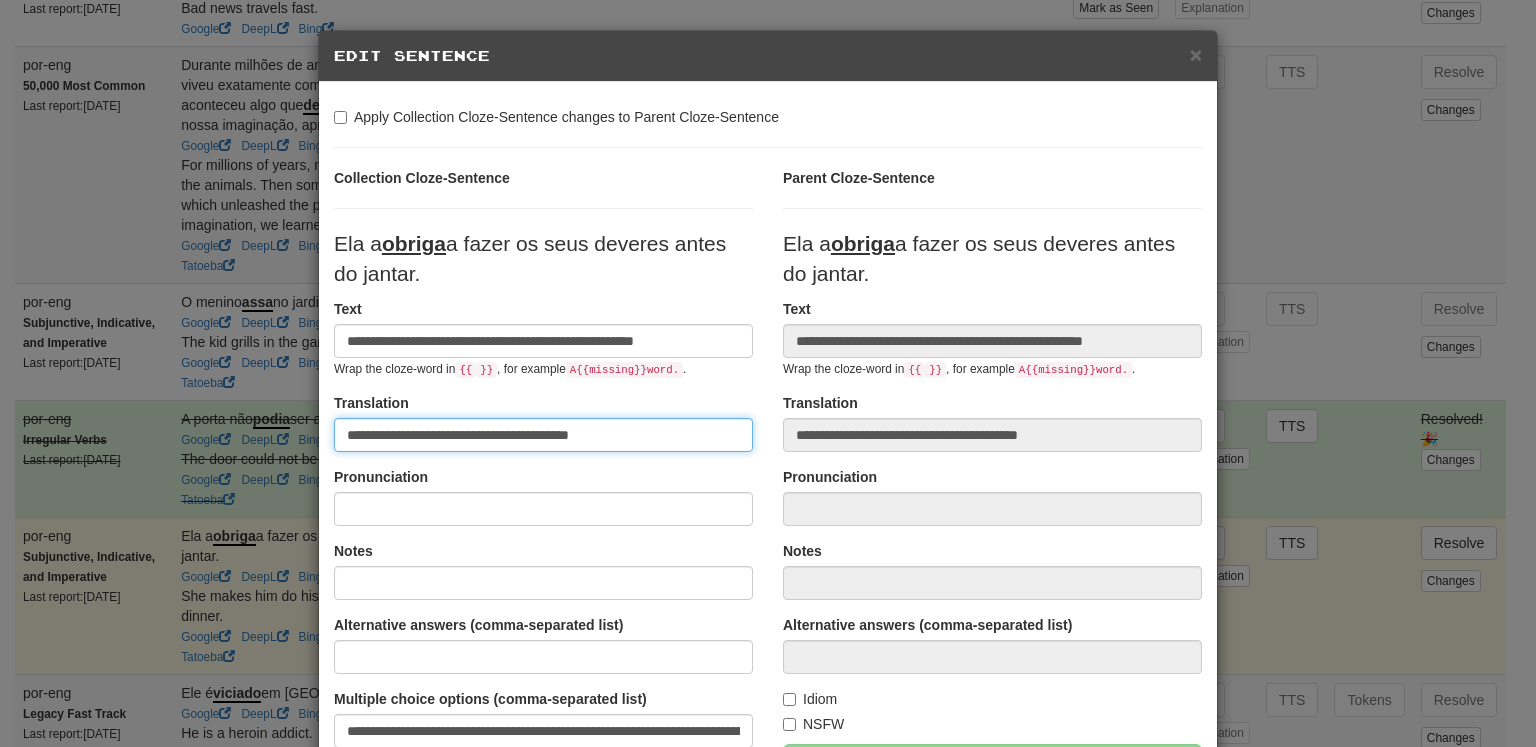click on "**********" at bounding box center [543, 435] 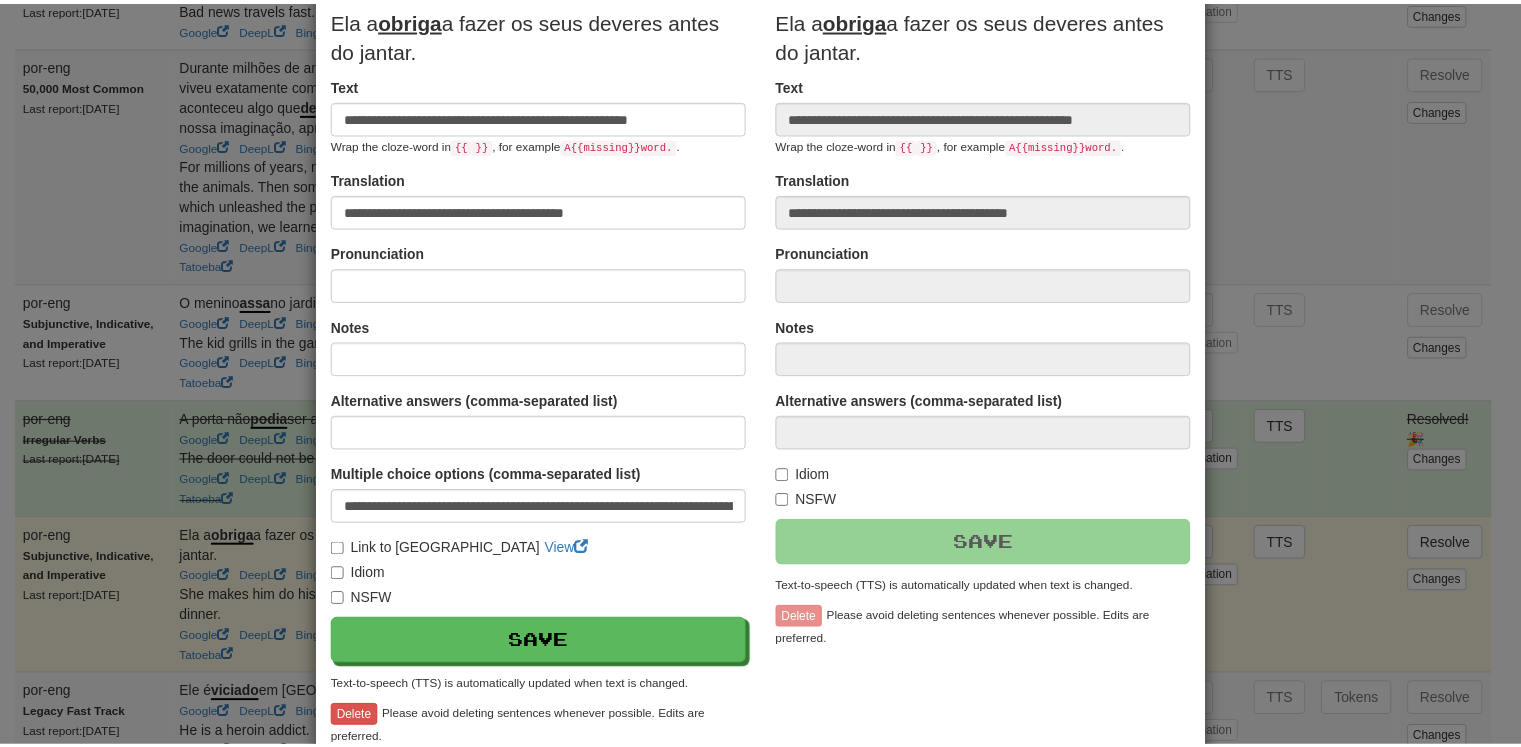 scroll, scrollTop: 332, scrollLeft: 0, axis: vertical 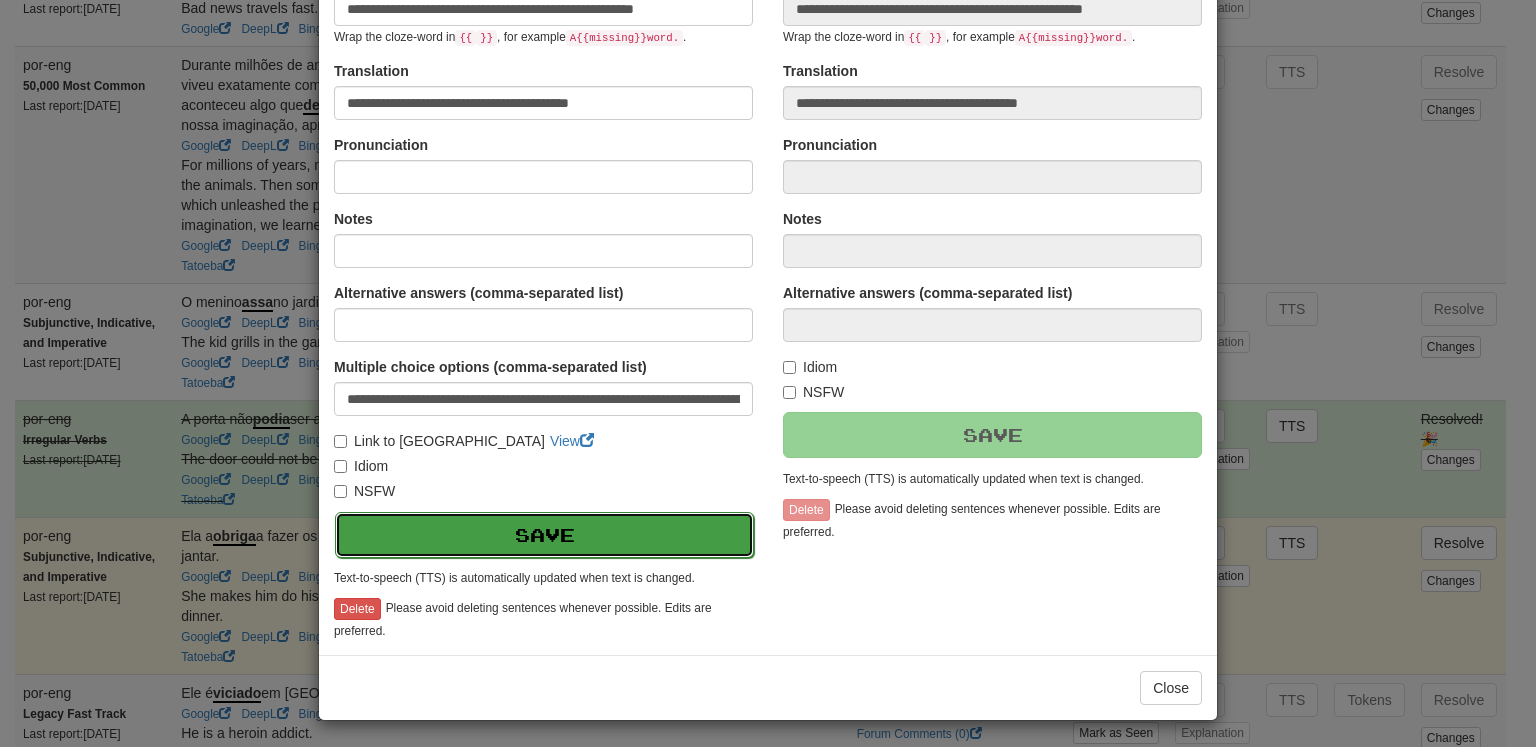 click on "Save" at bounding box center (544, 535) 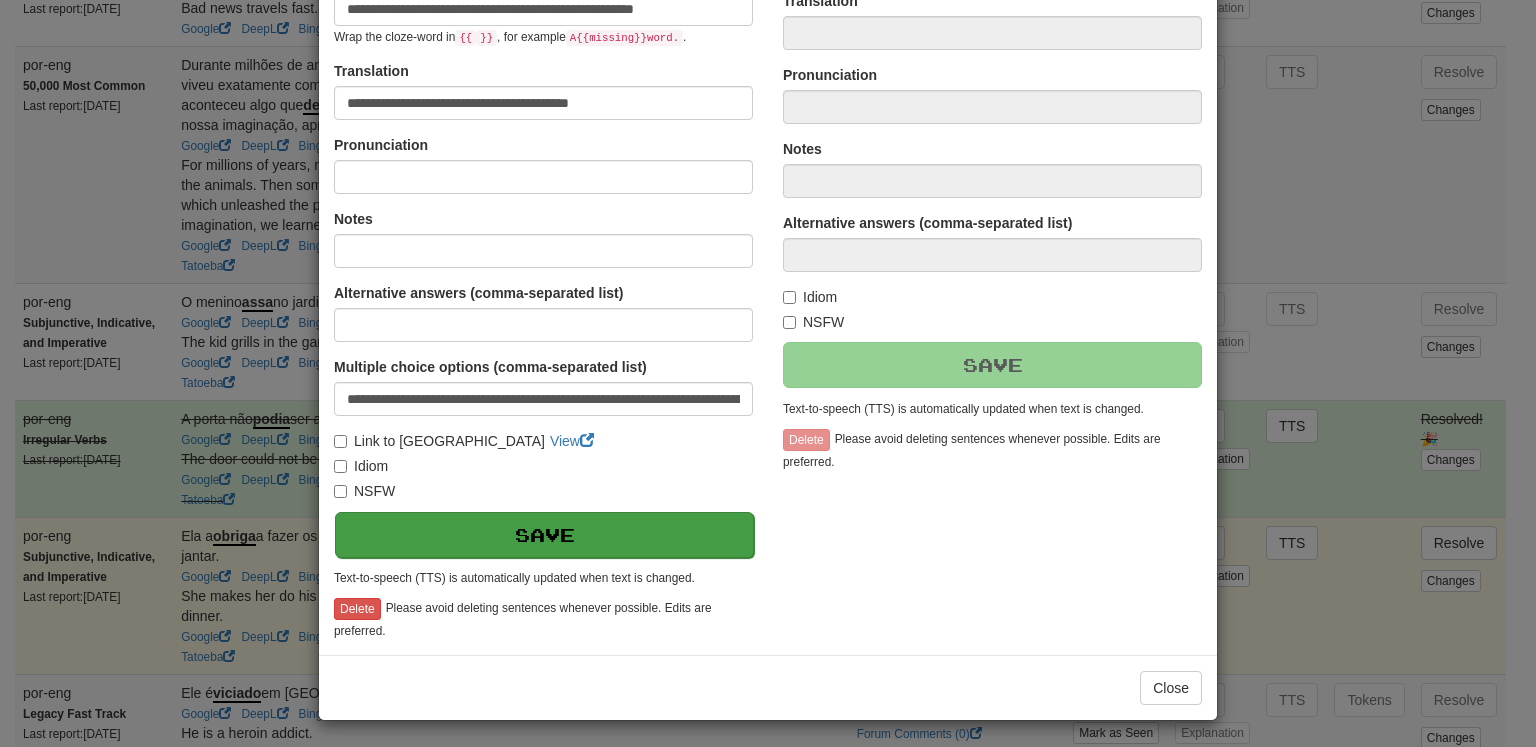 type on "**********" 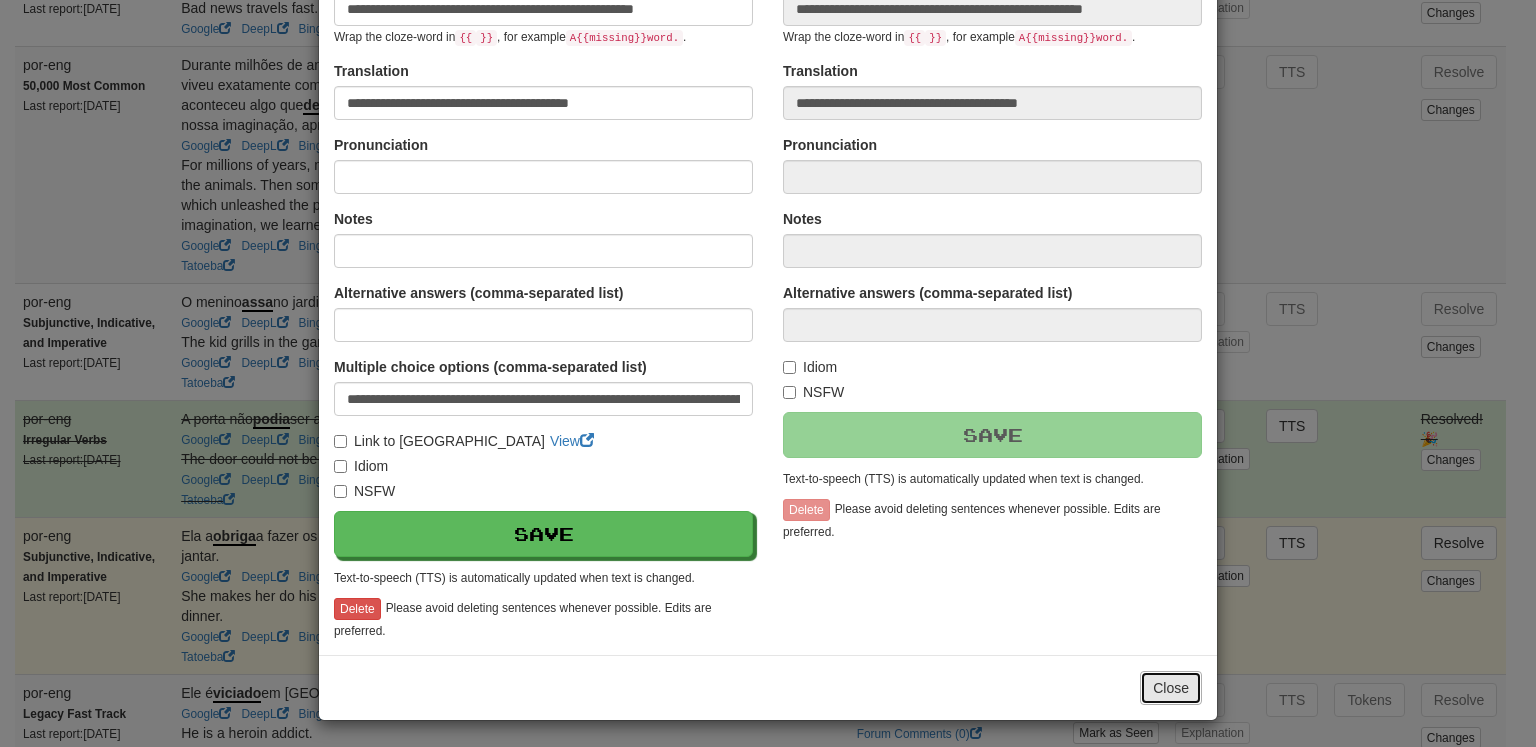 click on "Close" at bounding box center [1171, 688] 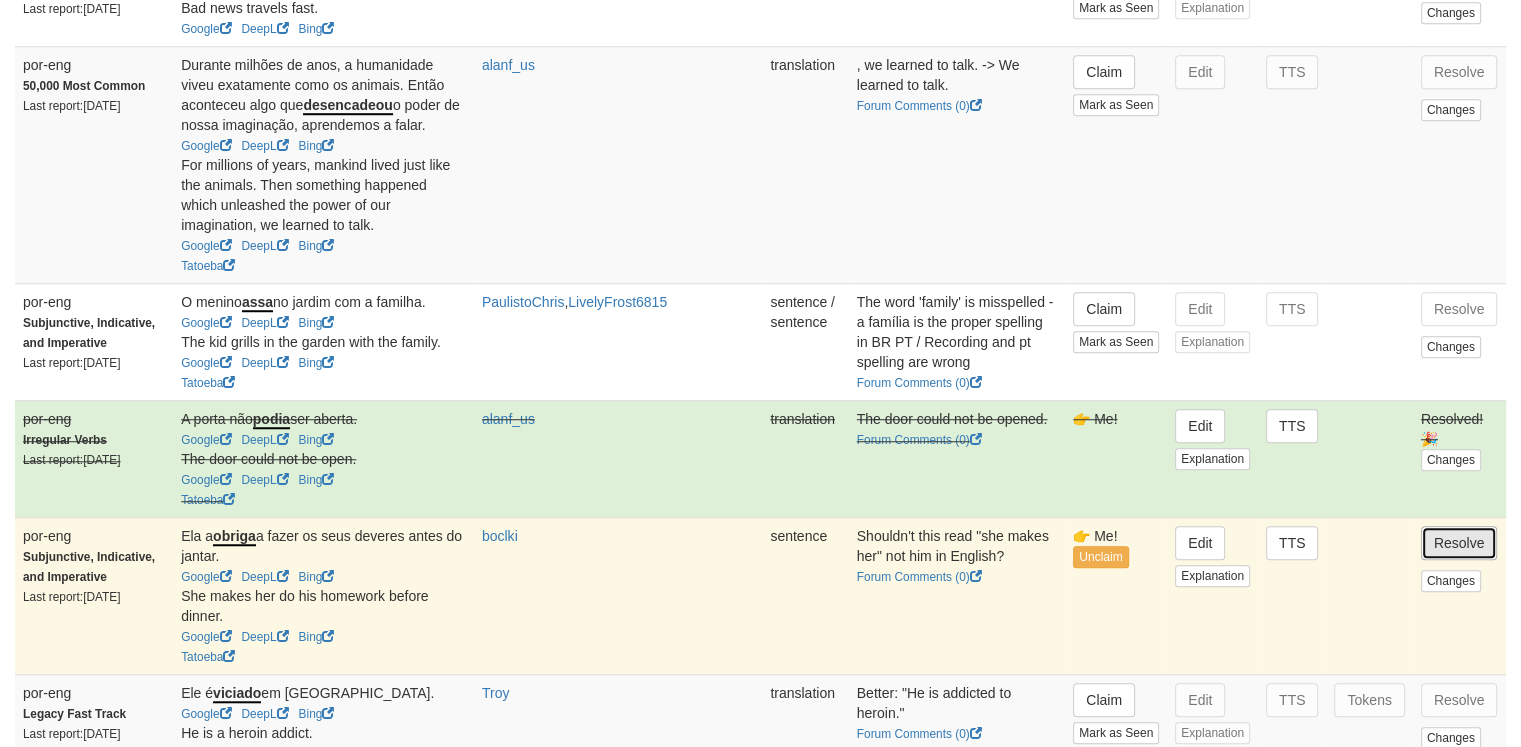 click on "Resolve" at bounding box center (1459, 543) 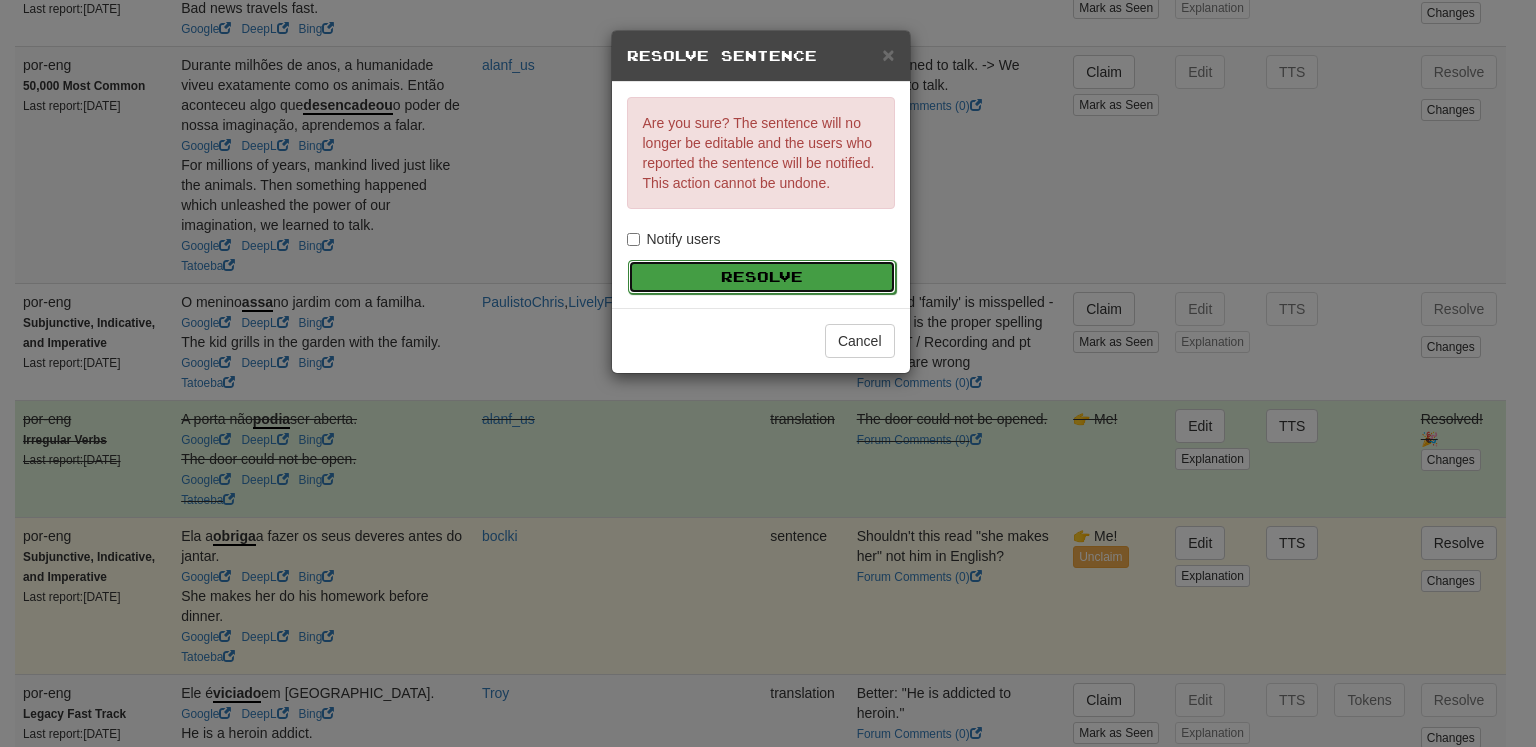 click on "Resolve" at bounding box center (762, 277) 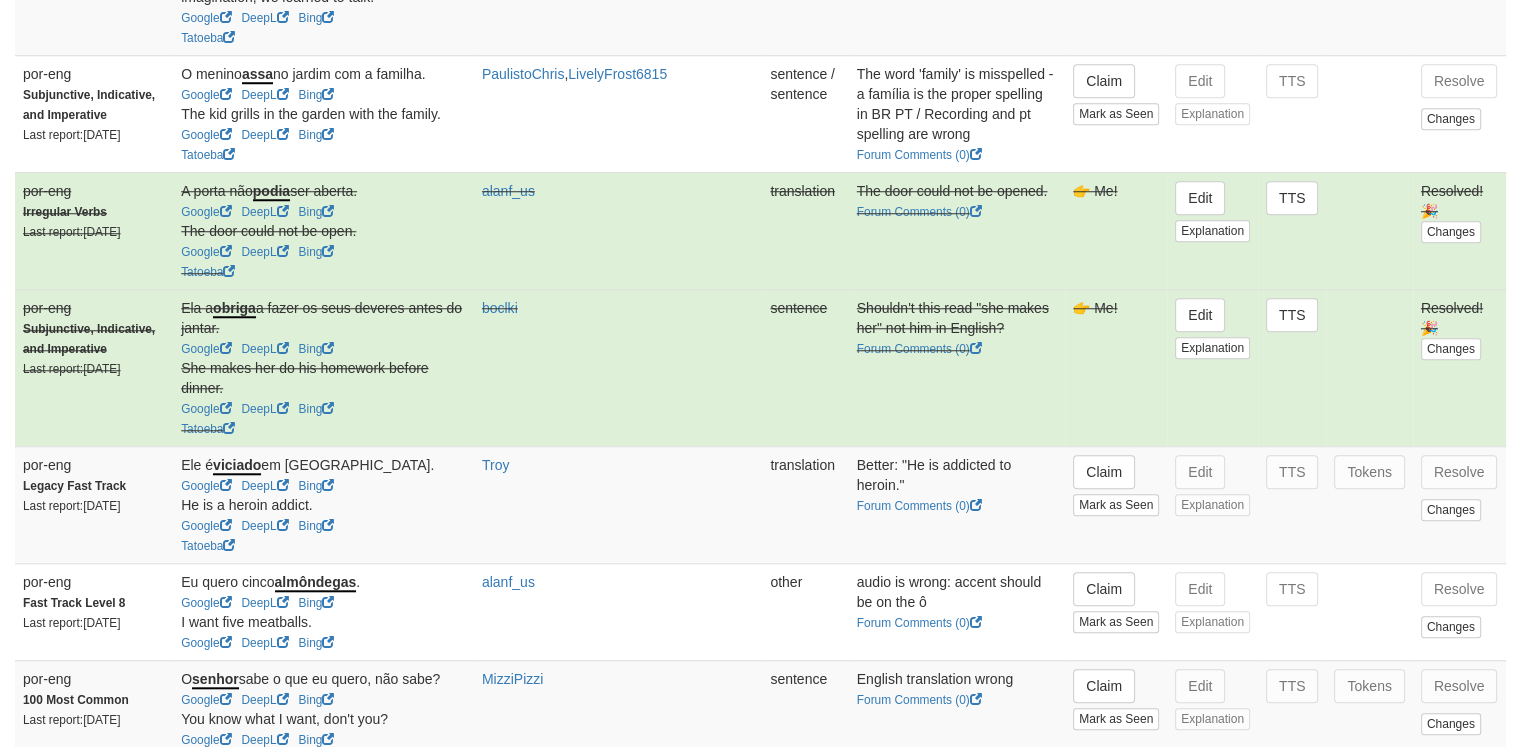 scroll, scrollTop: 1690, scrollLeft: 0, axis: vertical 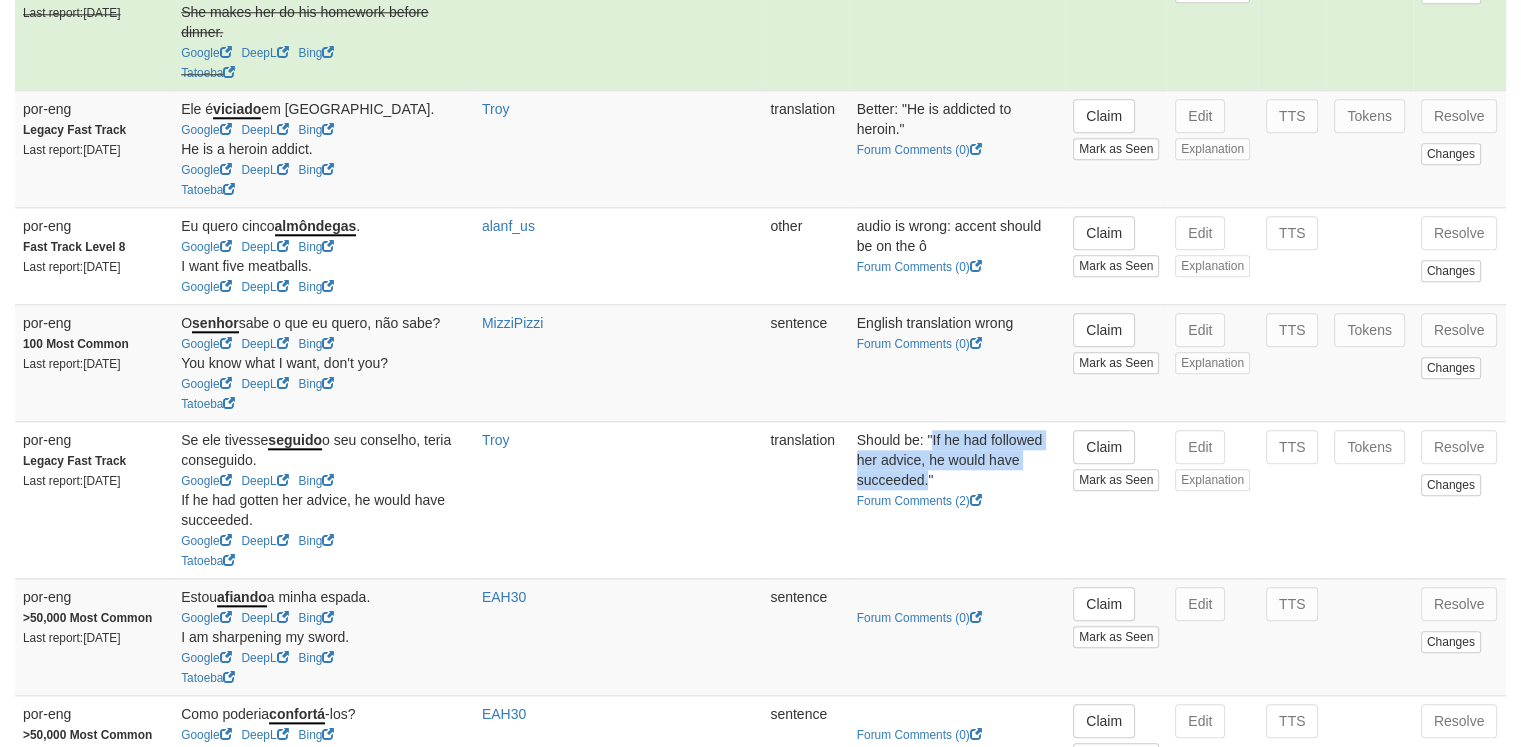 drag, startPoint x: 935, startPoint y: 351, endPoint x: 931, endPoint y: 394, distance: 43.185646 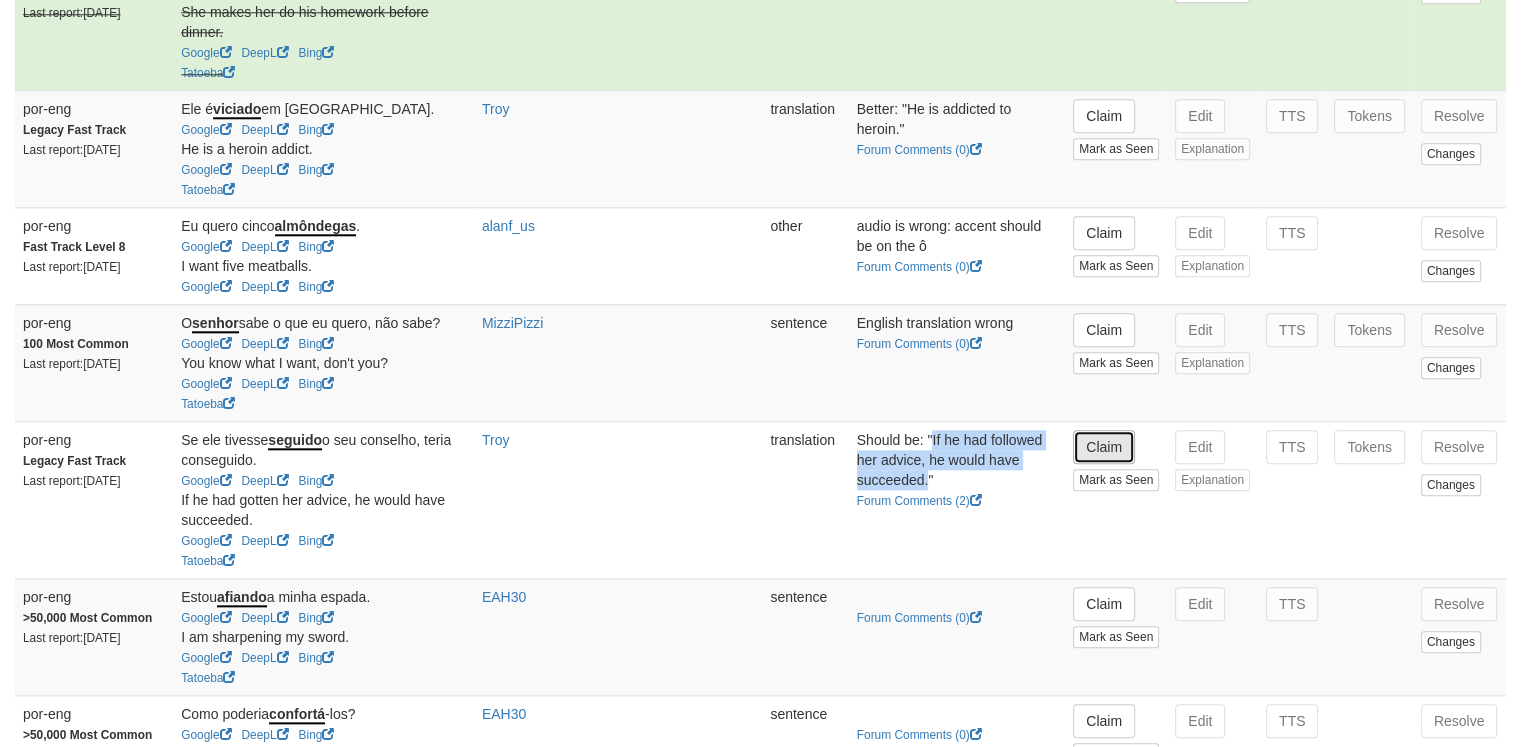 click on "Claim" at bounding box center (1104, 447) 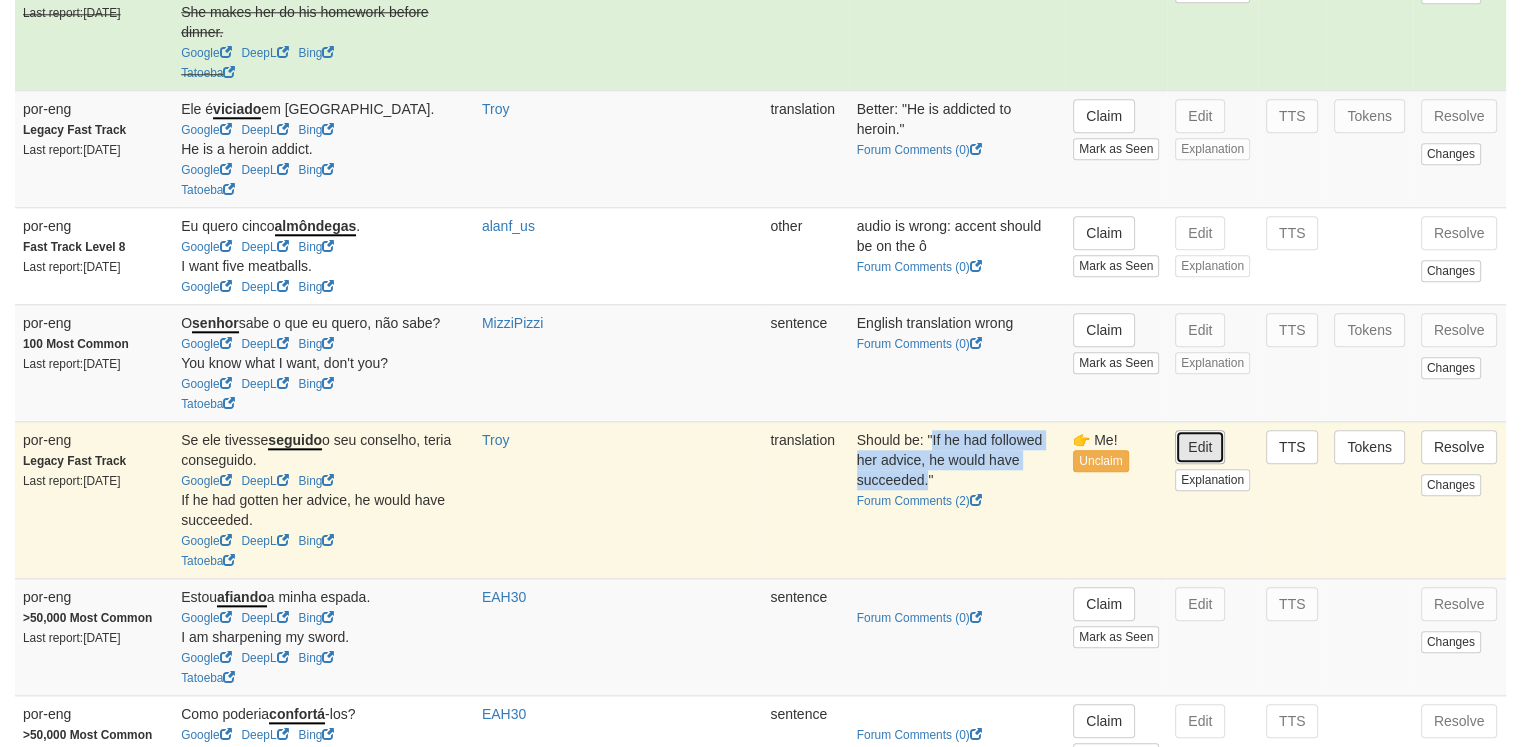 click on "Edit" at bounding box center [1200, 447] 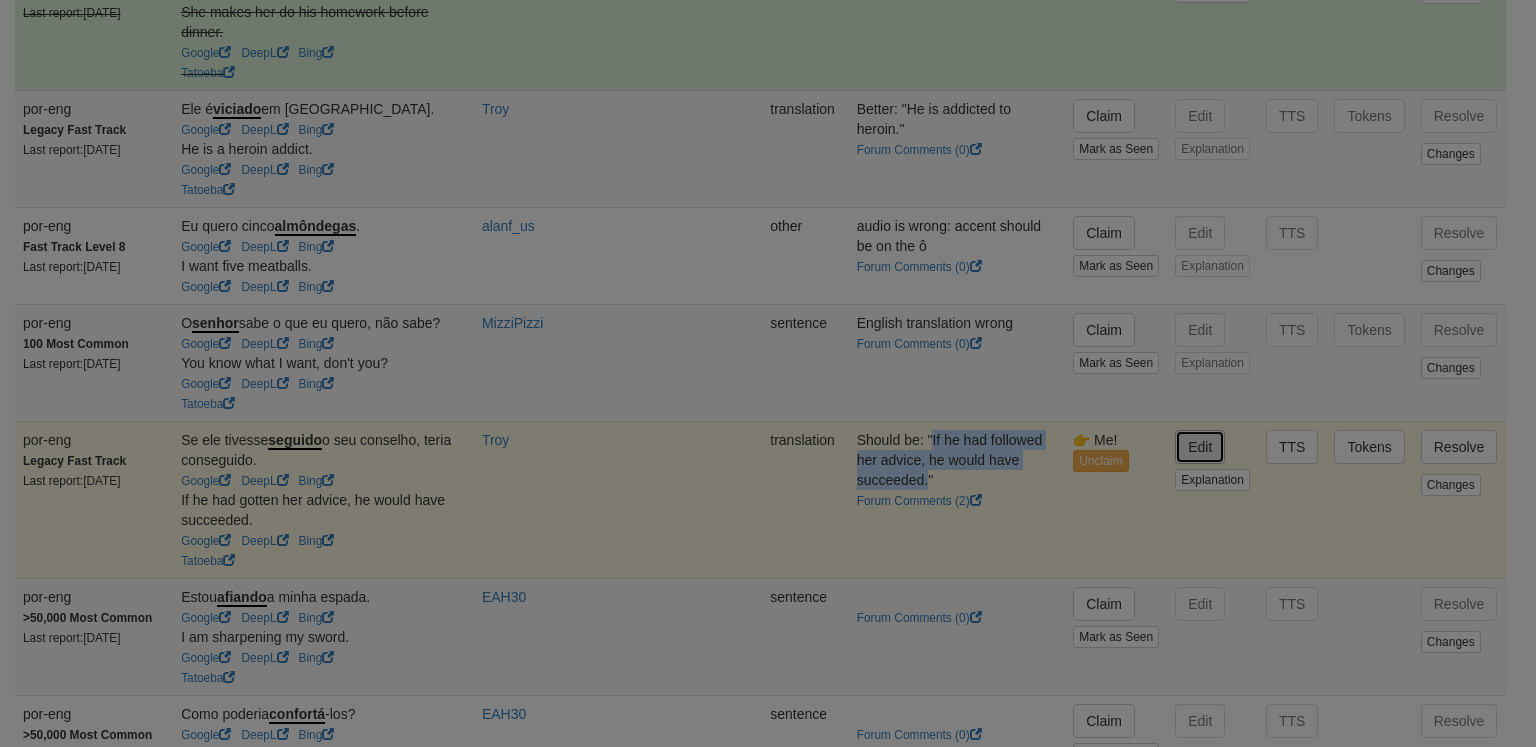 type on "**********" 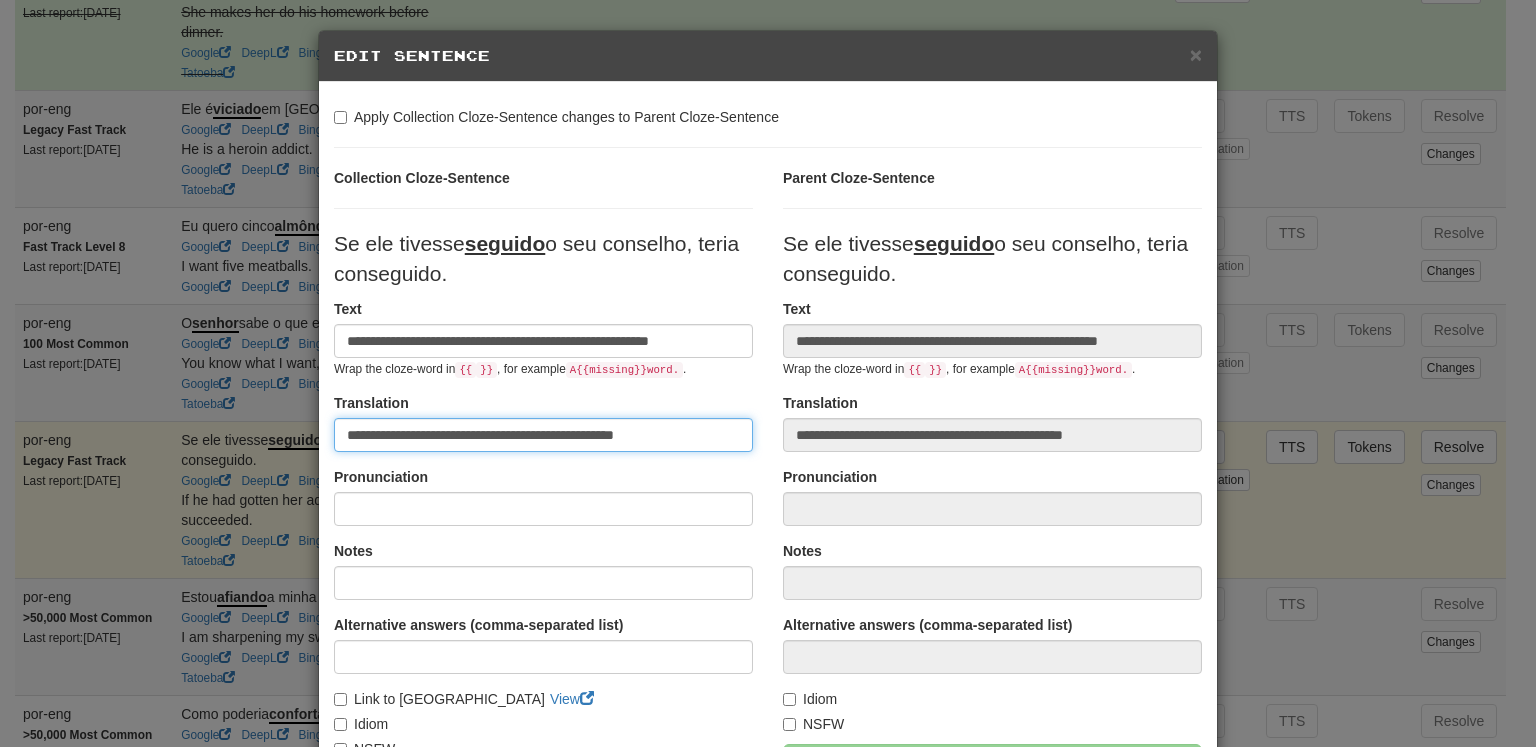 click on "**********" at bounding box center (543, 435) 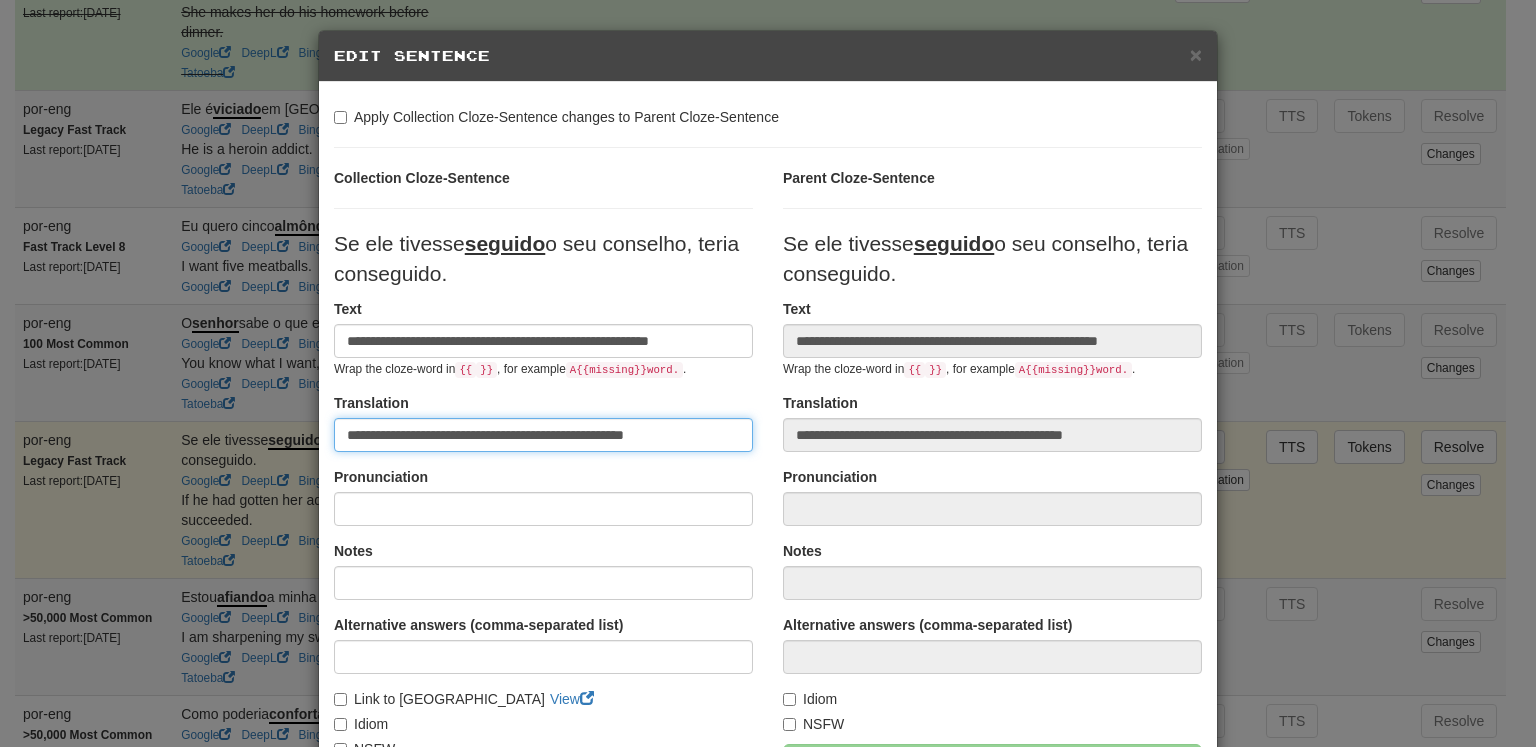 type on "**********" 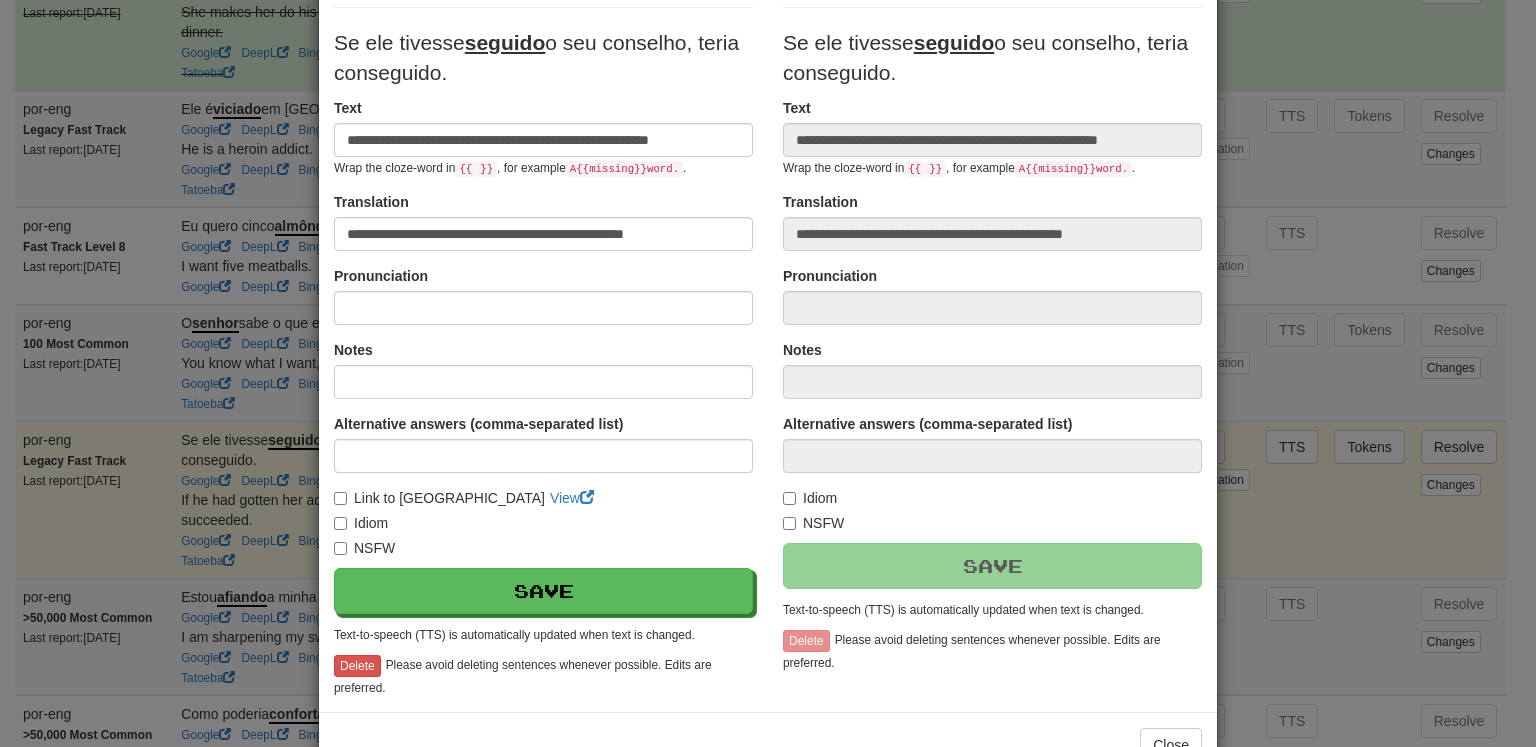 scroll, scrollTop: 229, scrollLeft: 0, axis: vertical 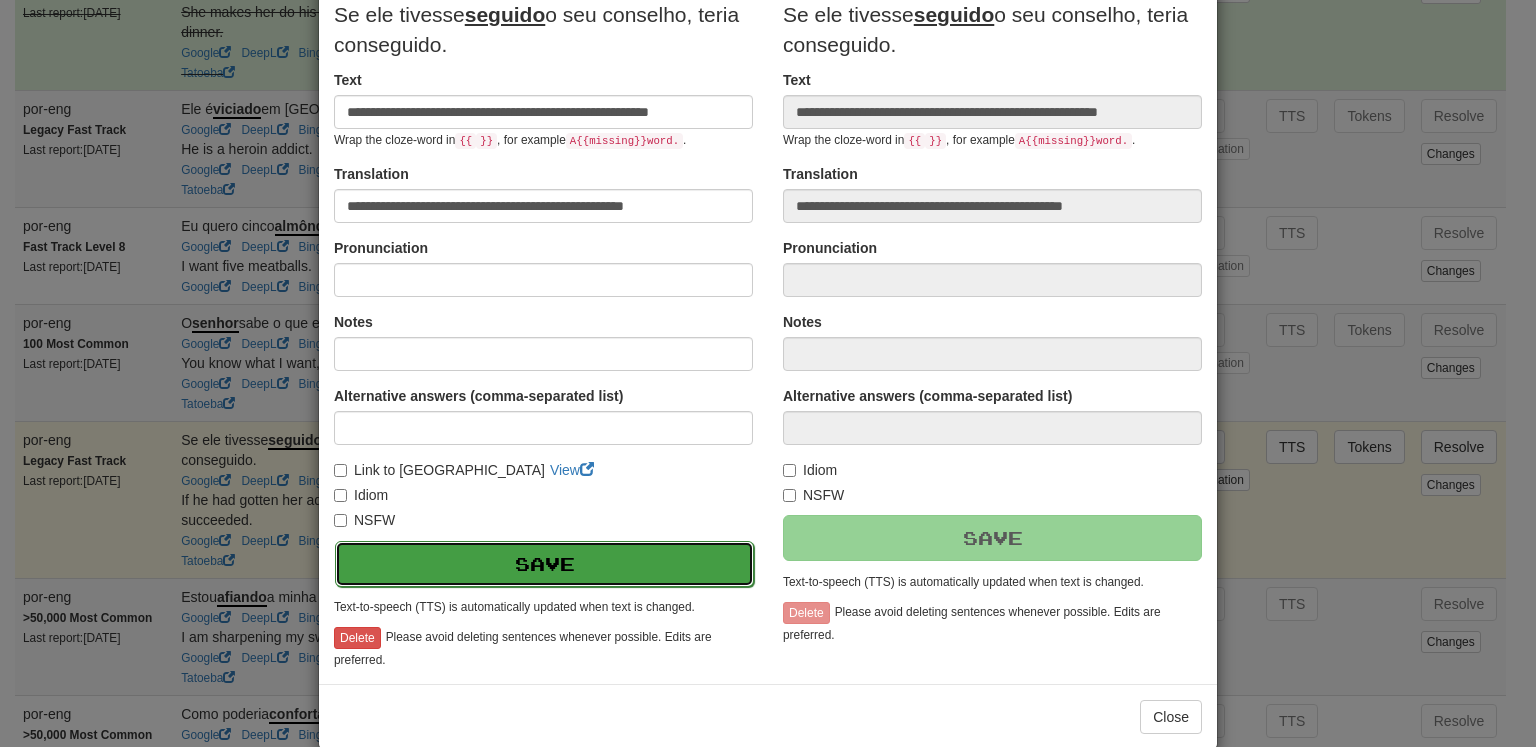 click on "Save" at bounding box center [544, 564] 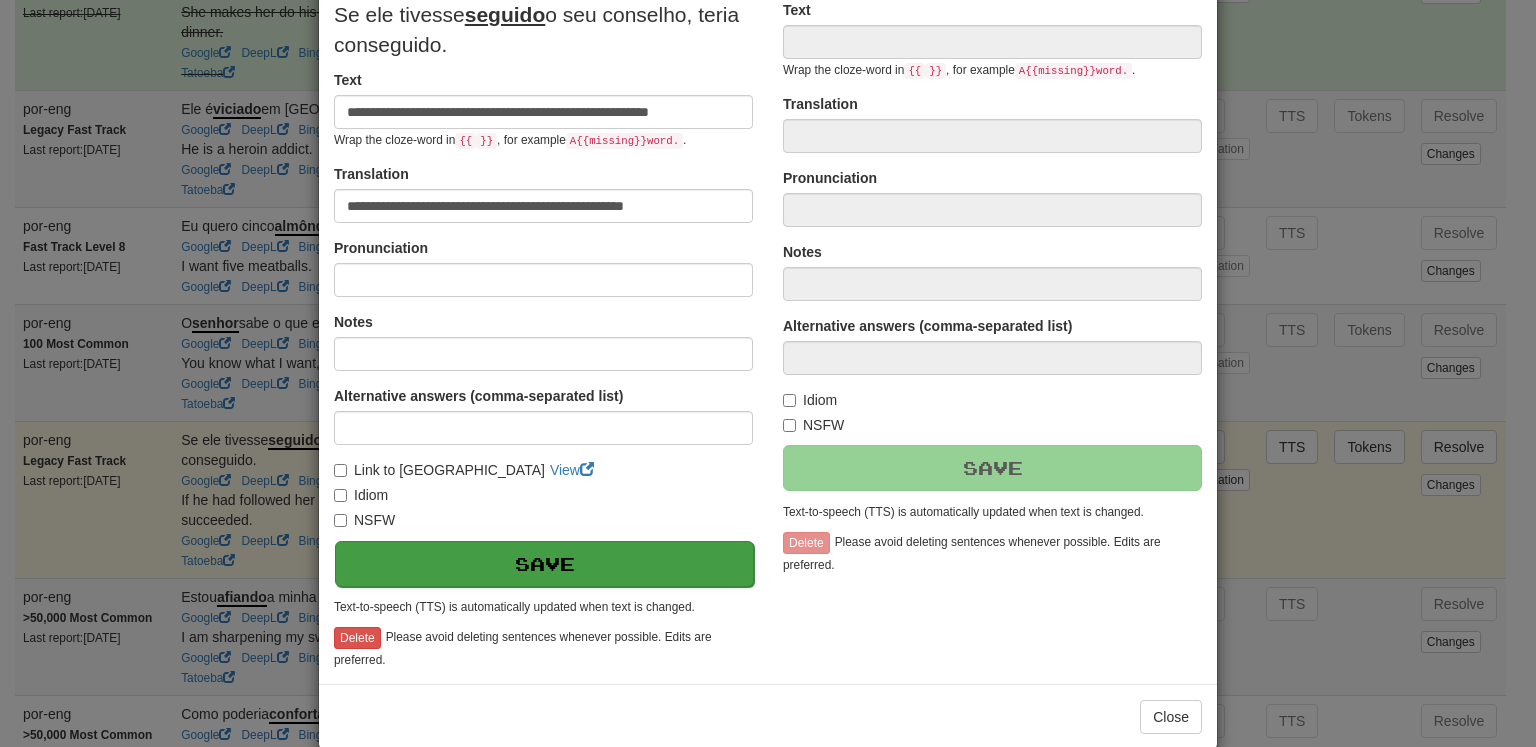 type on "**********" 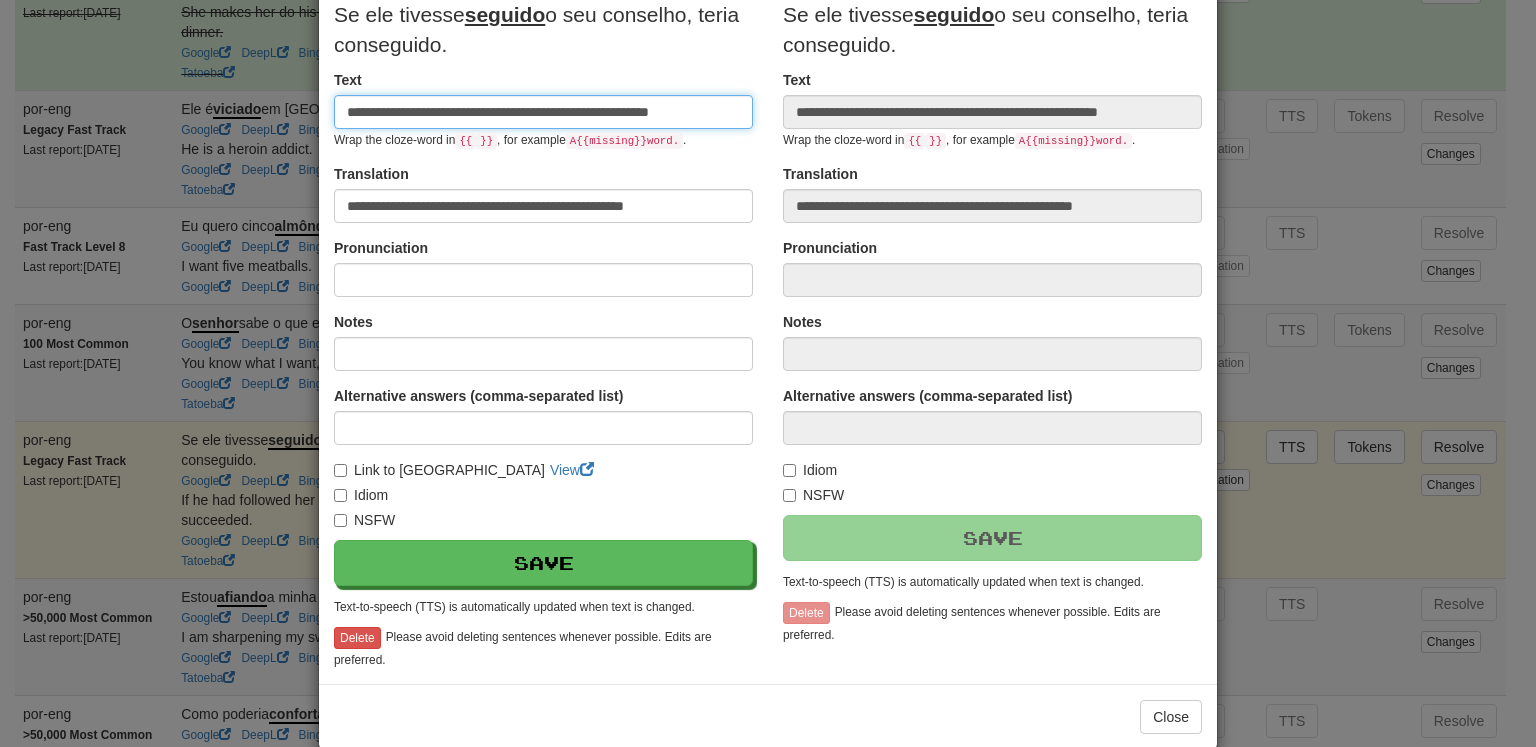 click on "**********" at bounding box center [543, 112] 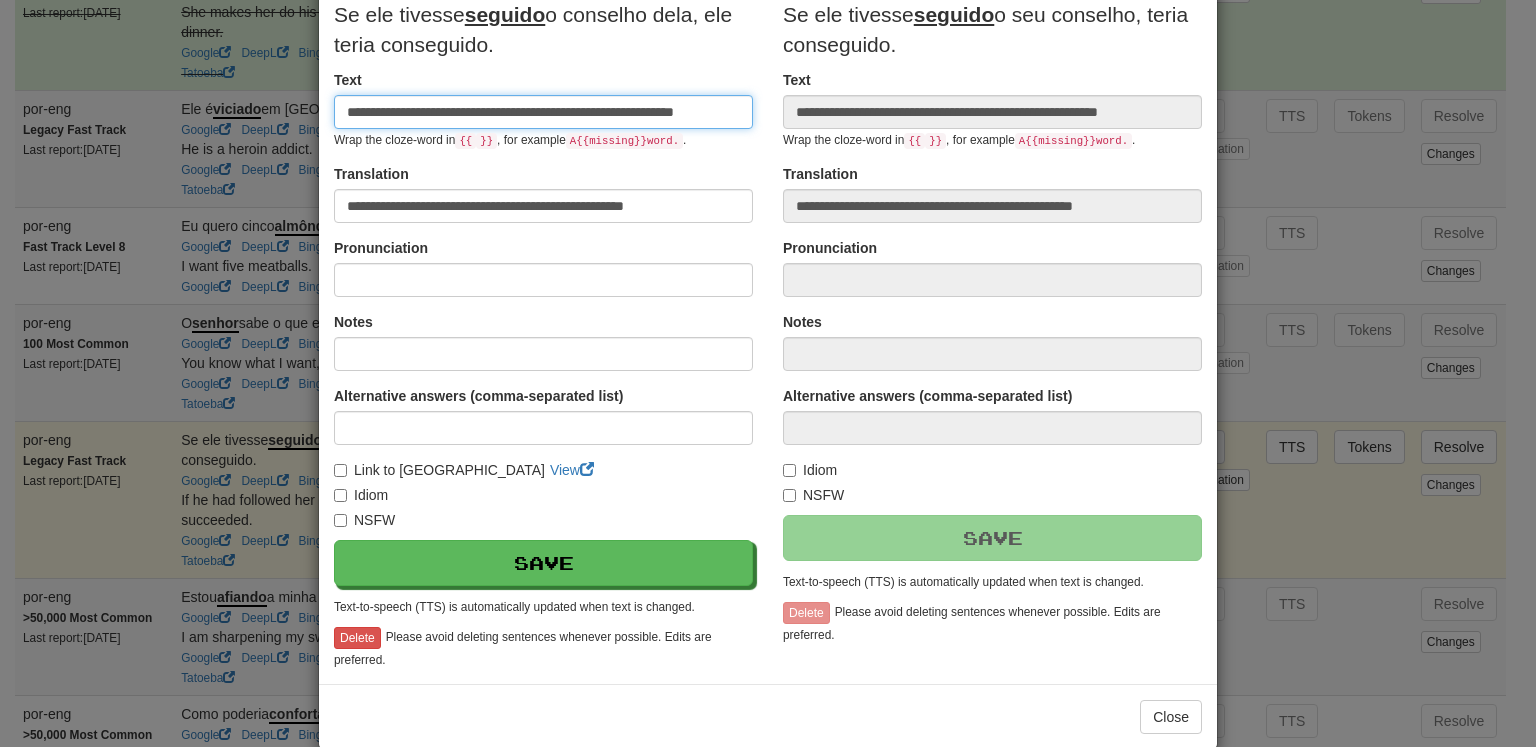 type on "**********" 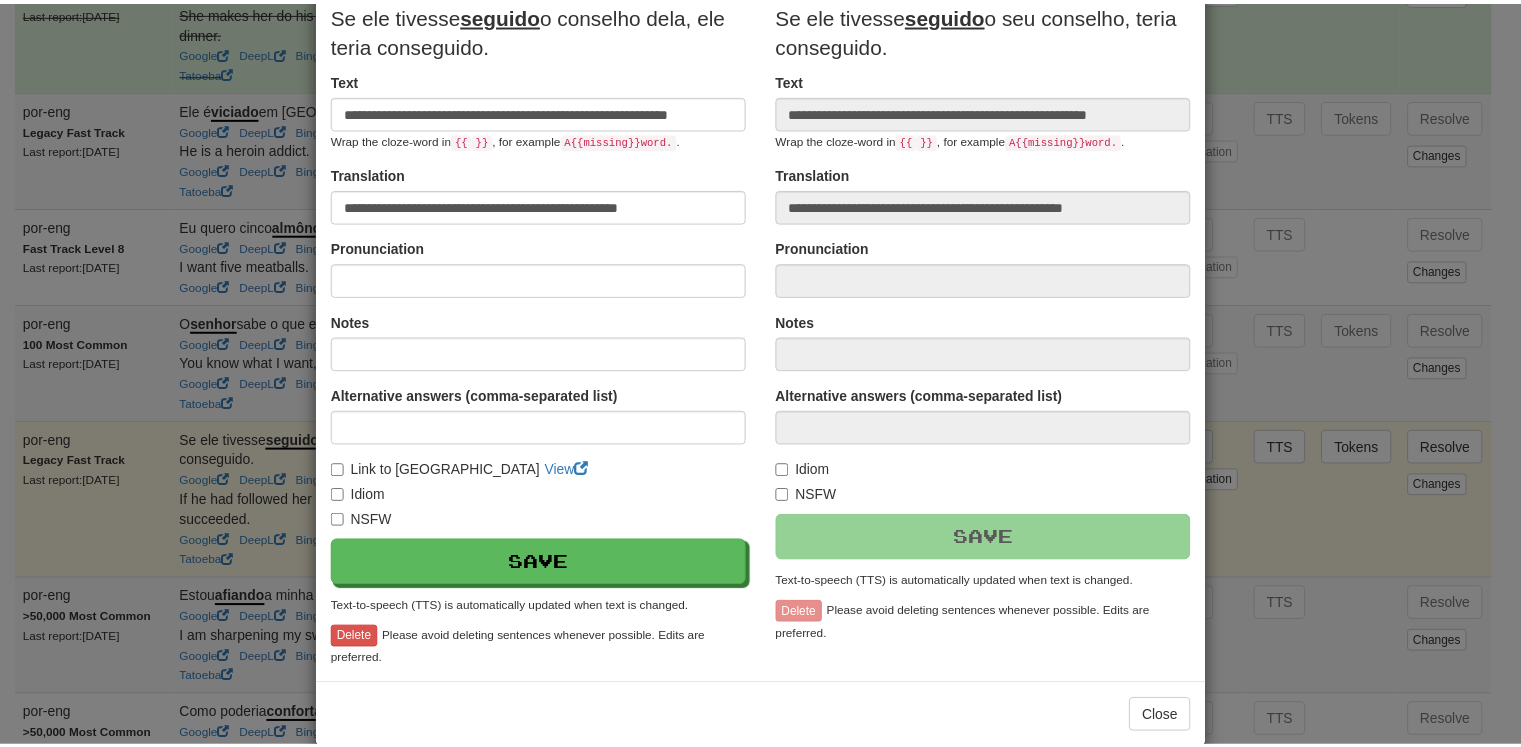 scroll, scrollTop: 258, scrollLeft: 0, axis: vertical 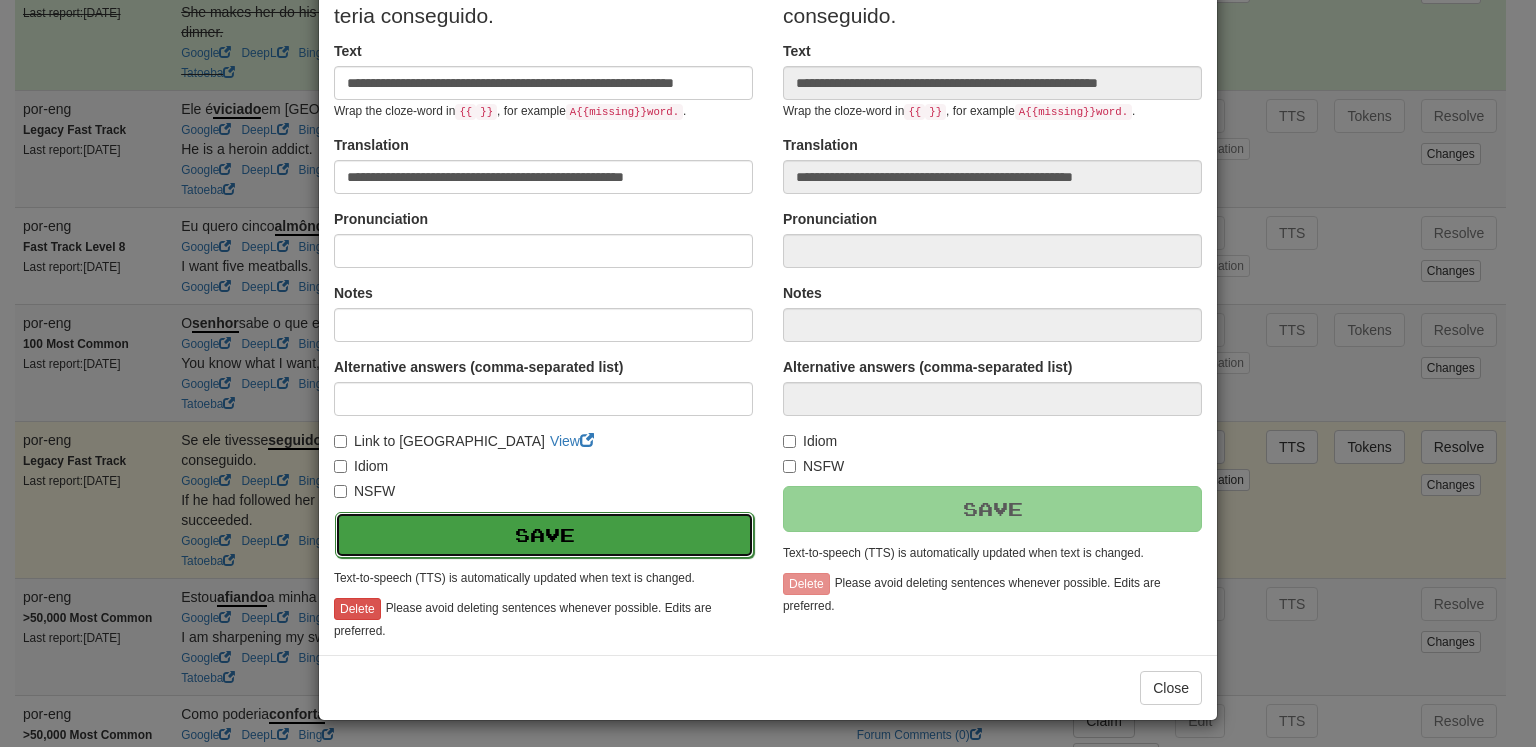 click on "Save" at bounding box center (544, 535) 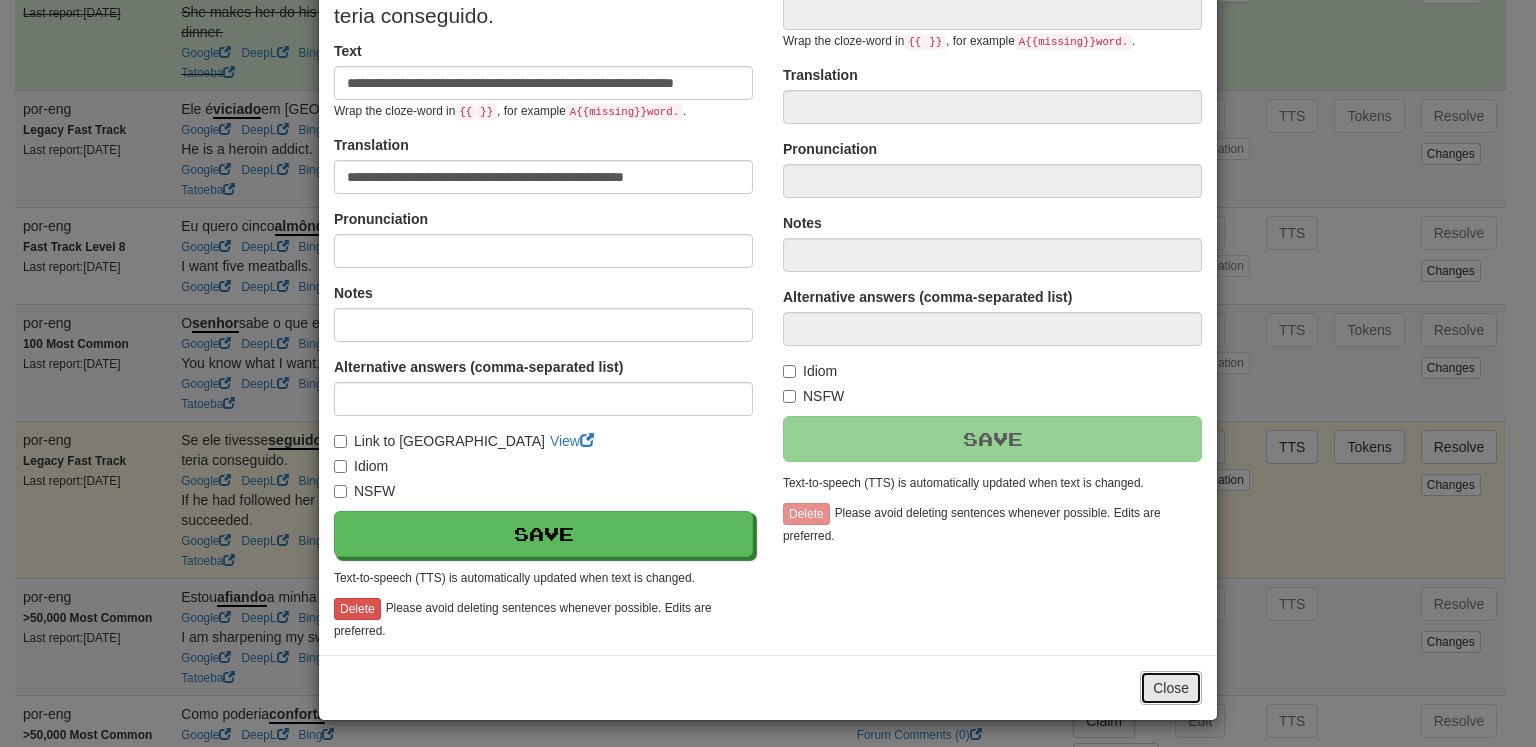 type on "**********" 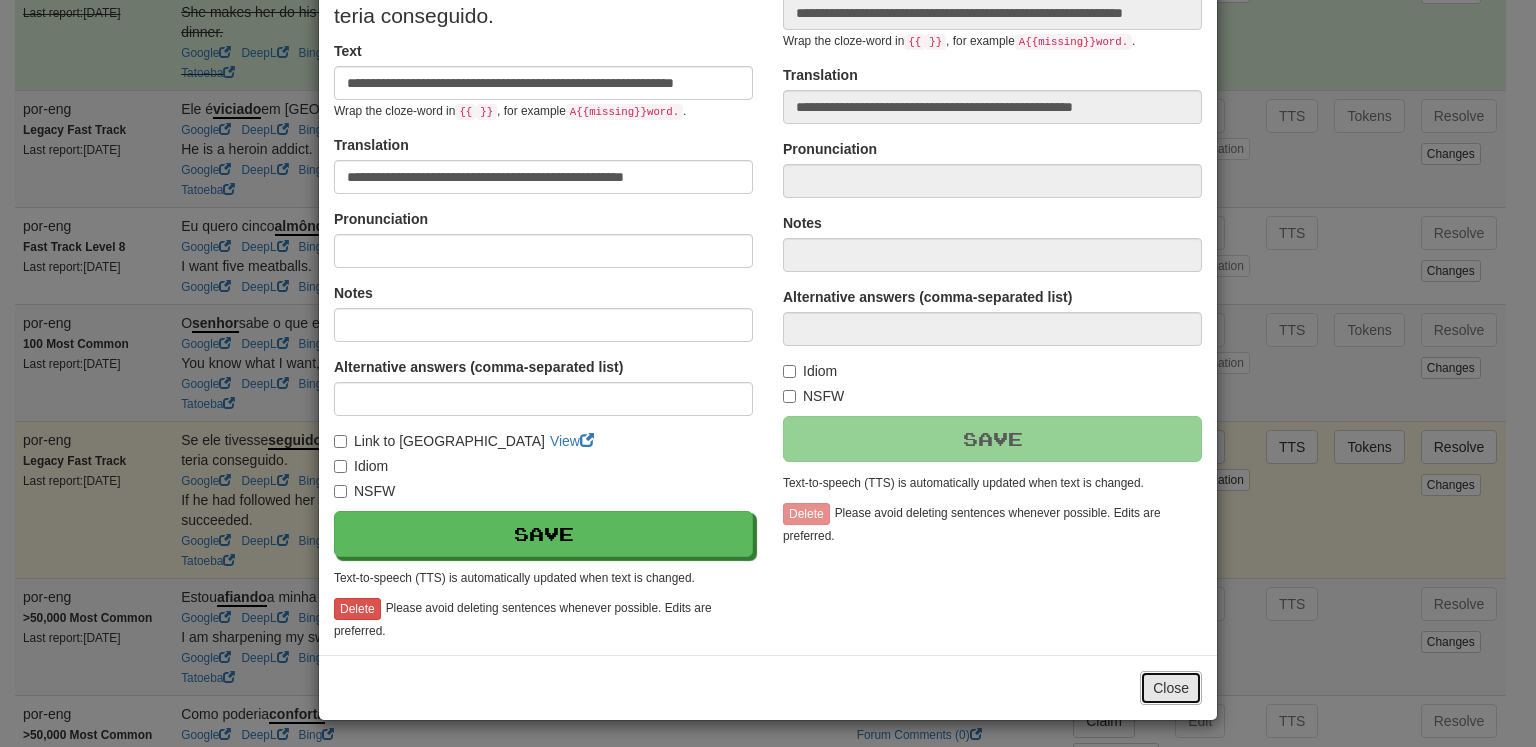 click on "Close" at bounding box center (1171, 688) 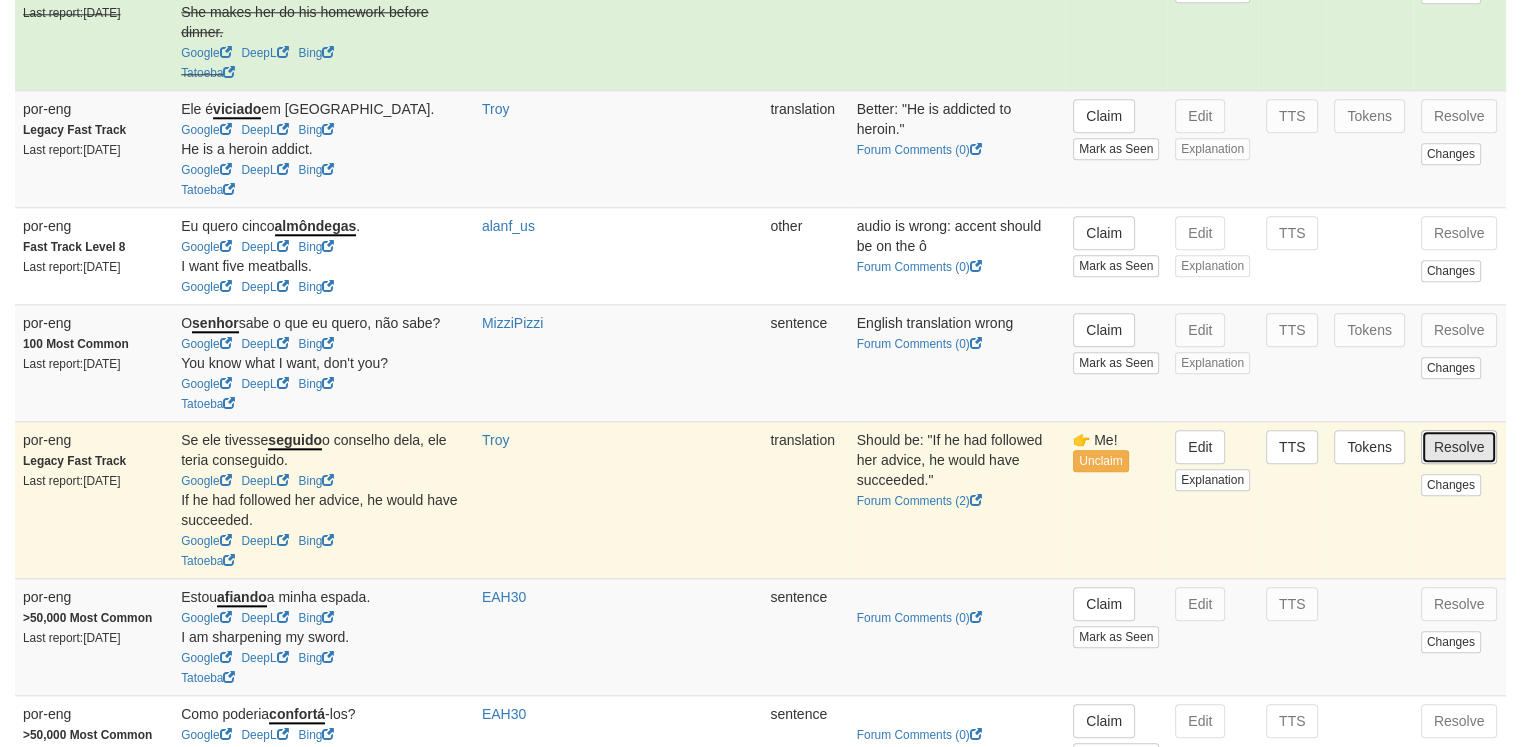 click on "Resolve" at bounding box center (1459, 447) 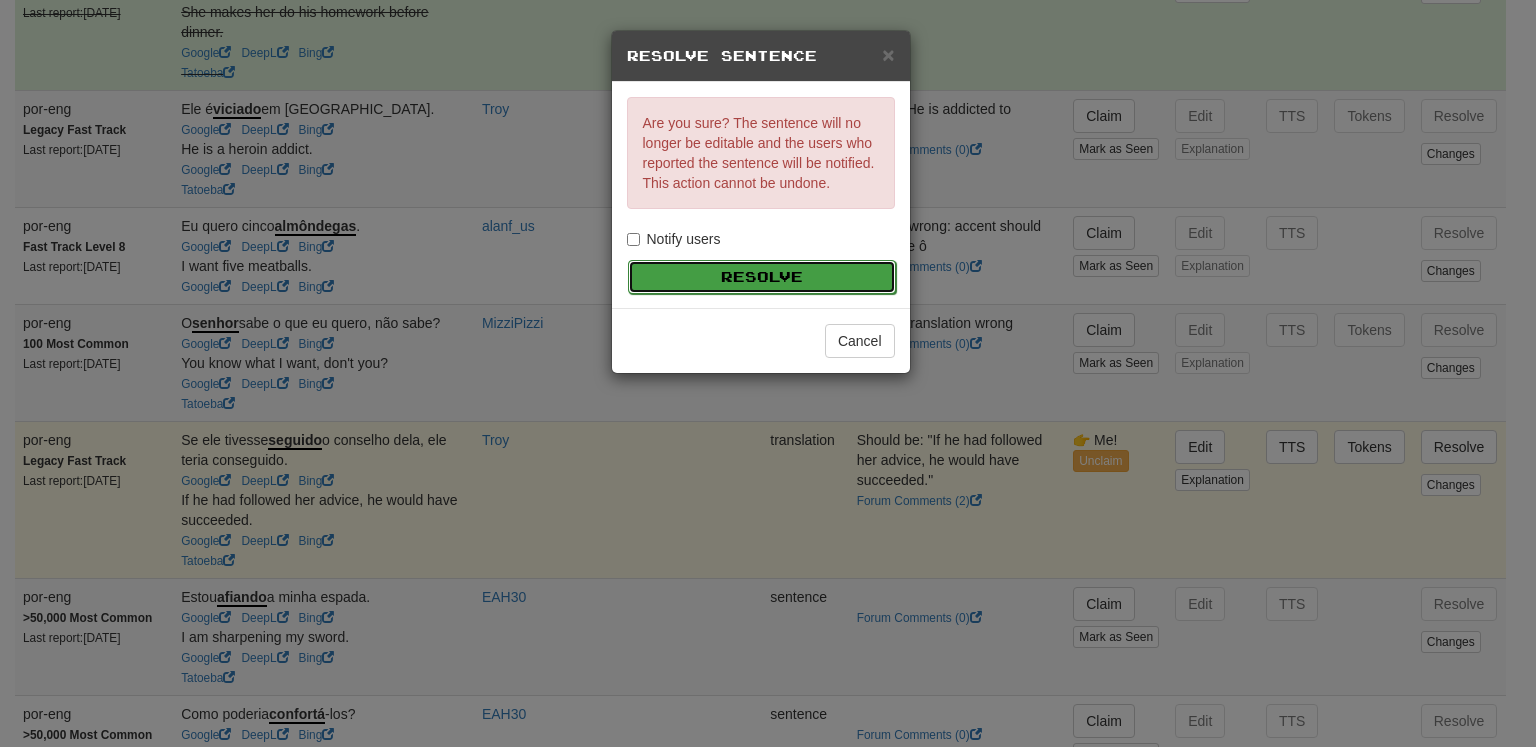 click on "Resolve" at bounding box center [762, 277] 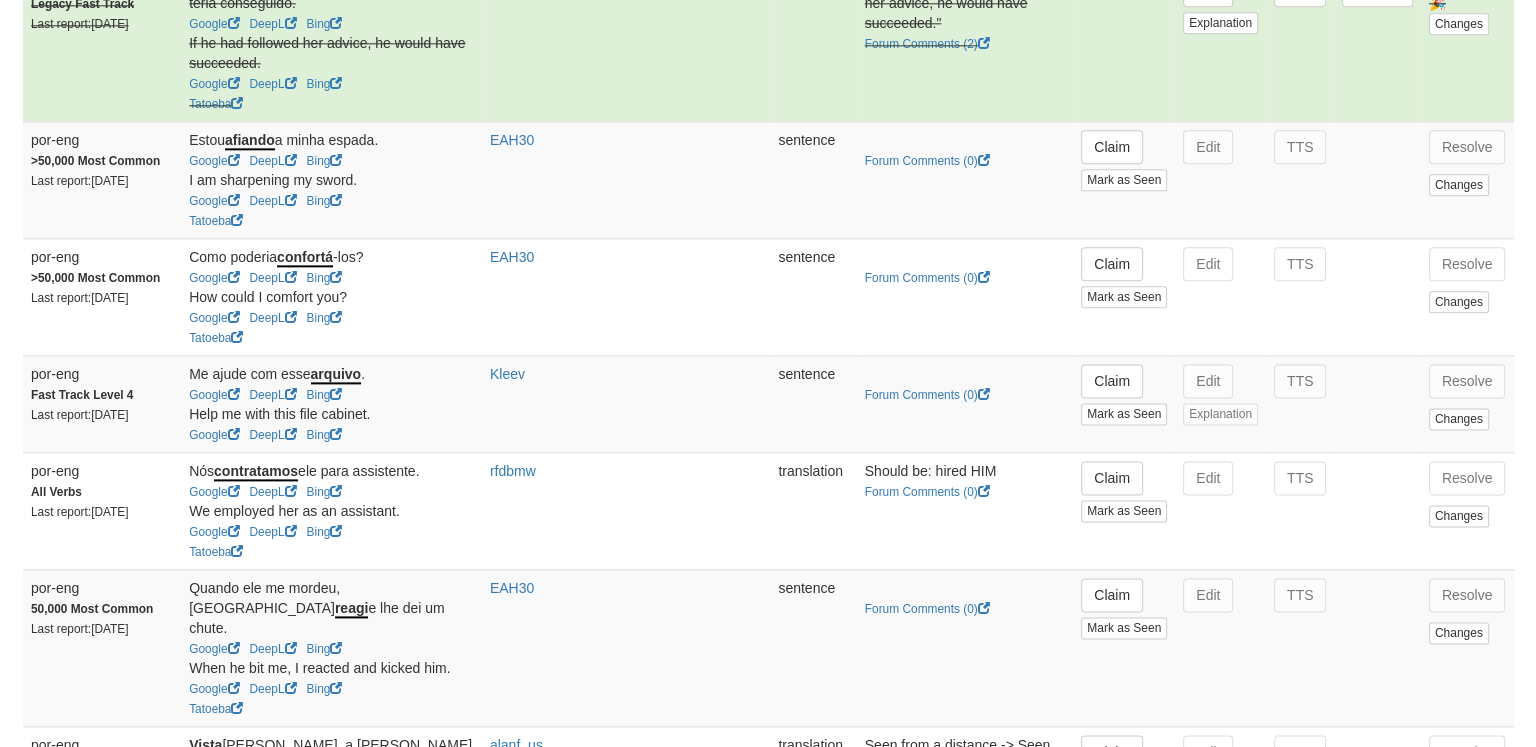 scroll, scrollTop: 2504, scrollLeft: 0, axis: vertical 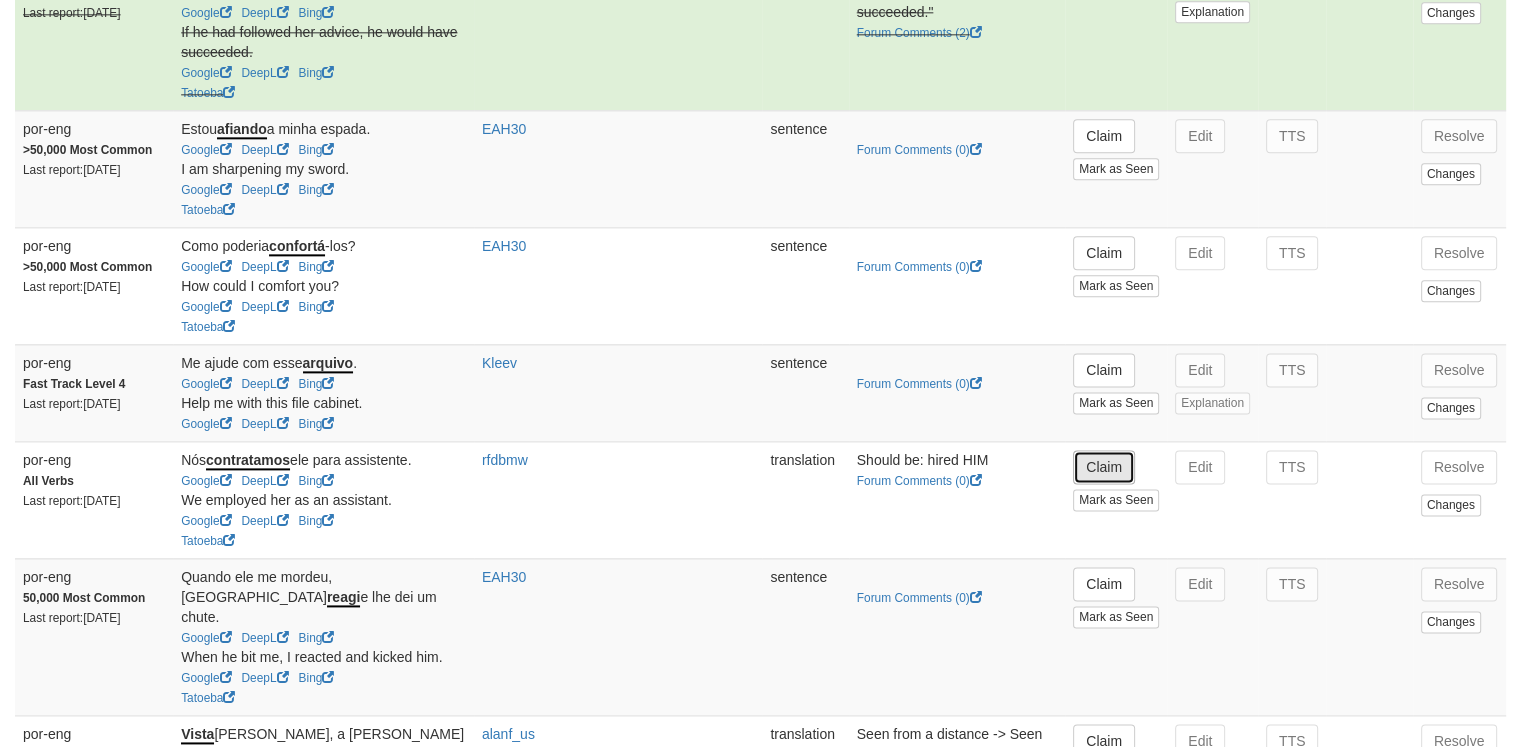 click on "Claim" at bounding box center (1104, 467) 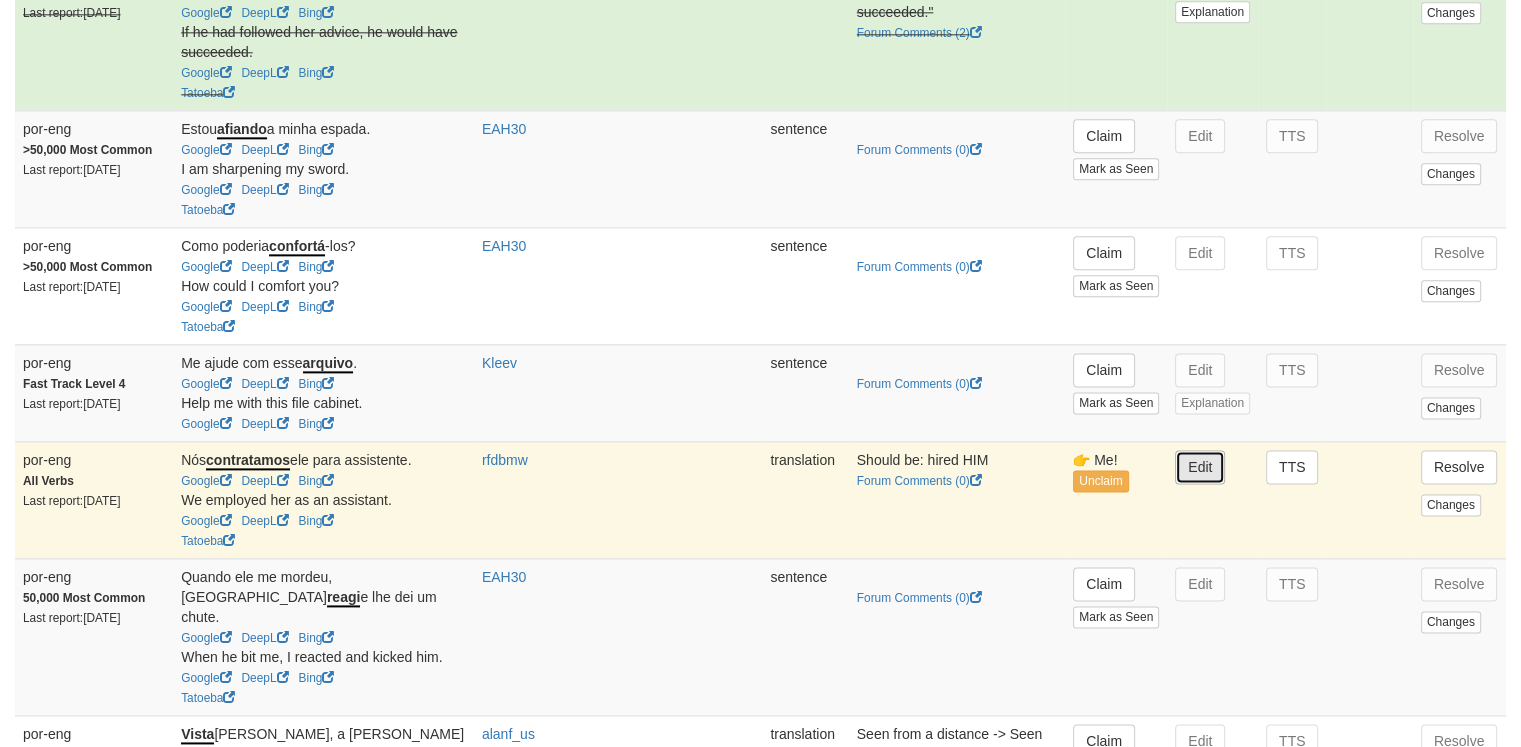 click on "Edit" at bounding box center [1200, 467] 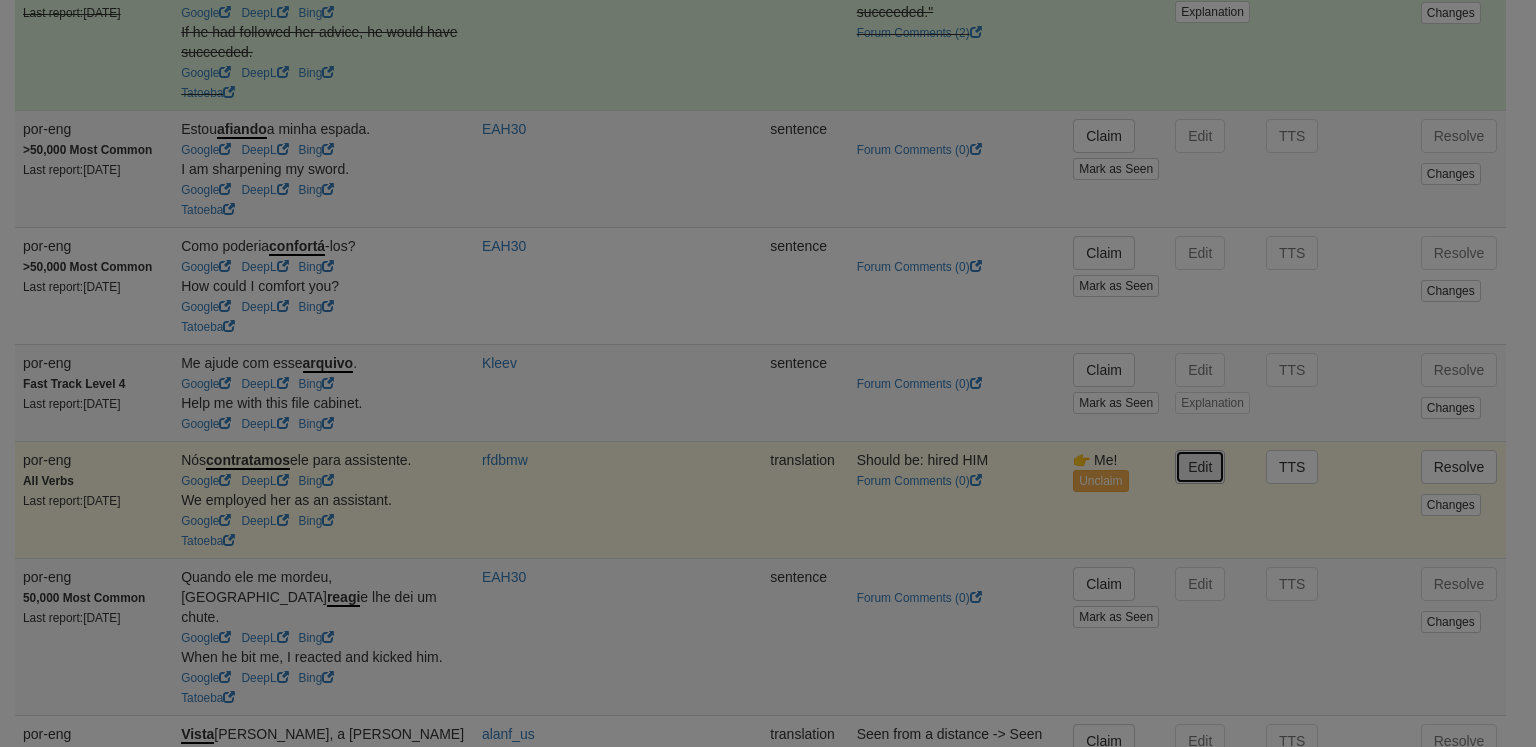 type on "**********" 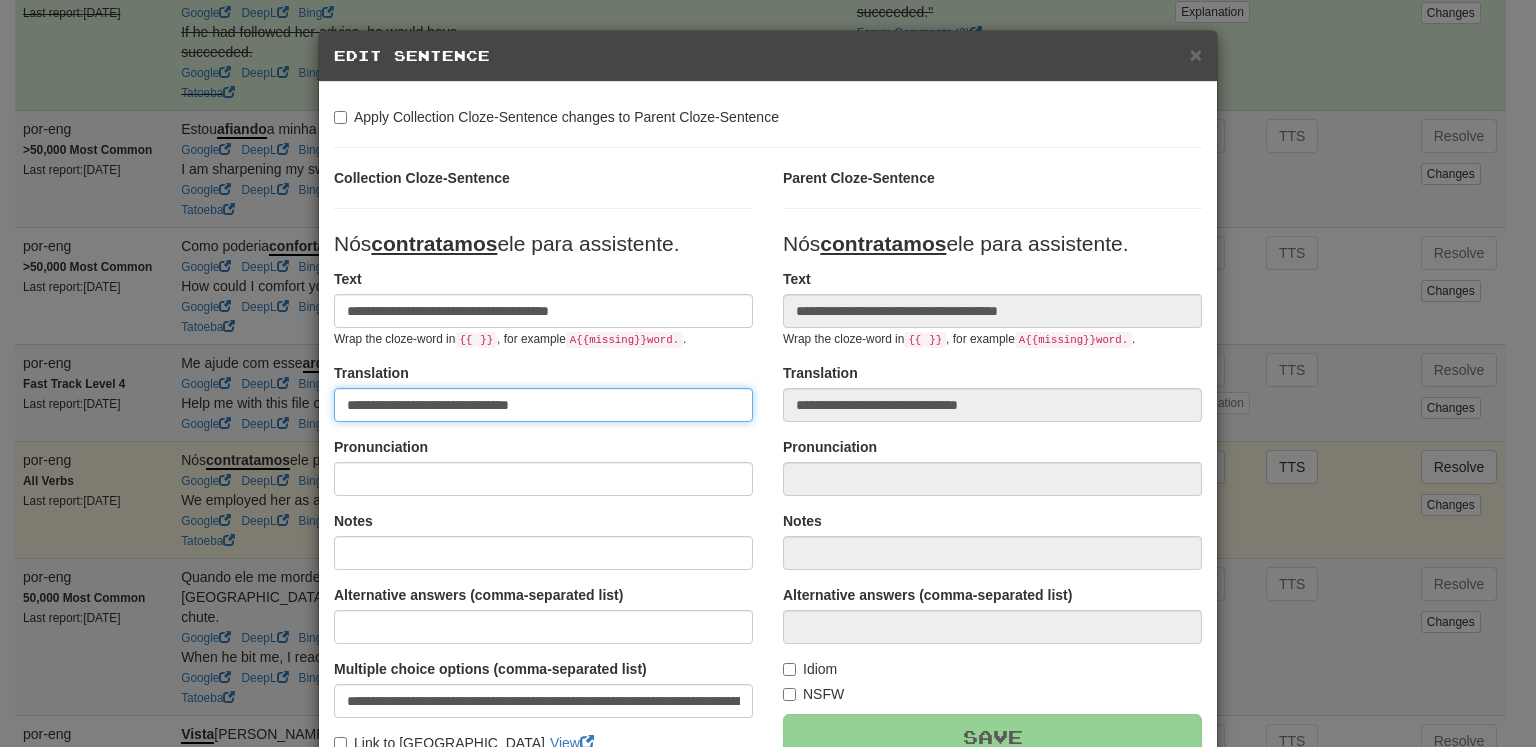 drag, startPoint x: 452, startPoint y: 401, endPoint x: 366, endPoint y: 398, distance: 86.05231 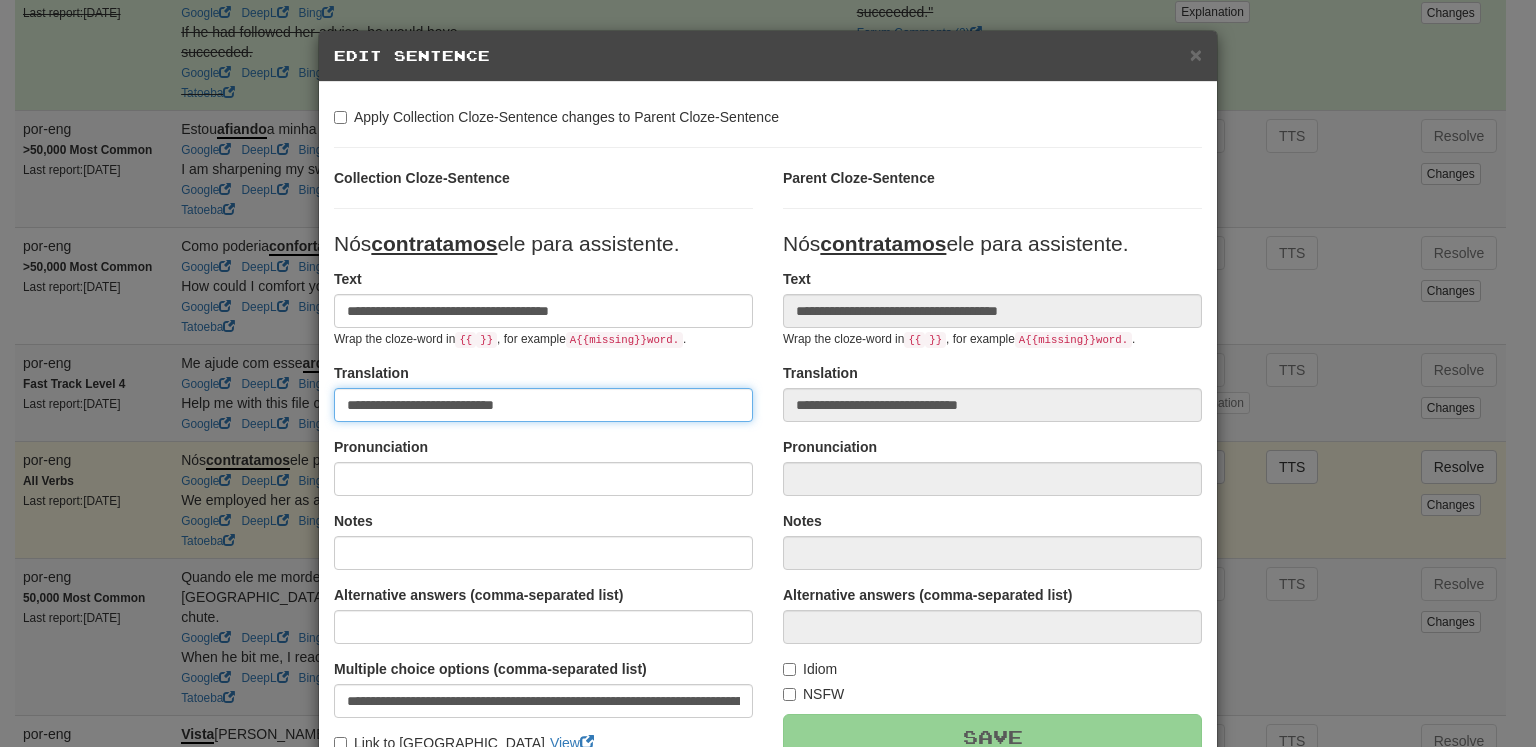 type on "**********" 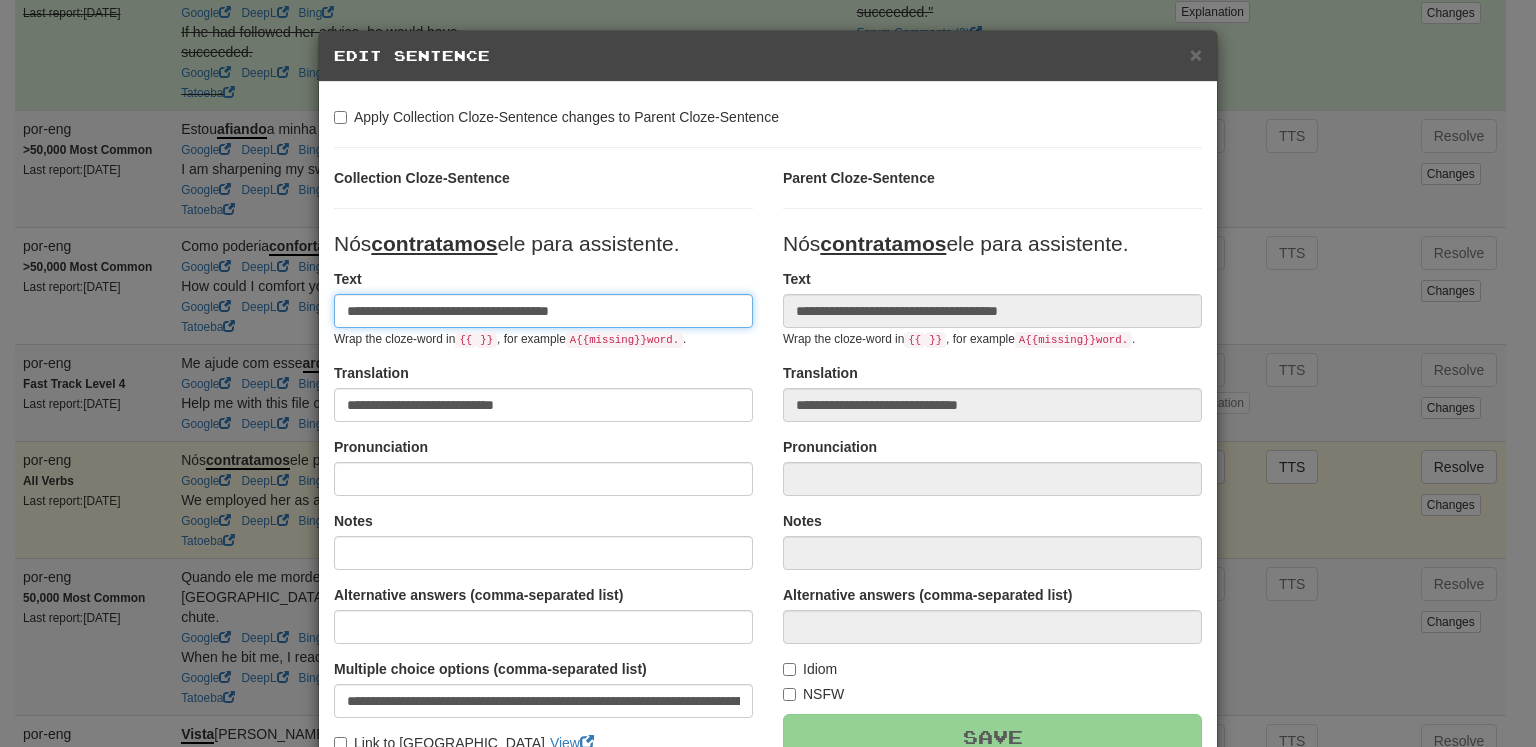 click on "**********" at bounding box center (543, 311) 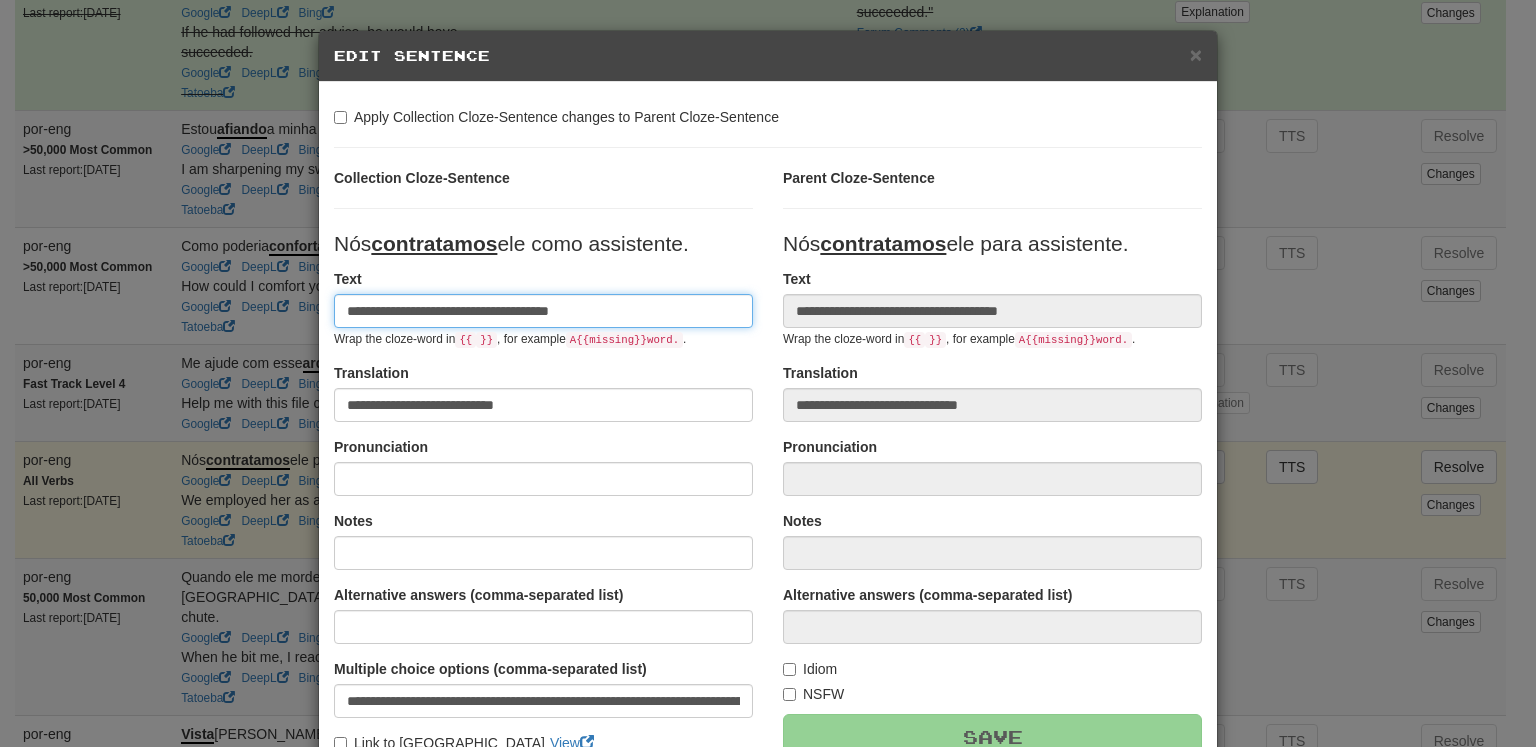 type on "**********" 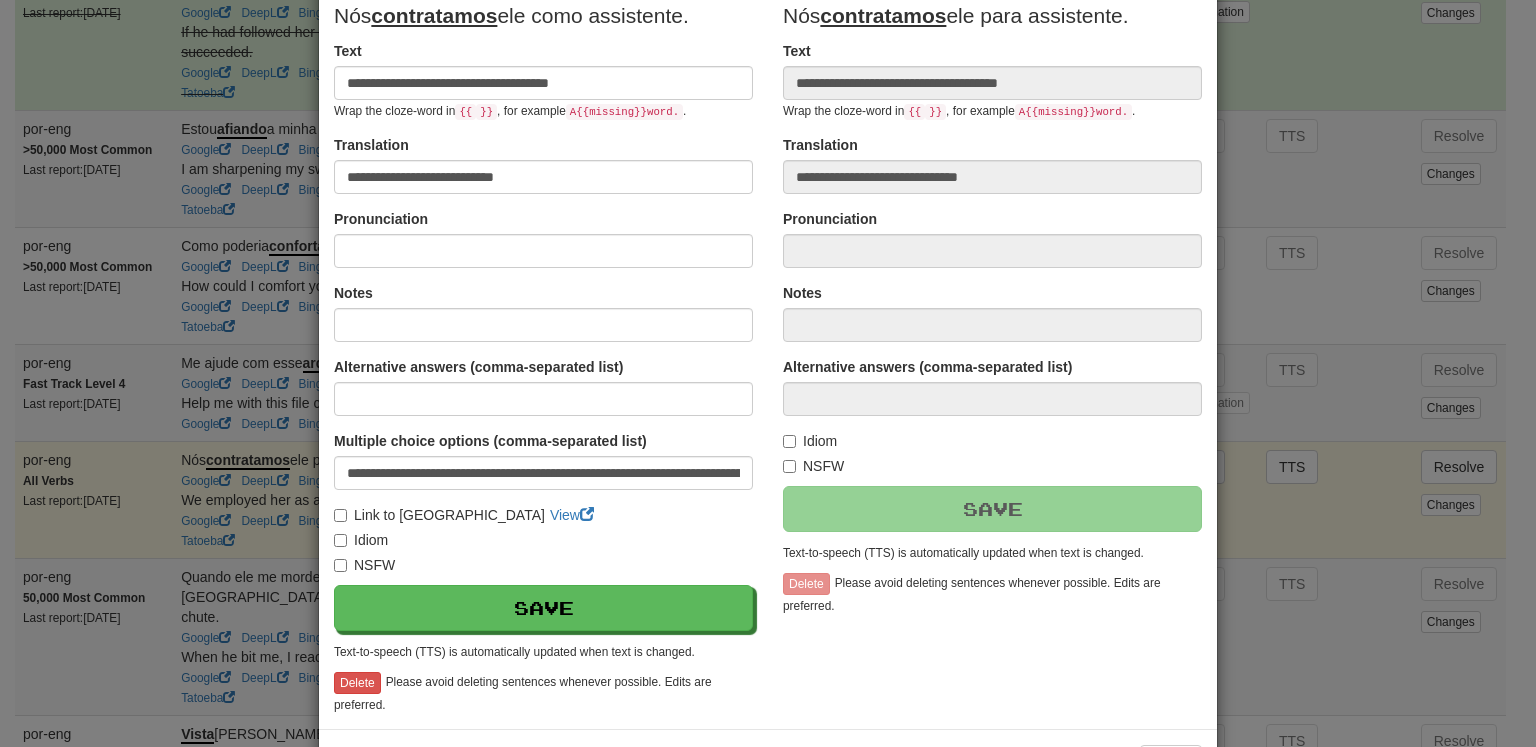 scroll, scrollTop: 236, scrollLeft: 0, axis: vertical 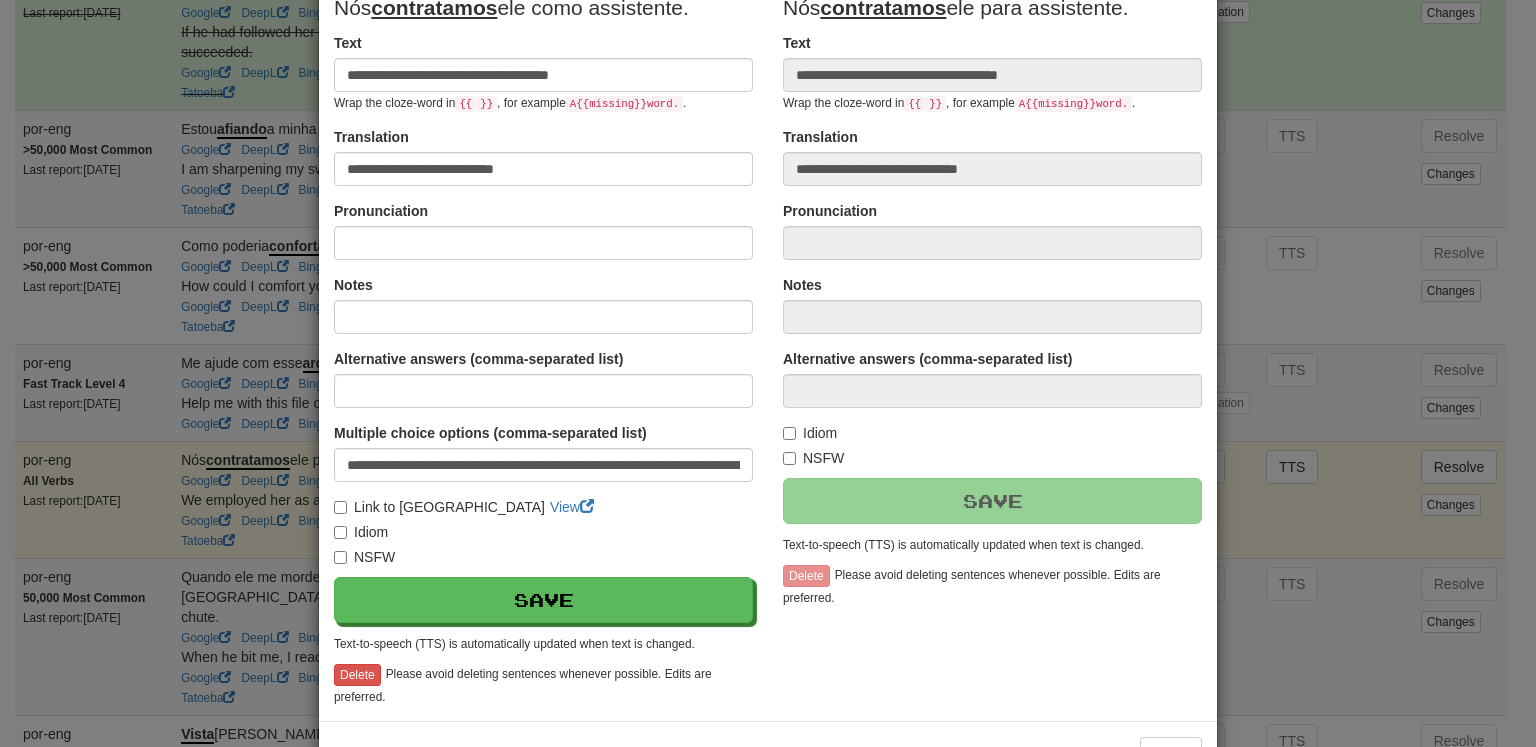 click on "**********" at bounding box center [543, 323] 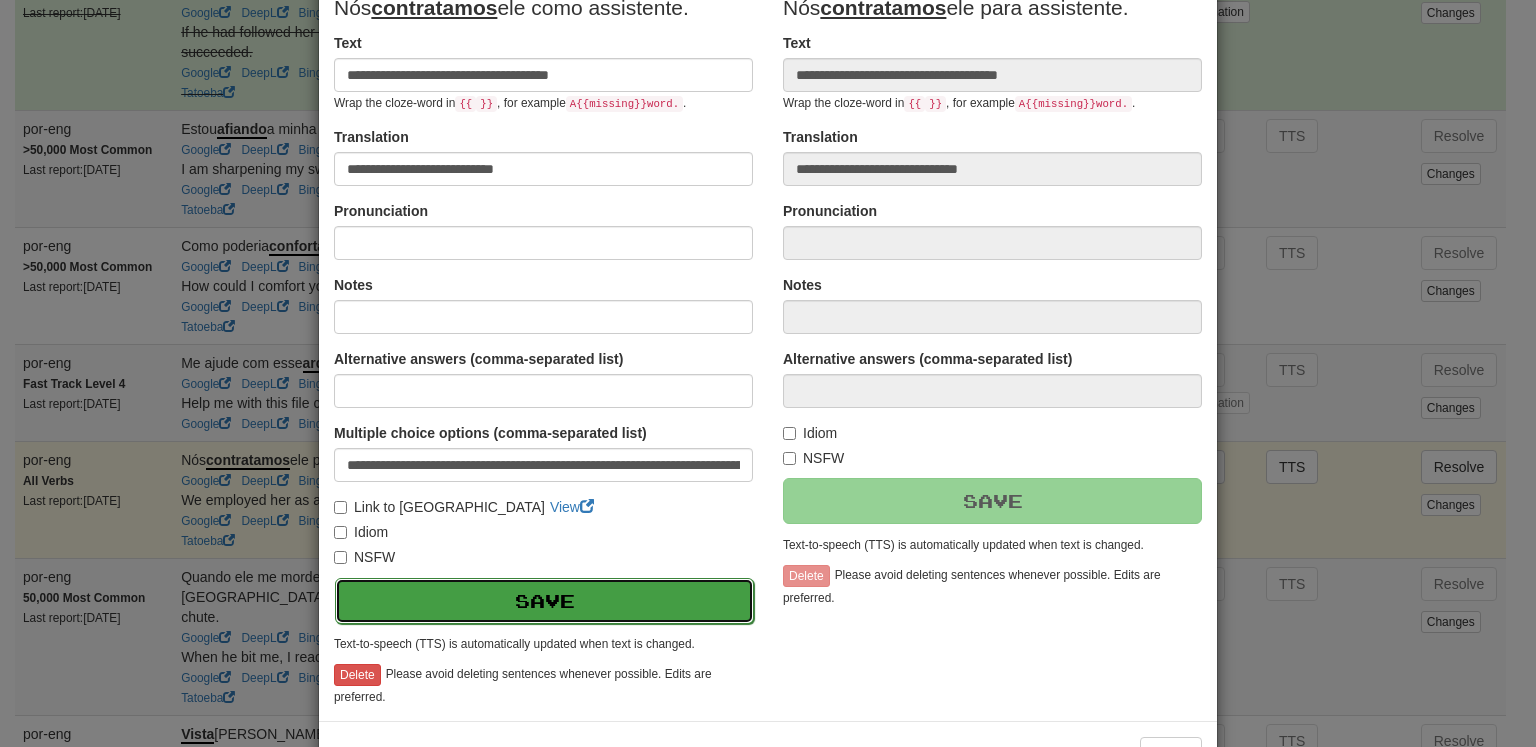 click on "Save" at bounding box center (544, 601) 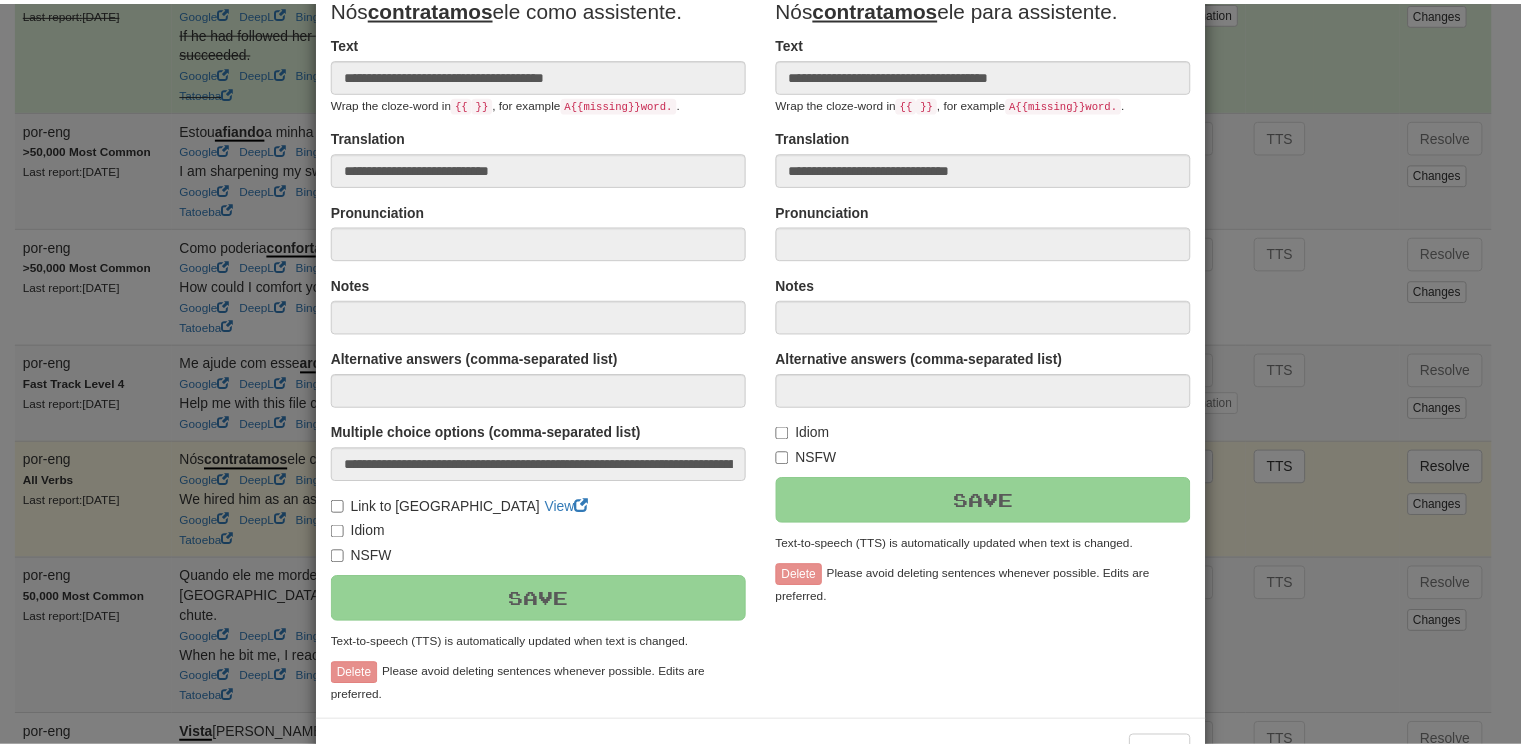scroll, scrollTop: 302, scrollLeft: 0, axis: vertical 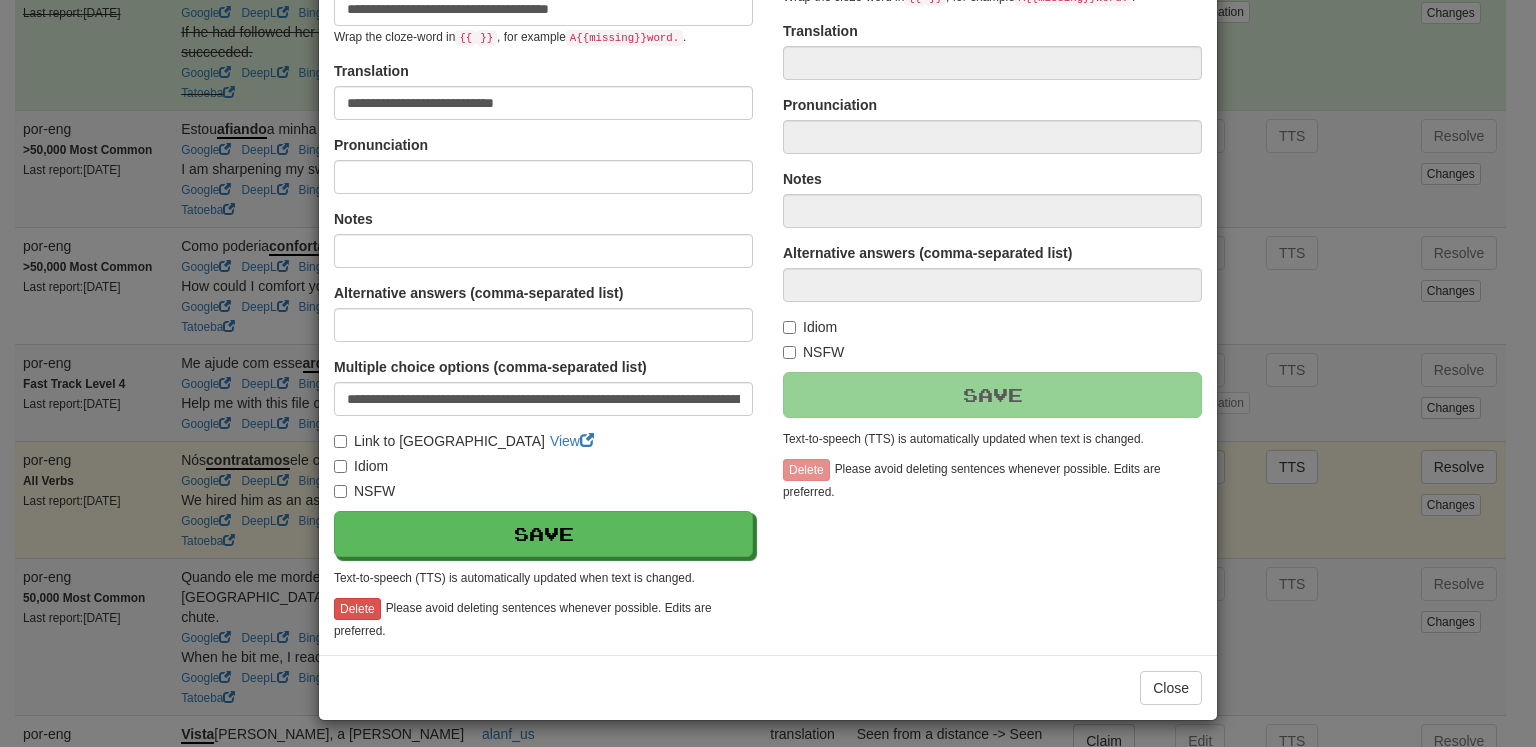 type on "**********" 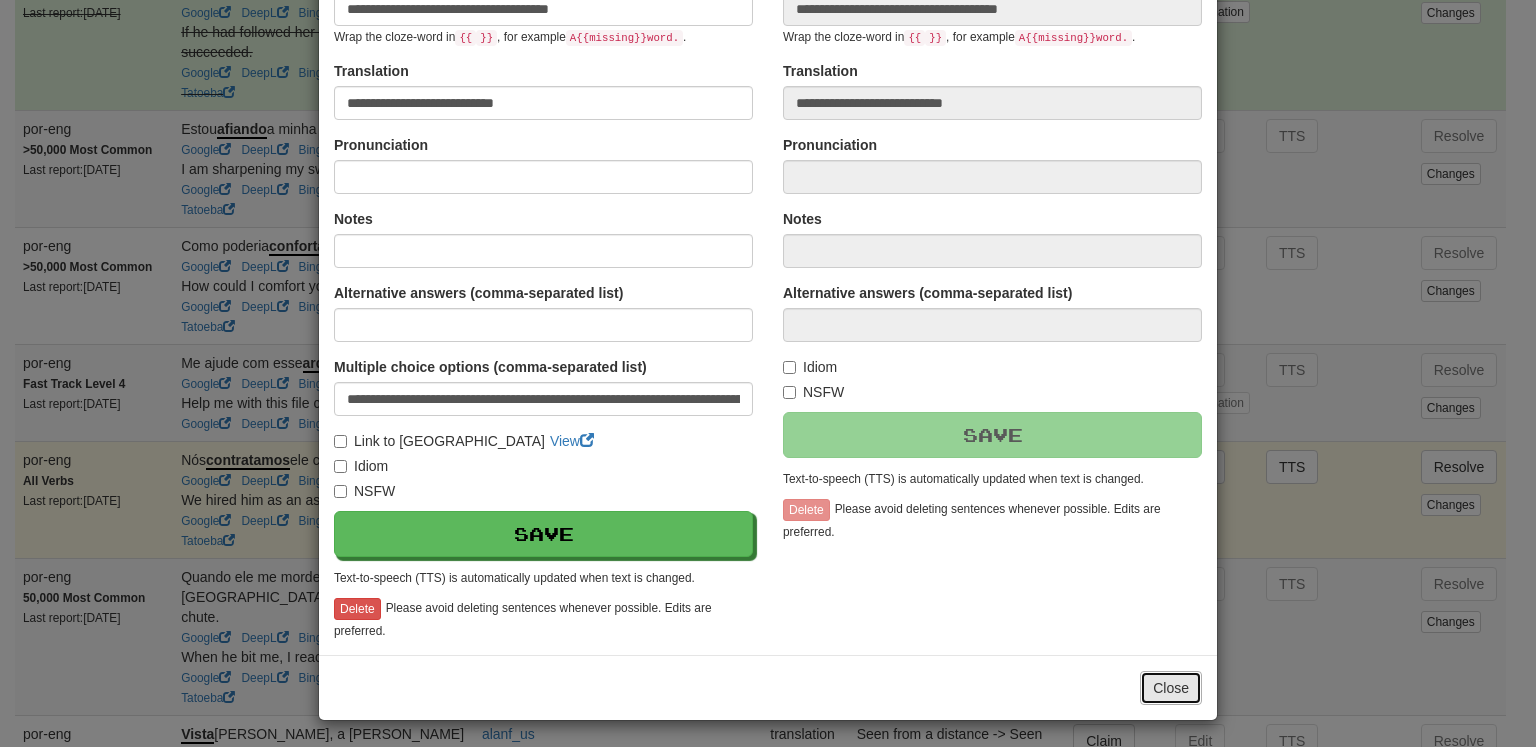 click on "Close" at bounding box center [1171, 688] 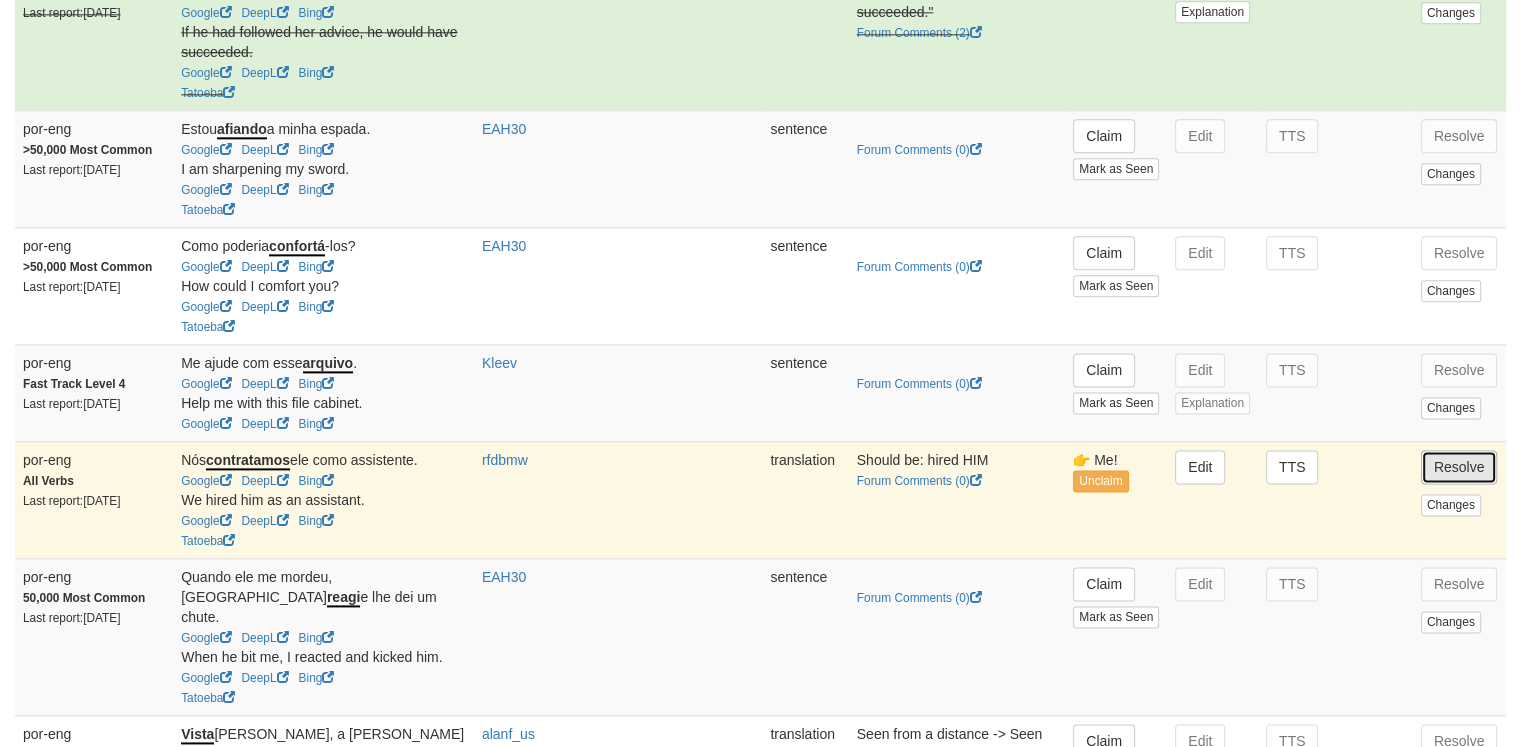 click on "Resolve" at bounding box center [1459, 467] 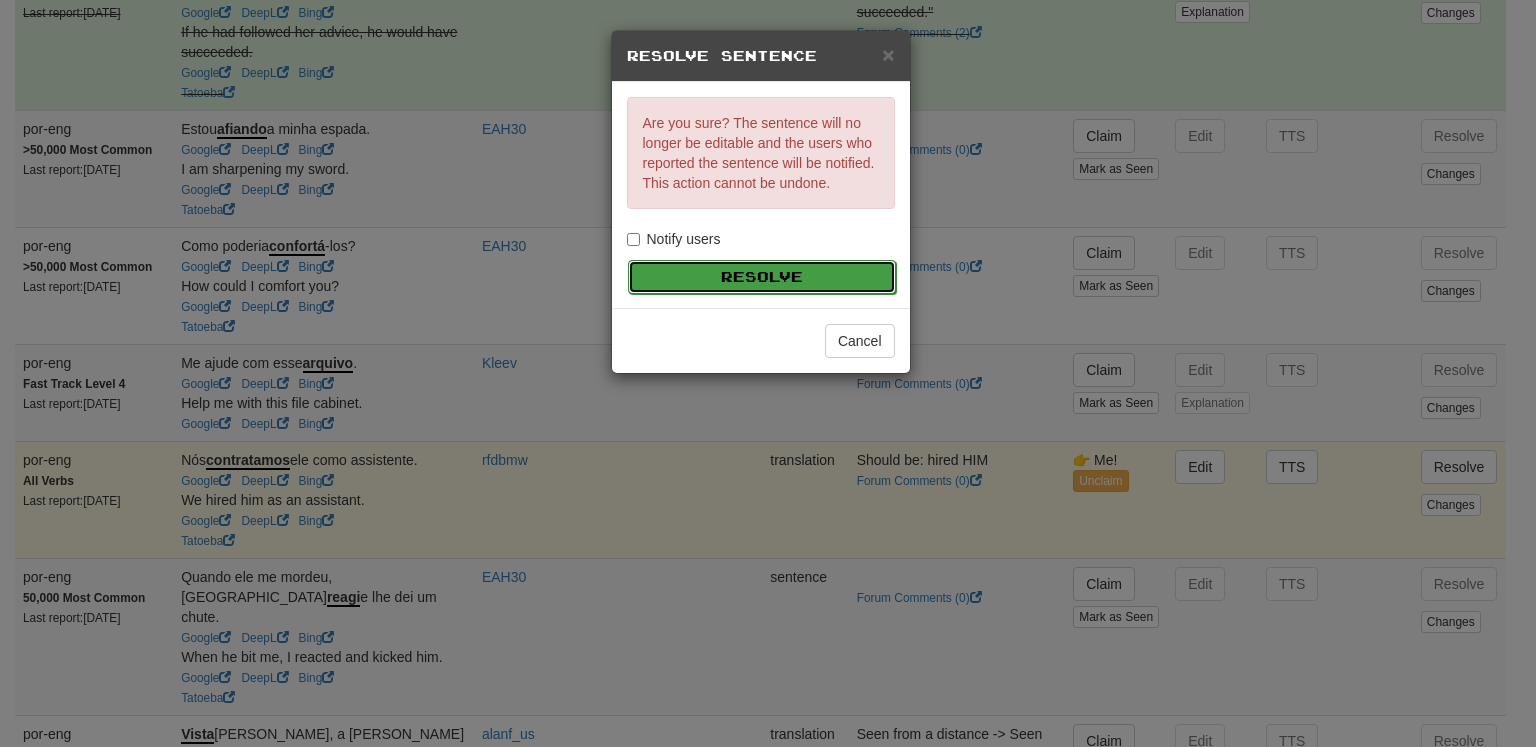 click on "Resolve" at bounding box center (762, 277) 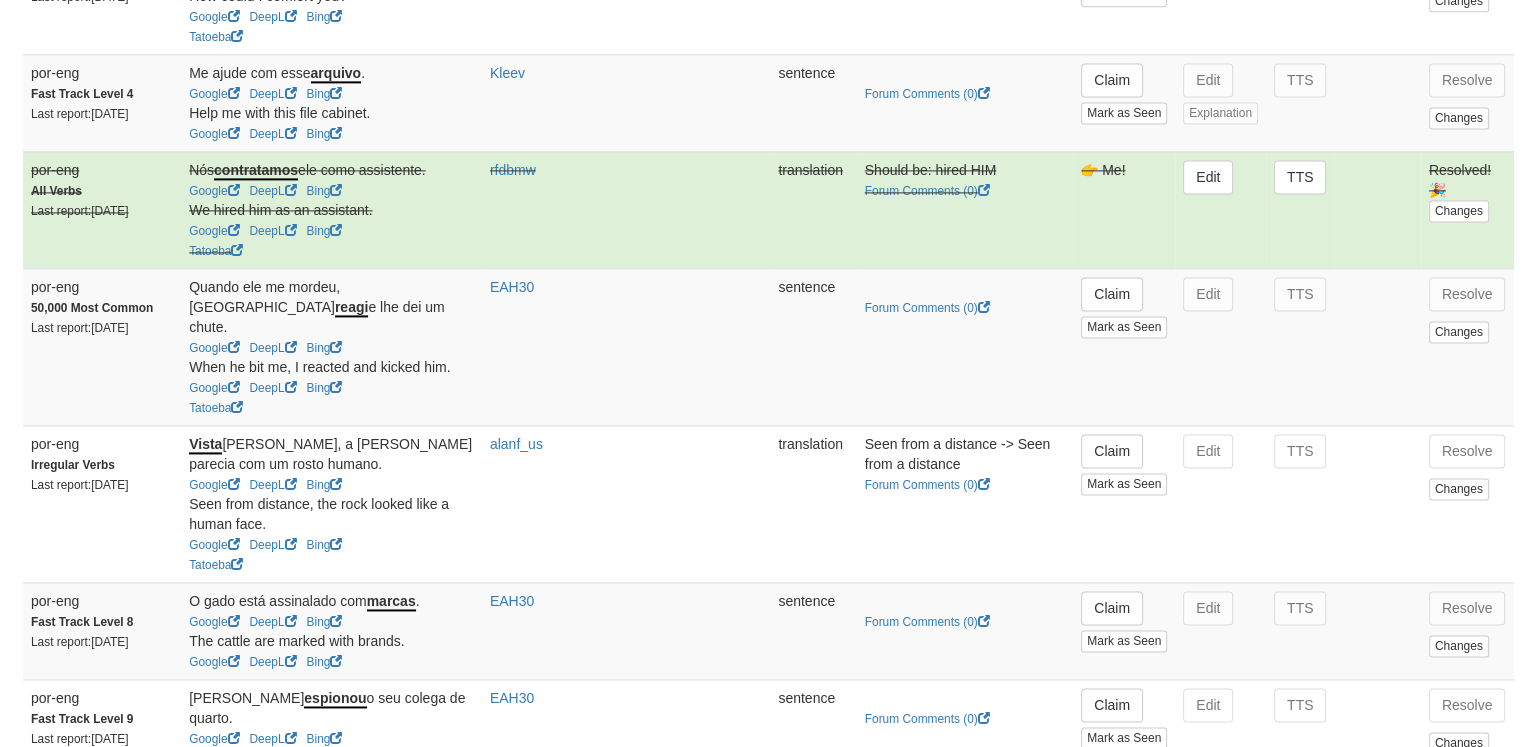 scroll, scrollTop: 2904, scrollLeft: 0, axis: vertical 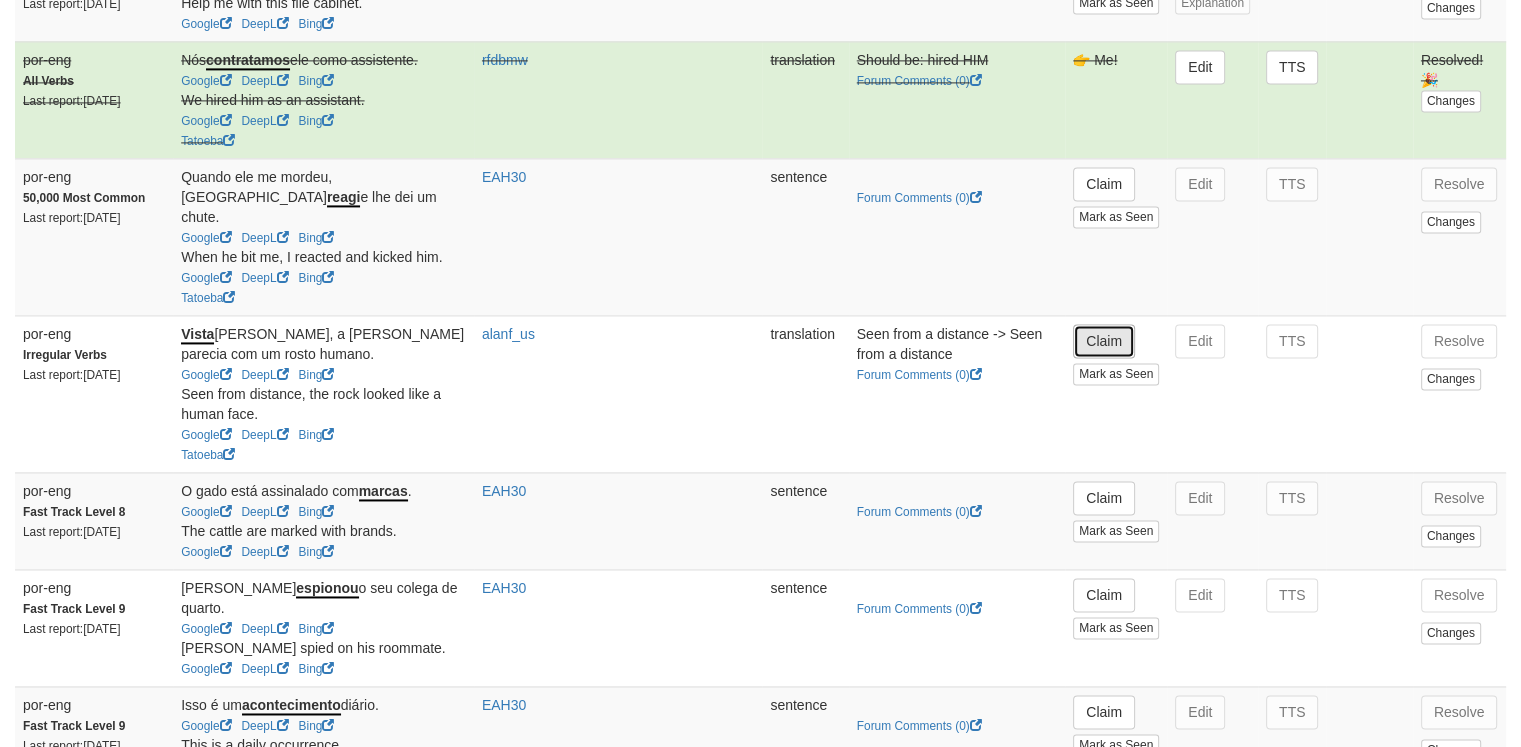 click on "Claim" at bounding box center [1104, 341] 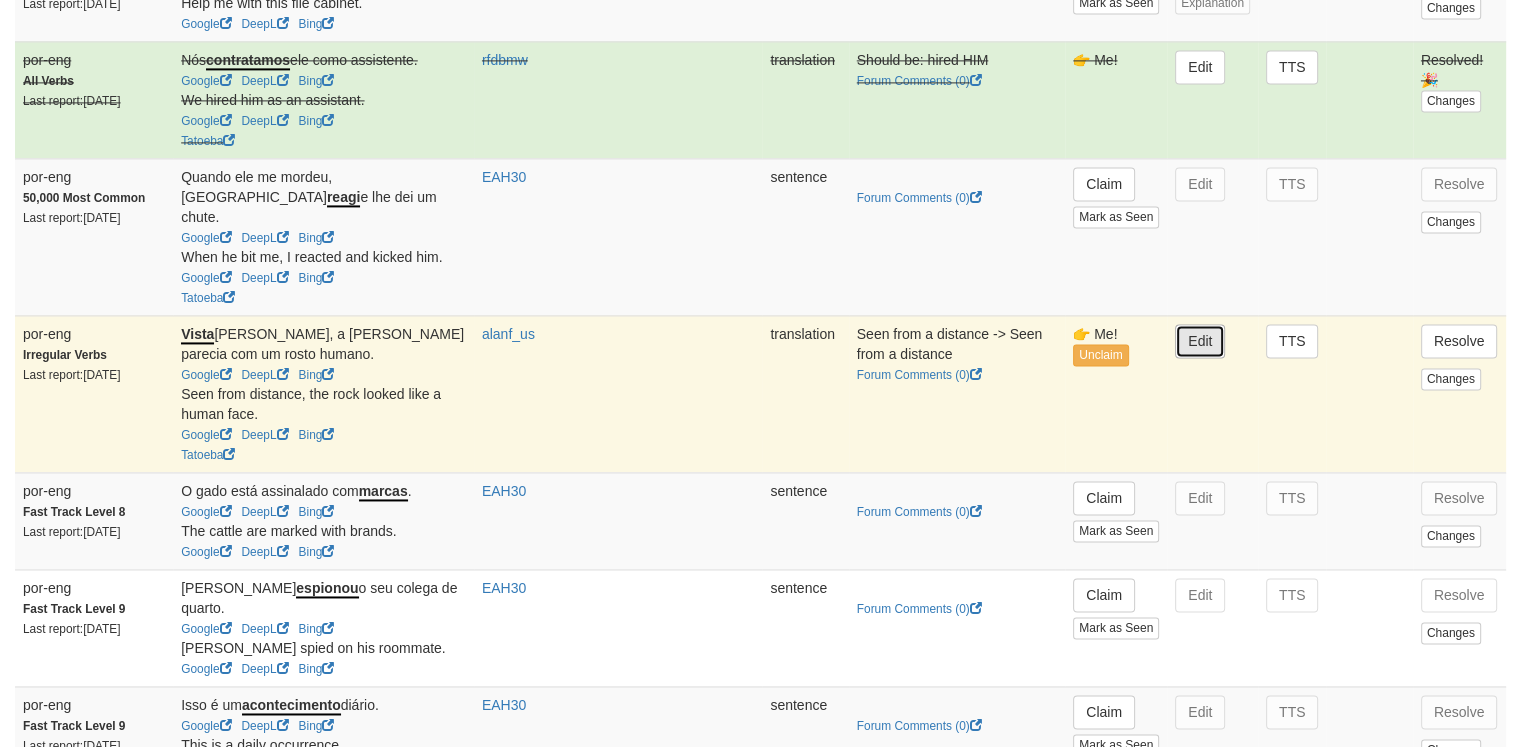 click on "Edit" at bounding box center (1200, 341) 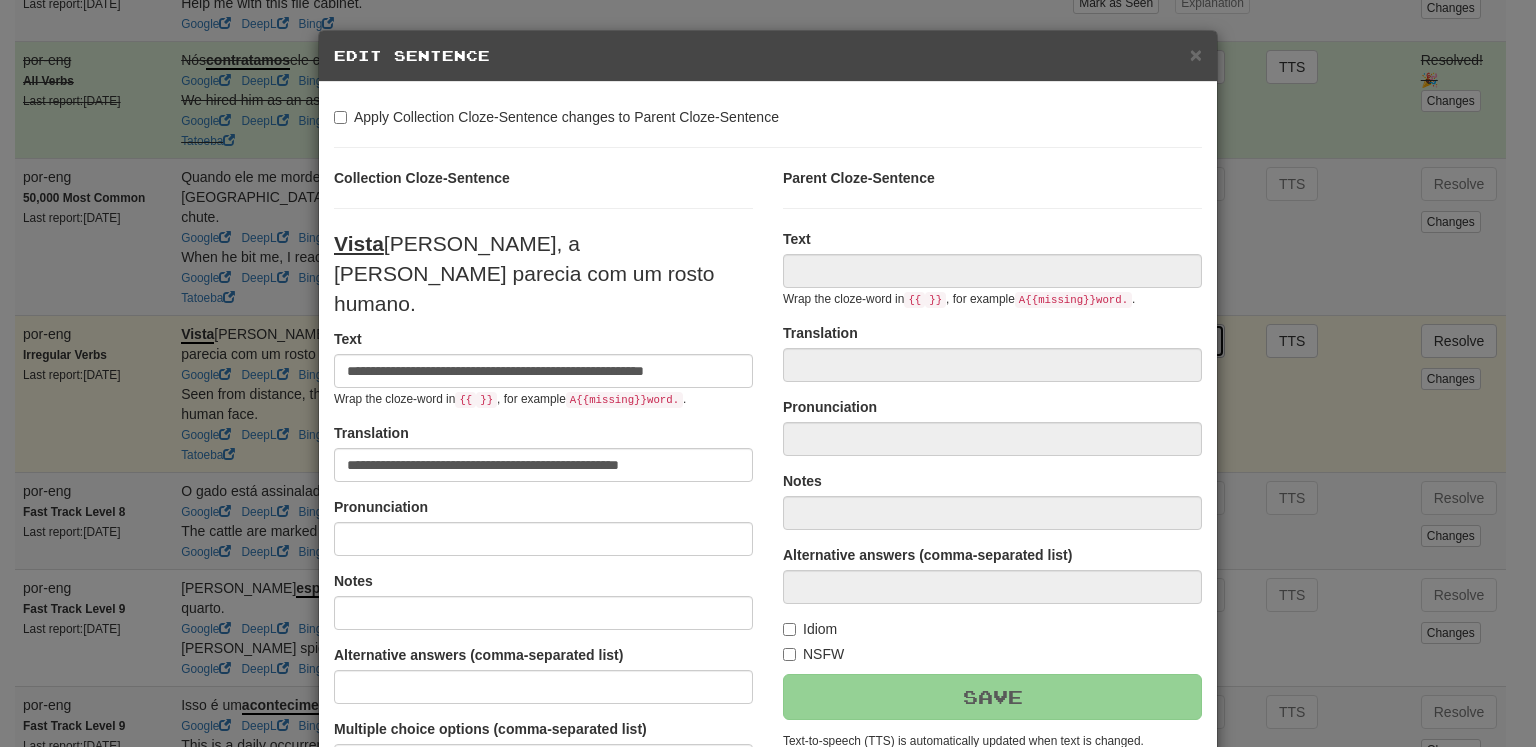 type on "**********" 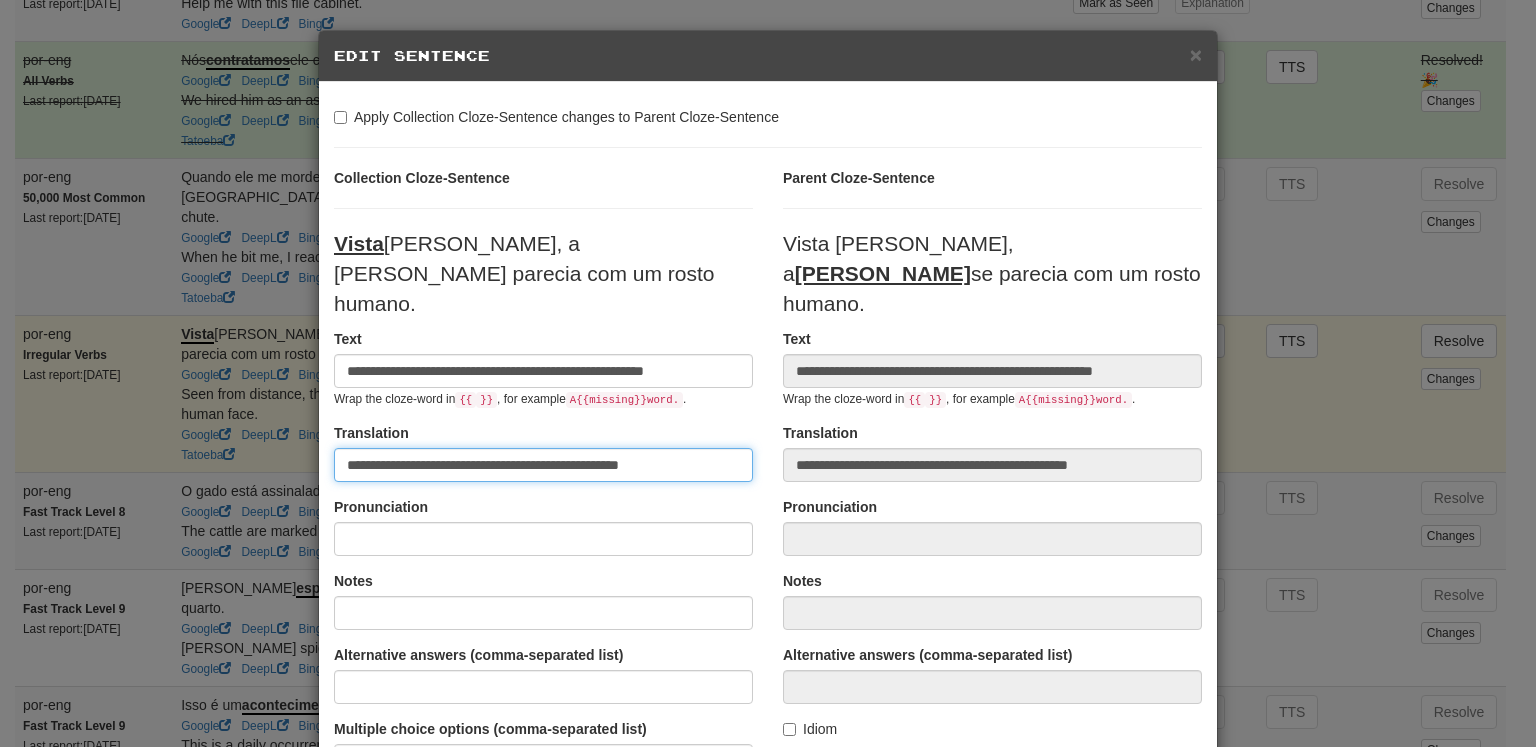 click on "**********" at bounding box center [543, 465] 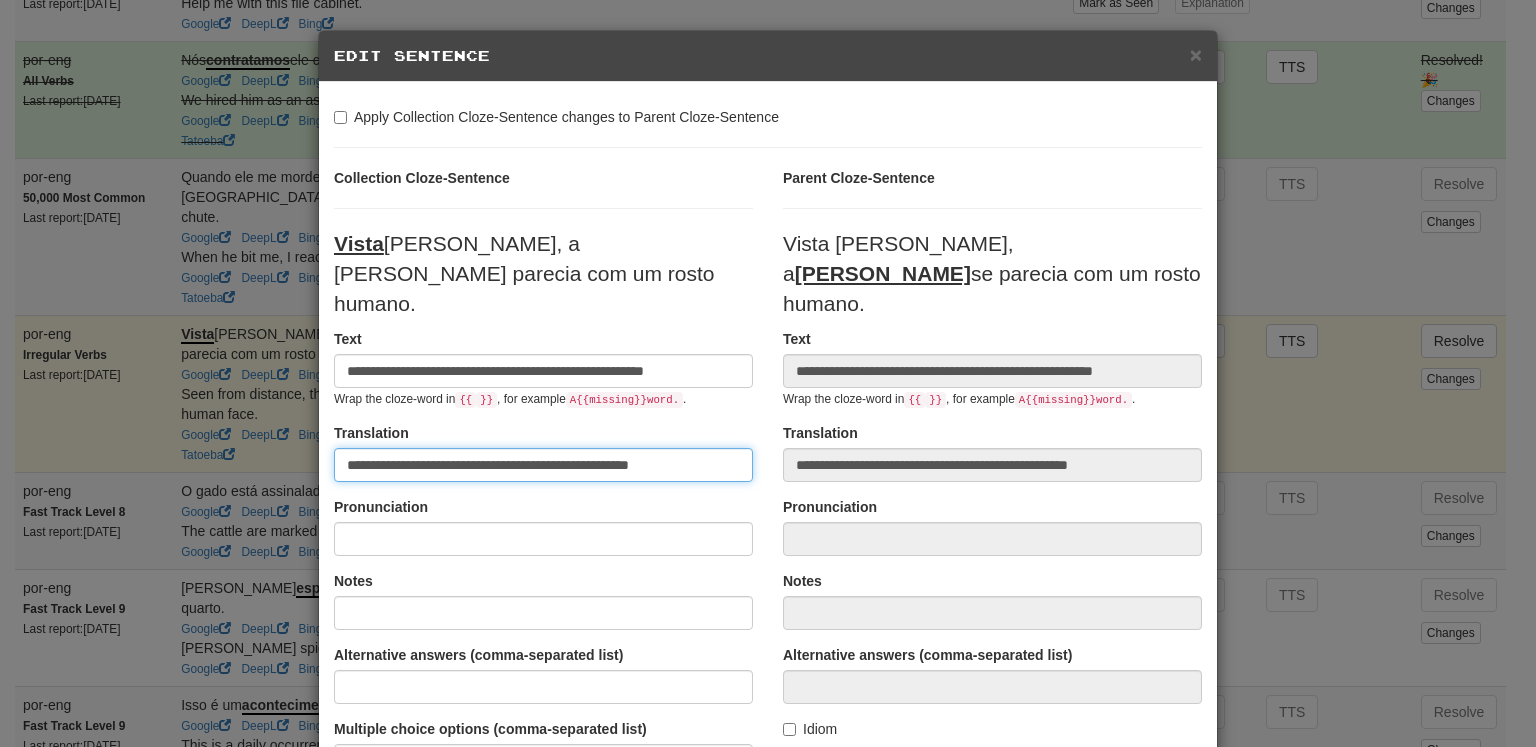 type on "**********" 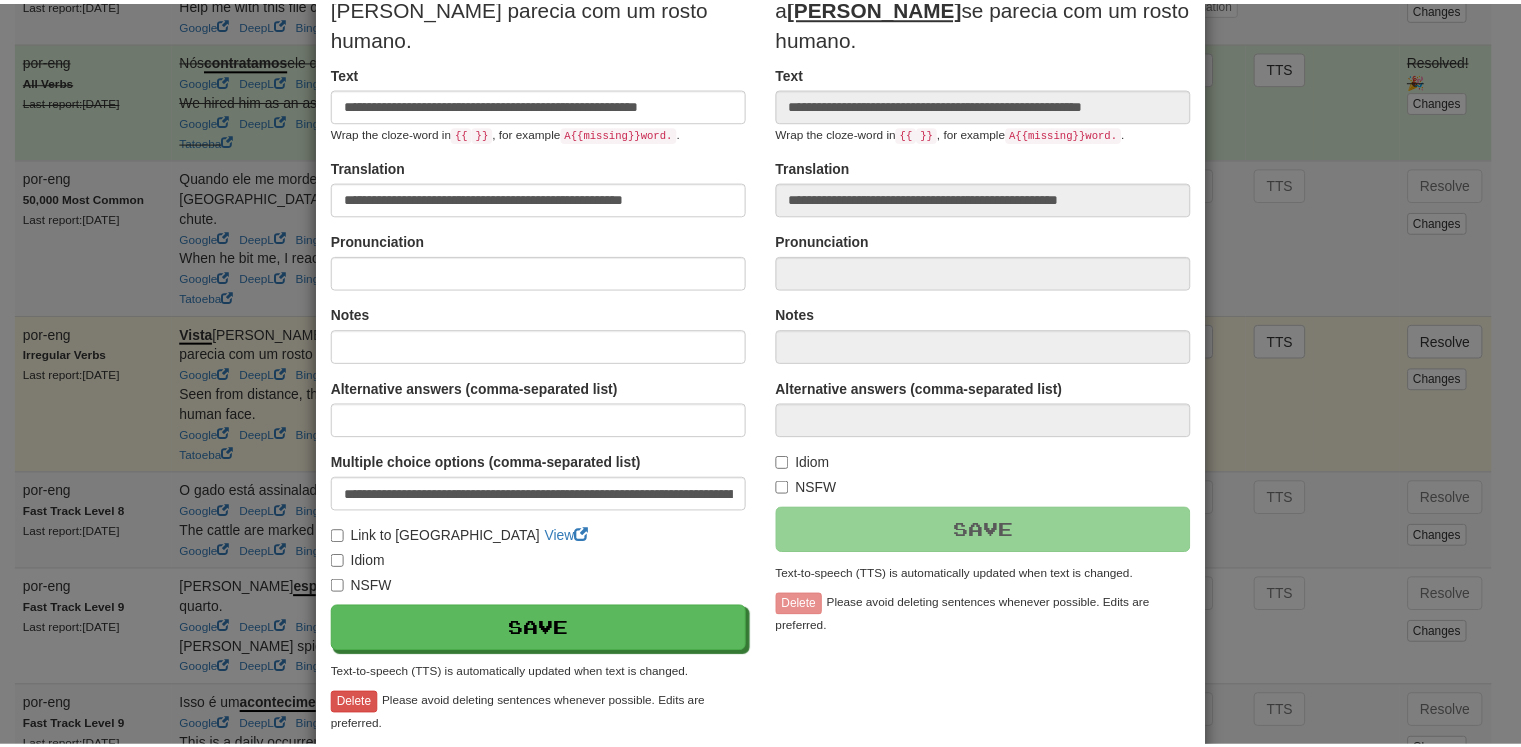 scroll, scrollTop: 297, scrollLeft: 0, axis: vertical 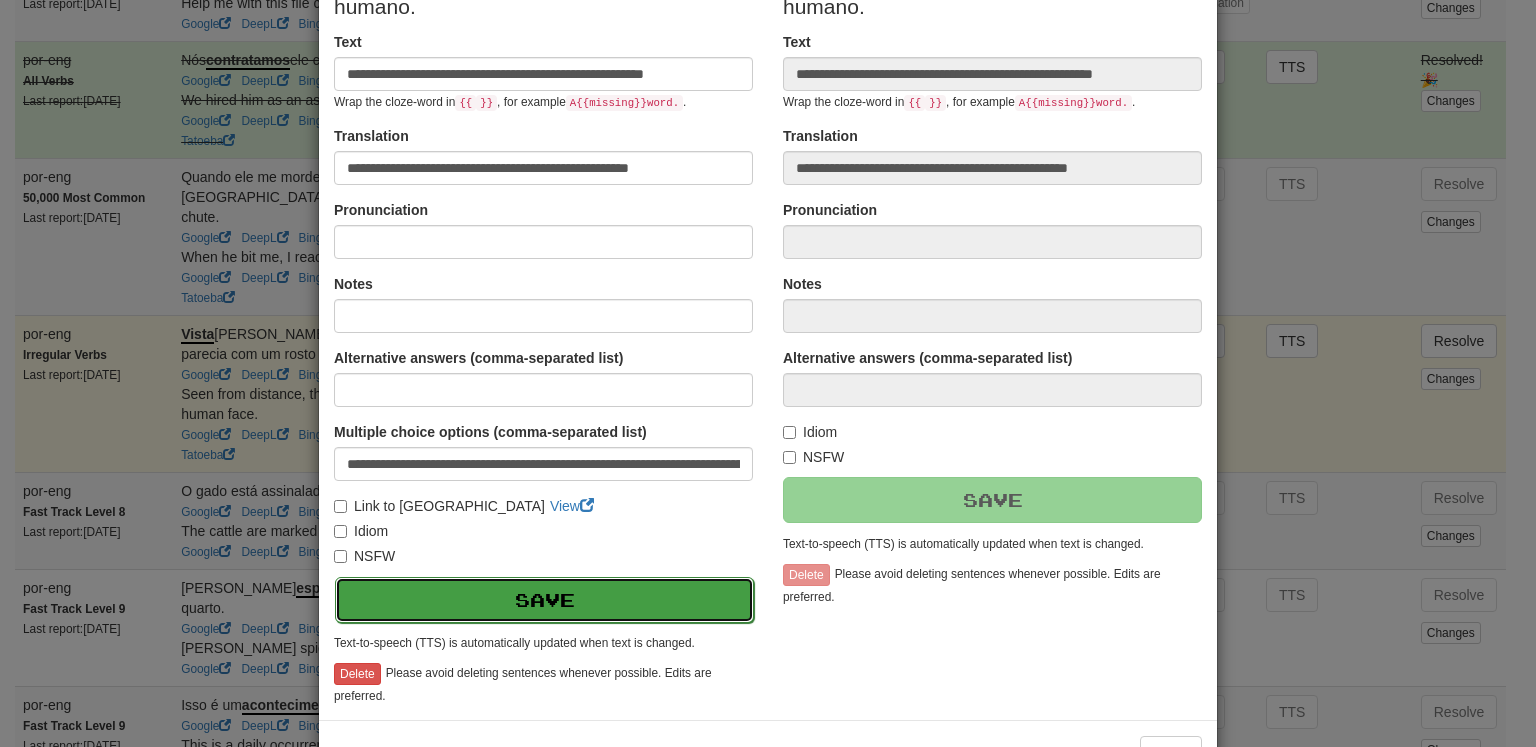 click on "Save" at bounding box center [544, 600] 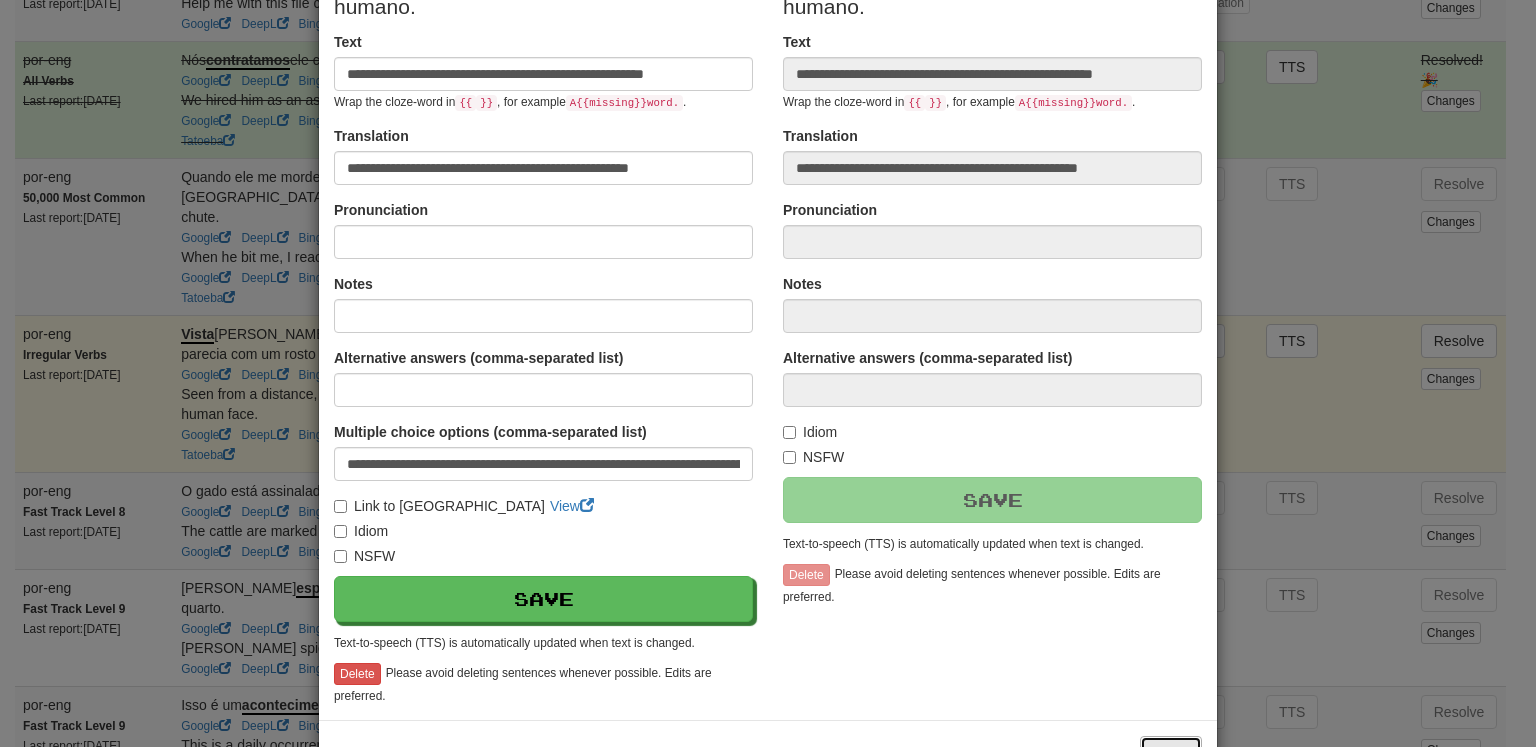 click on "Close" at bounding box center [1171, 753] 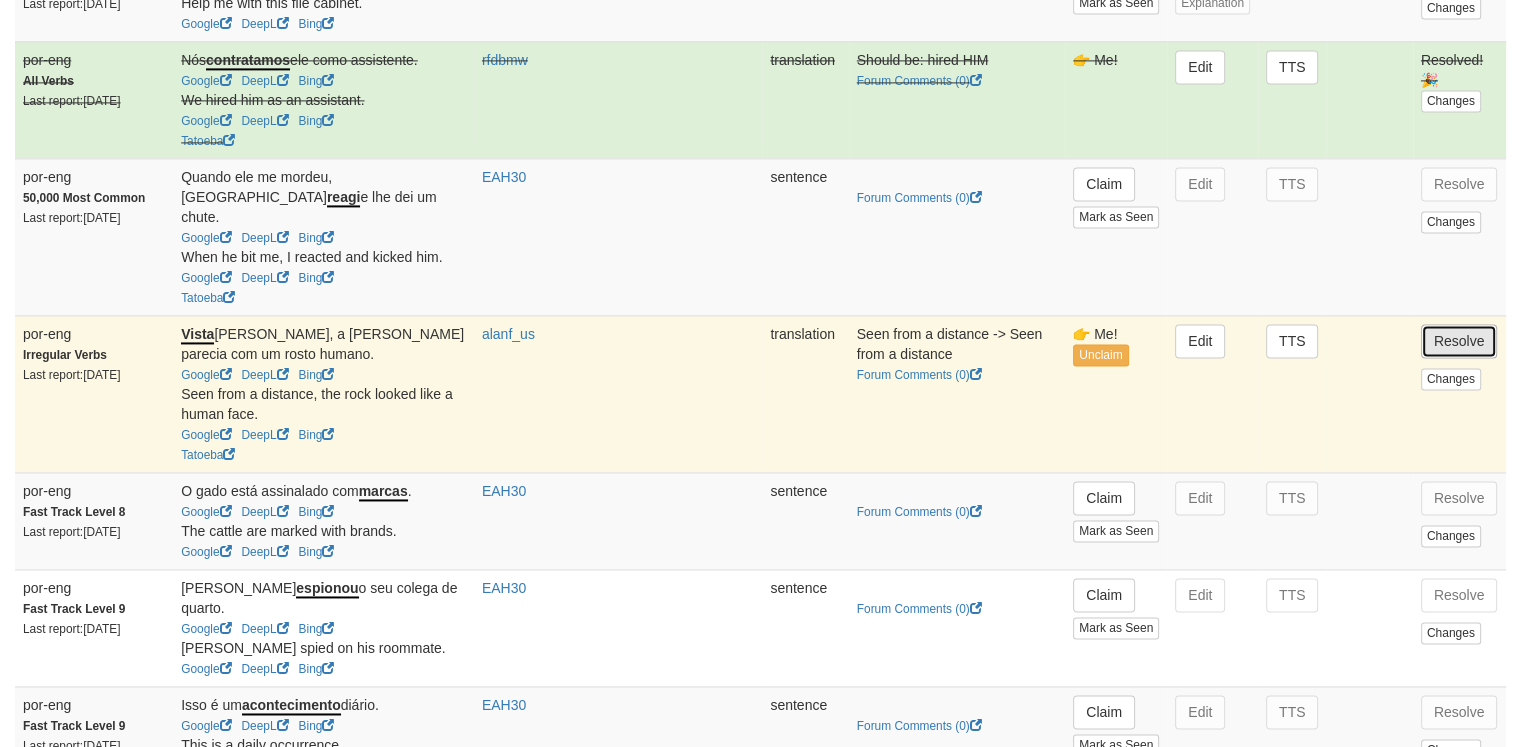 click on "Resolve" at bounding box center (1459, 341) 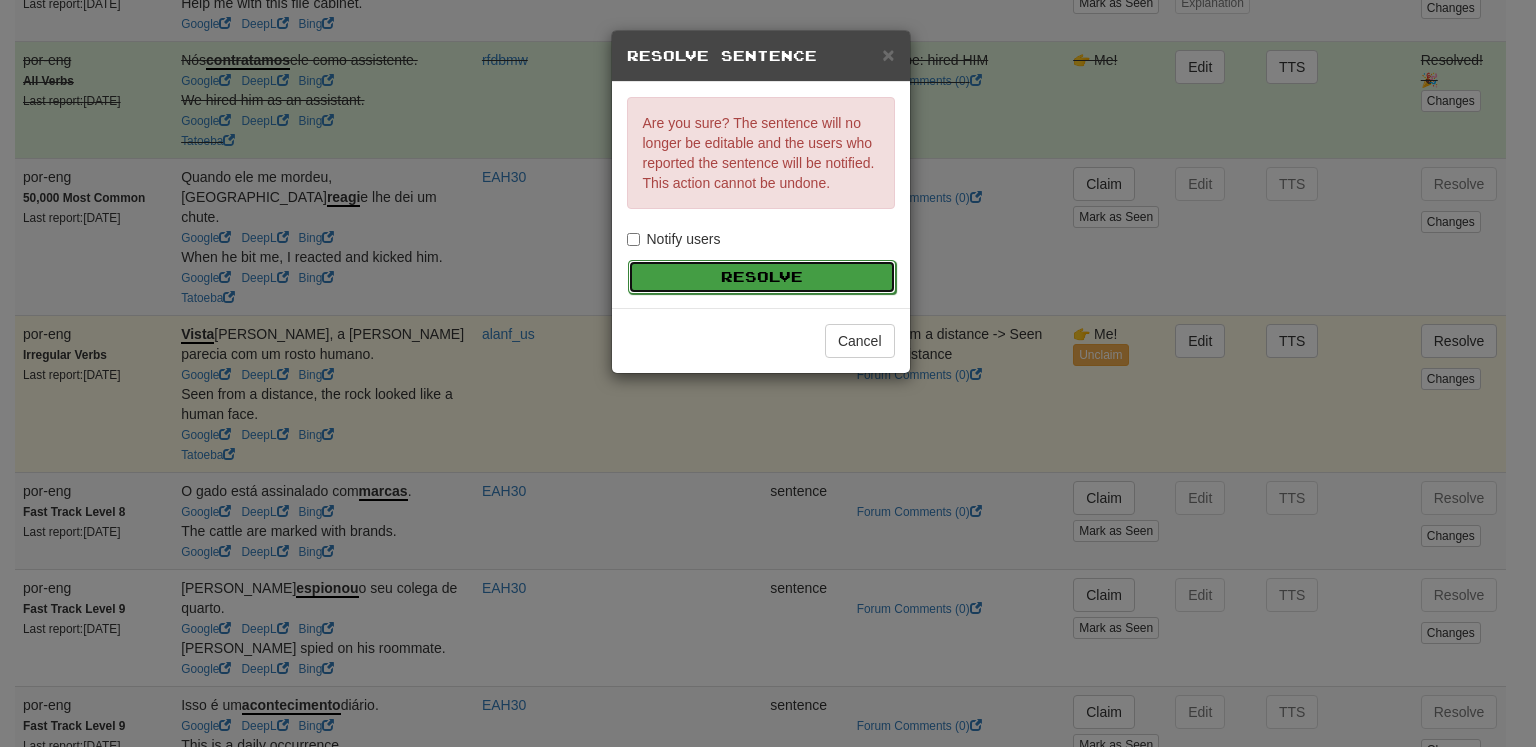 click on "Resolve" at bounding box center [762, 277] 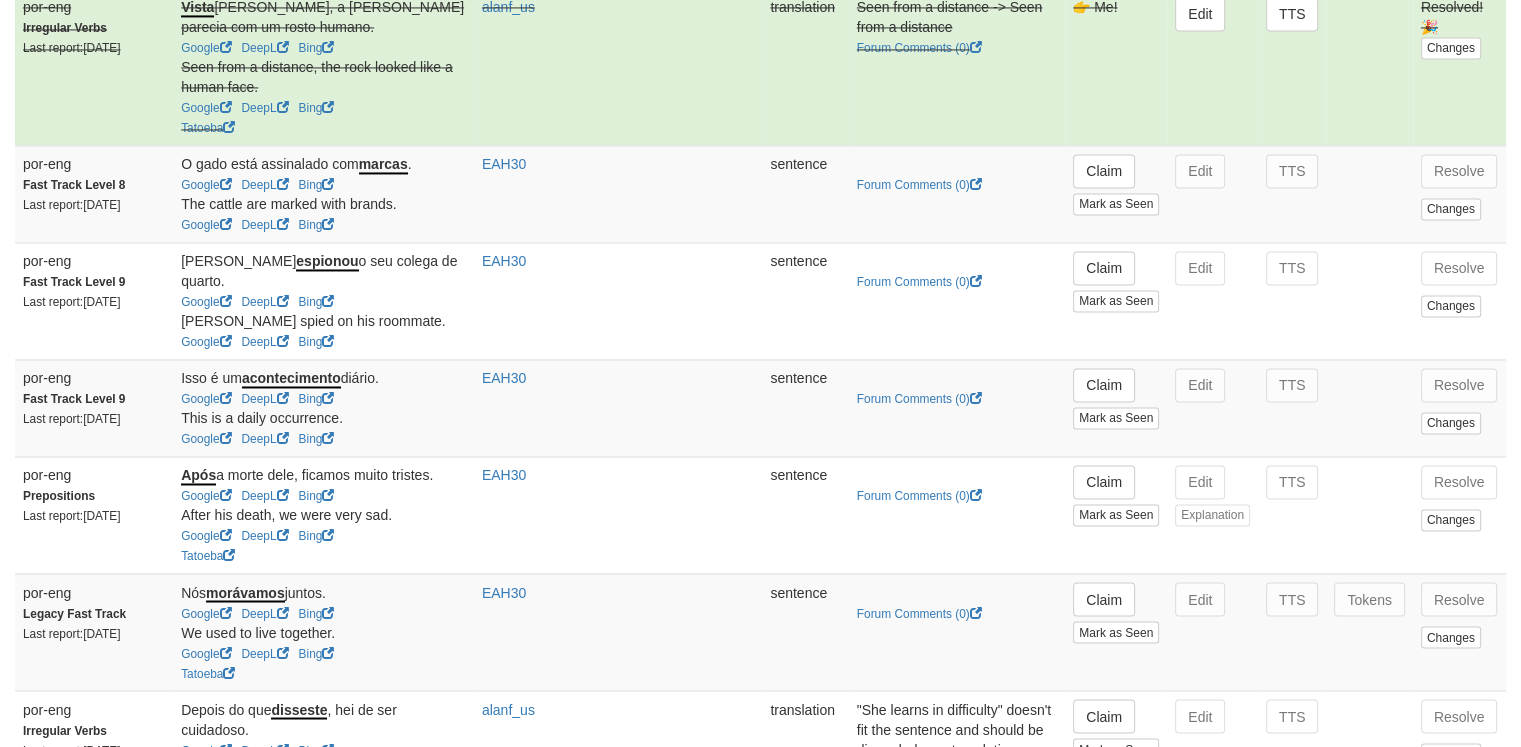 scroll, scrollTop: 3257, scrollLeft: 0, axis: vertical 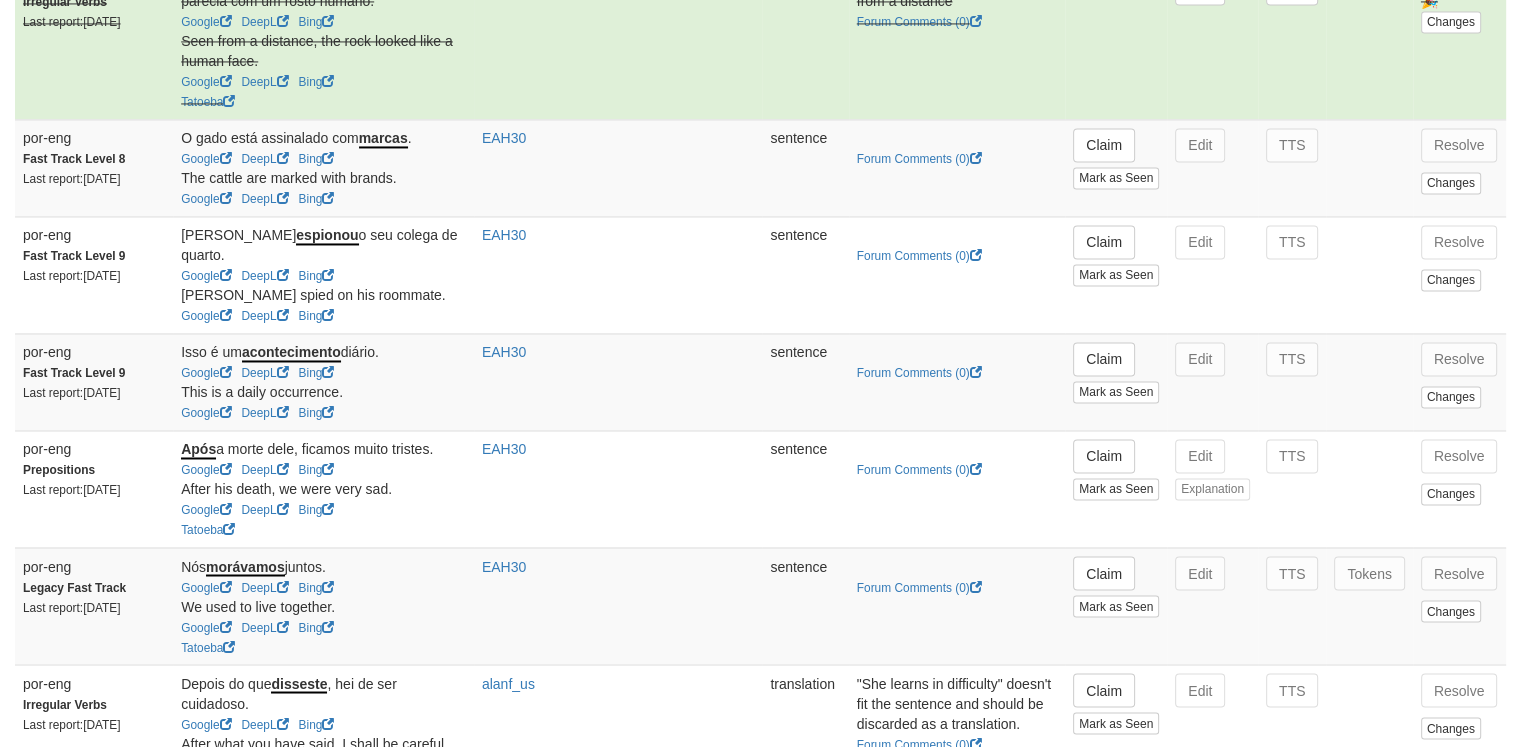 click on "Next" at bounding box center [1478, 858] 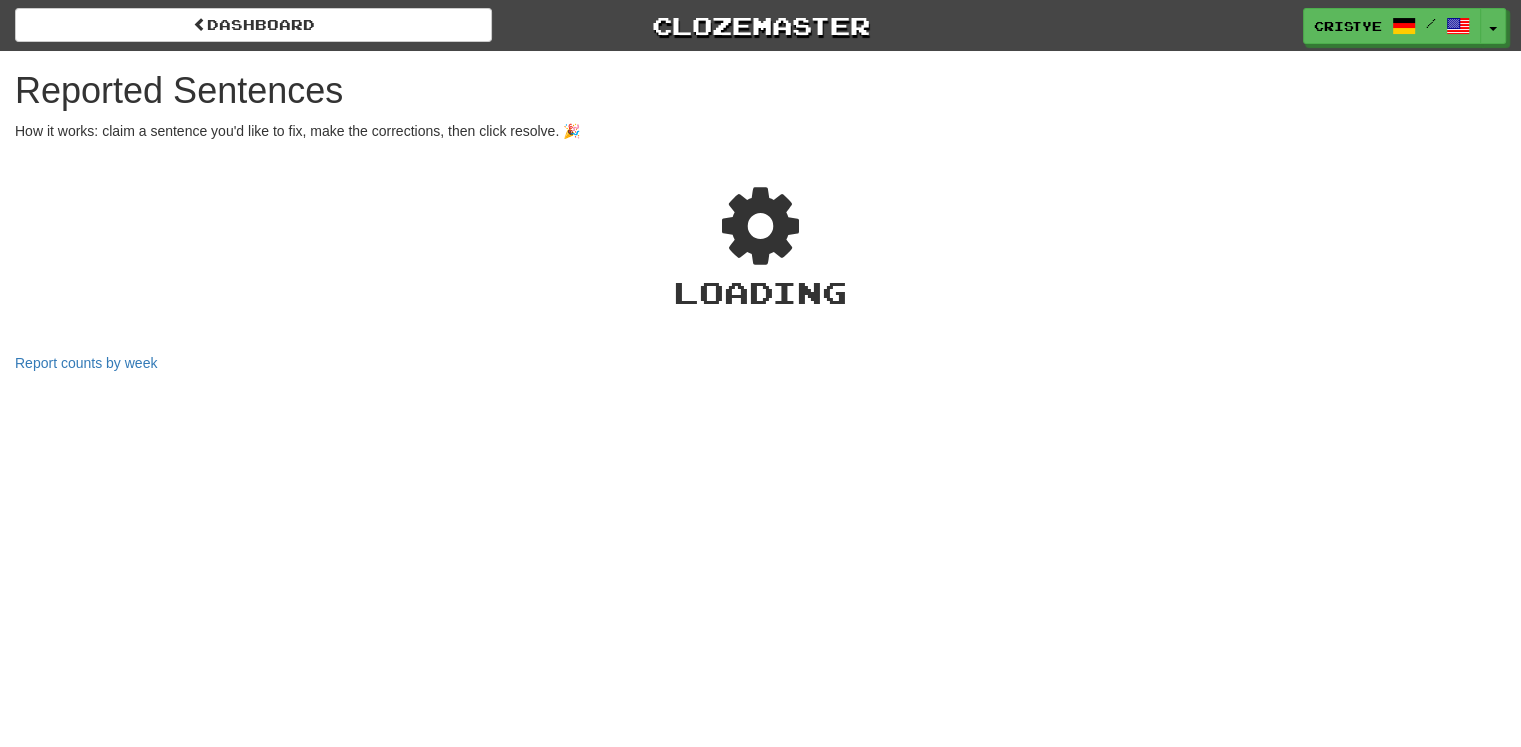select on "***" 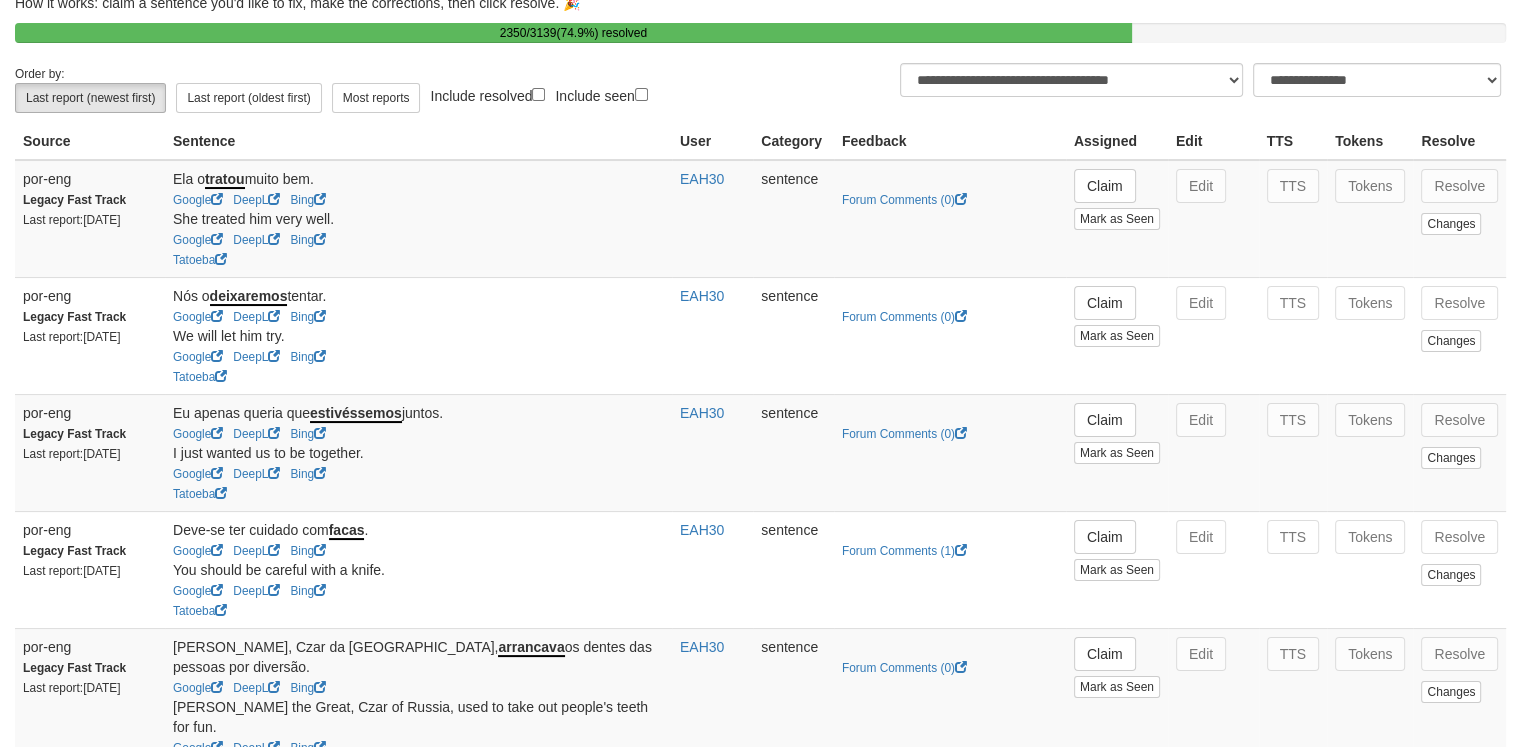 scroll, scrollTop: 123, scrollLeft: 0, axis: vertical 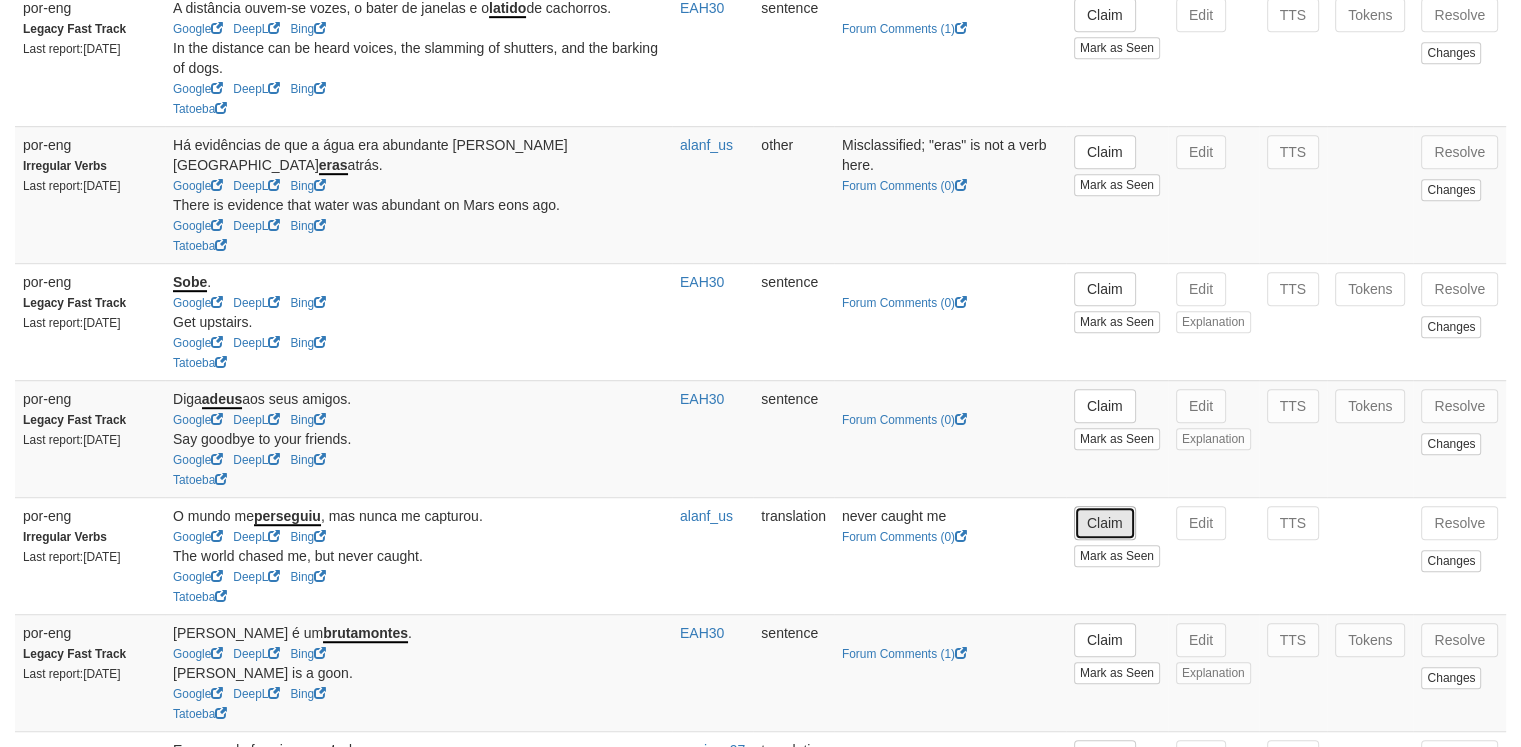 click on "Claim" at bounding box center (1105, 523) 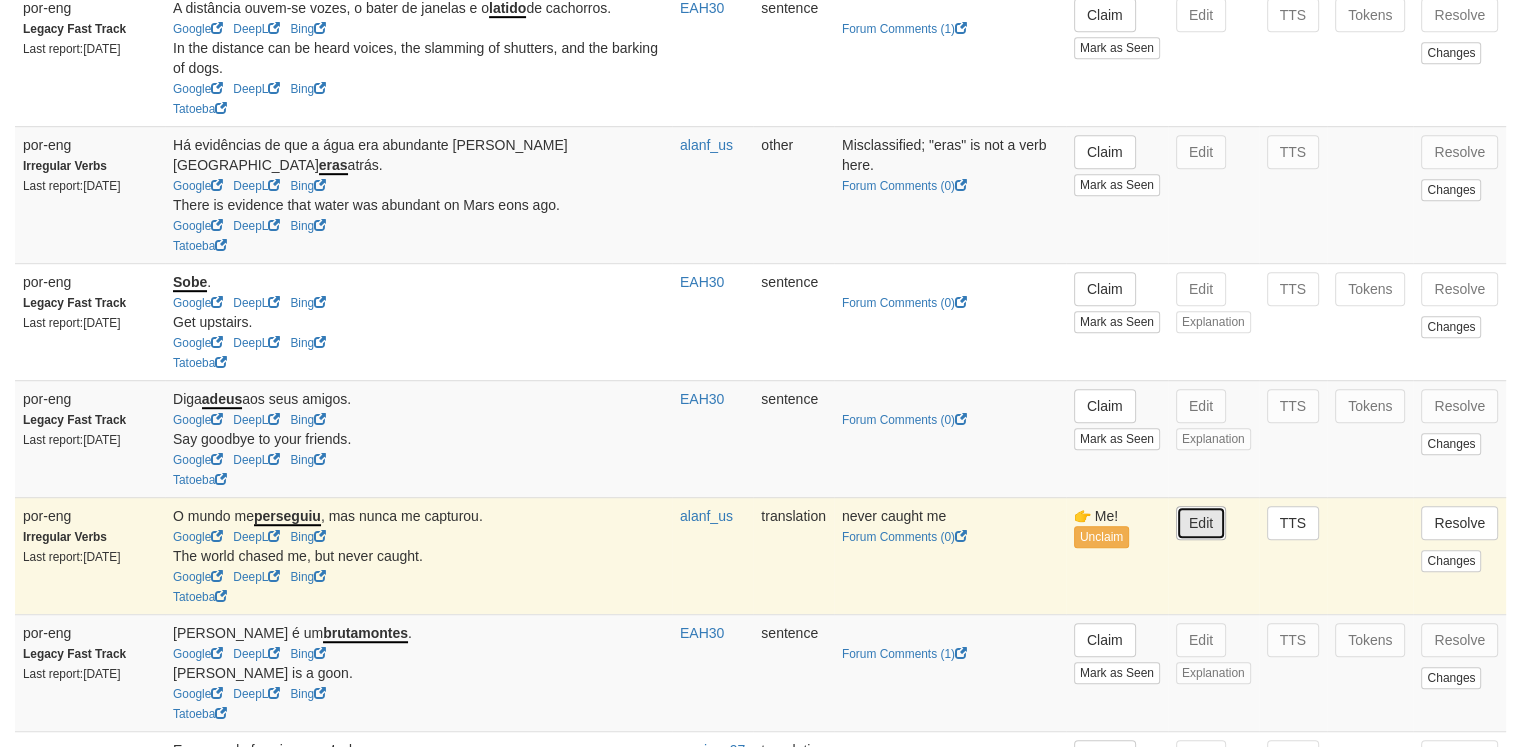 click on "Edit" at bounding box center (1201, 523) 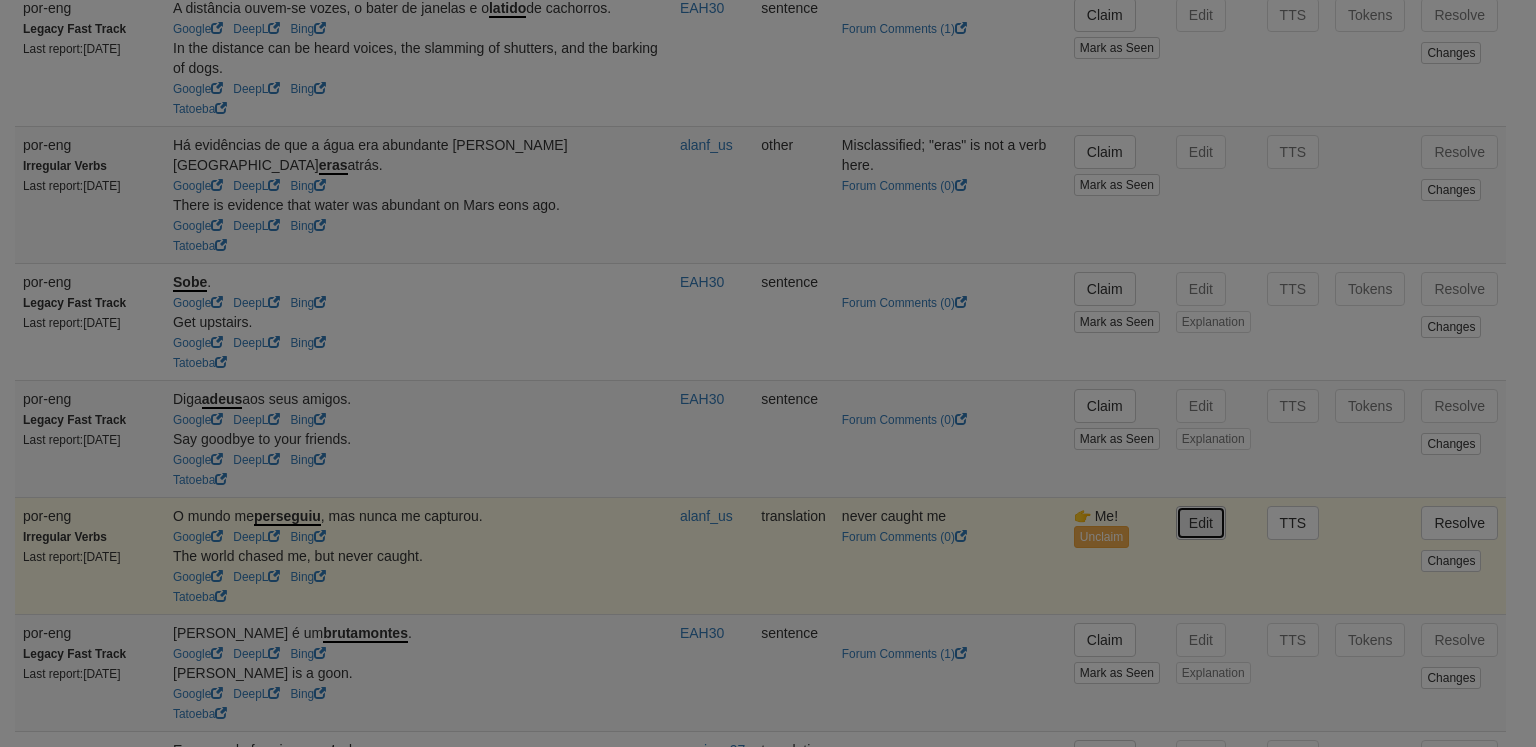 type on "**********" 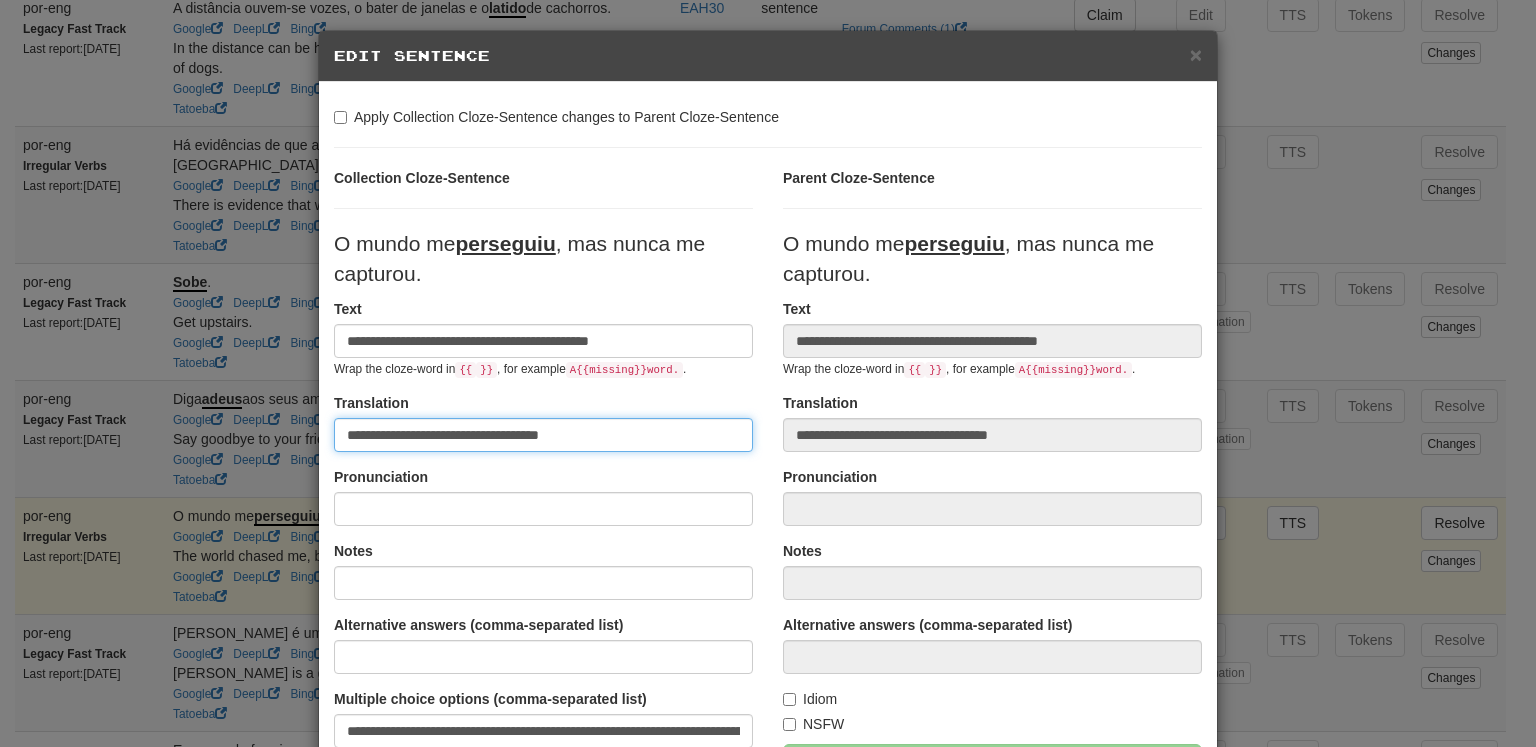 click on "**********" at bounding box center (543, 435) 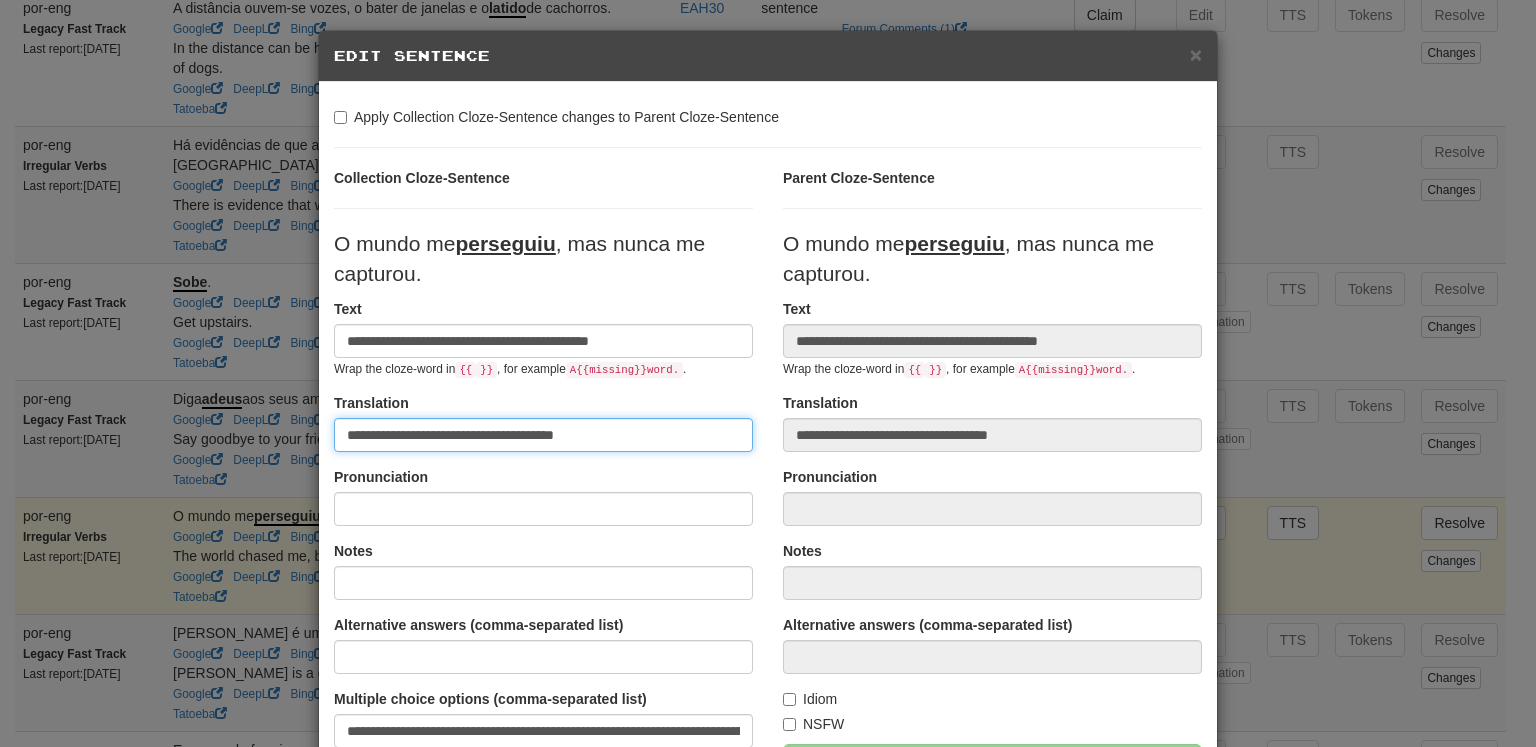 type on "**********" 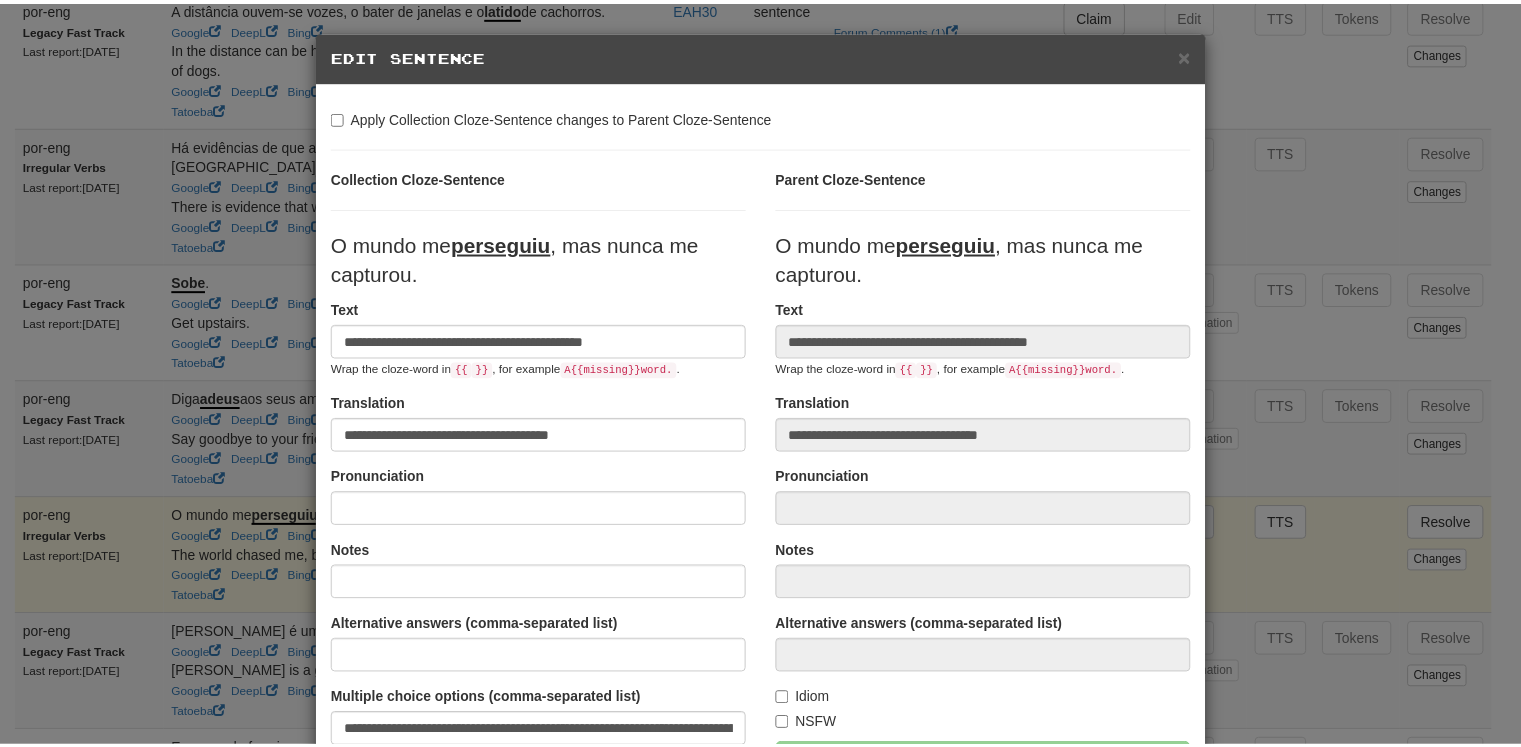 scroll, scrollTop: 332, scrollLeft: 0, axis: vertical 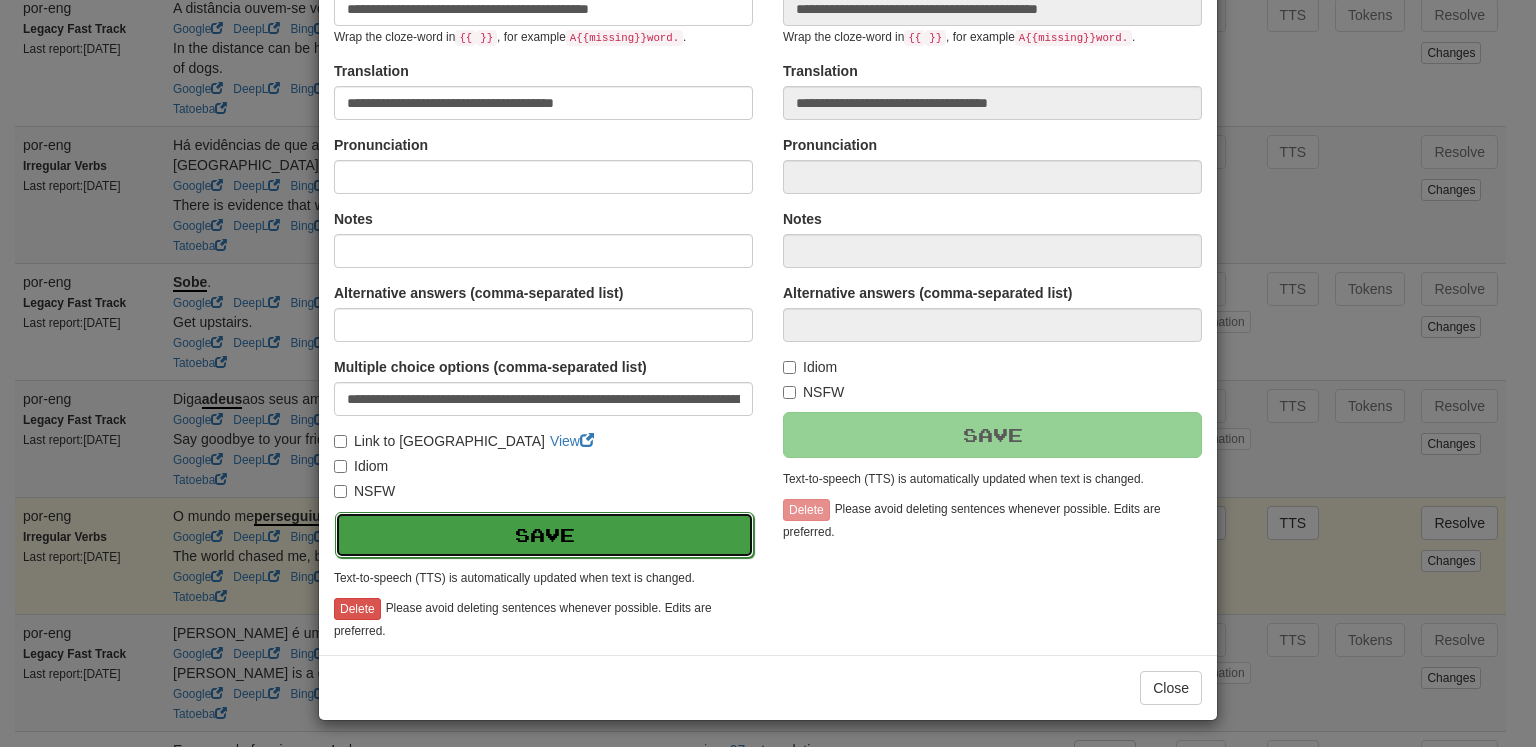click on "Save" at bounding box center (544, 535) 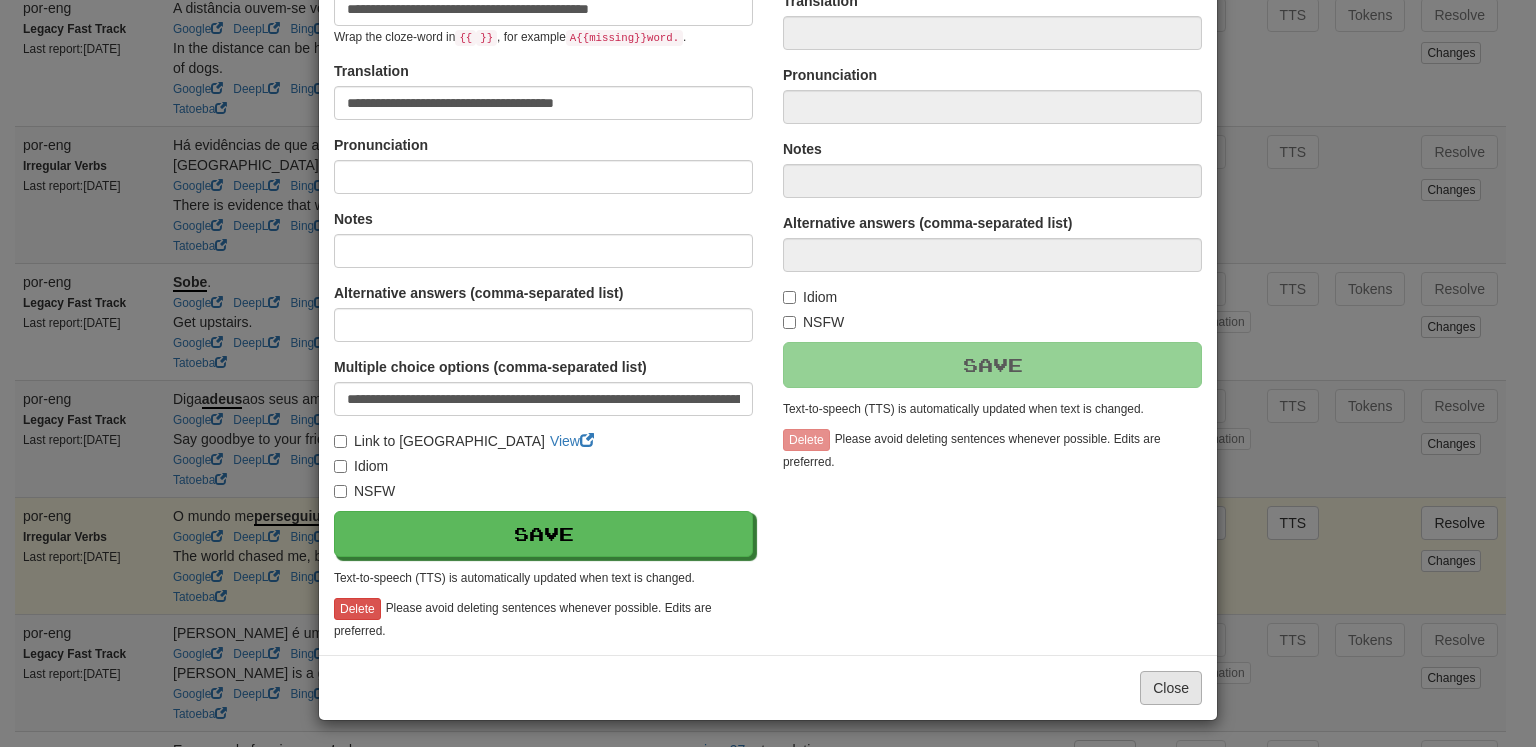type on "**********" 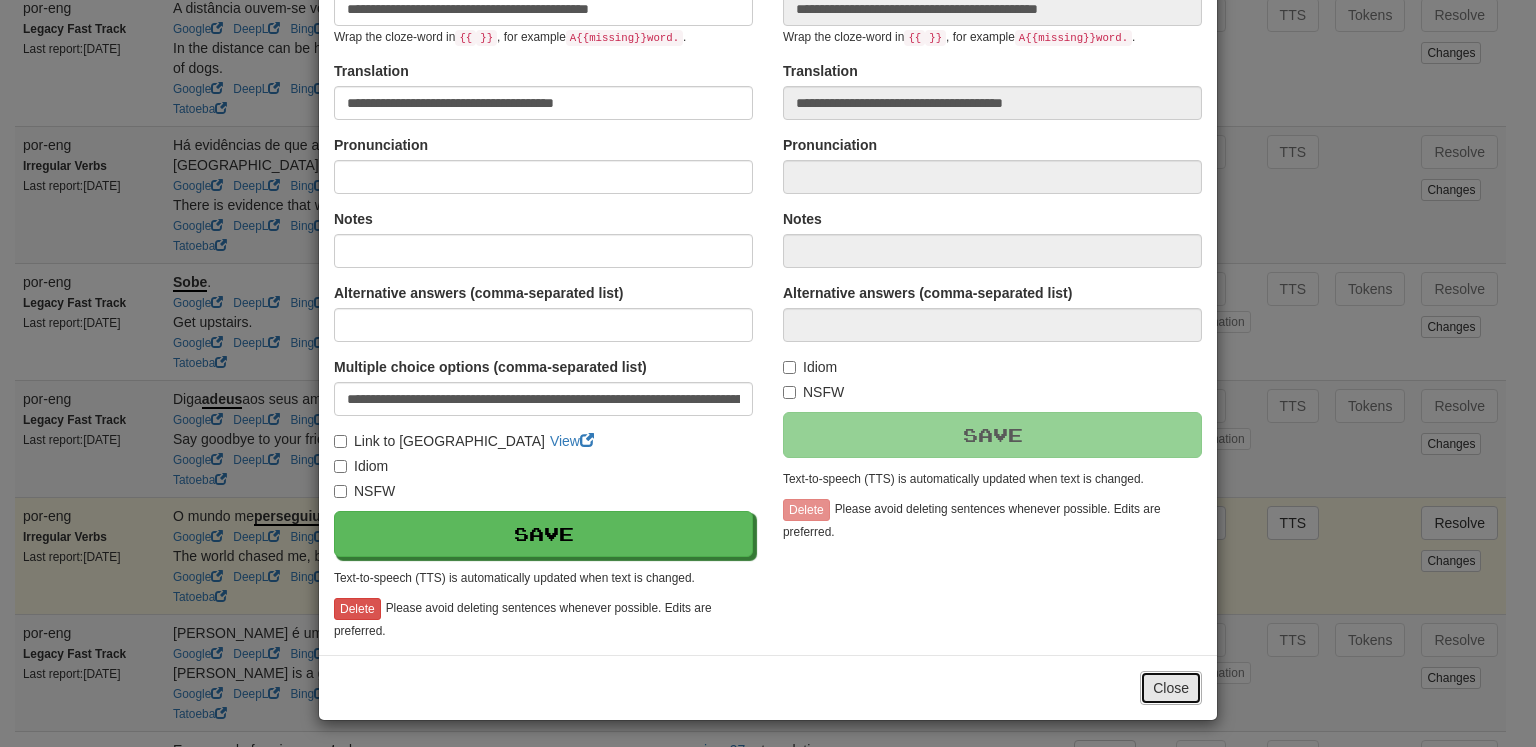 click on "Close" at bounding box center (1171, 688) 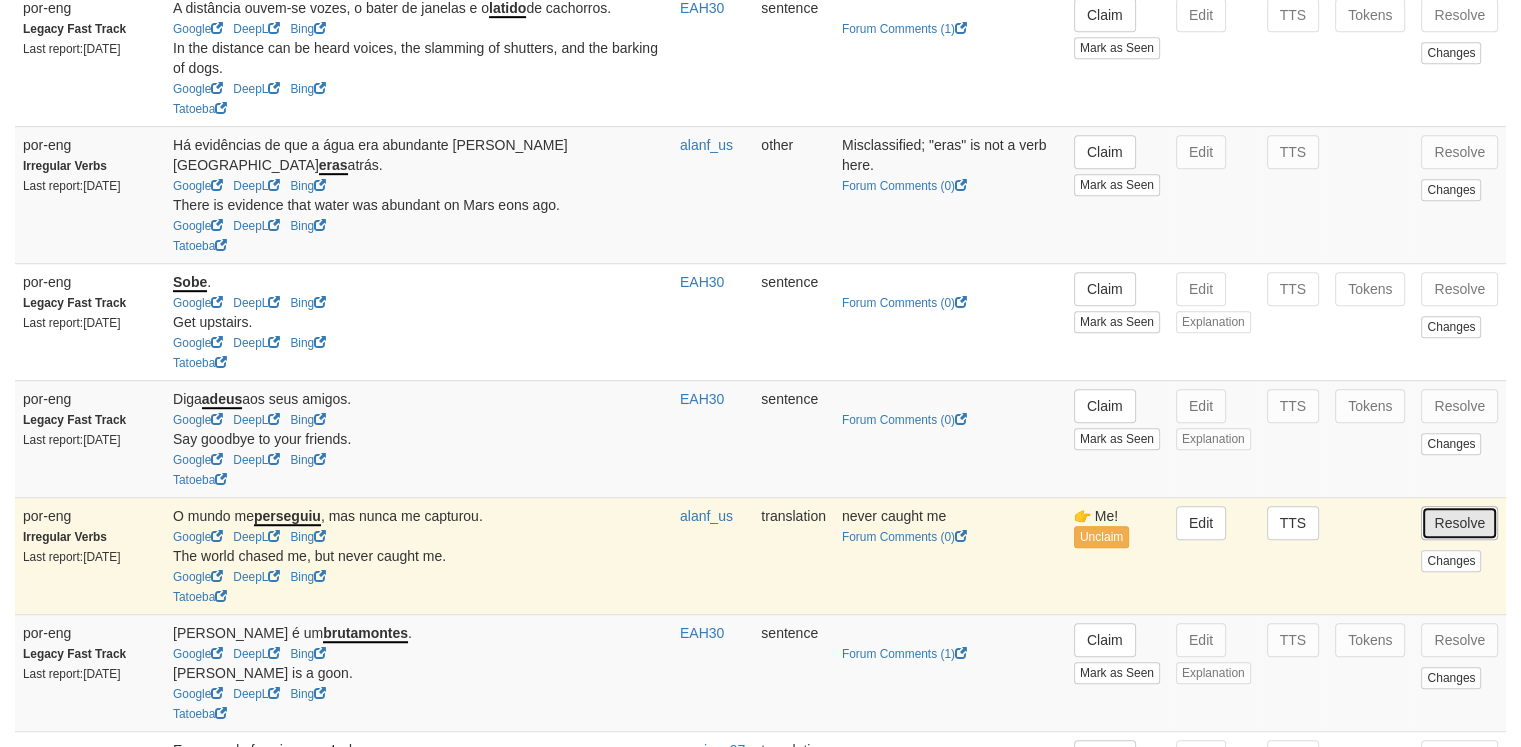 click on "Resolve" at bounding box center (1459, 523) 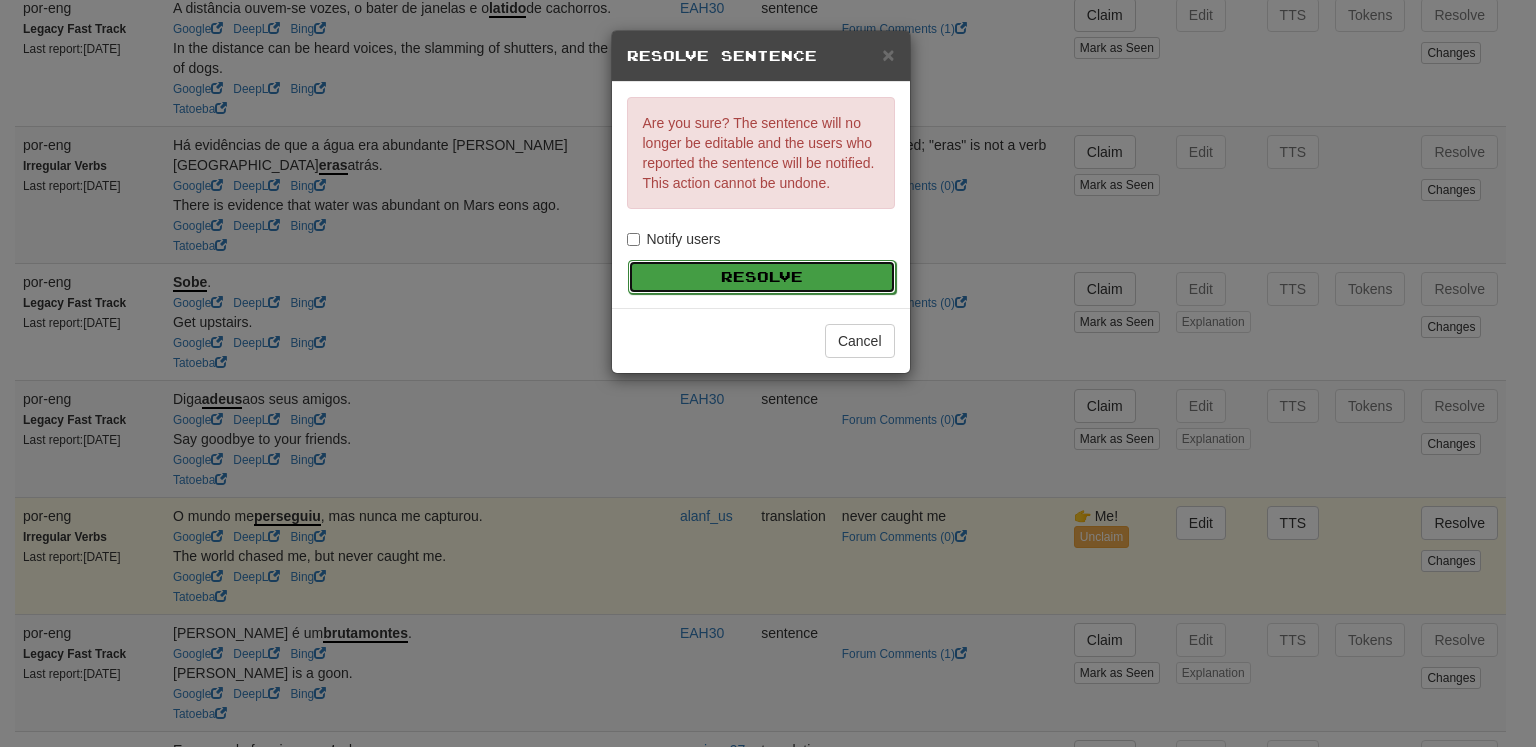 click on "Resolve" at bounding box center [762, 277] 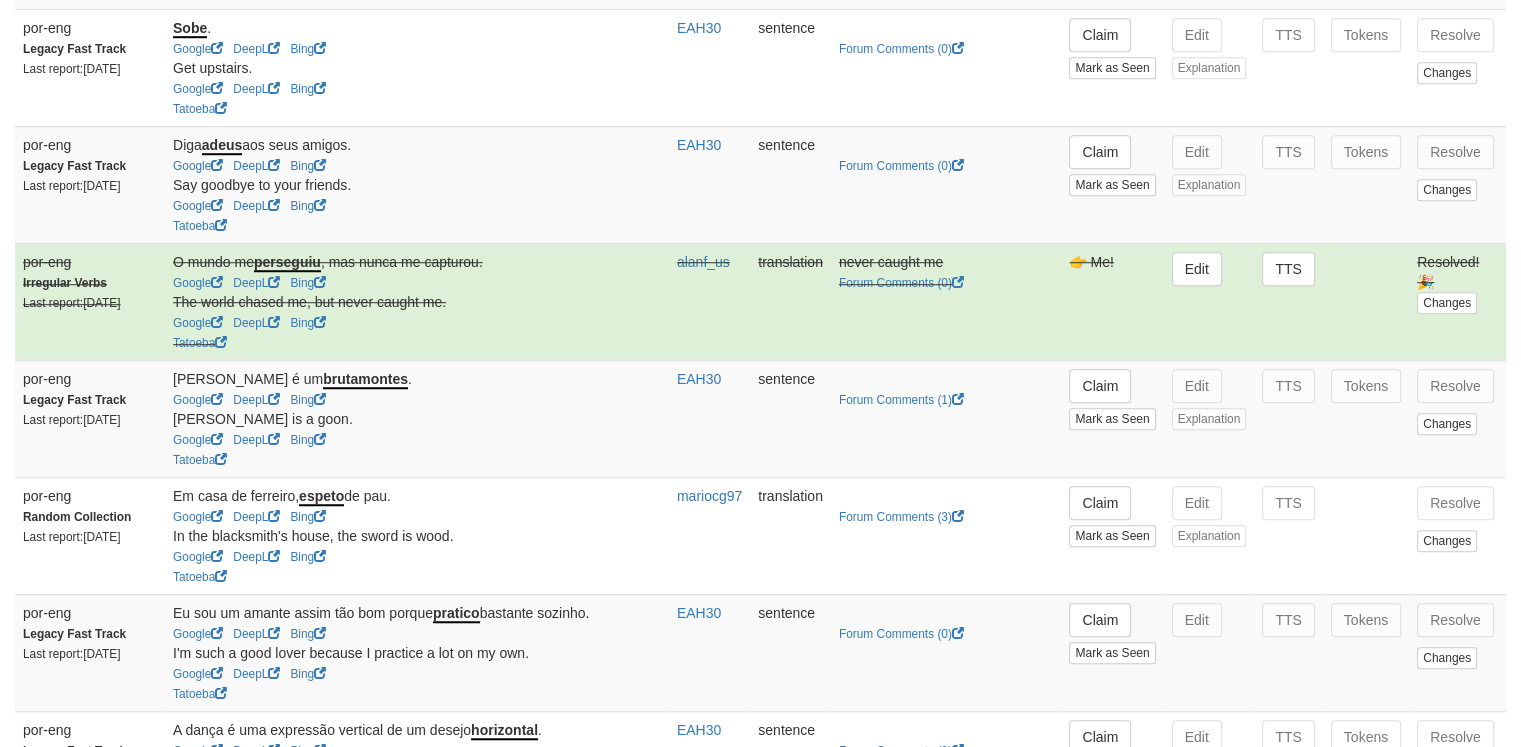 scroll, scrollTop: 1468, scrollLeft: 0, axis: vertical 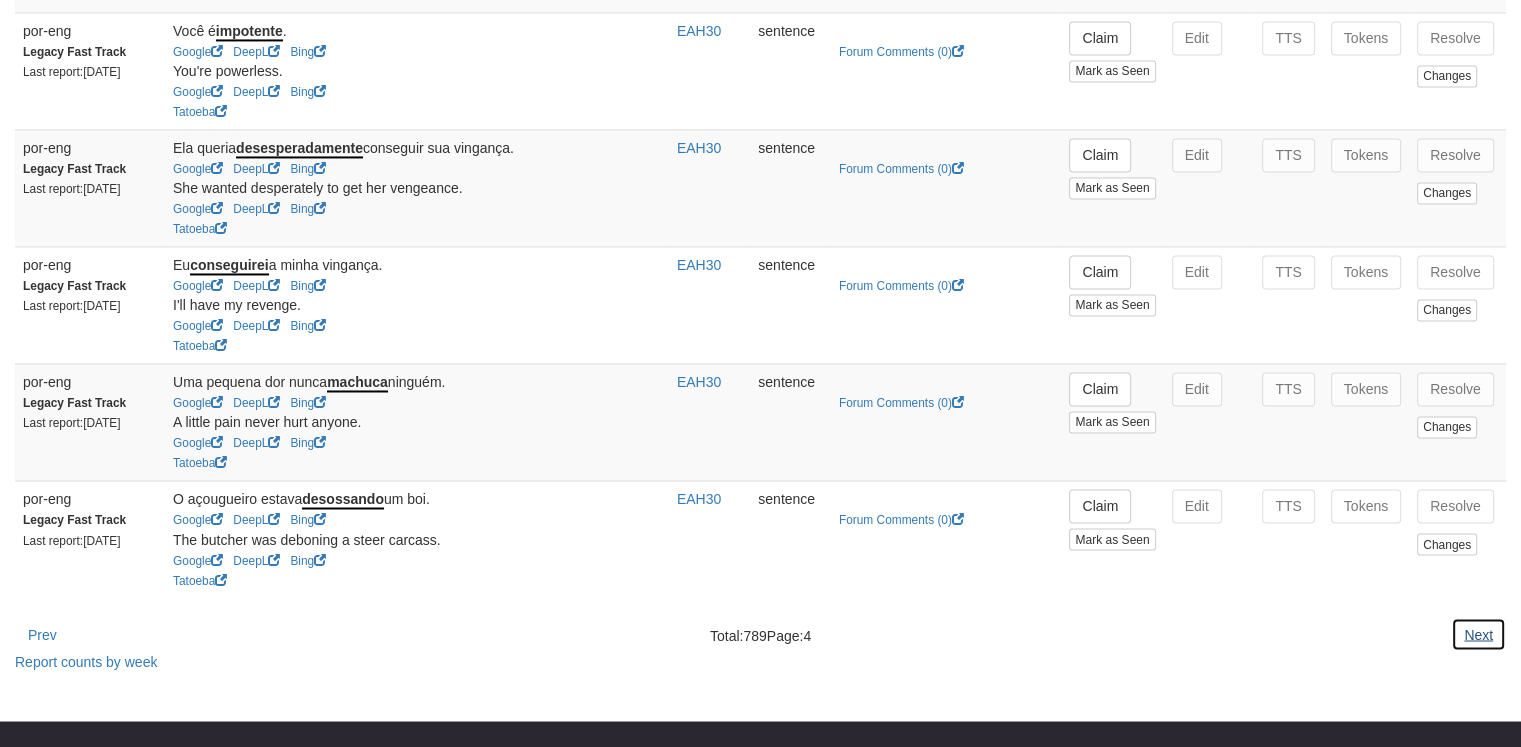click on "Next" at bounding box center (1478, 634) 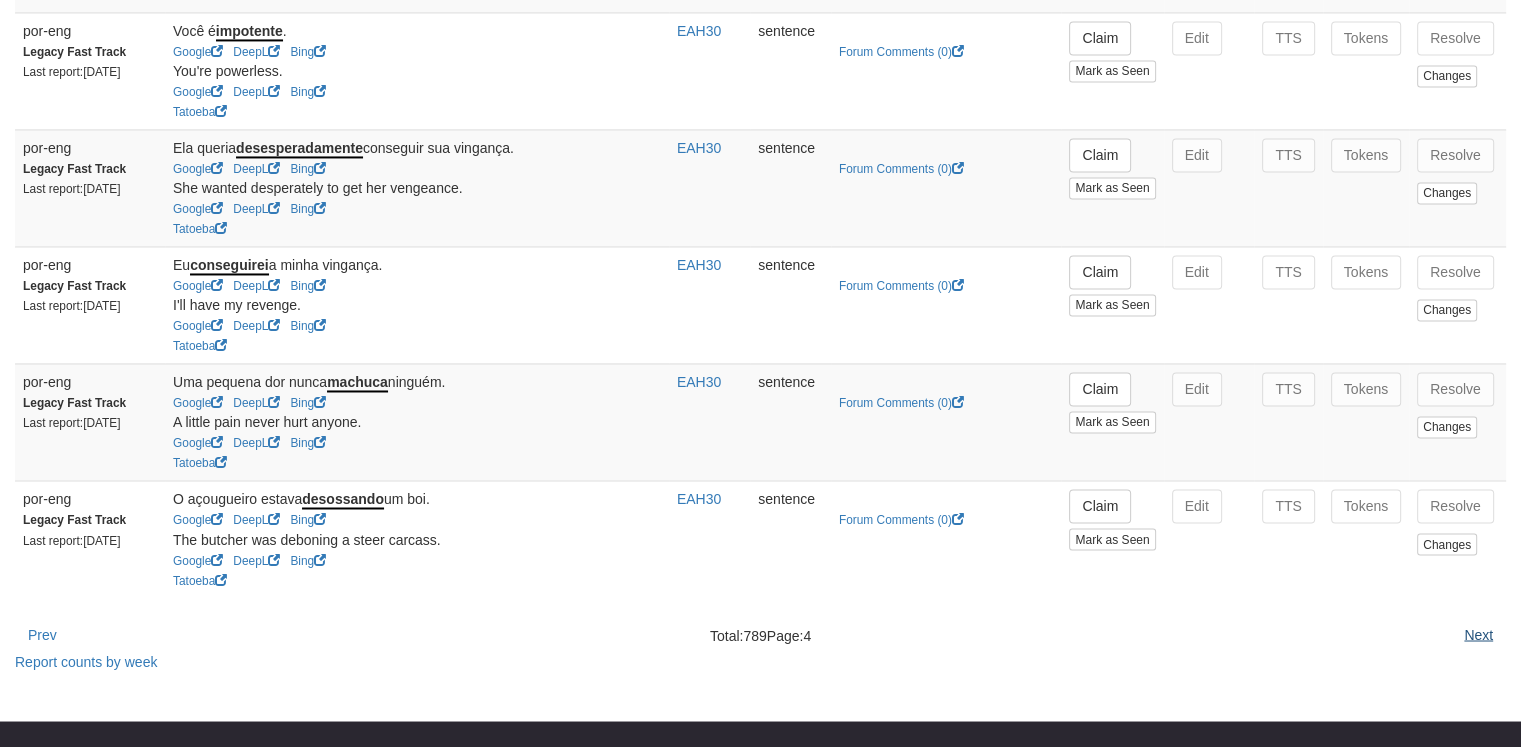 scroll, scrollTop: 0, scrollLeft: 0, axis: both 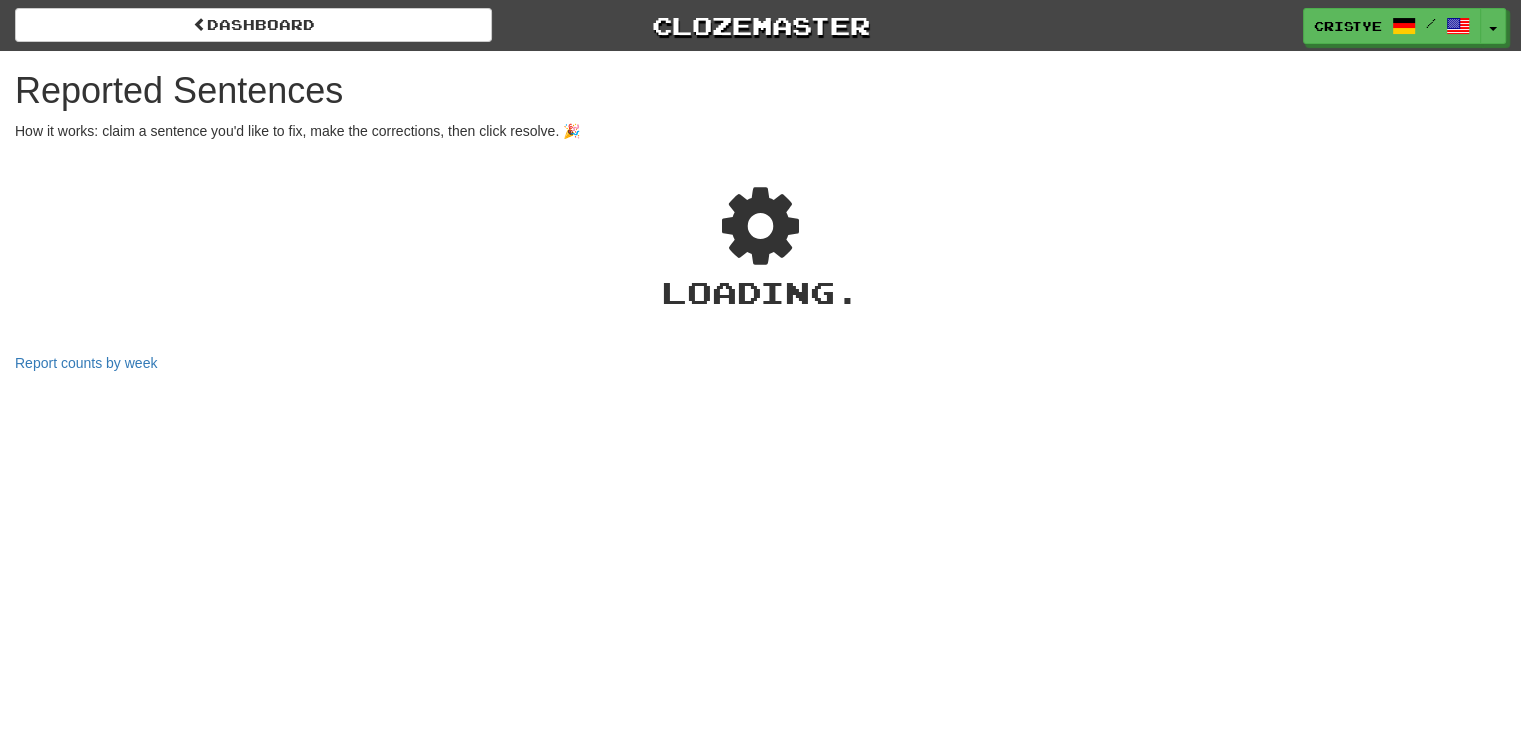 select on "***" 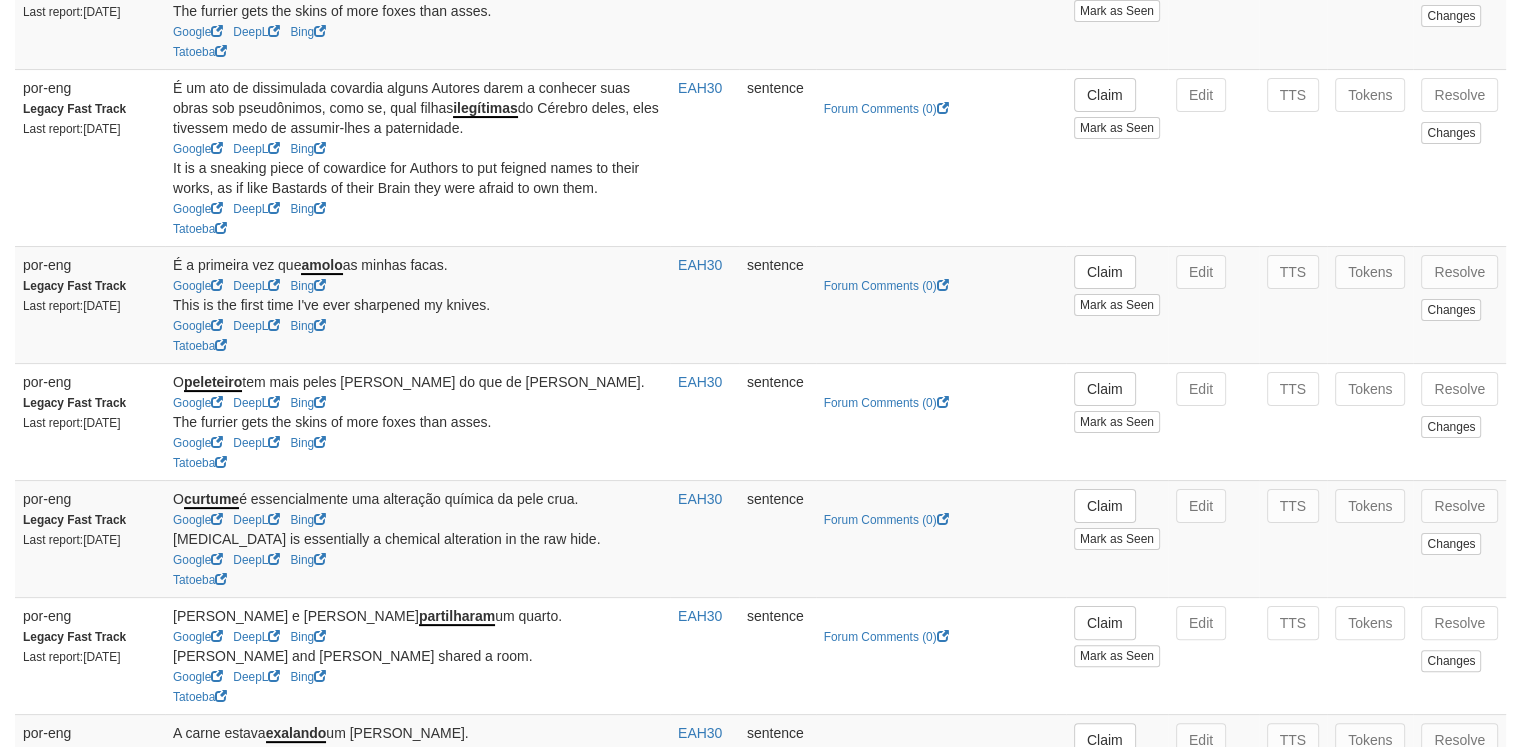 scroll, scrollTop: 341, scrollLeft: 0, axis: vertical 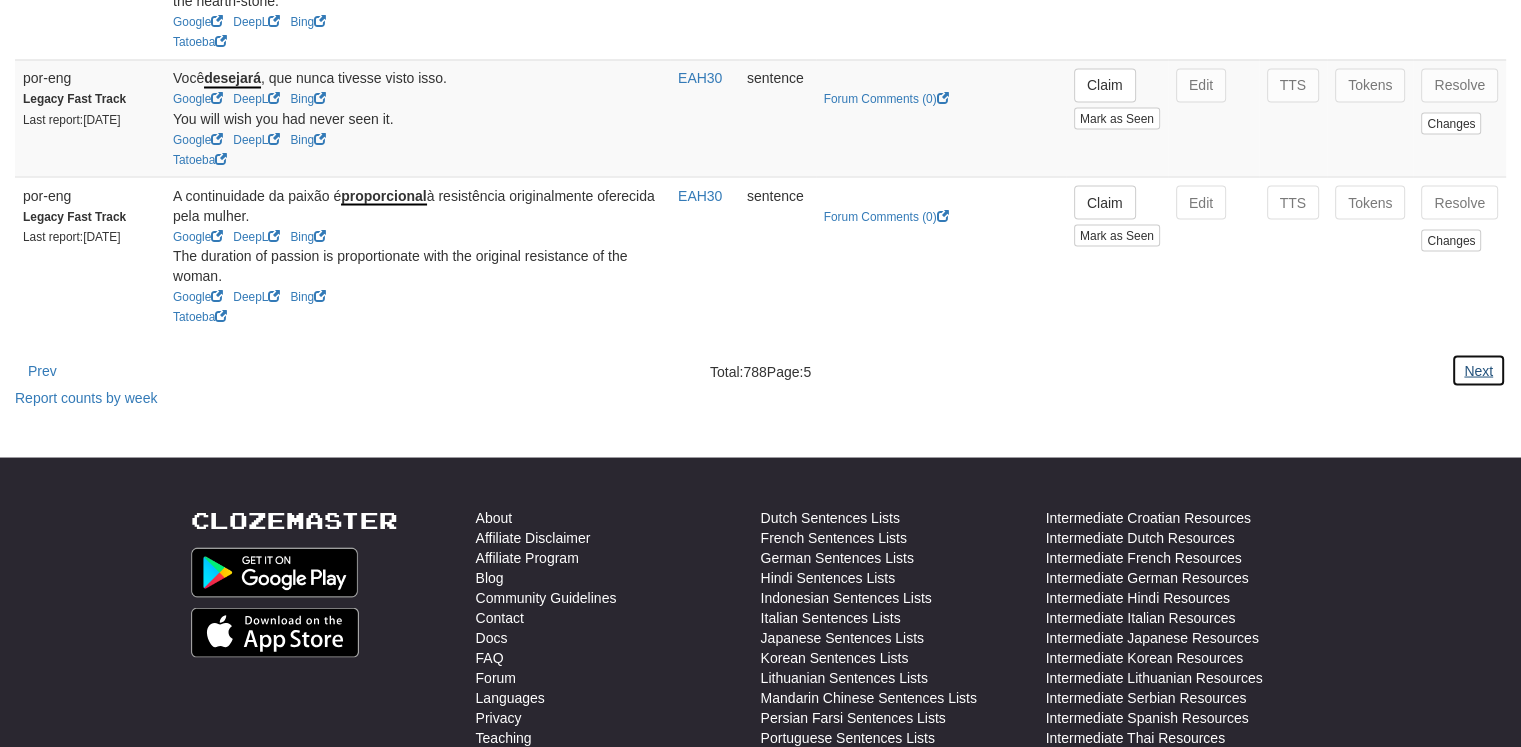 click on "Next" at bounding box center [1478, 370] 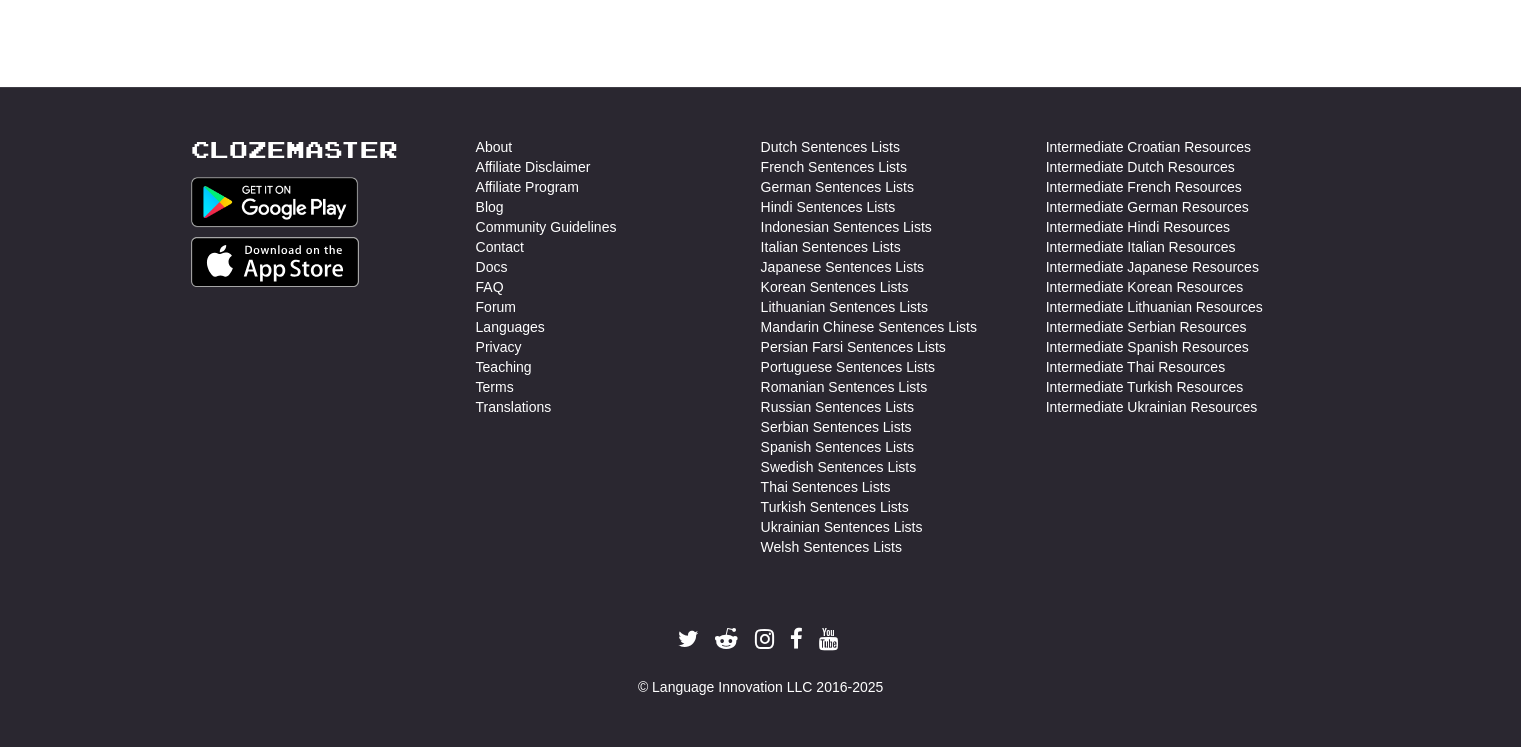 scroll, scrollTop: 0, scrollLeft: 0, axis: both 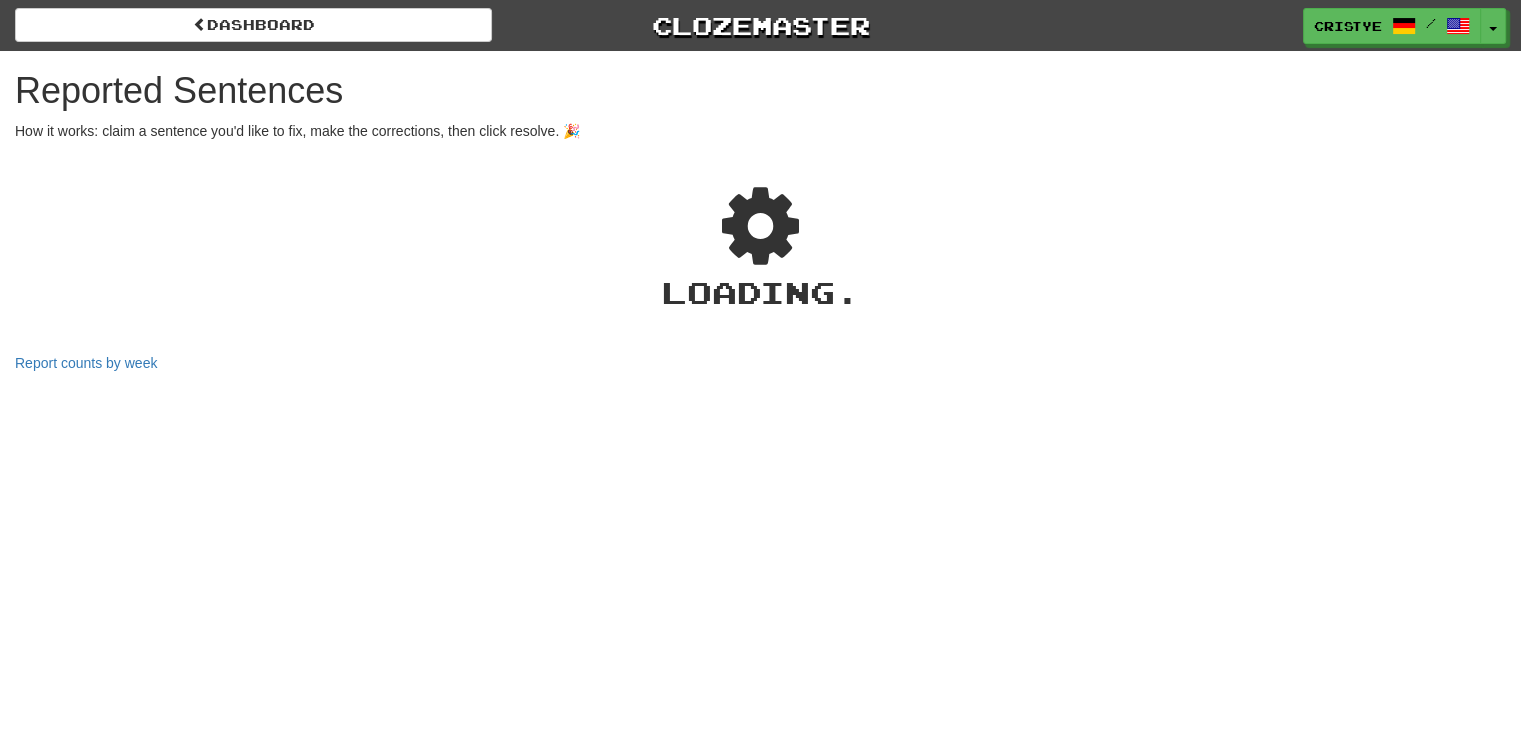 select on "***" 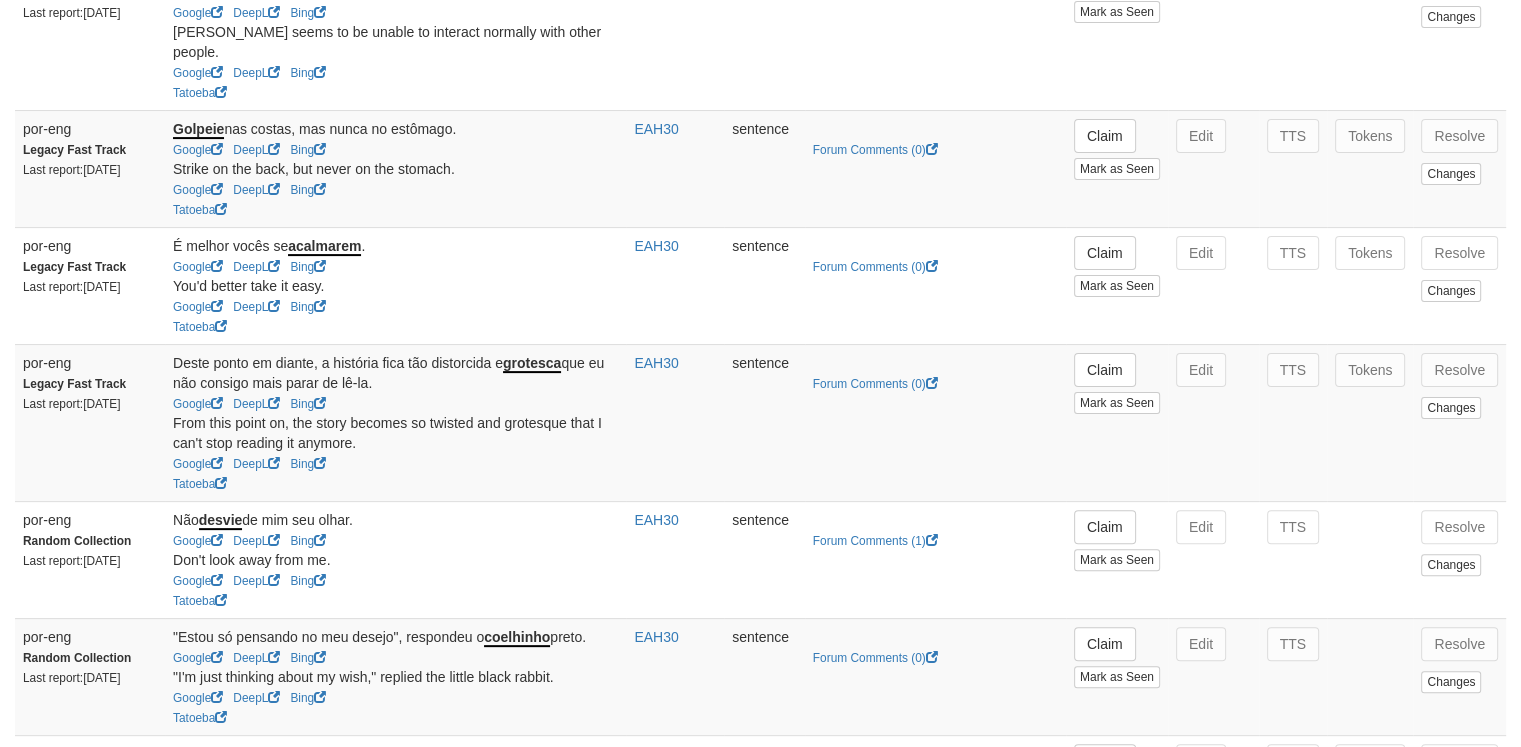 scroll, scrollTop: 539, scrollLeft: 0, axis: vertical 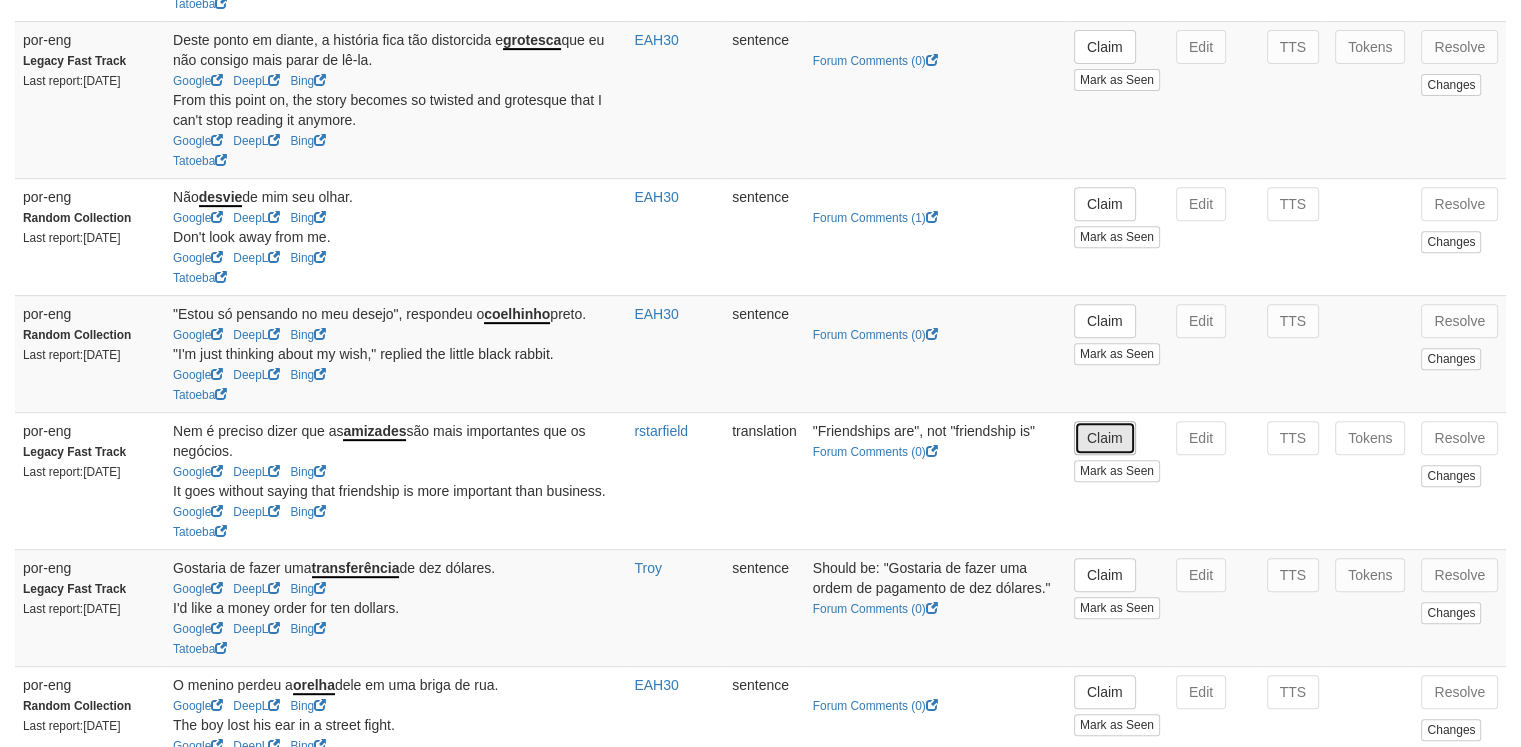 click on "Claim" at bounding box center [1105, 438] 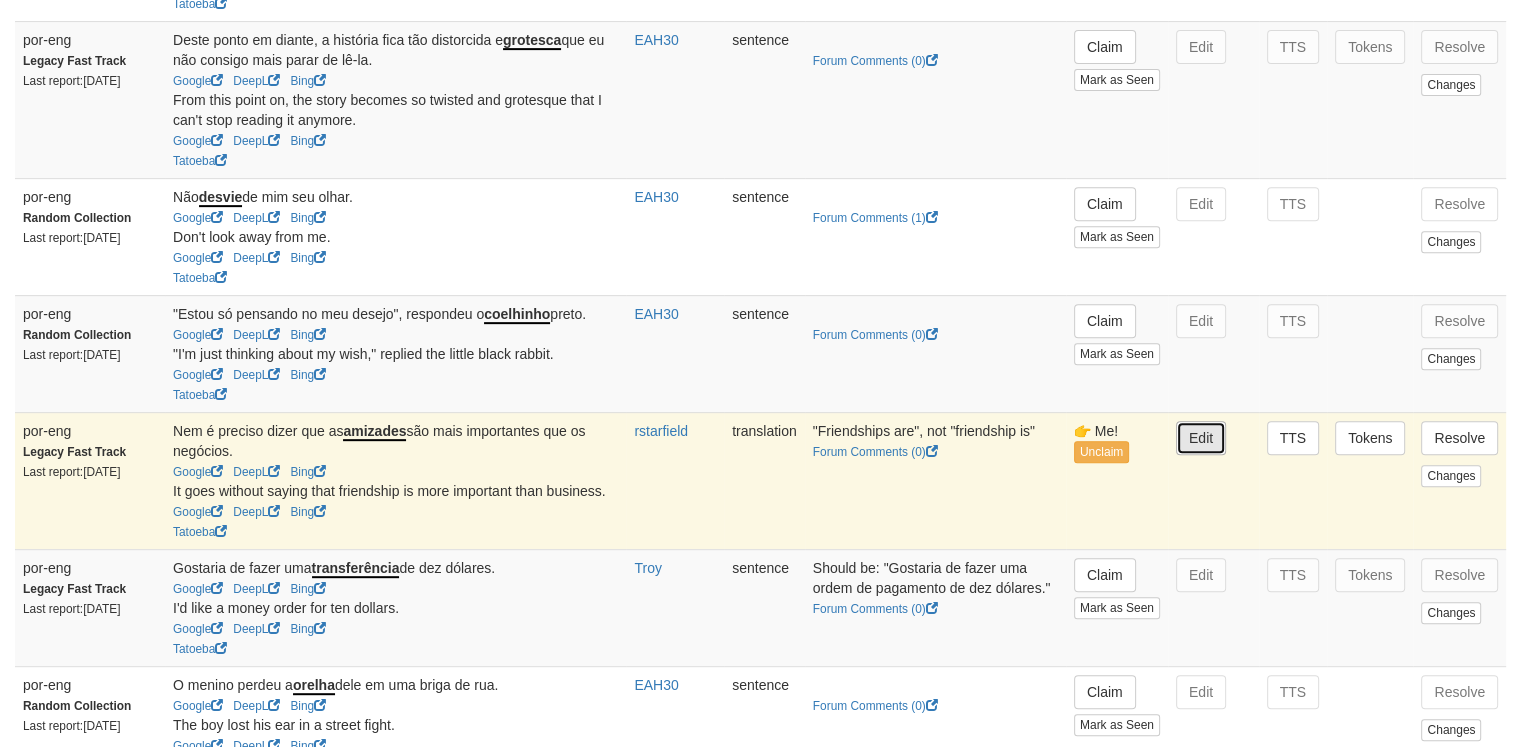 click on "Edit" at bounding box center (1201, 438) 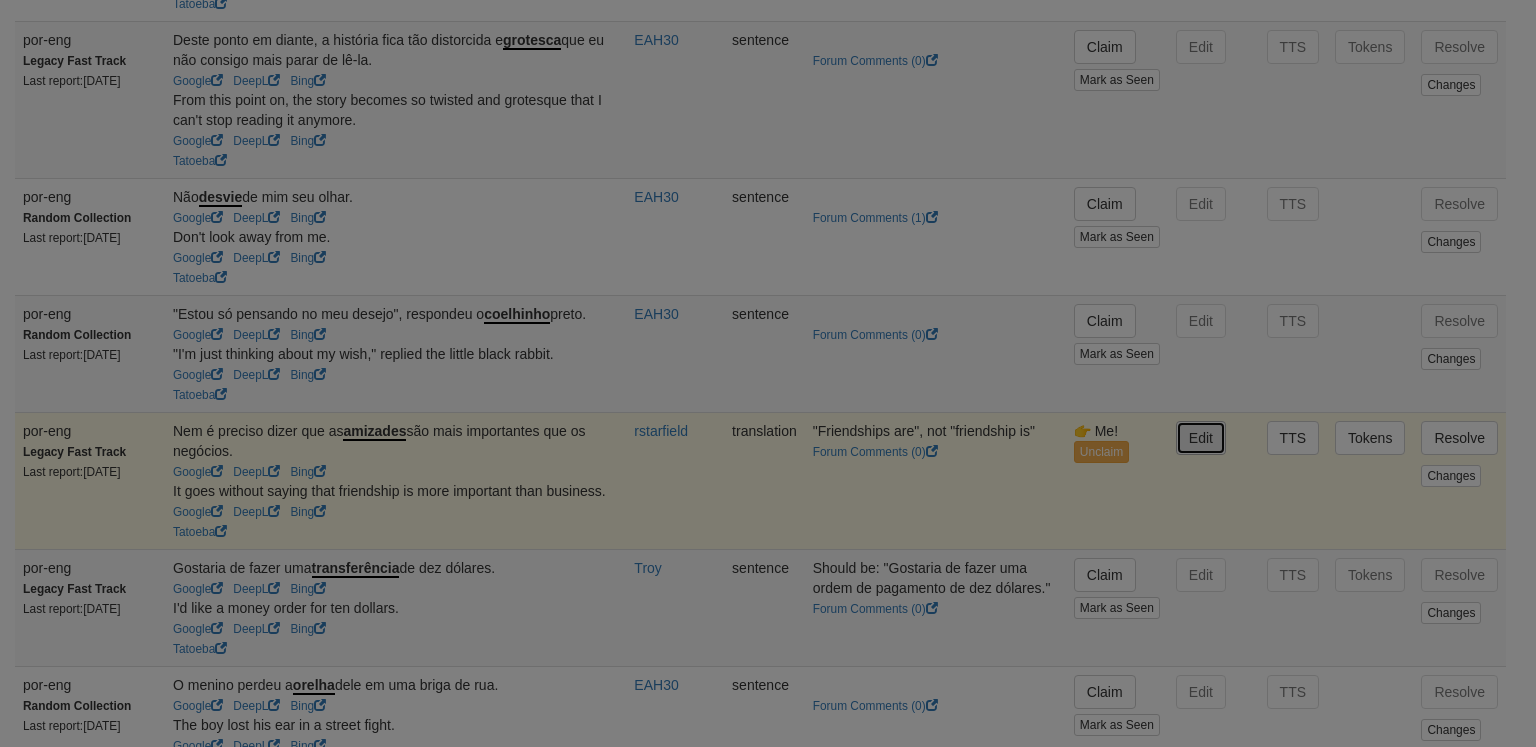 type on "**********" 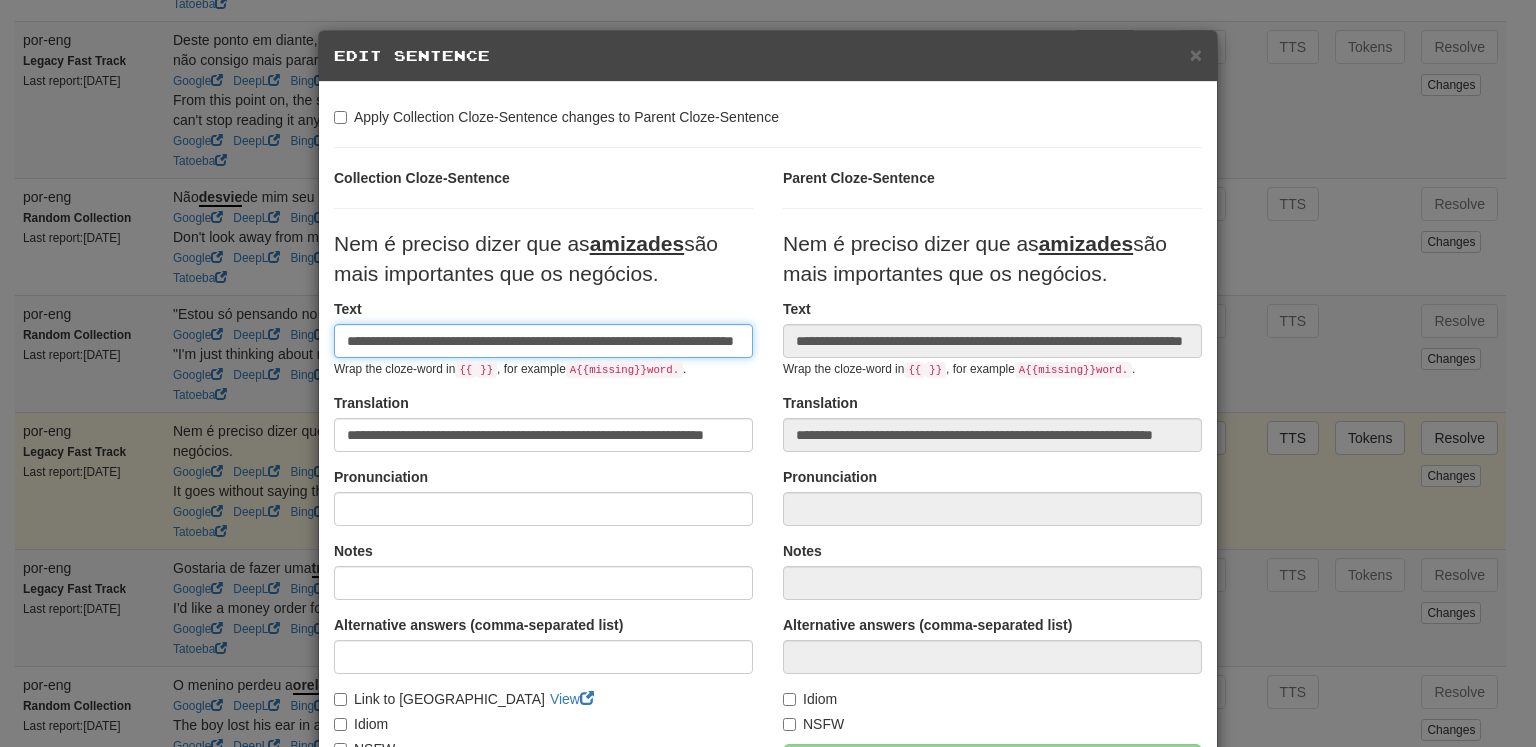 scroll, scrollTop: 0, scrollLeft: 106, axis: horizontal 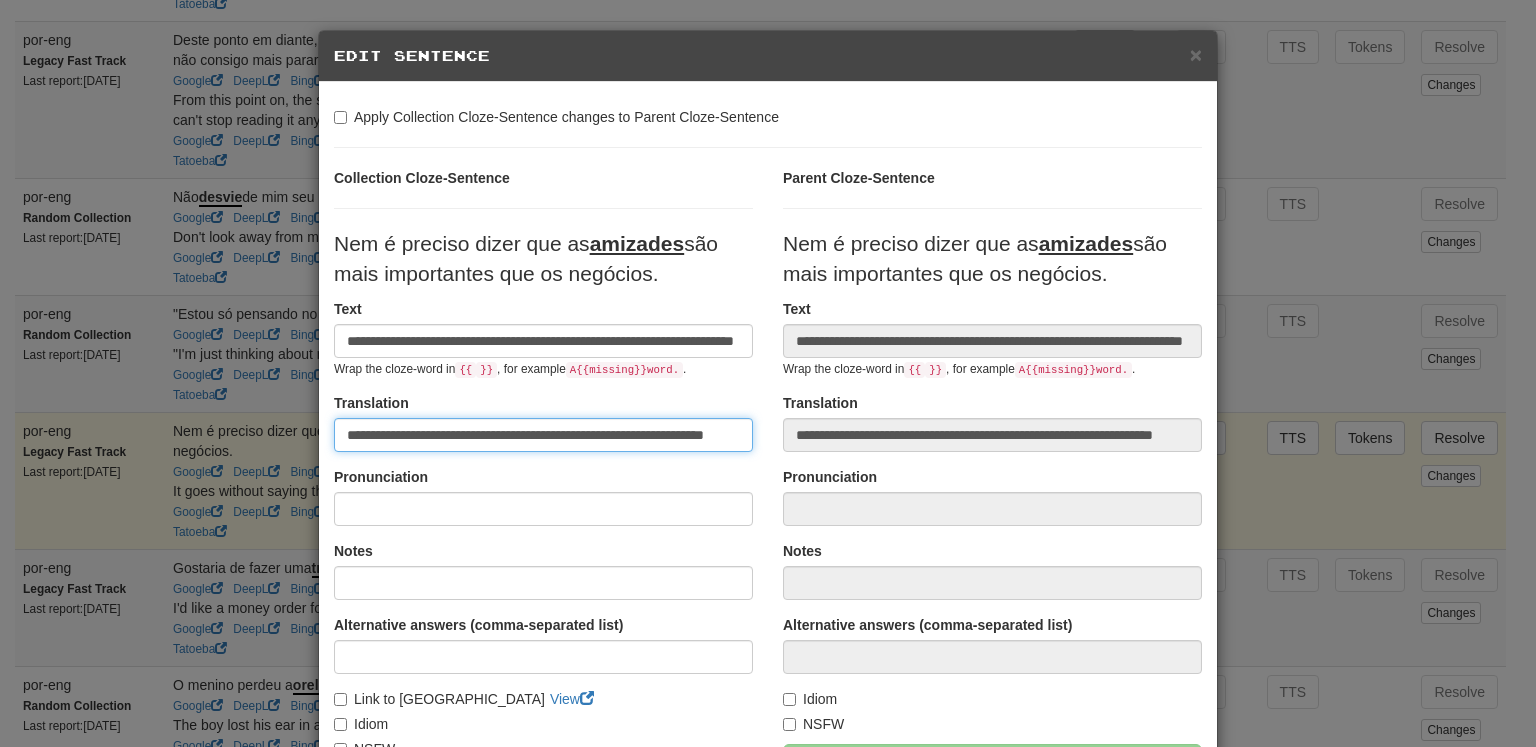 click on "**********" at bounding box center (543, 435) 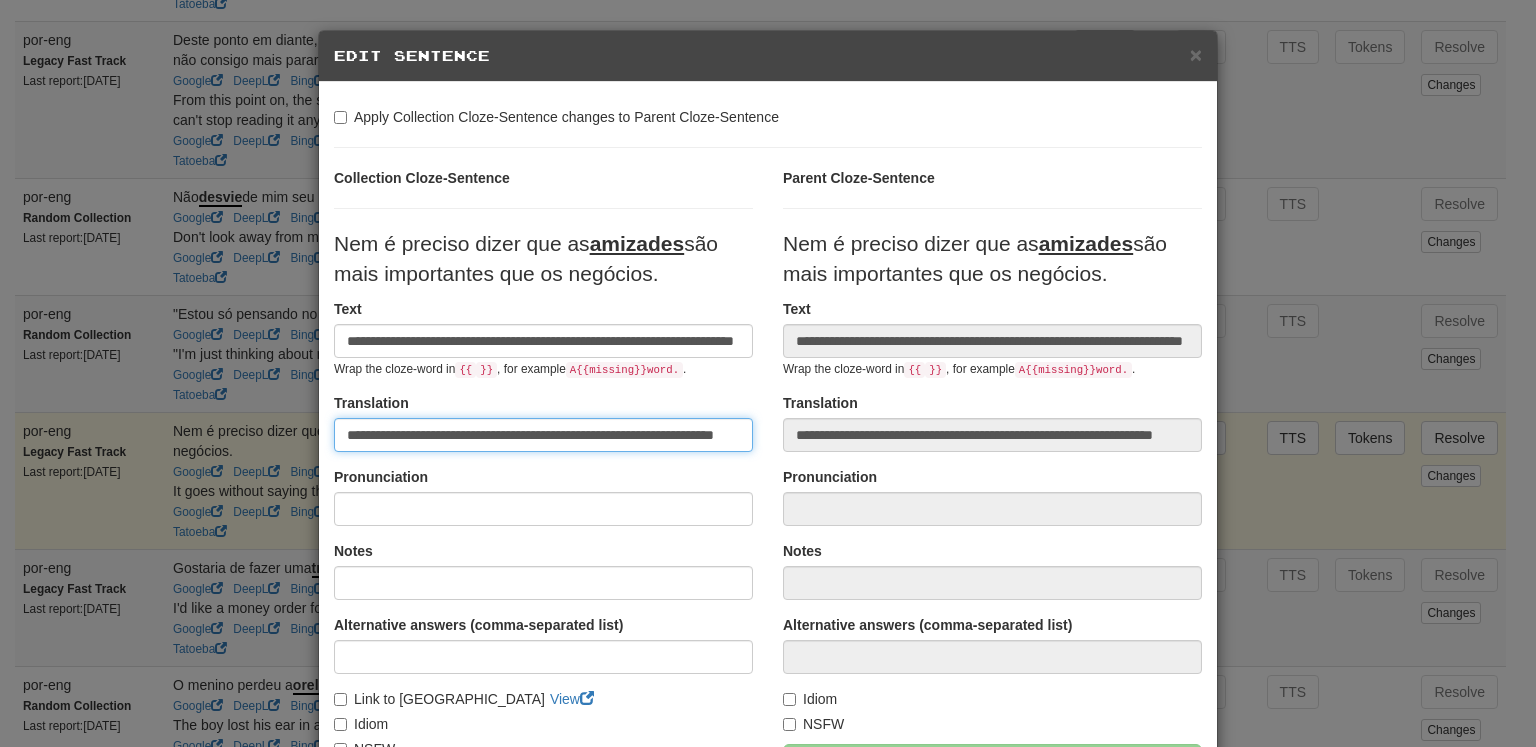 type on "**********" 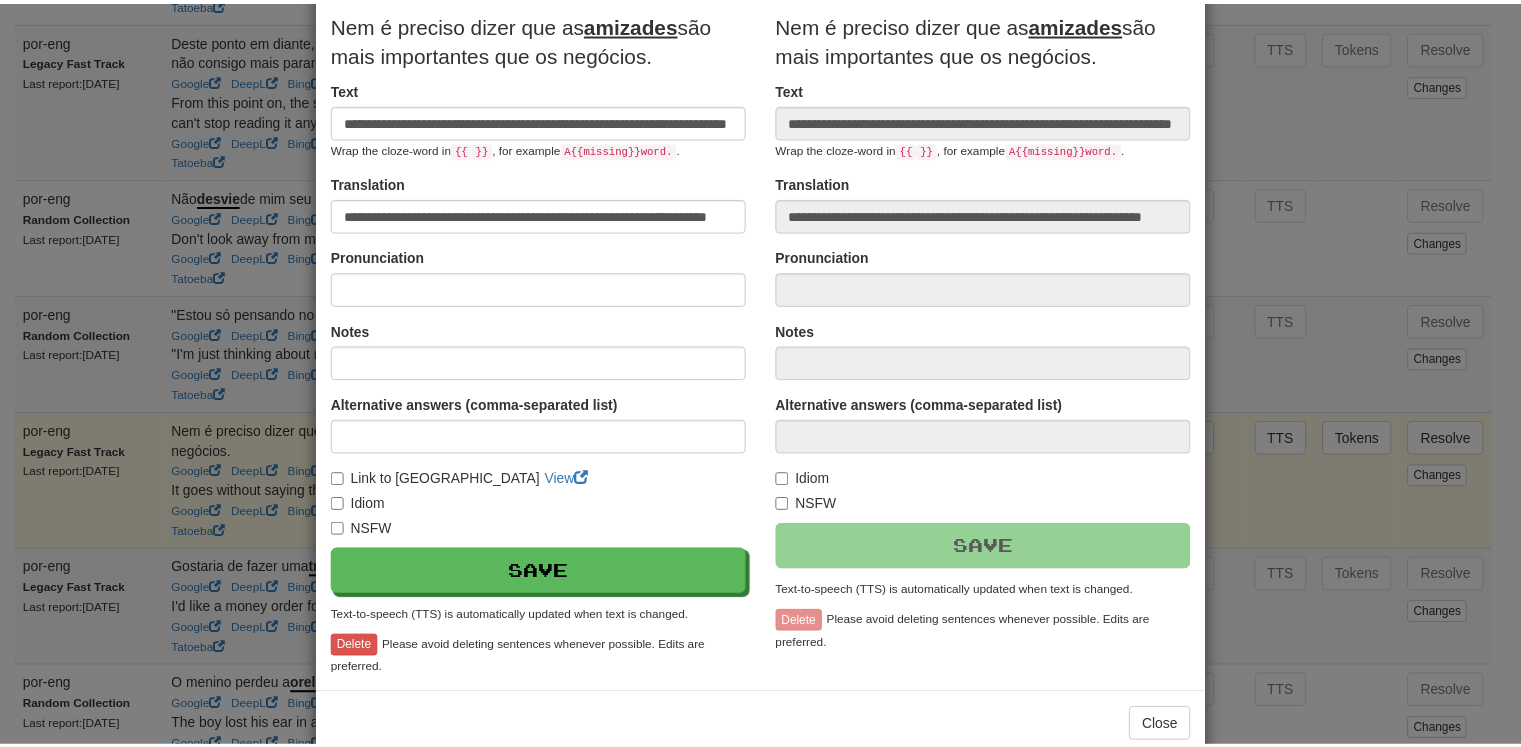 scroll, scrollTop: 258, scrollLeft: 0, axis: vertical 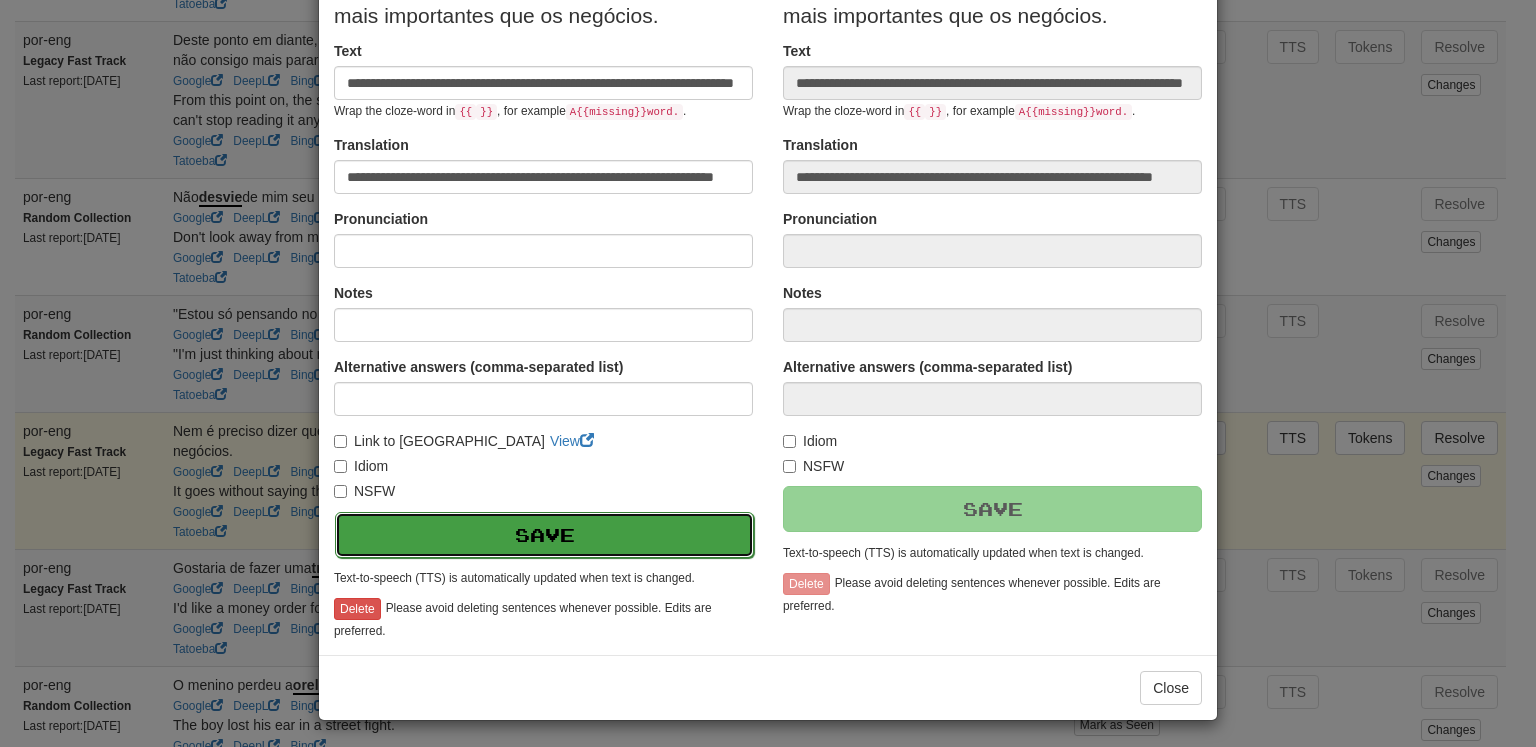 click on "Save" at bounding box center (544, 535) 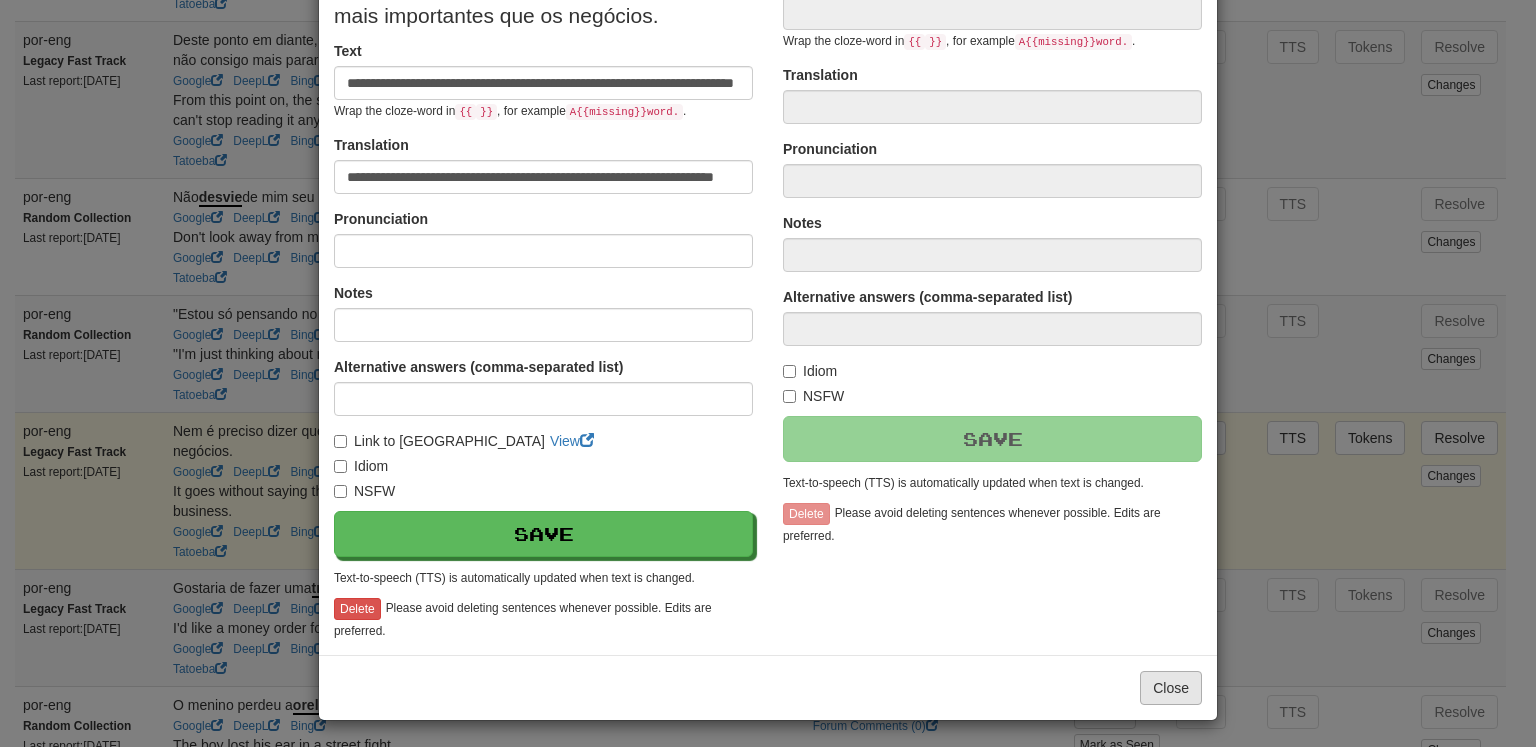 type on "**********" 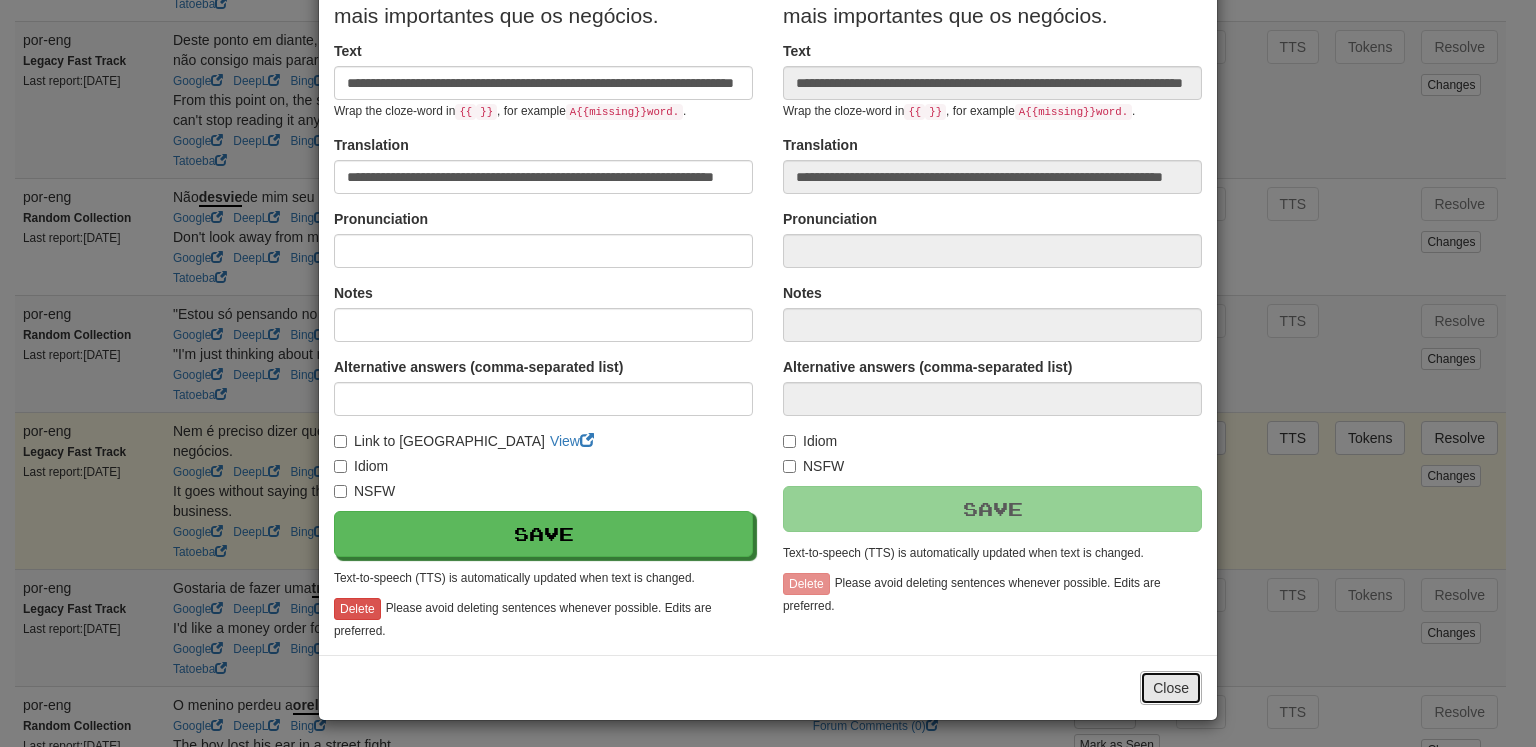 click on "Close" at bounding box center (1171, 688) 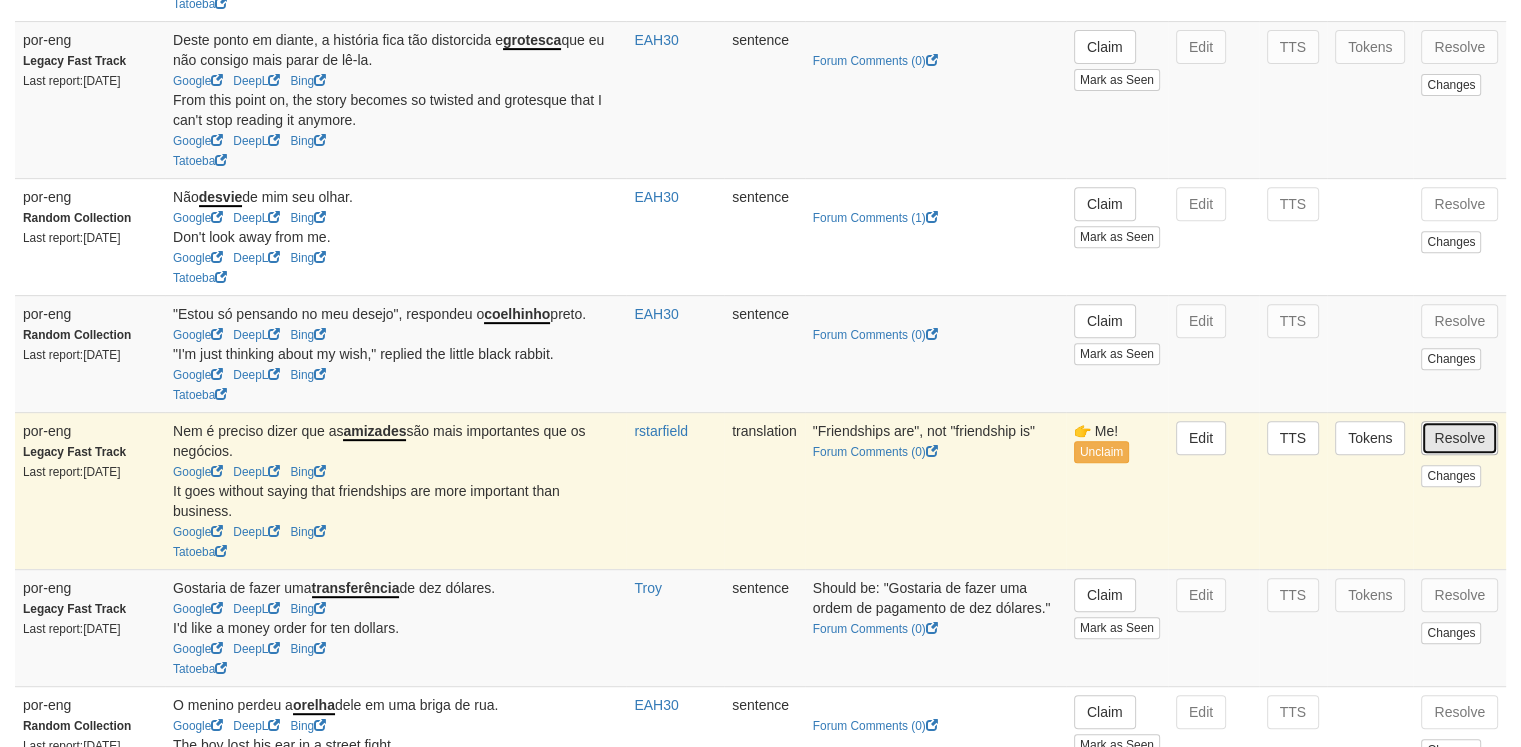 click on "Resolve" at bounding box center (1459, 438) 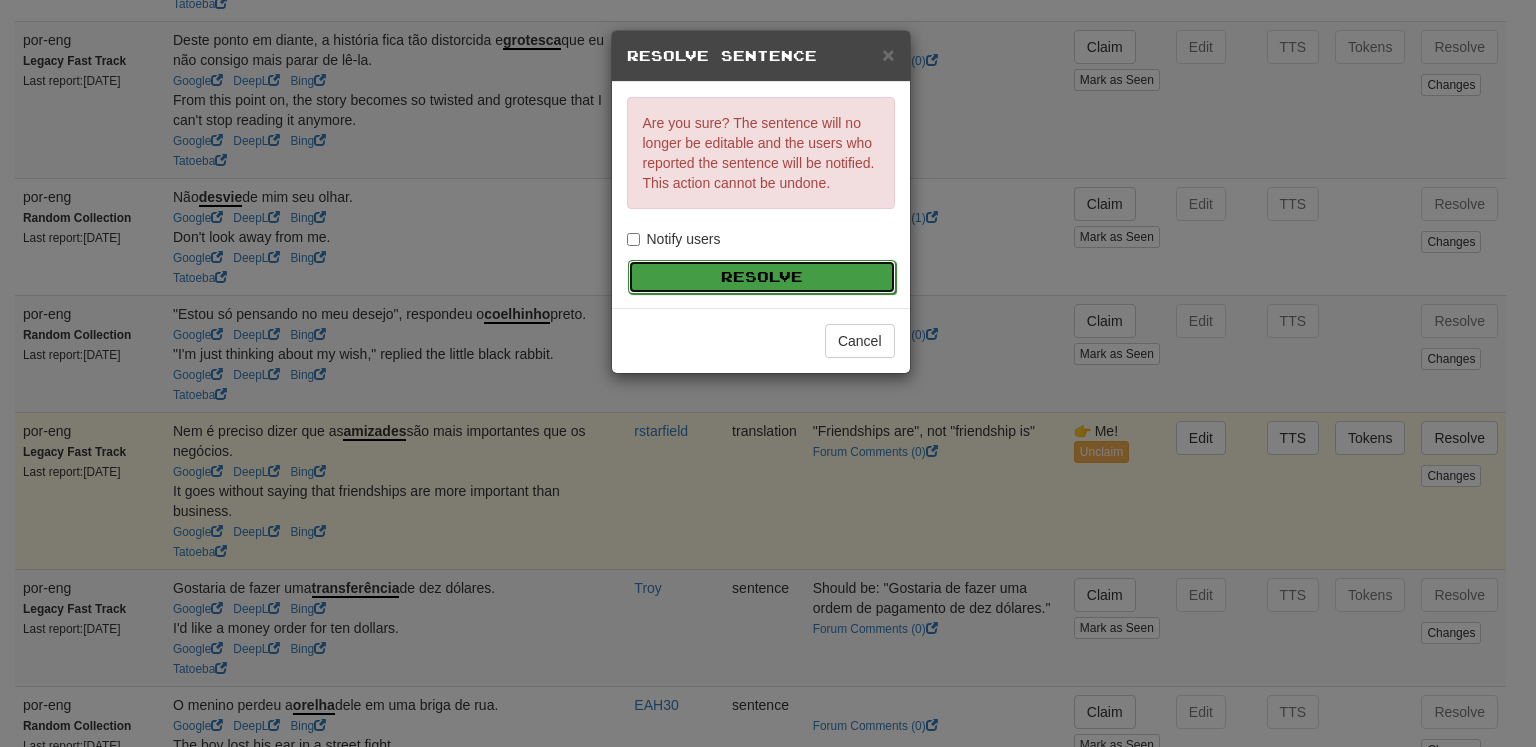 click on "Resolve" at bounding box center (762, 277) 